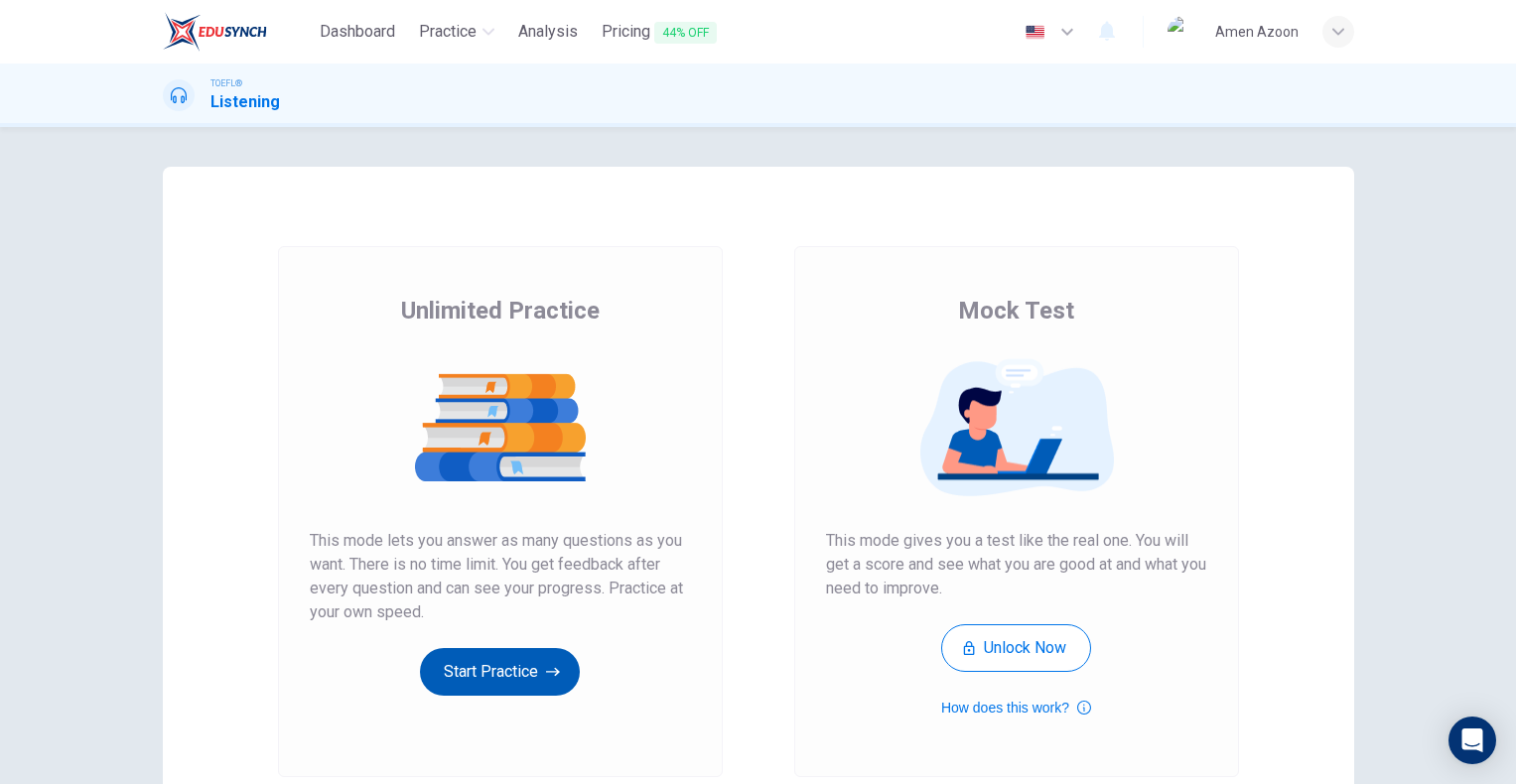 scroll, scrollTop: 0, scrollLeft: 0, axis: both 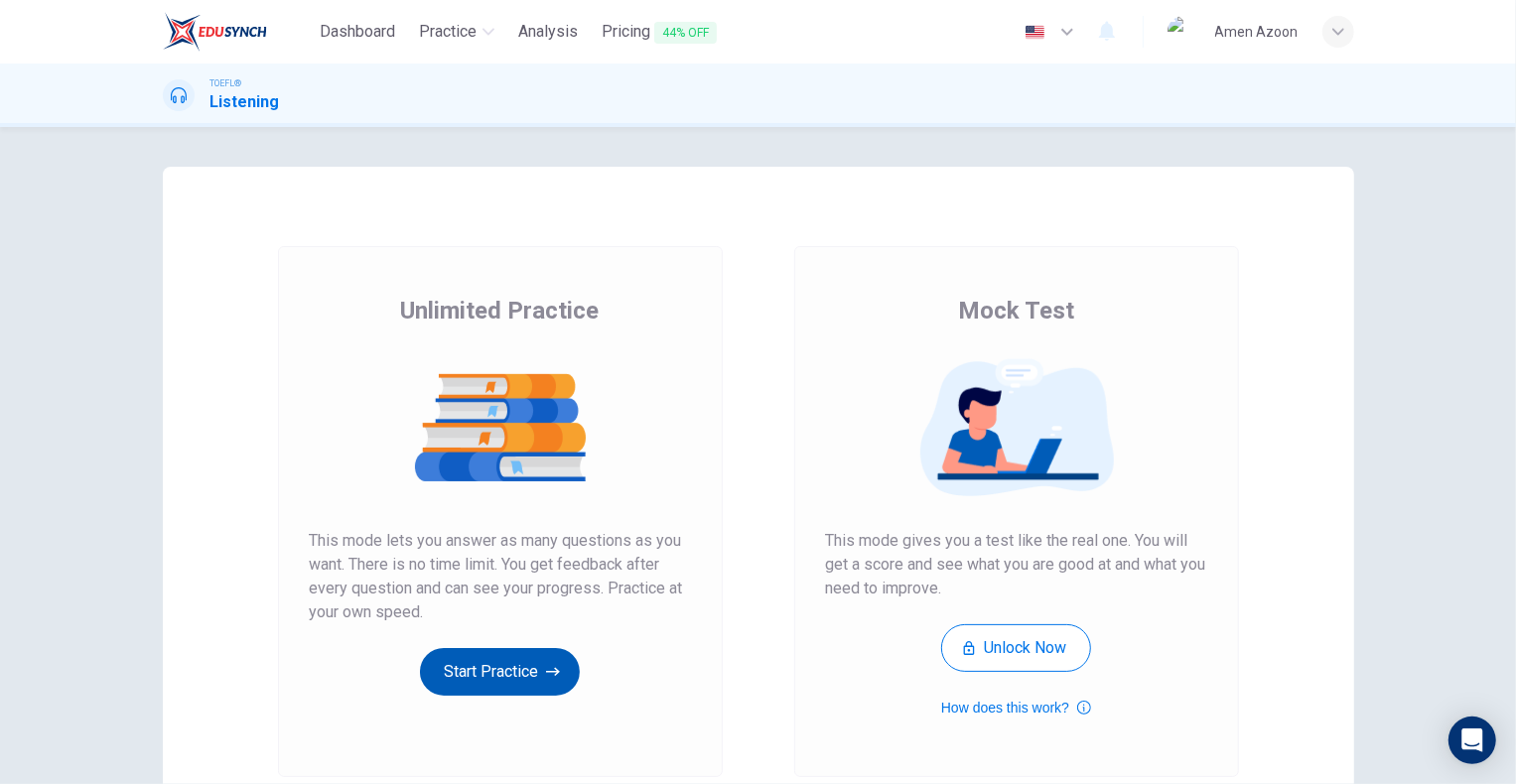 click on "Start Practice" at bounding box center [499, 672] 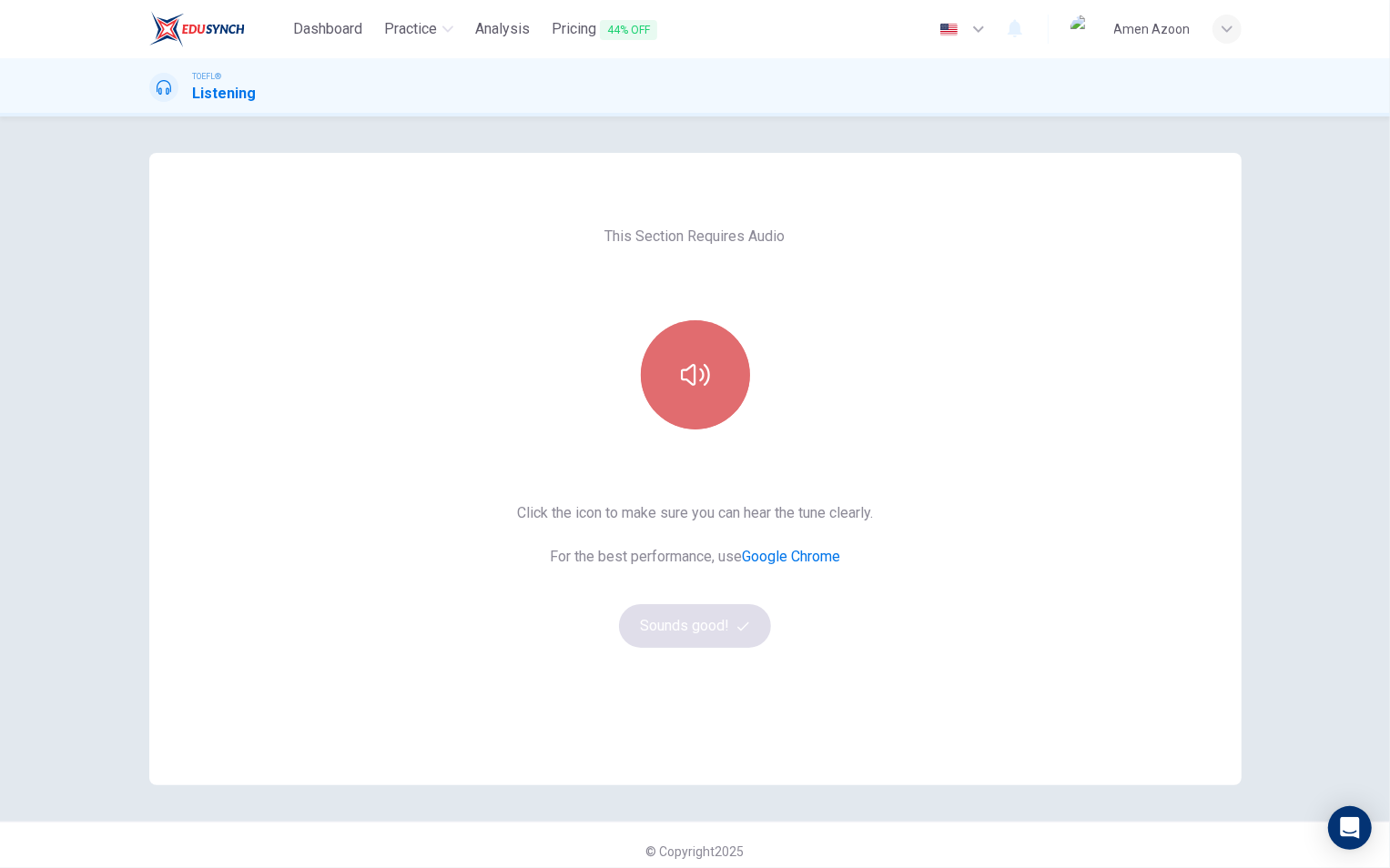 click at bounding box center (695, 375) 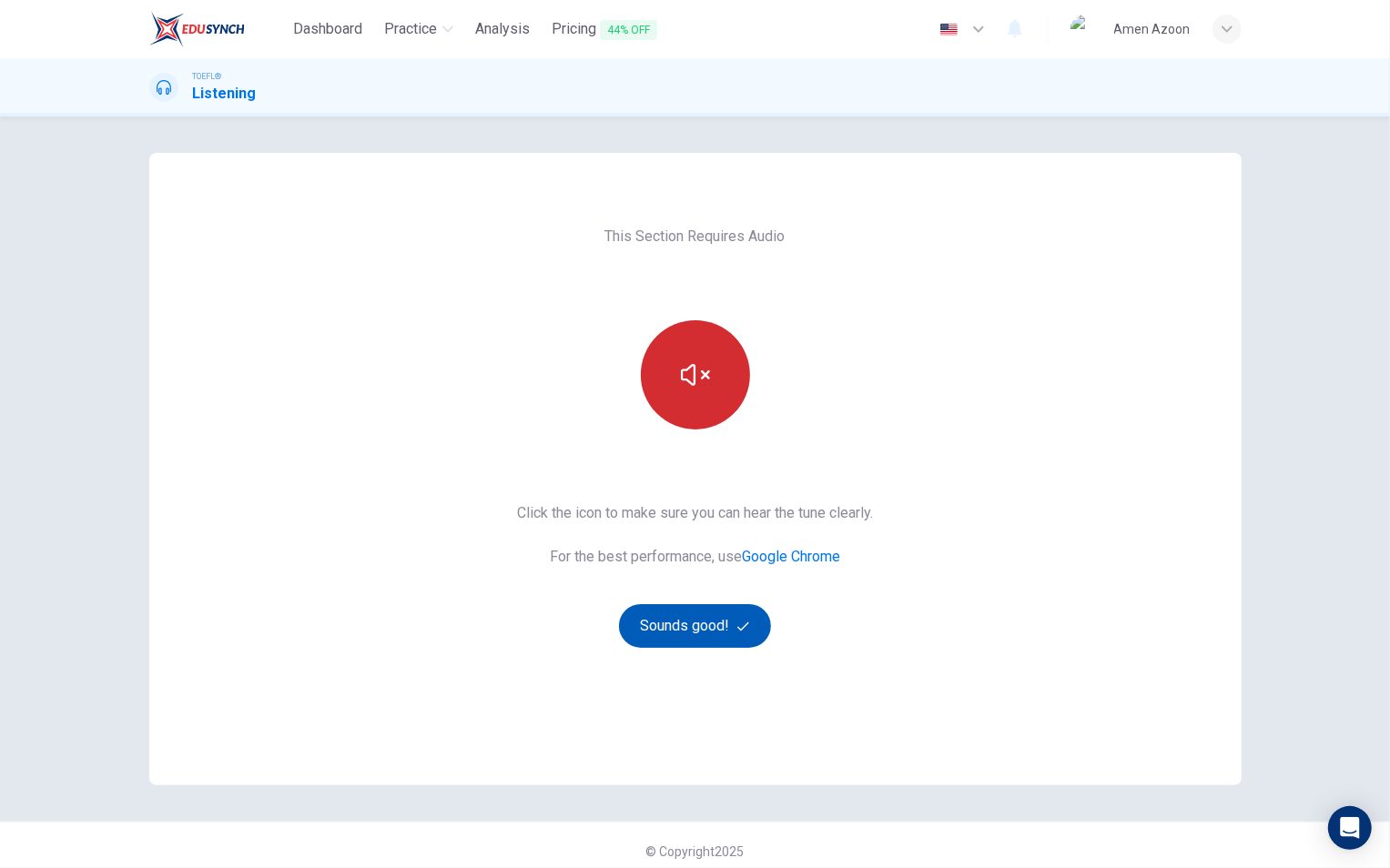 click at bounding box center [743, 626] 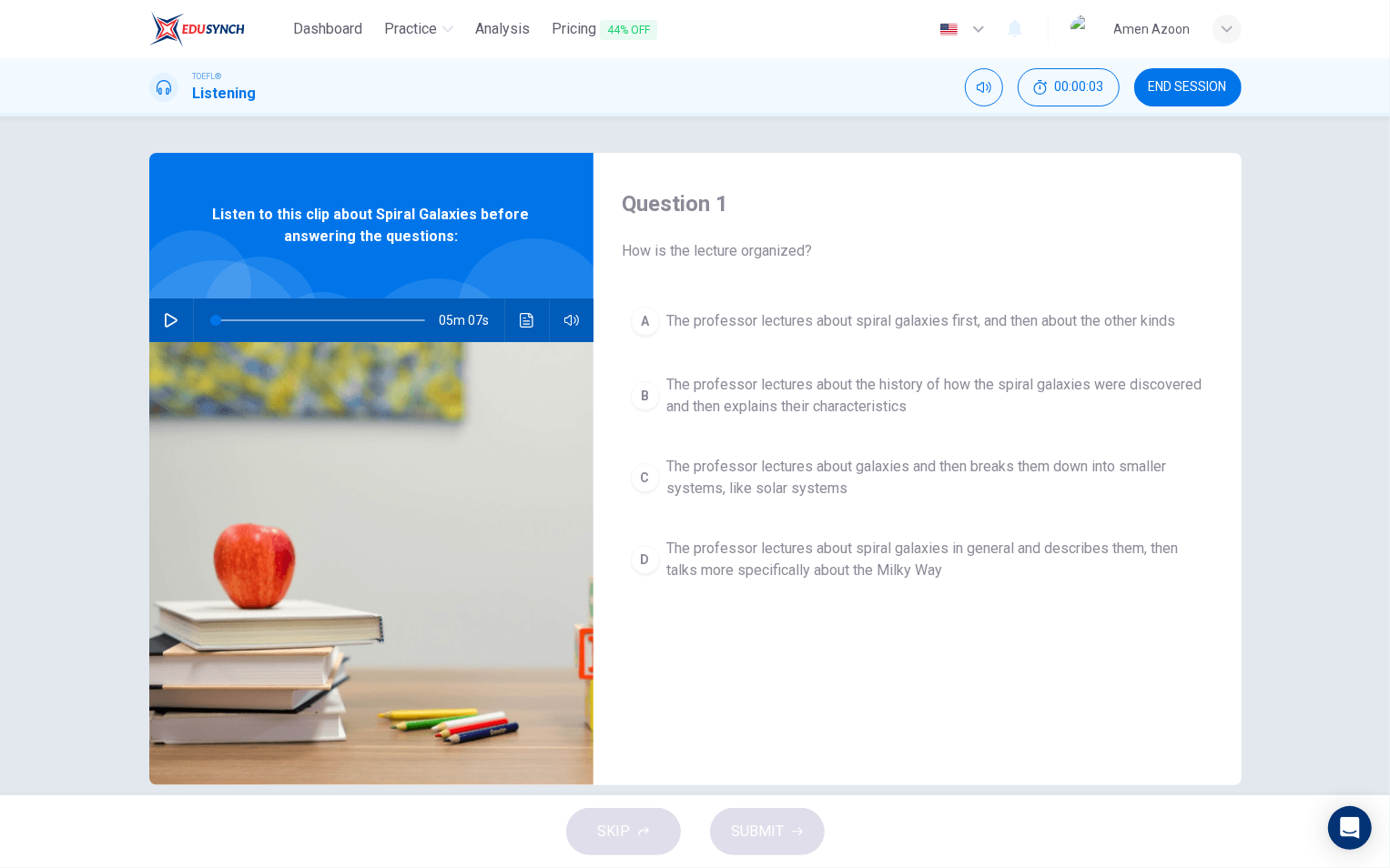 click at bounding box center (171, 320) 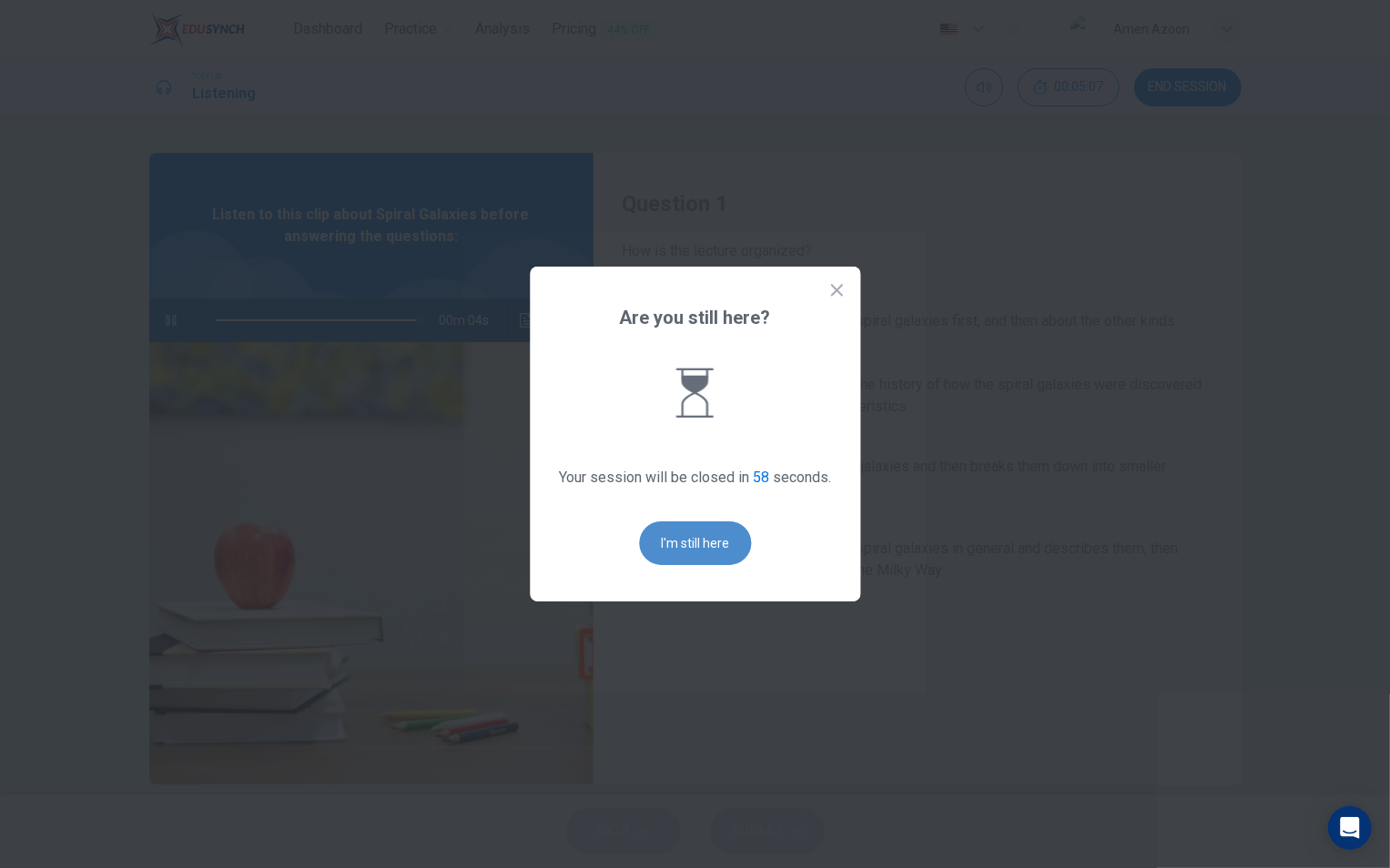 click on "I'm still here" at bounding box center (695, 543) 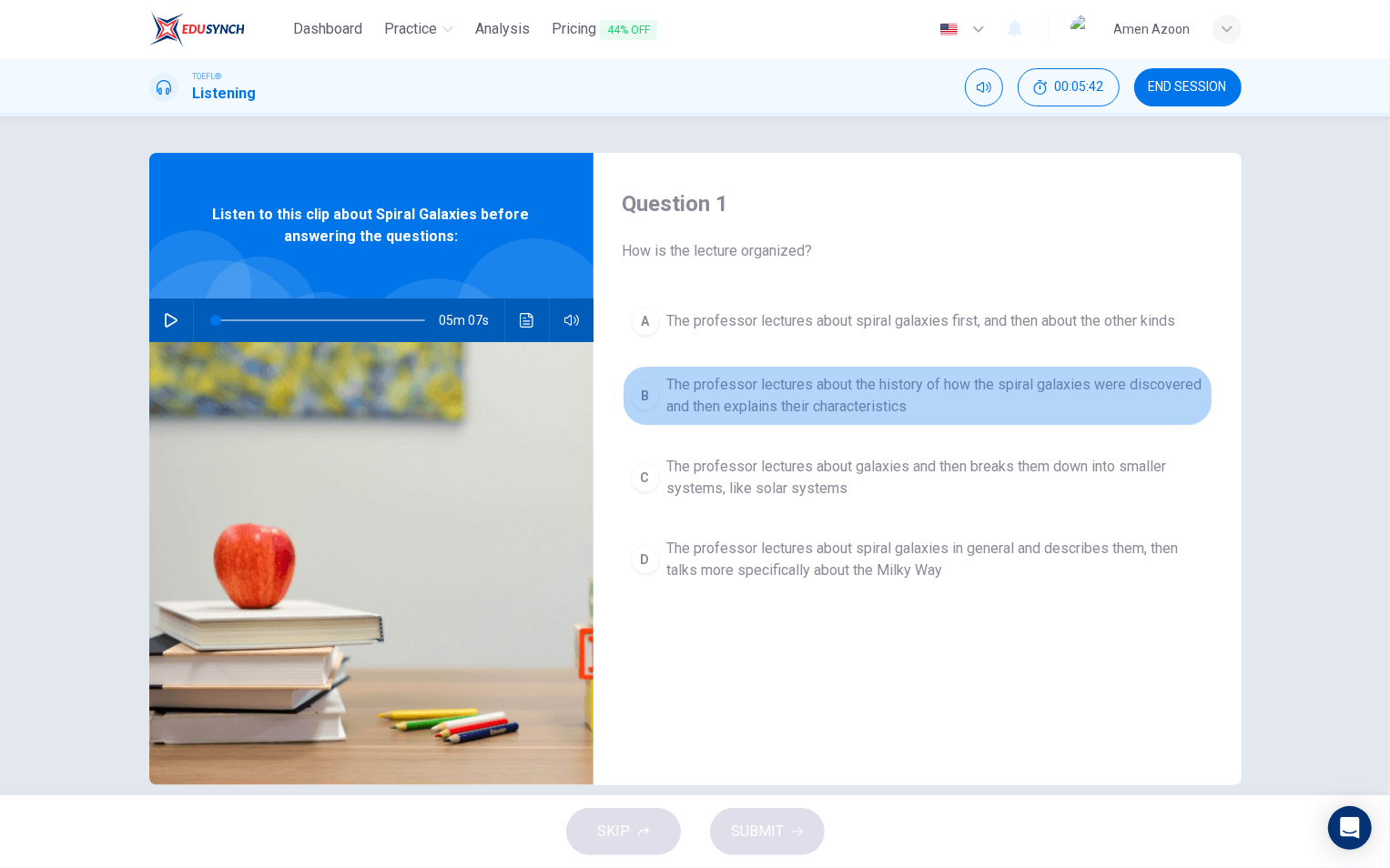 click on "The professor lectures about the history of how the spiral galaxies were discovered and then explains their characteristics" at bounding box center (921, 321) 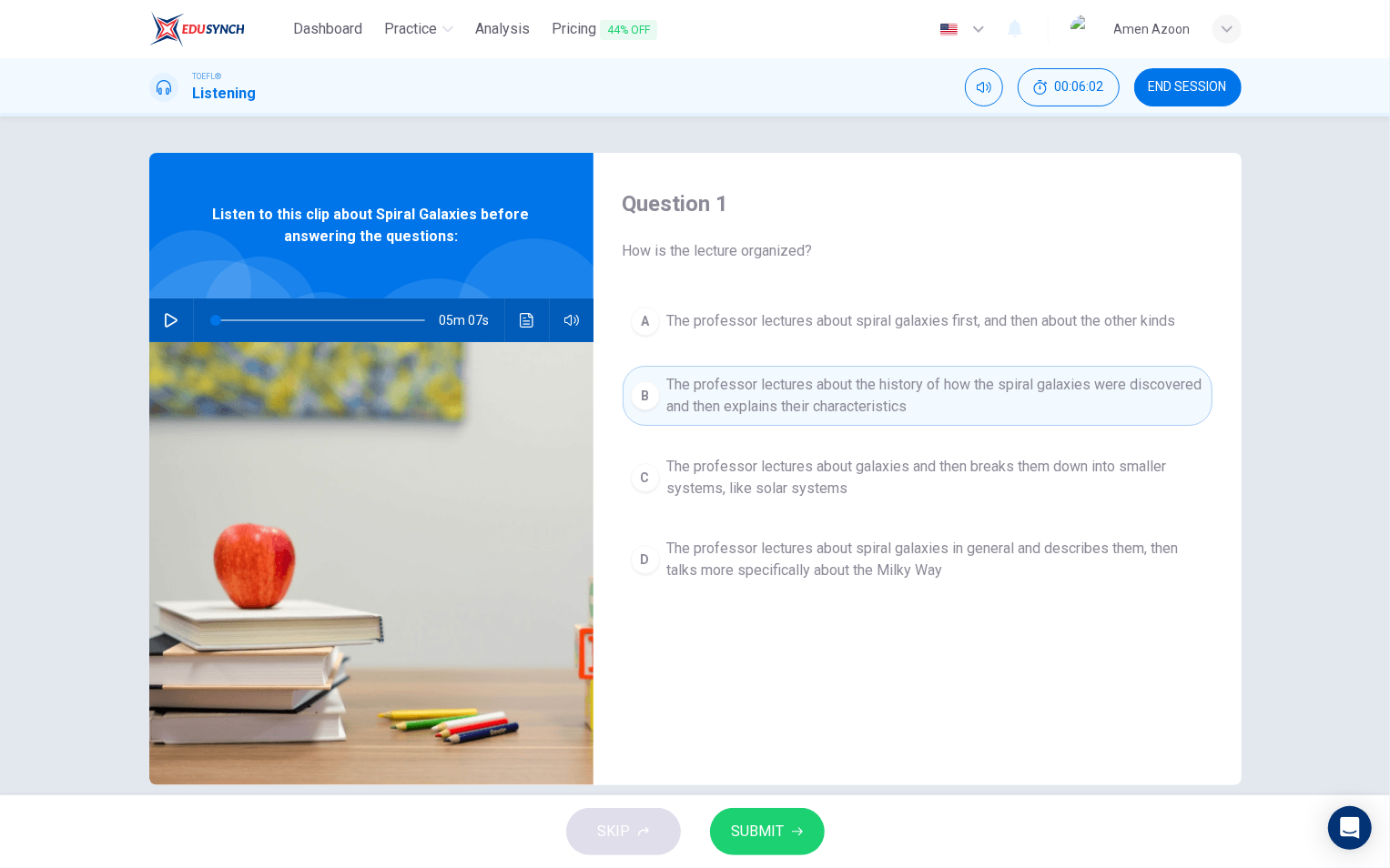 click on "The professor lectures about spiral galaxies in general and describes them, then talks more specifically about the Milky Way" at bounding box center [921, 321] 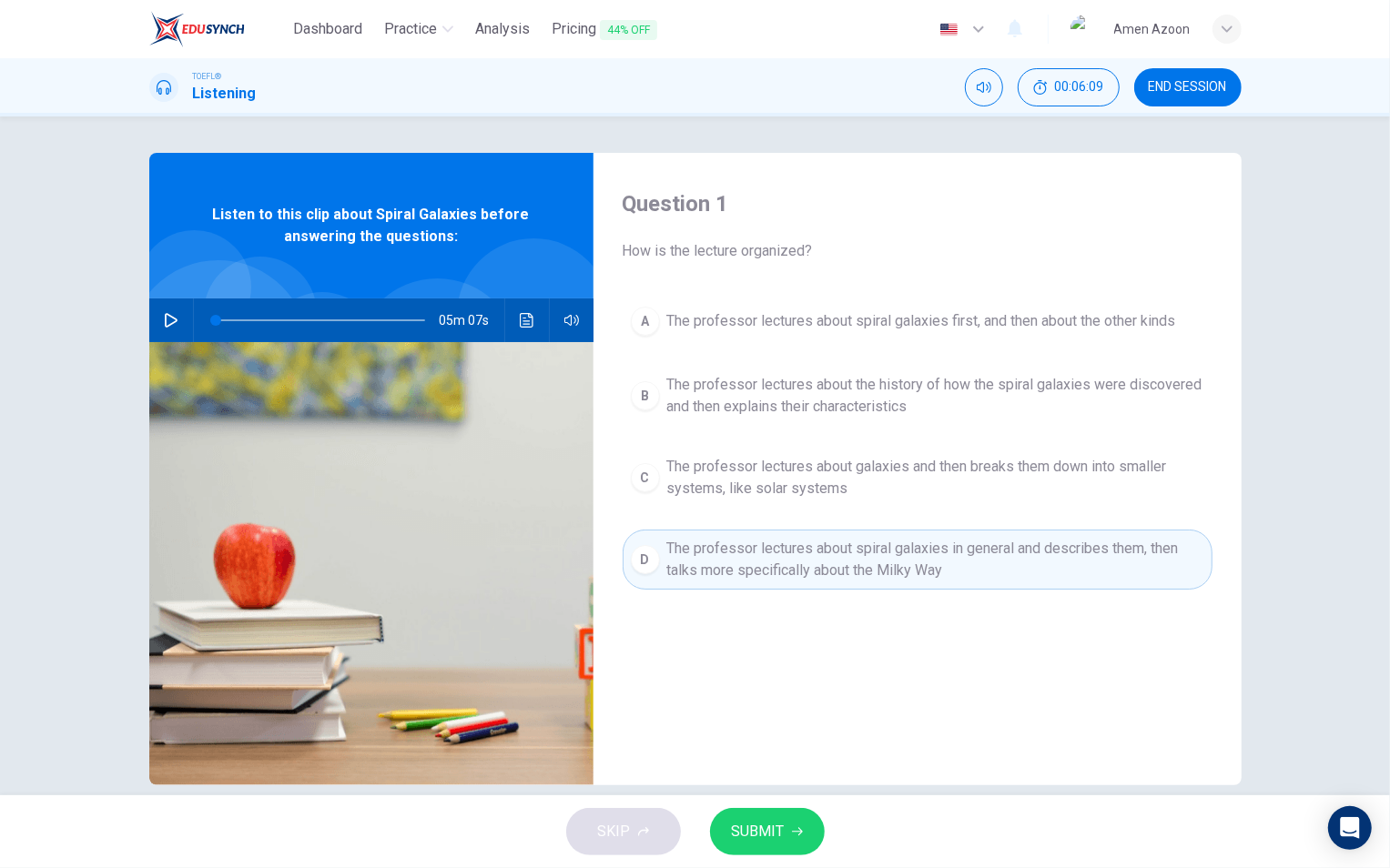 click on "SUBMIT" at bounding box center [758, 832] 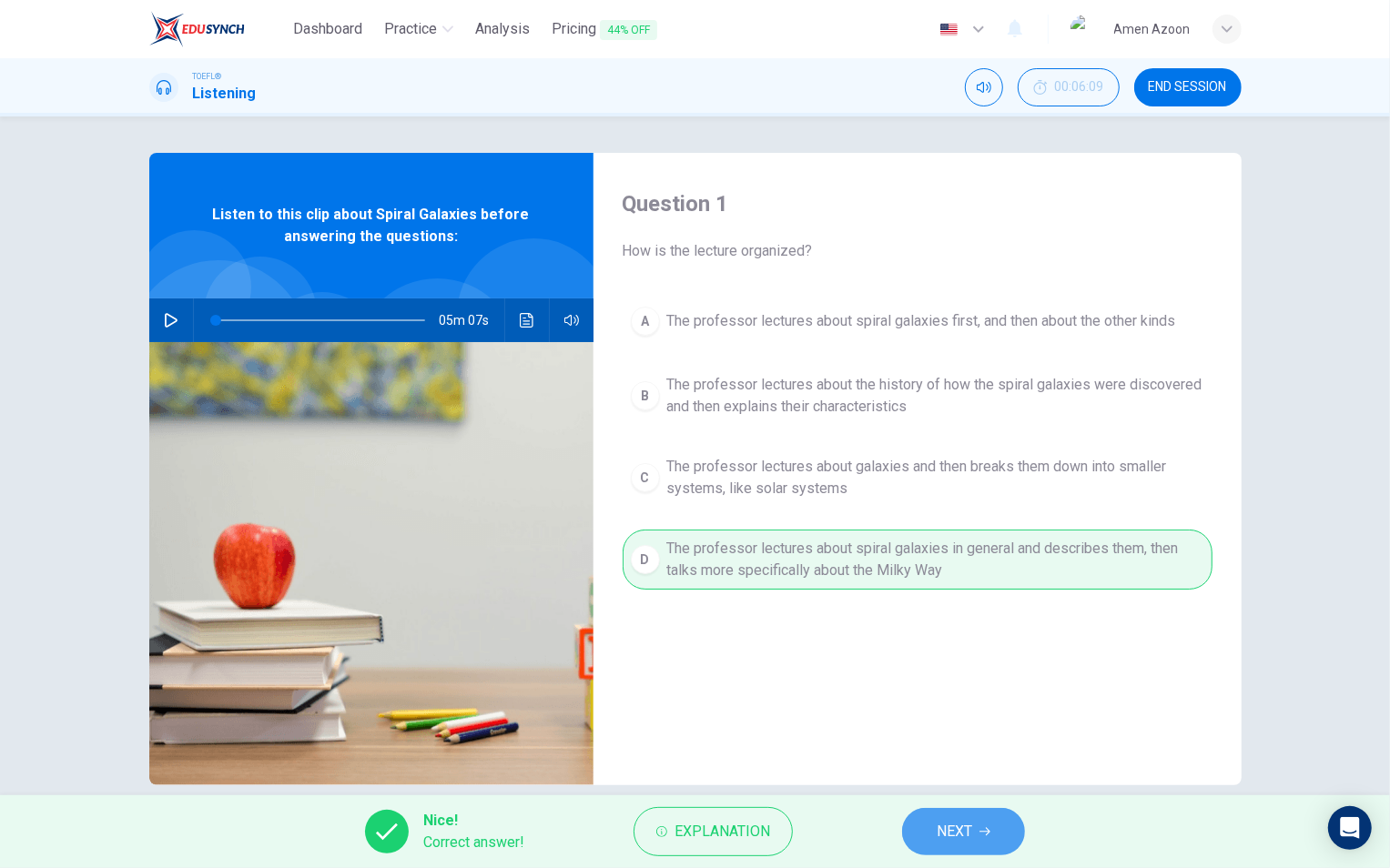 click on "NEXT" at bounding box center (963, 832) 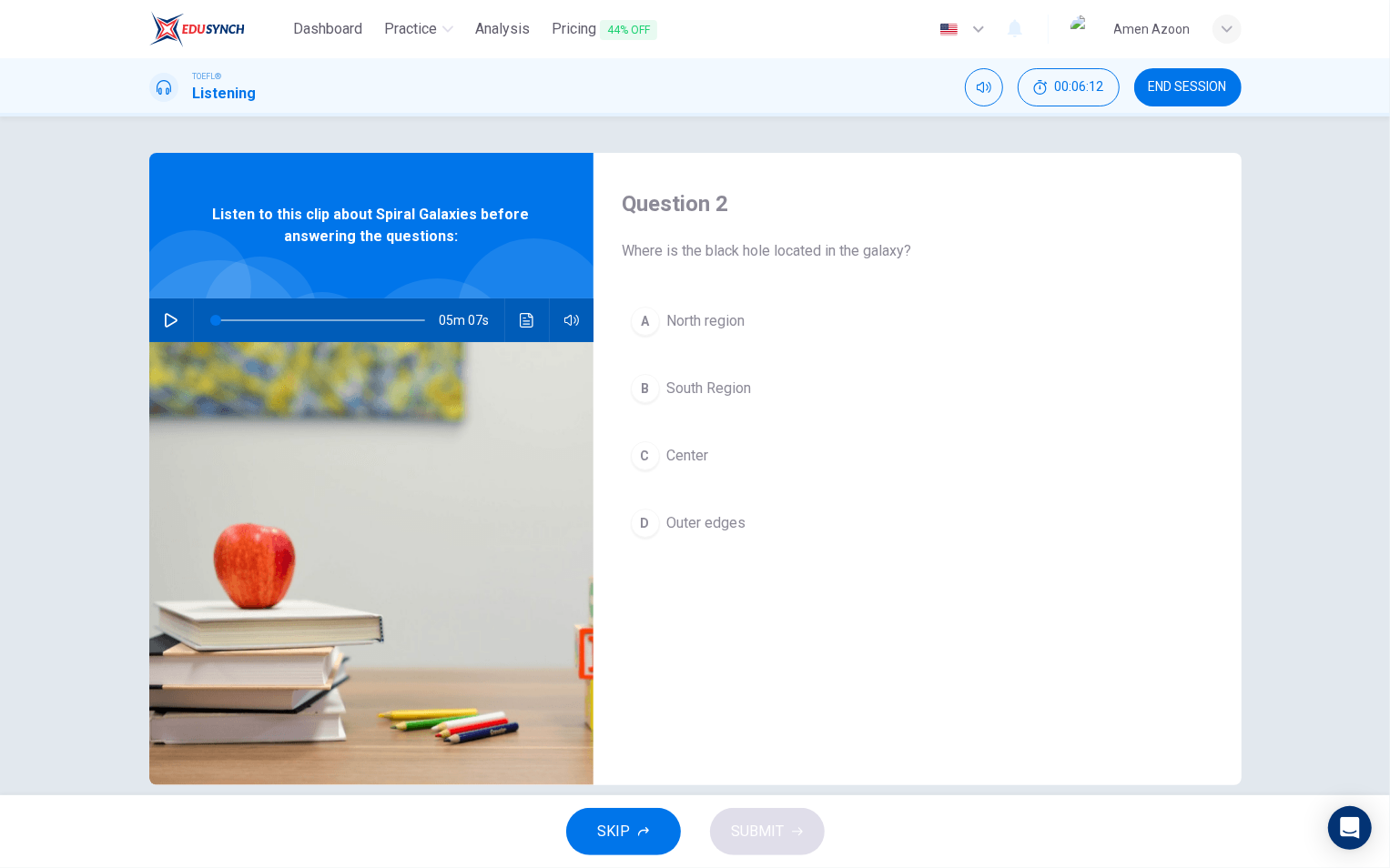 click on "Center" at bounding box center [706, 321] 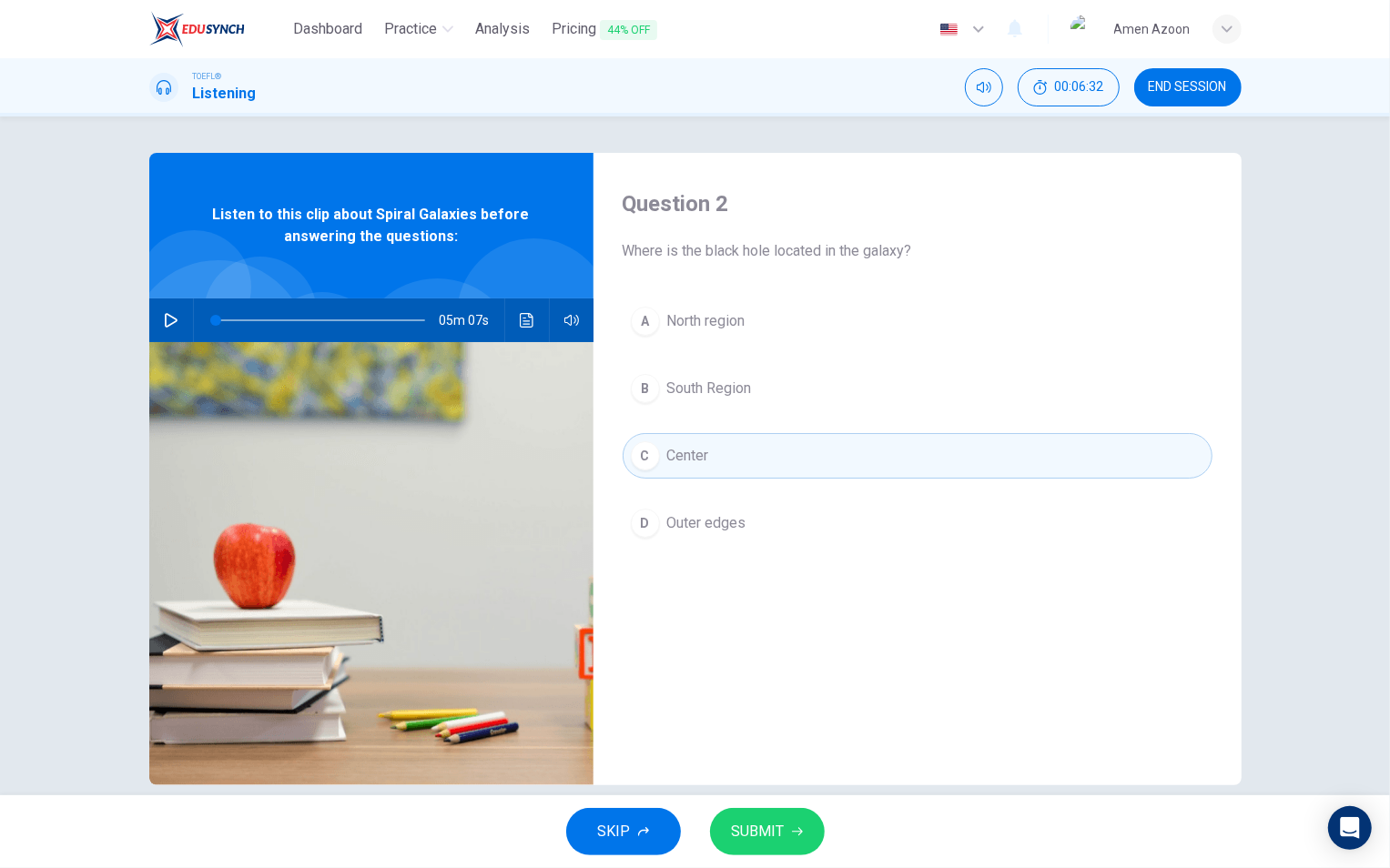 click on "SUBMIT" at bounding box center [758, 832] 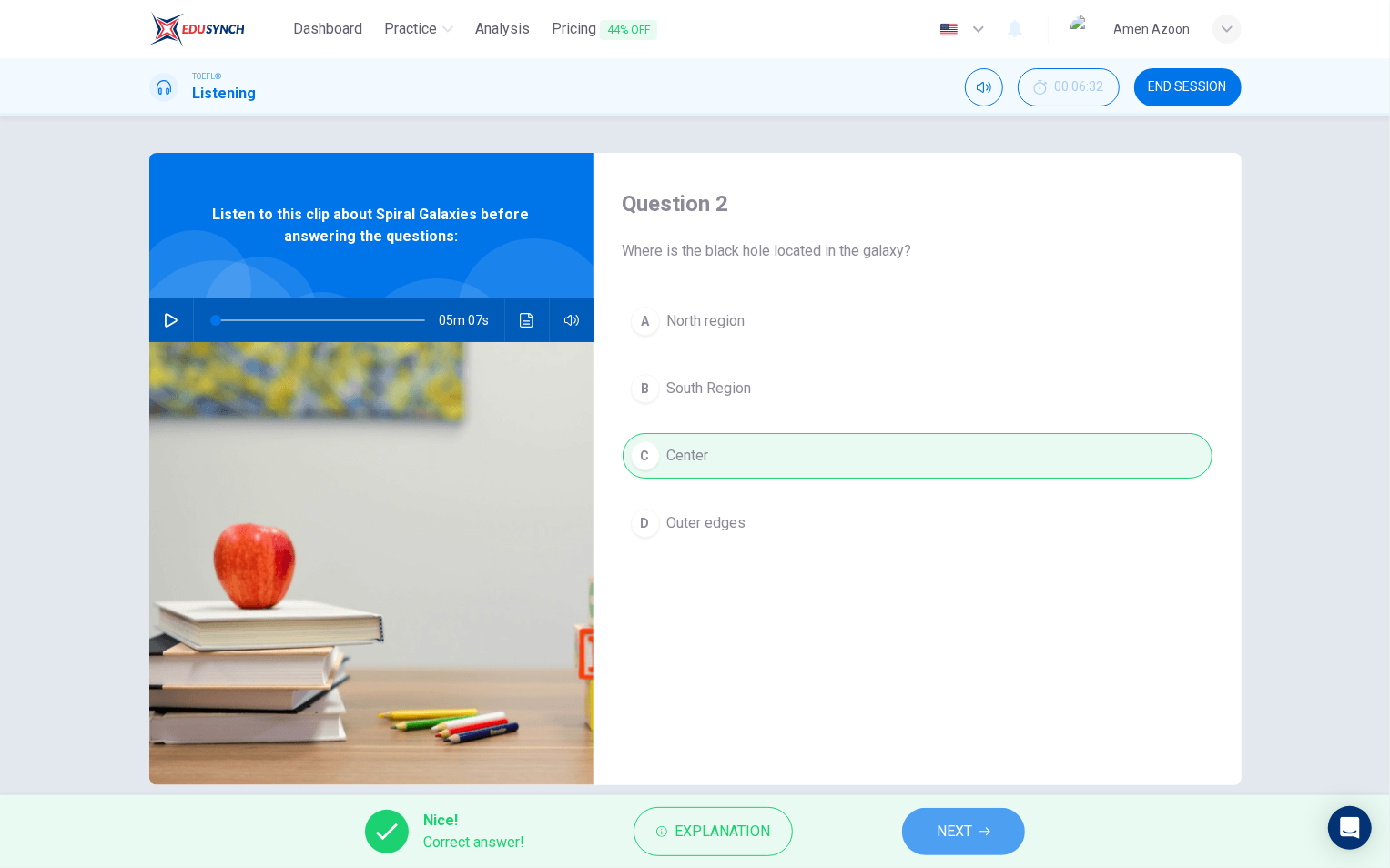 click on "NEXT" at bounding box center (954, 832) 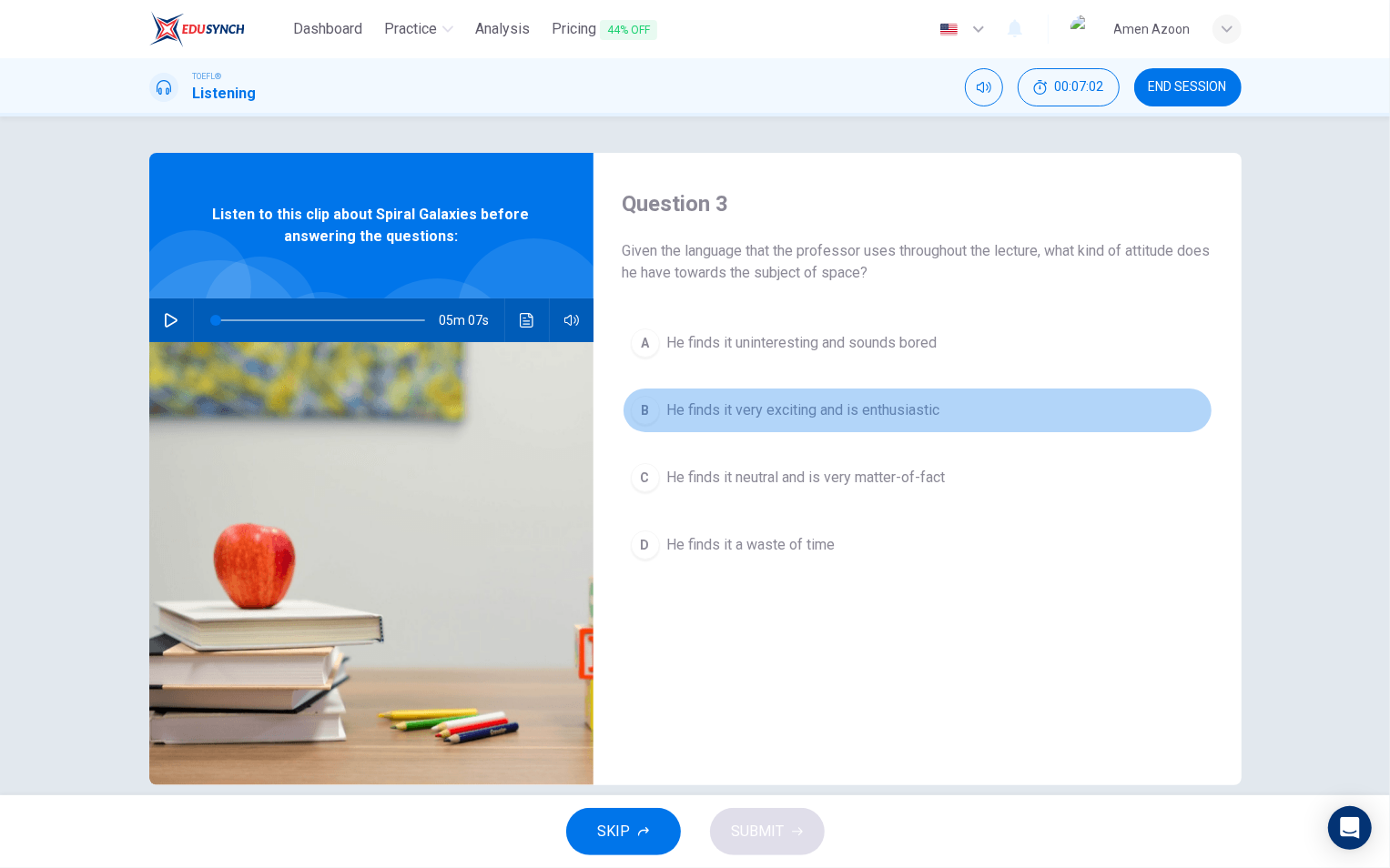 click on "He finds it very exciting and is enthusiastic" at bounding box center [802, 343] 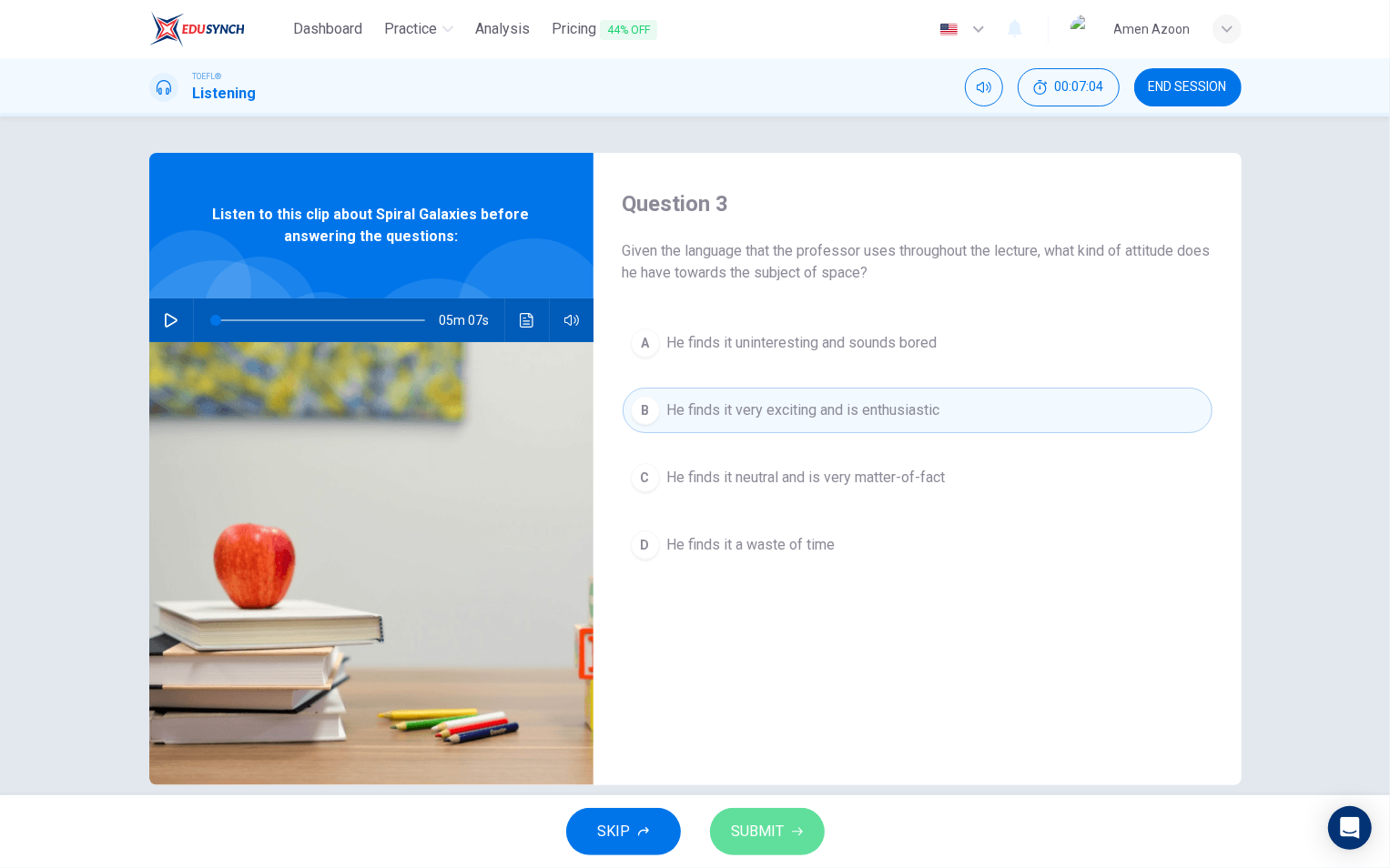 click on "SUBMIT" at bounding box center [758, 832] 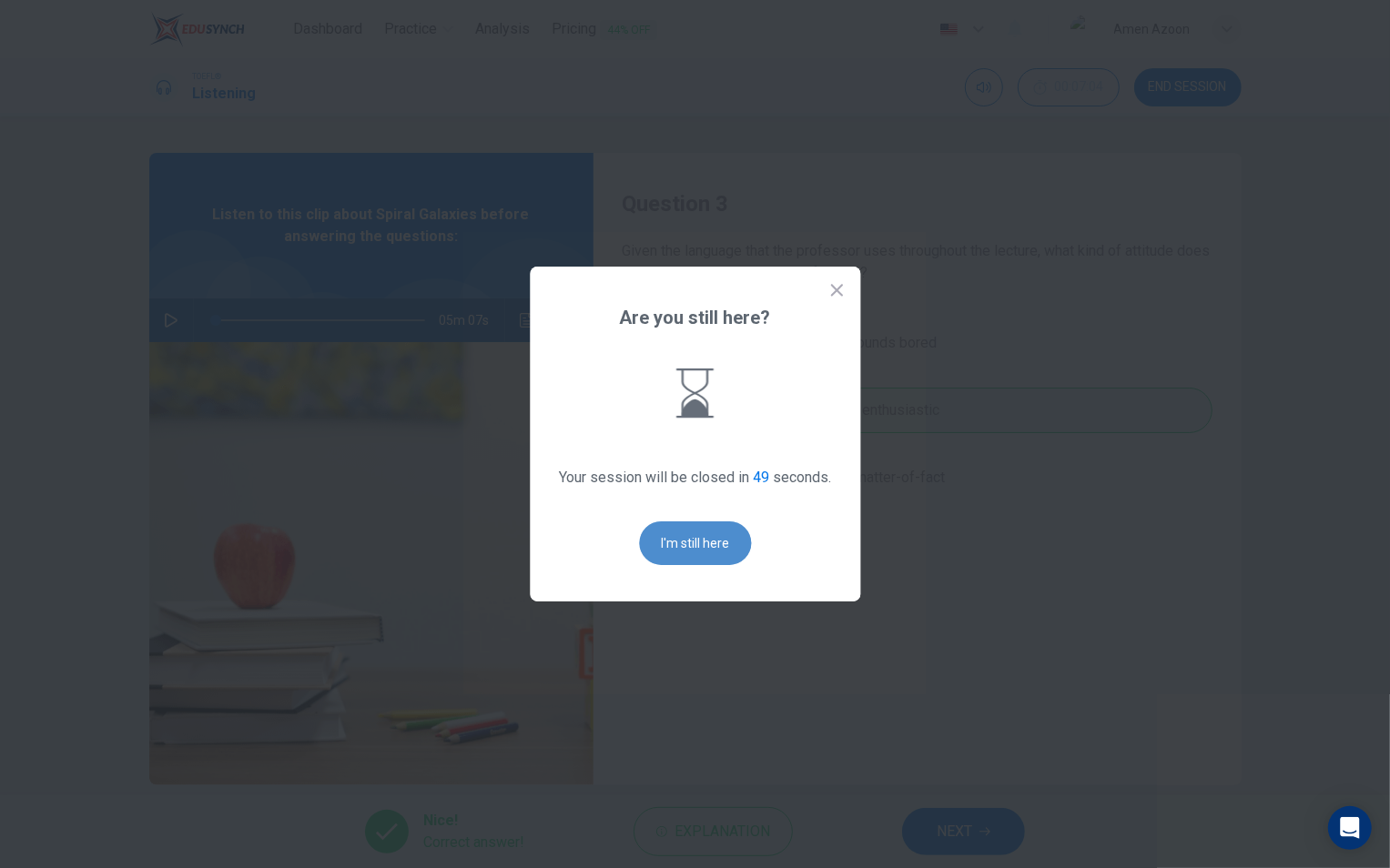 click on "I'm still here" at bounding box center [695, 543] 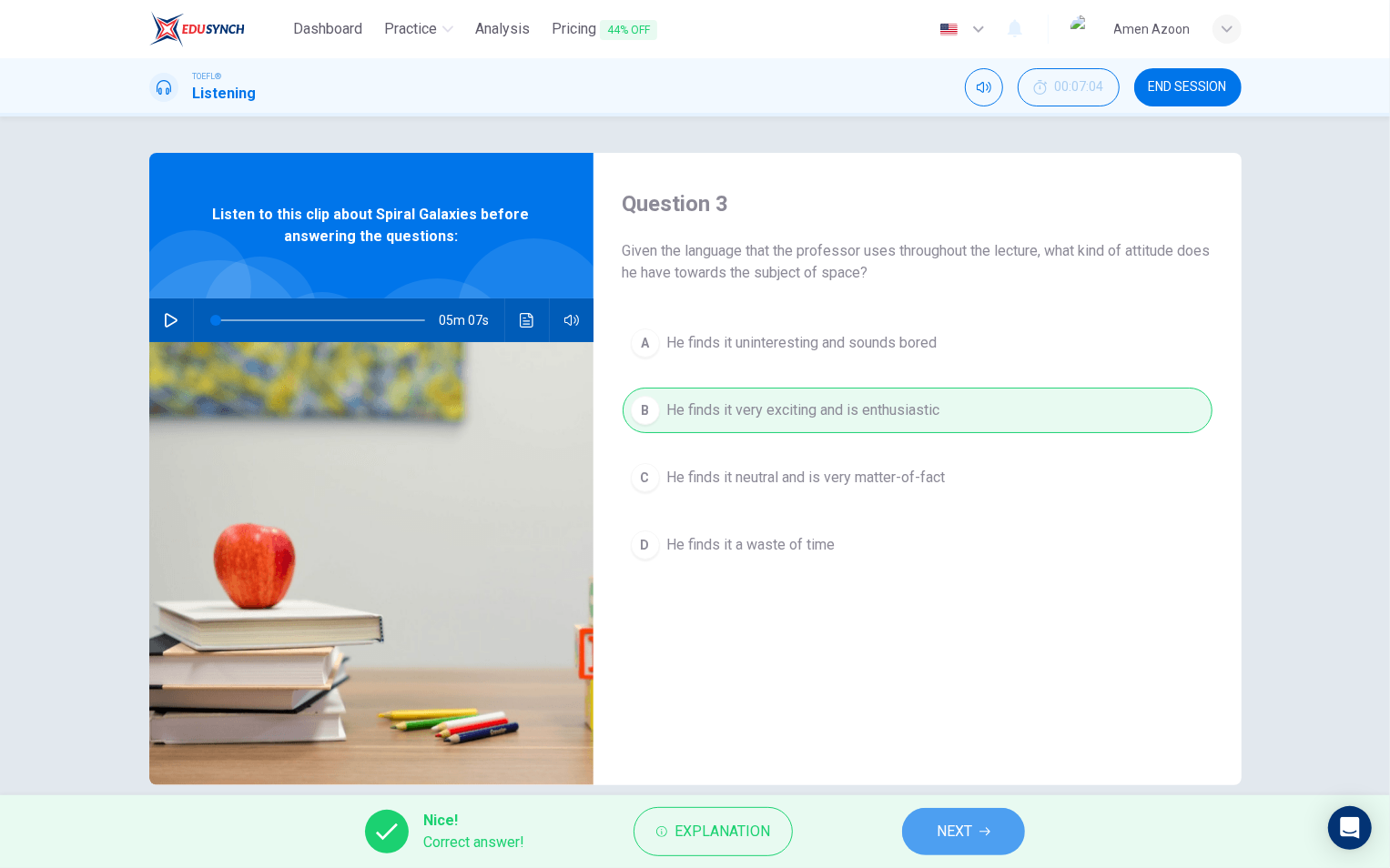 click on "NEXT" at bounding box center [963, 832] 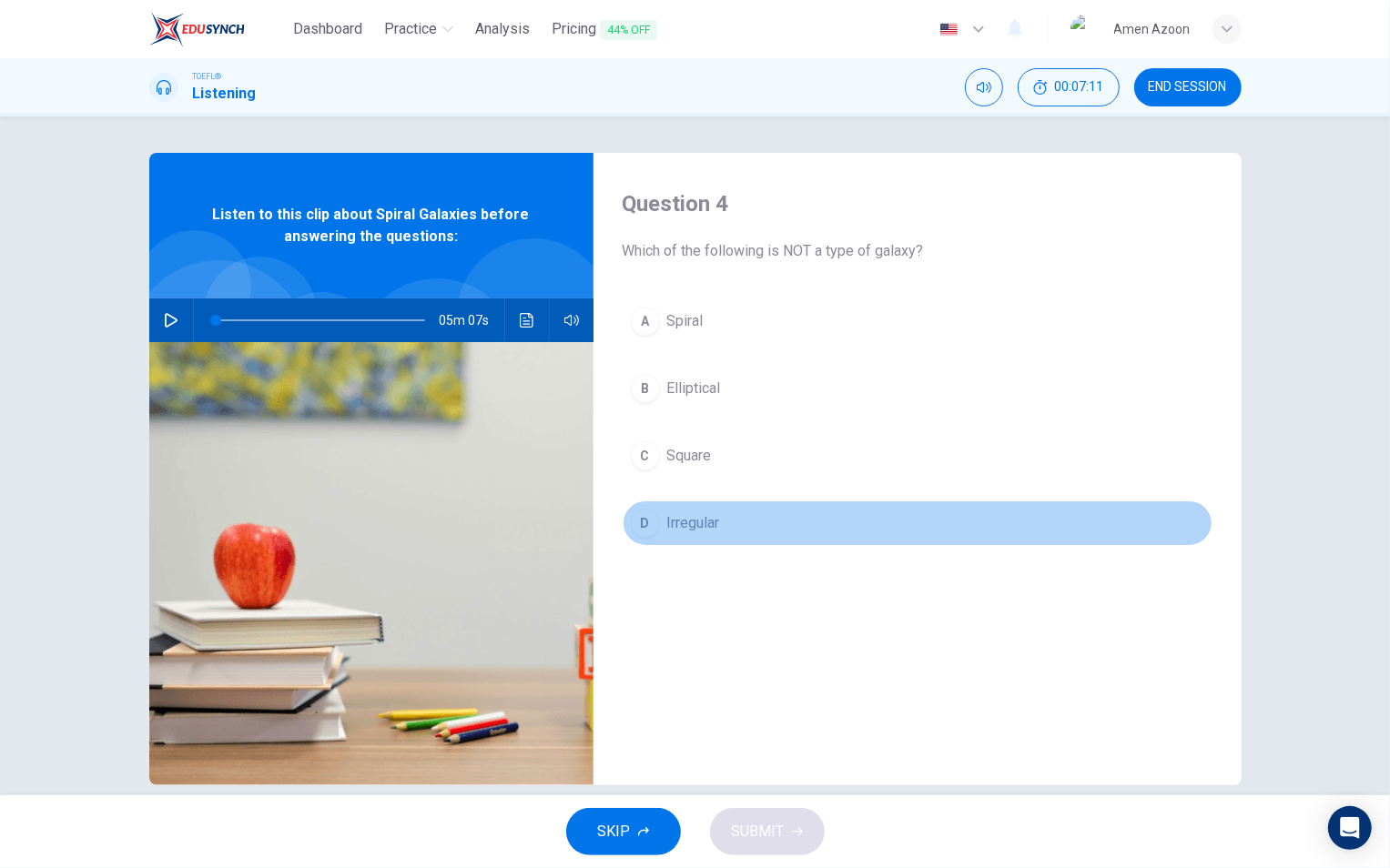 click on "Irregular" at bounding box center (685, 321) 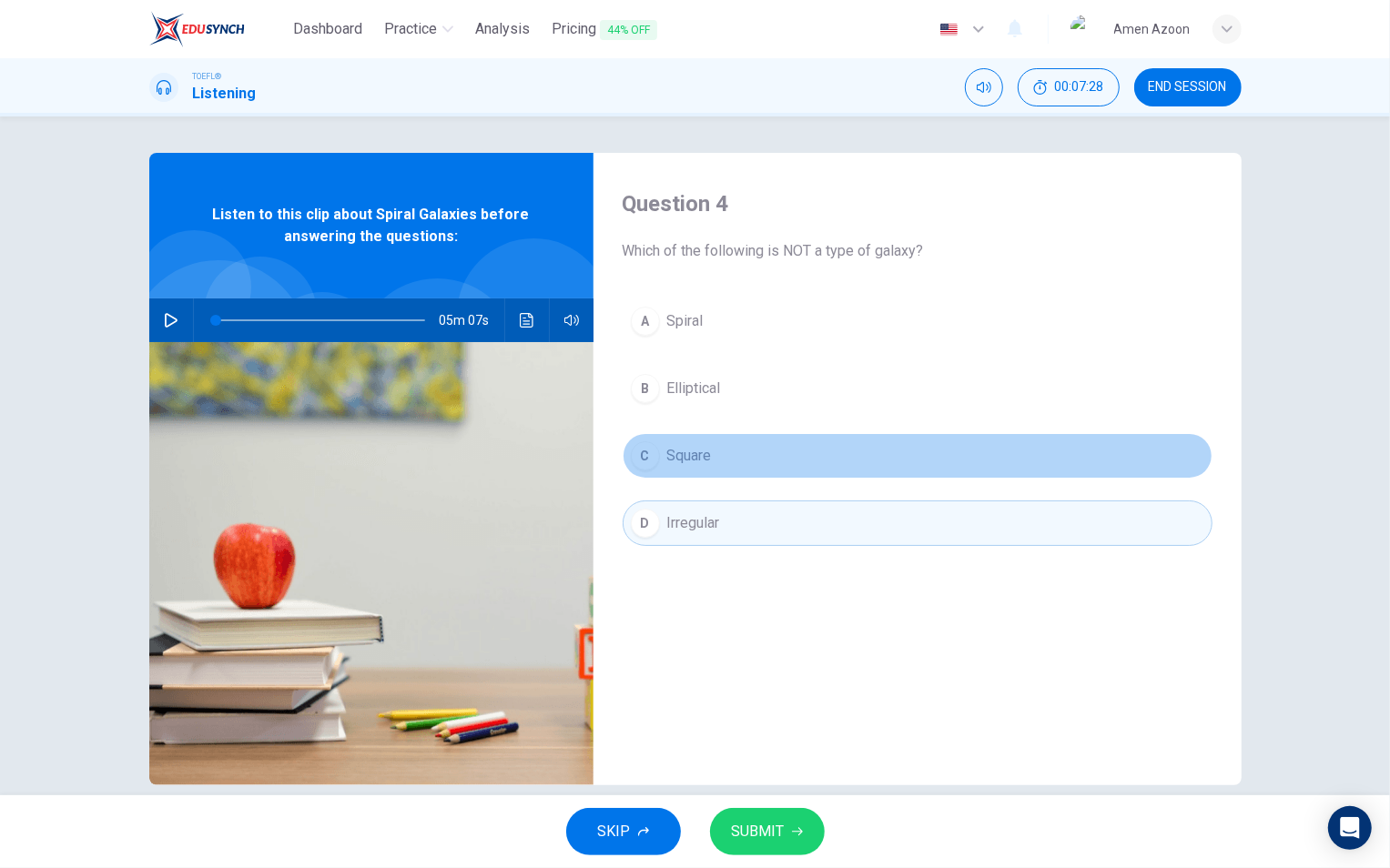 click on "C Square" at bounding box center [918, 456] 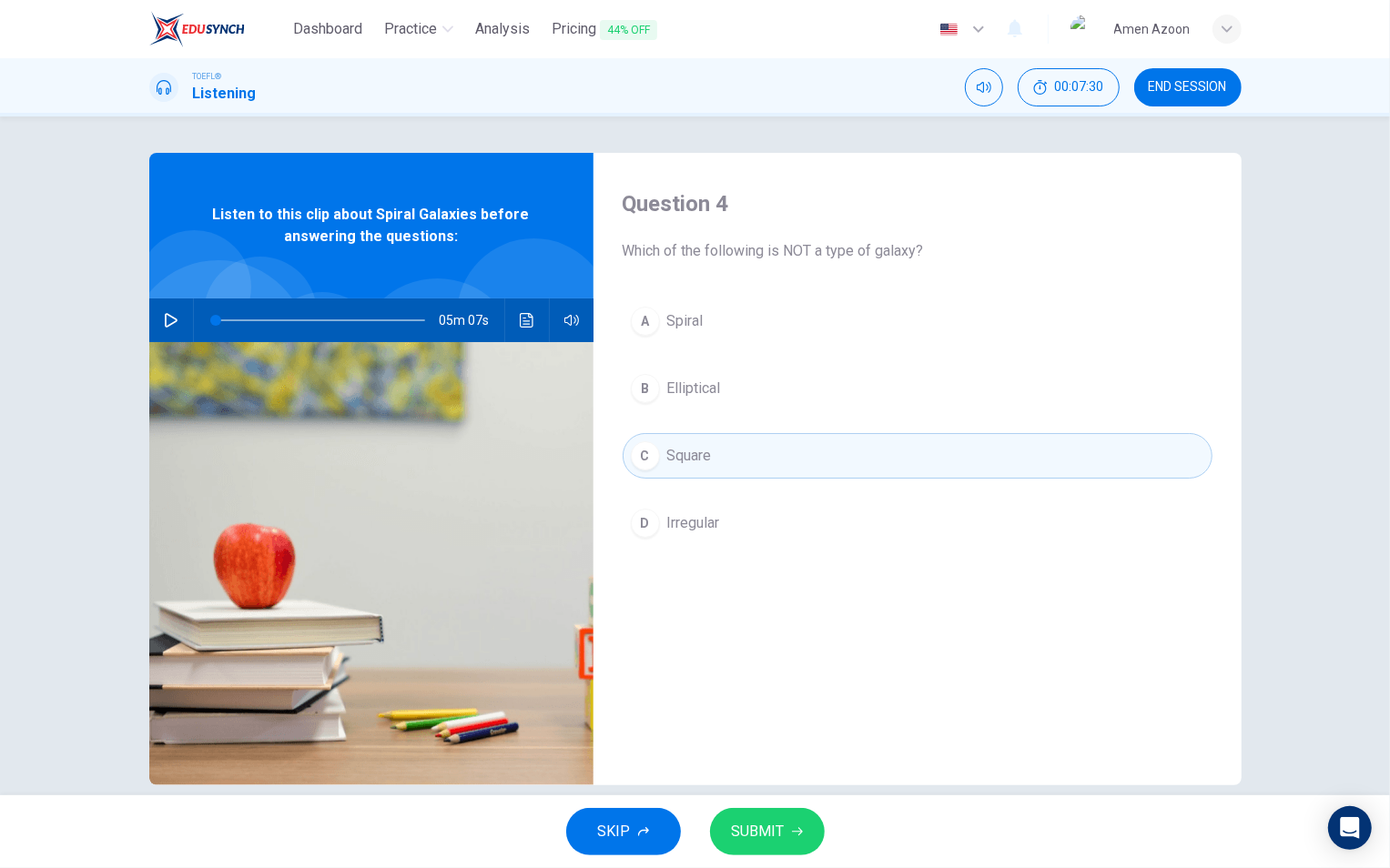 click on "SUBMIT" at bounding box center (758, 832) 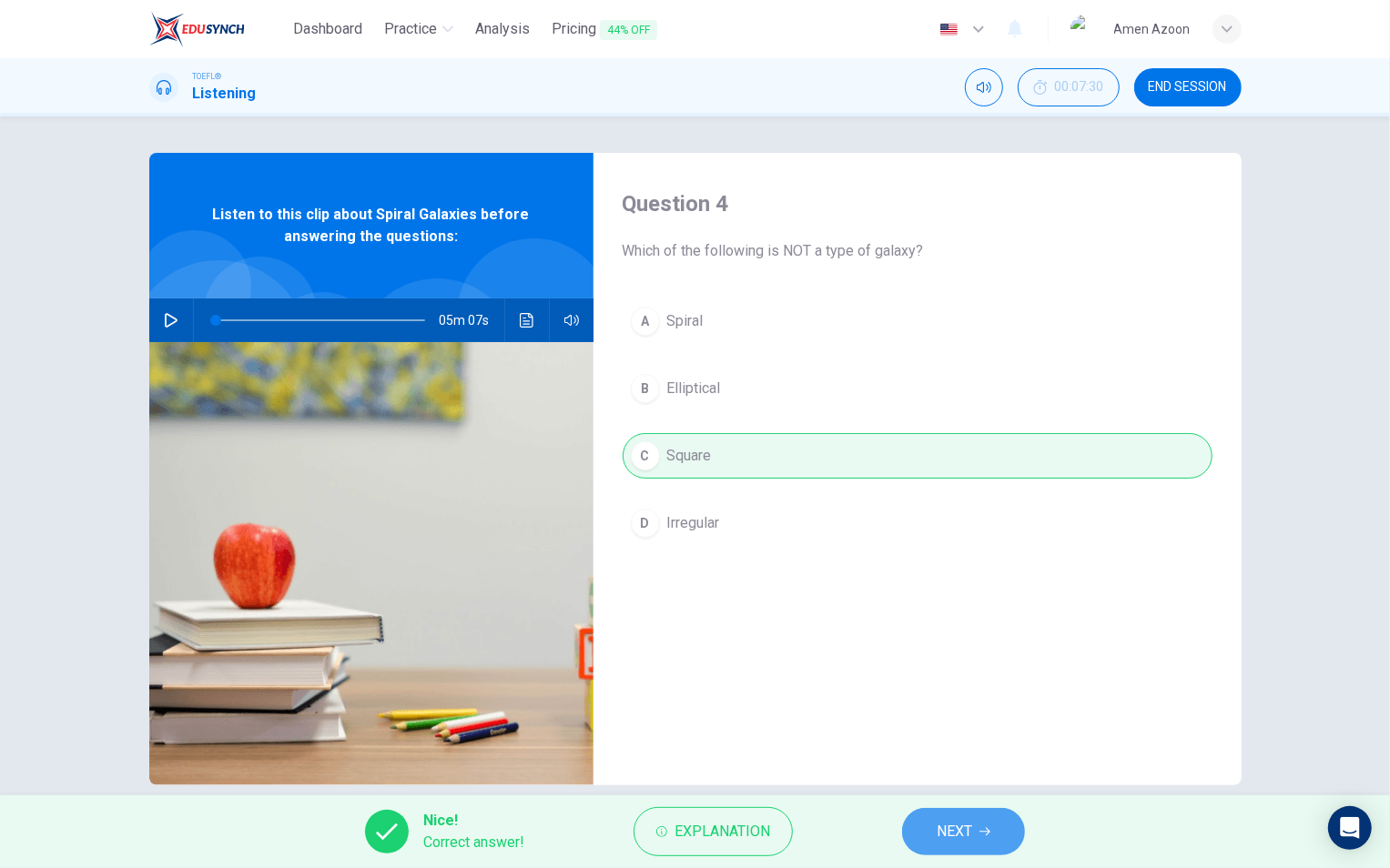 click on "NEXT" at bounding box center [954, 832] 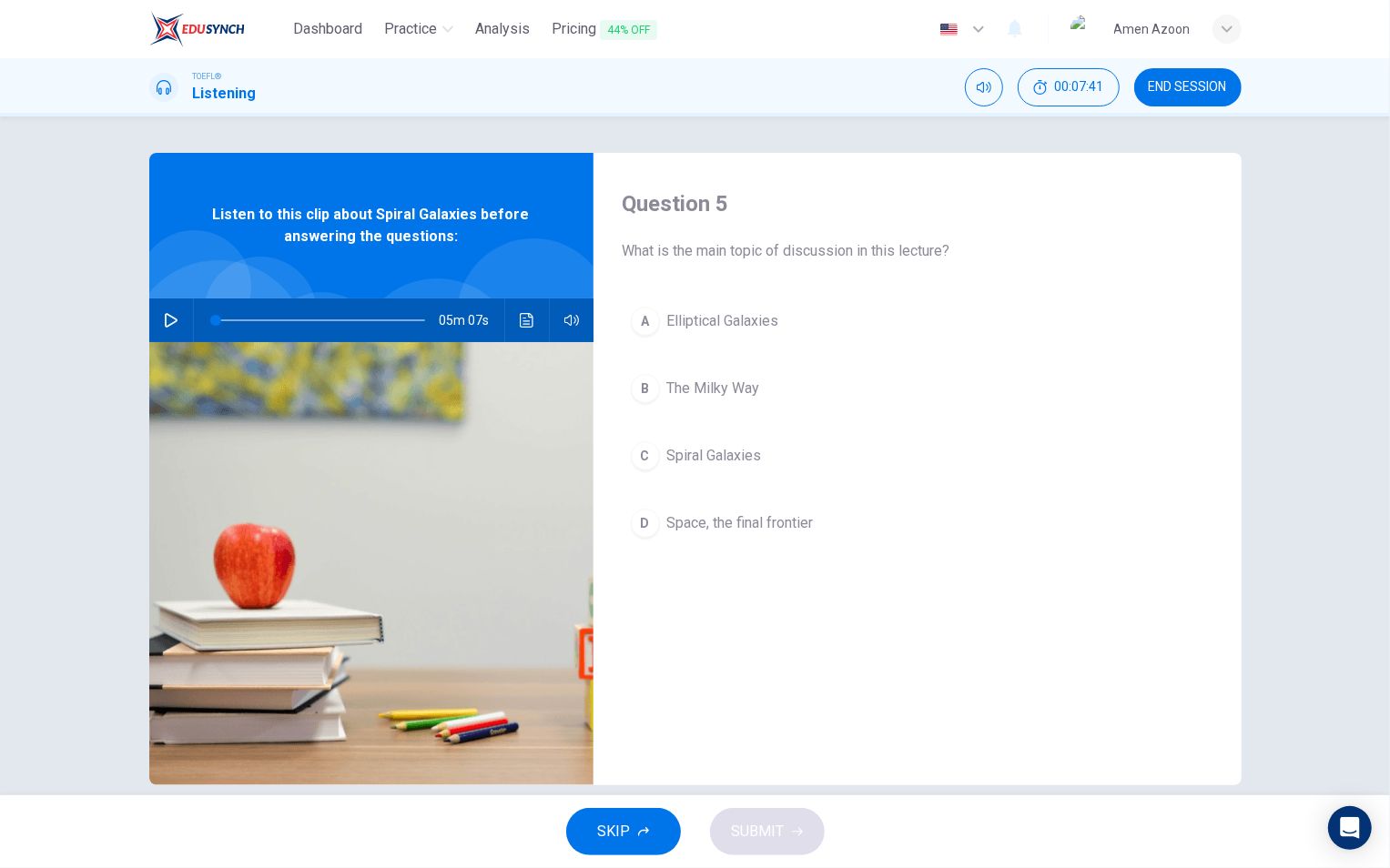 click on "C Spiral Galaxies" at bounding box center (918, 456) 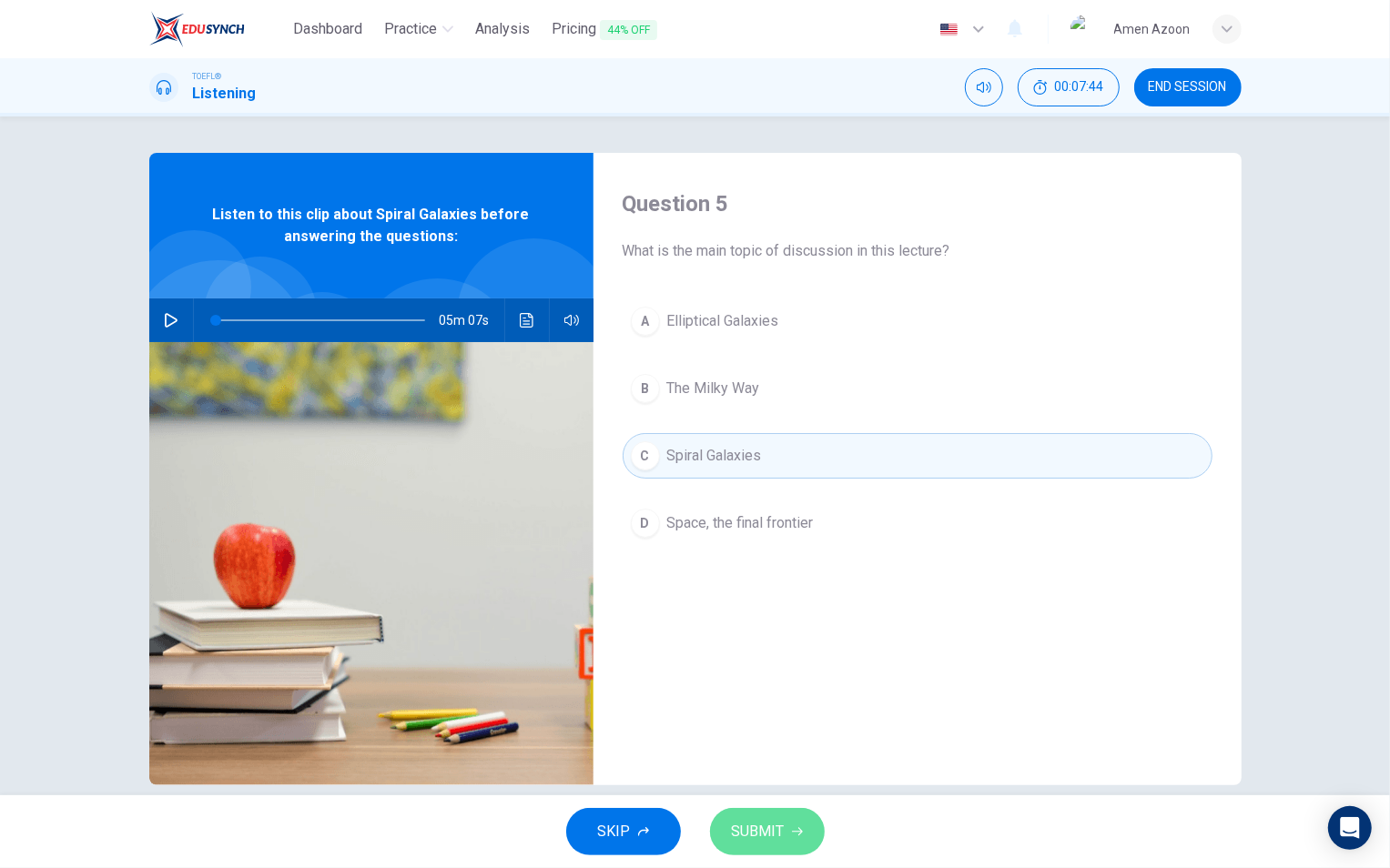click on "SUBMIT" at bounding box center (758, 832) 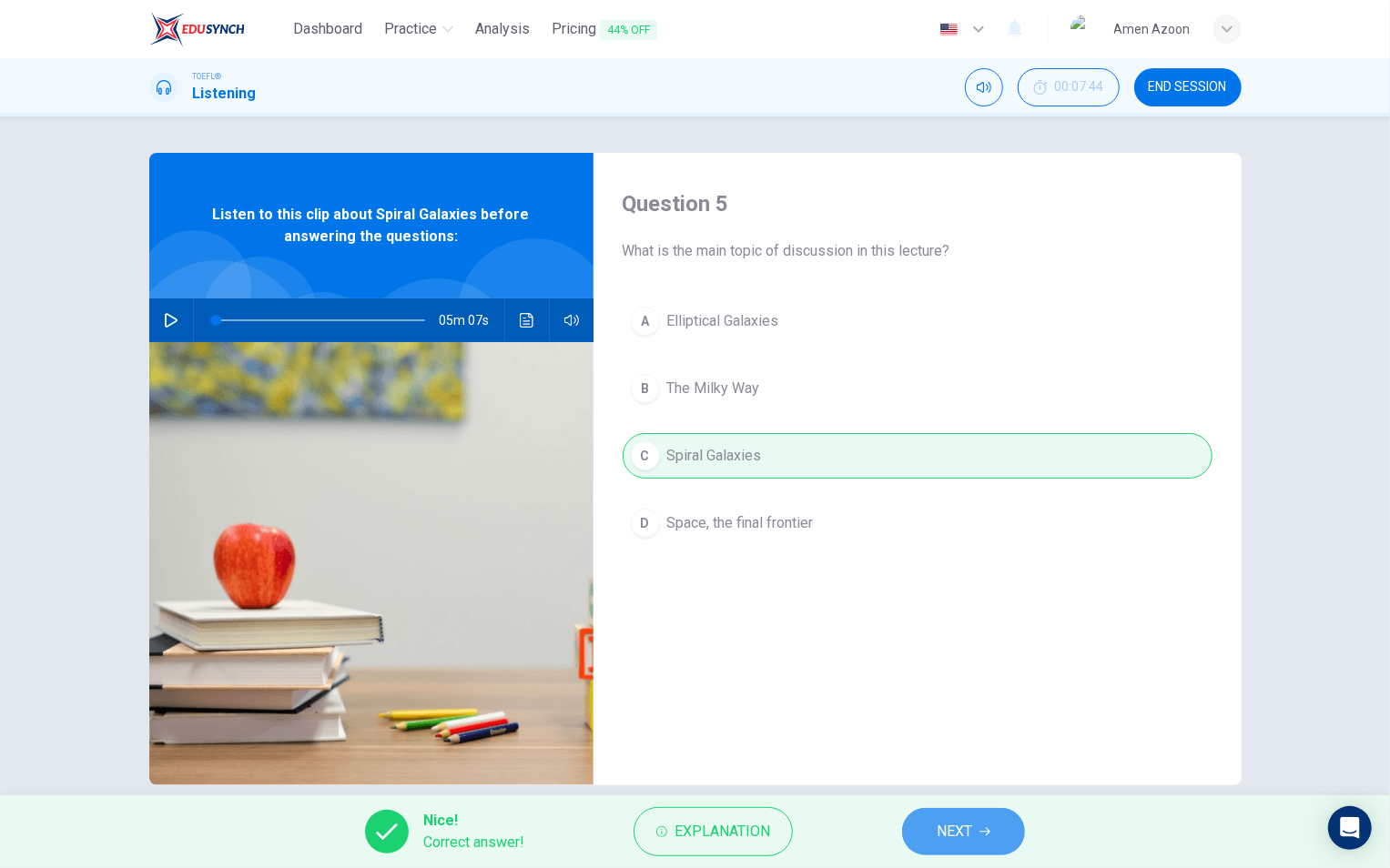 click on "NEXT" at bounding box center [963, 832] 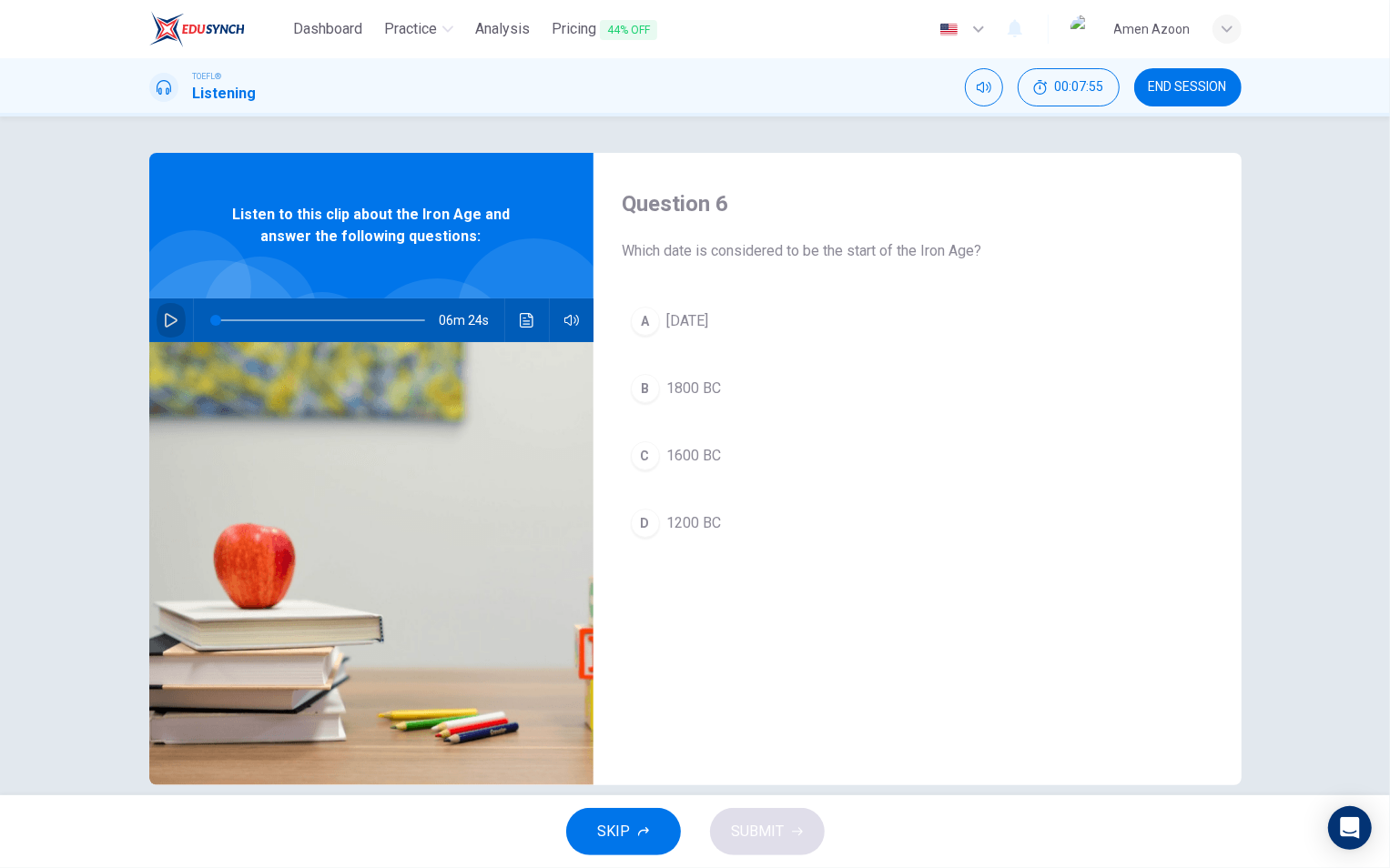 click at bounding box center (171, 320) 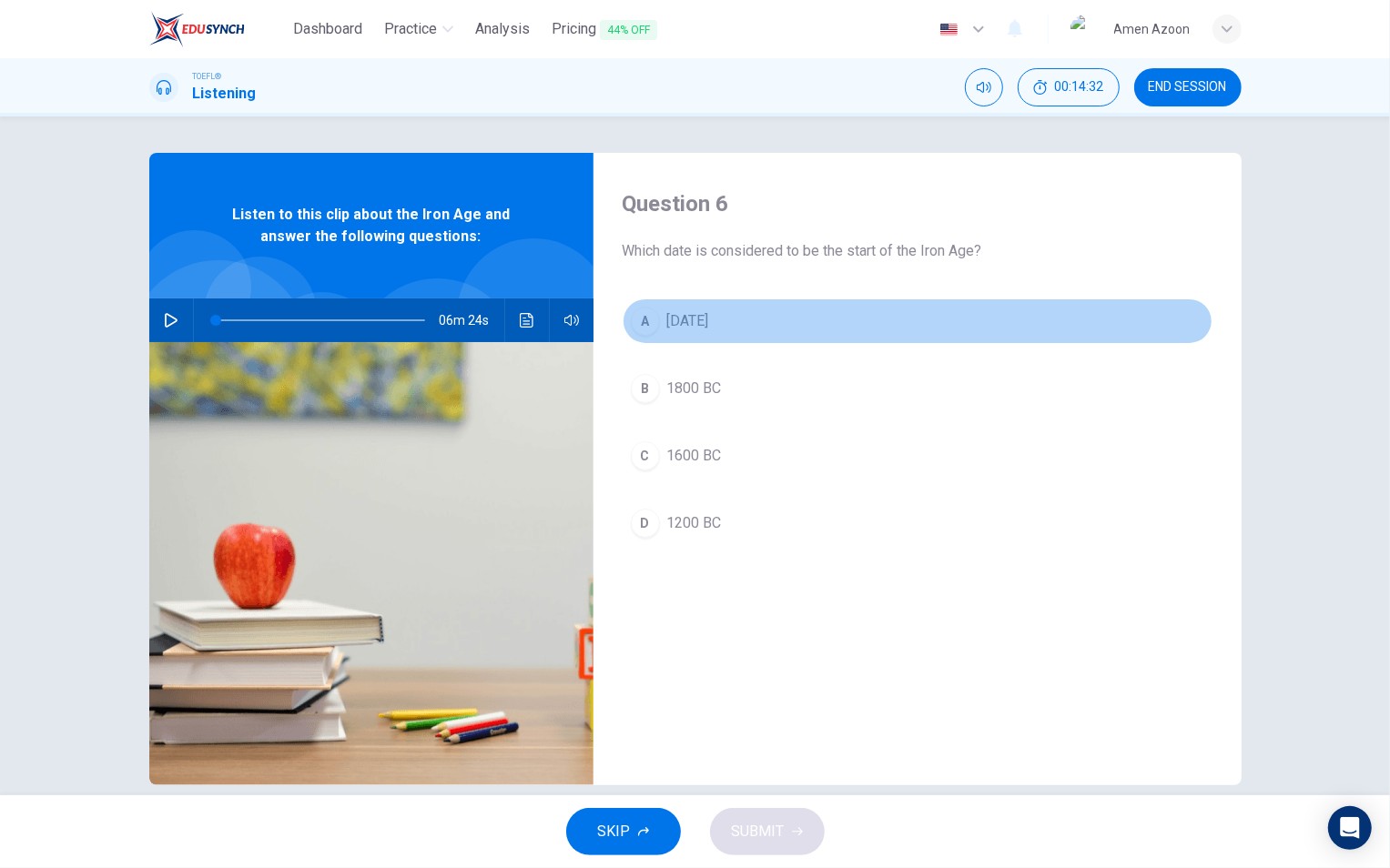 click on "[DATE]" at bounding box center (688, 321) 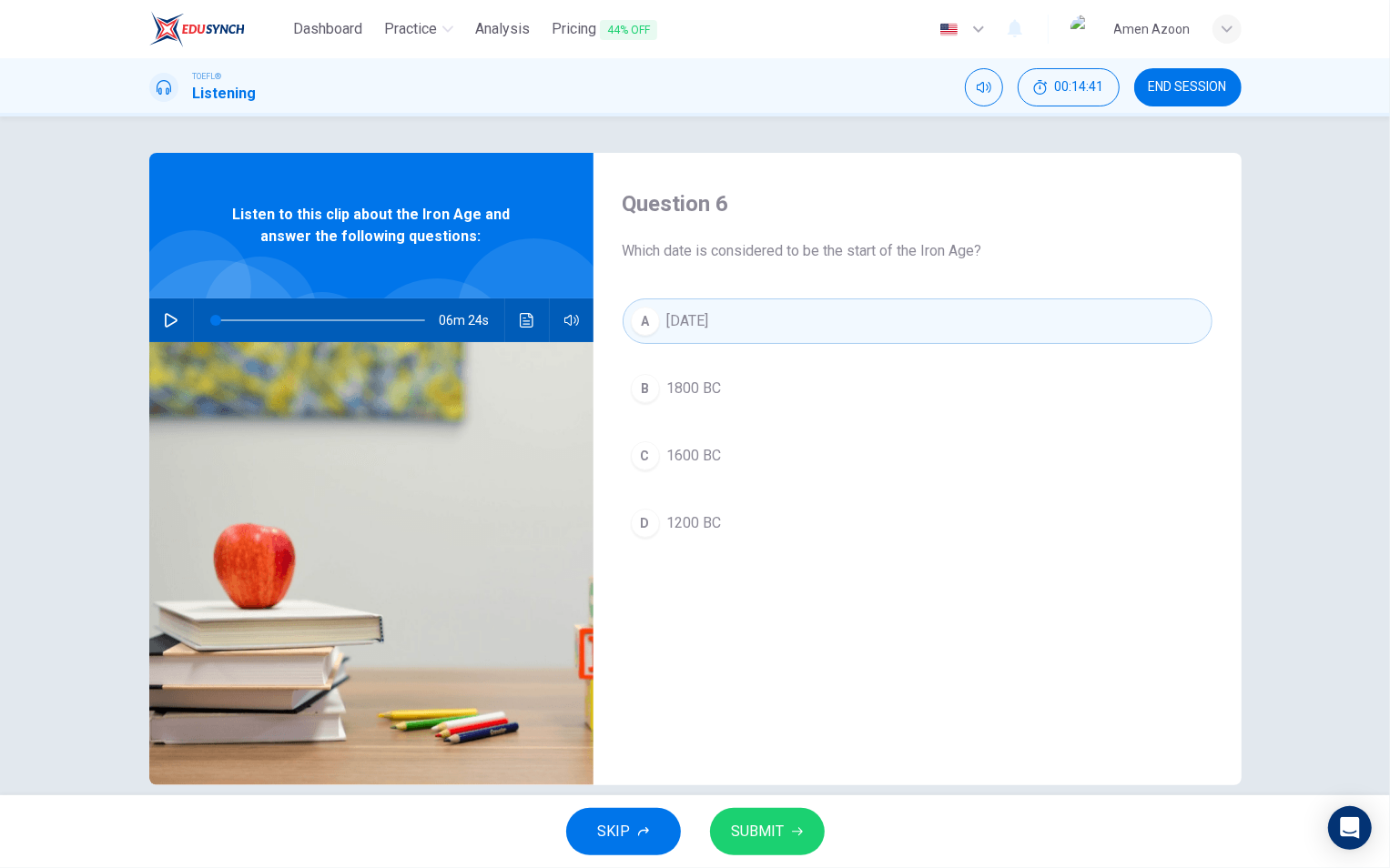 click on "SUBMIT" at bounding box center (758, 832) 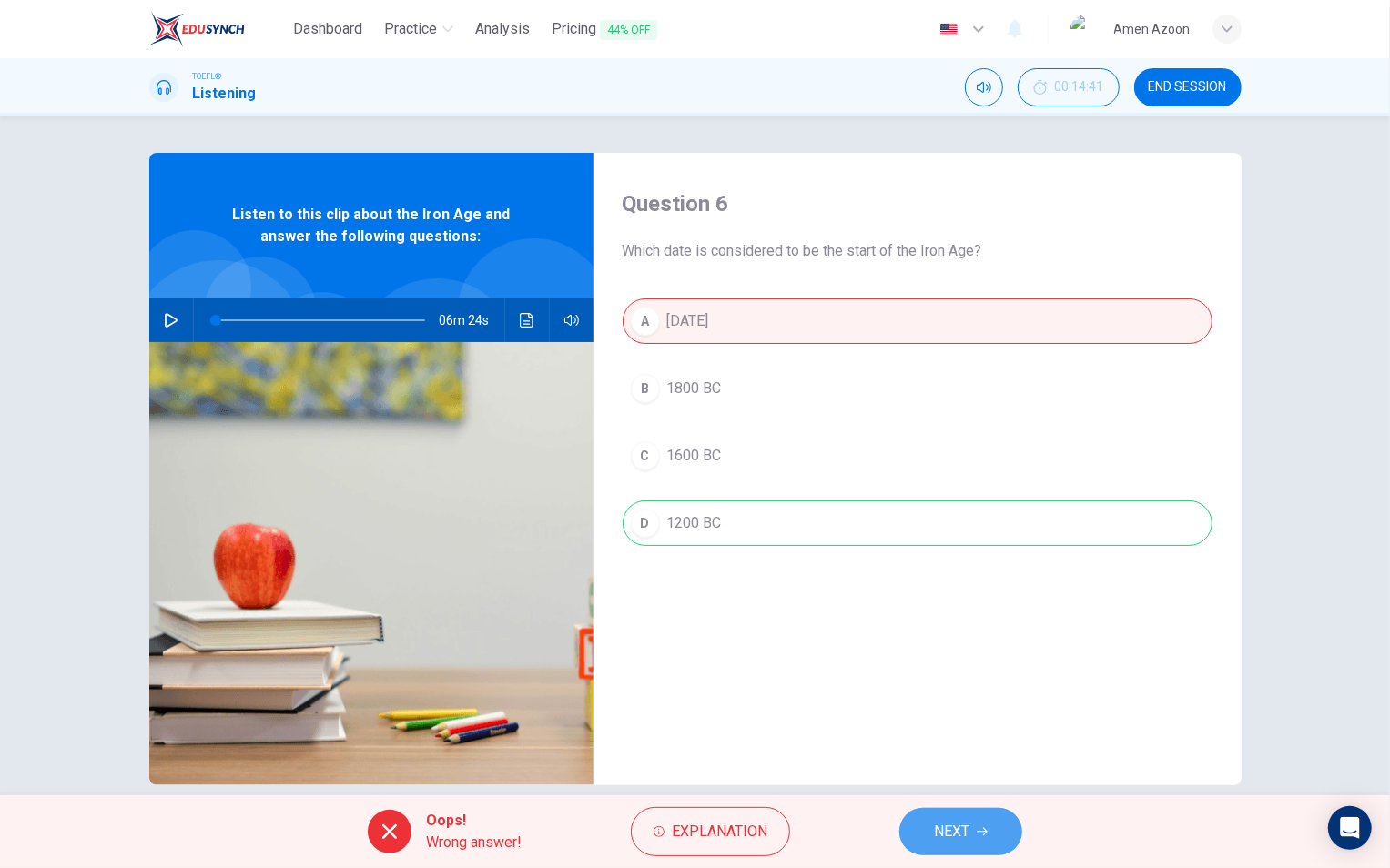 click on "NEXT" at bounding box center (951, 832) 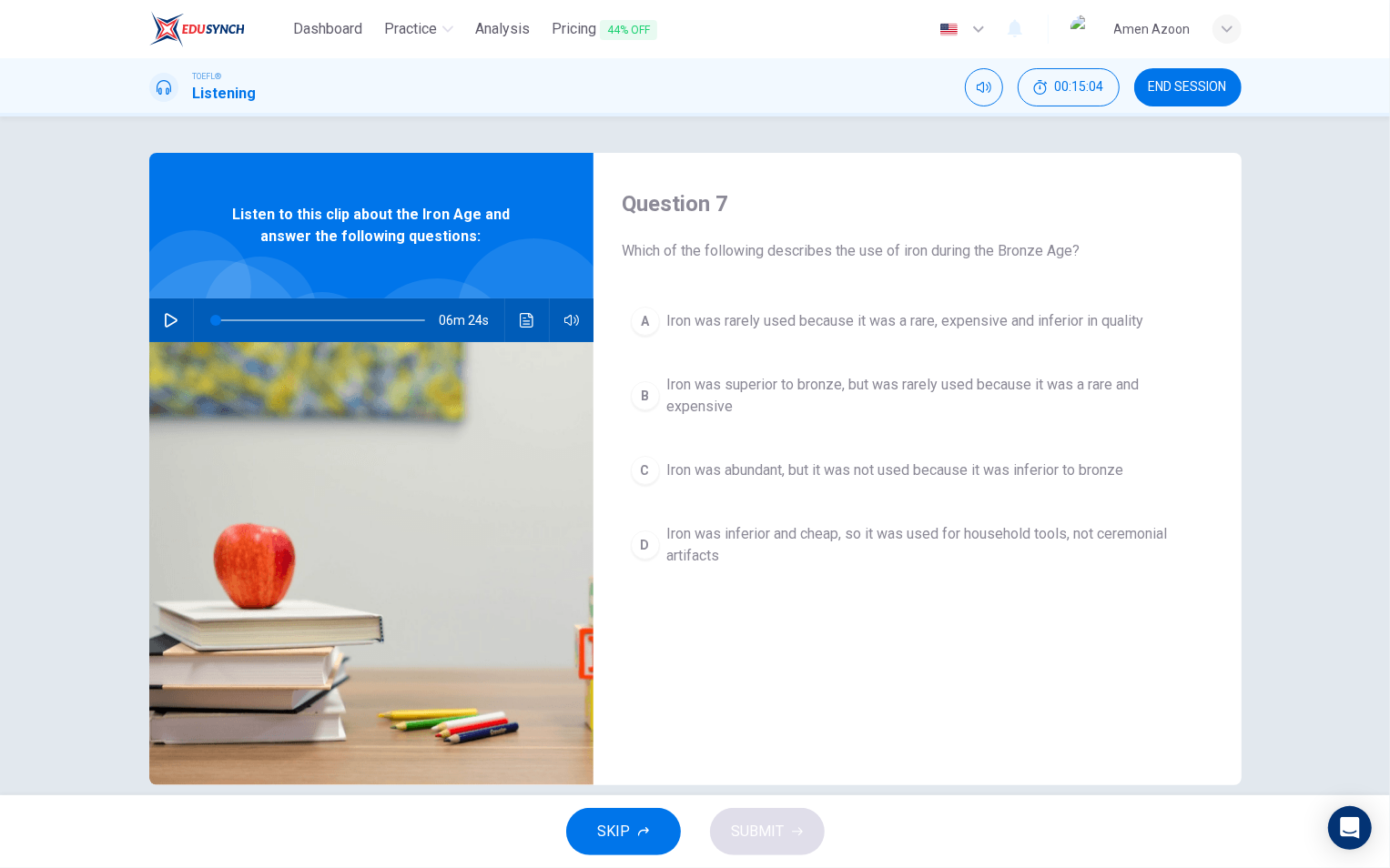 click on "Iron was abundant, but it was not used because it was inferior to bronze" at bounding box center (906, 321) 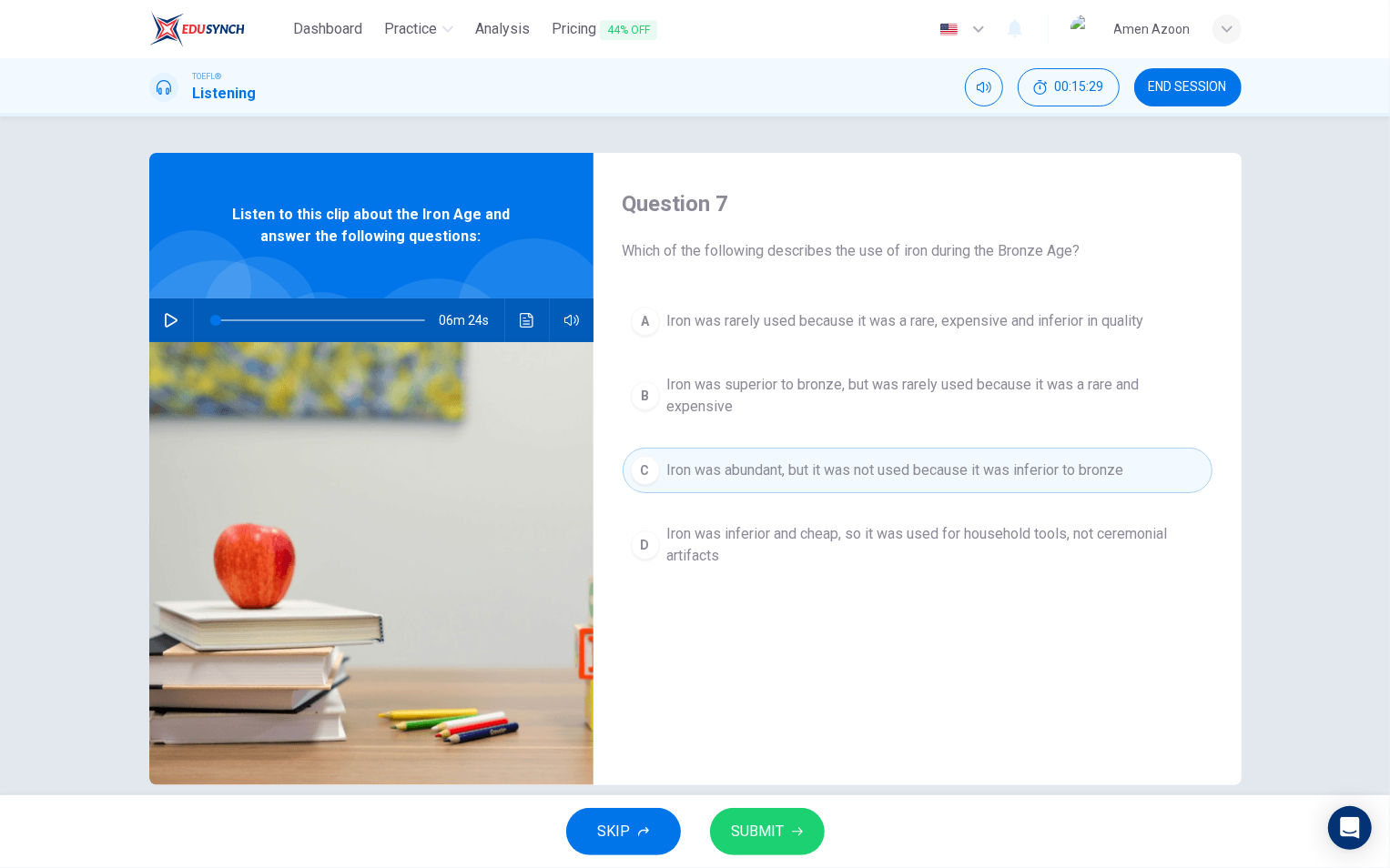 click on "Iron was rarely used because it was a rare, expensive and inferior in quality" at bounding box center [906, 321] 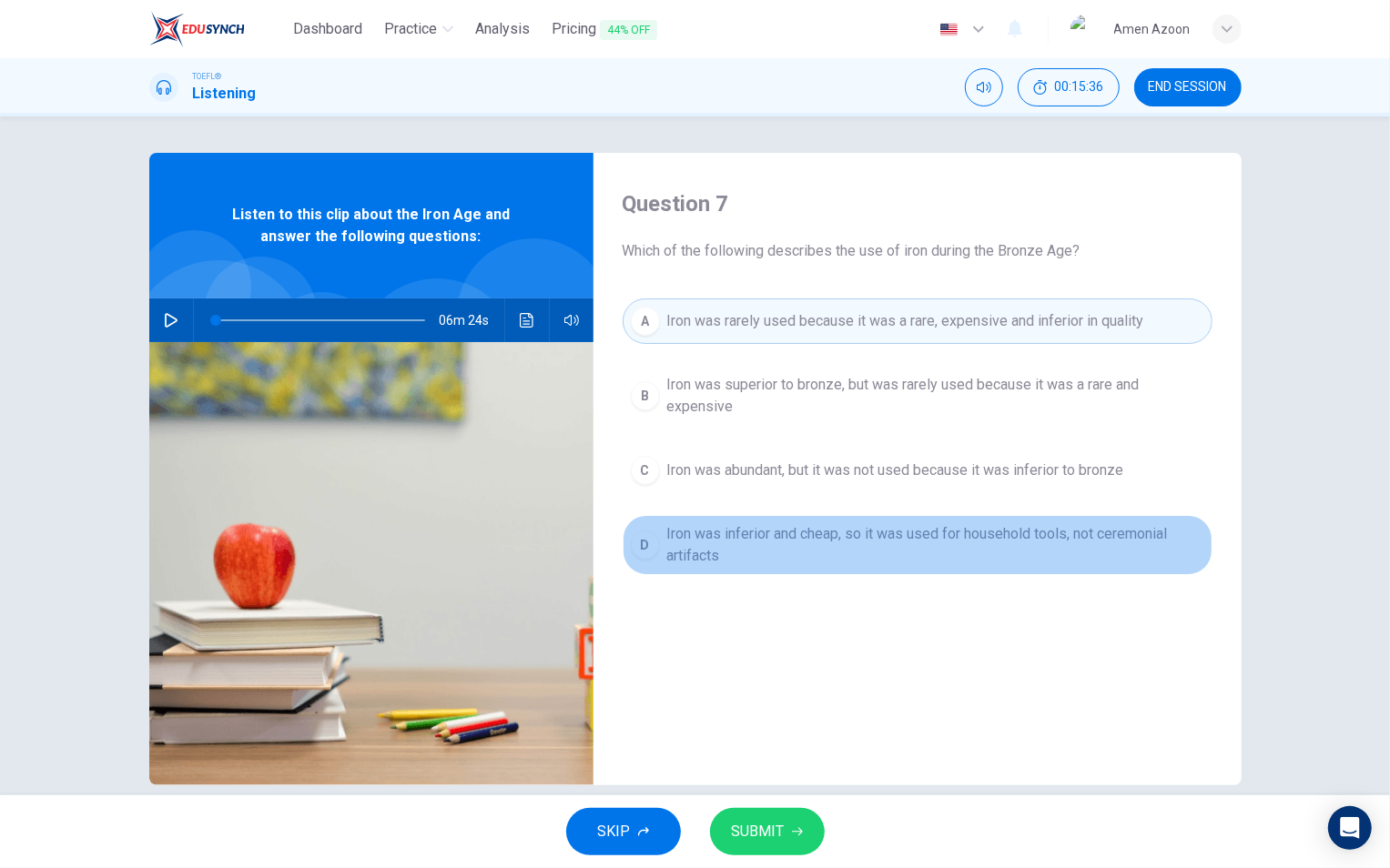 click on "Iron was inferior and cheap, so it was used for household tools, not ceremonial artifacts" at bounding box center (936, 396) 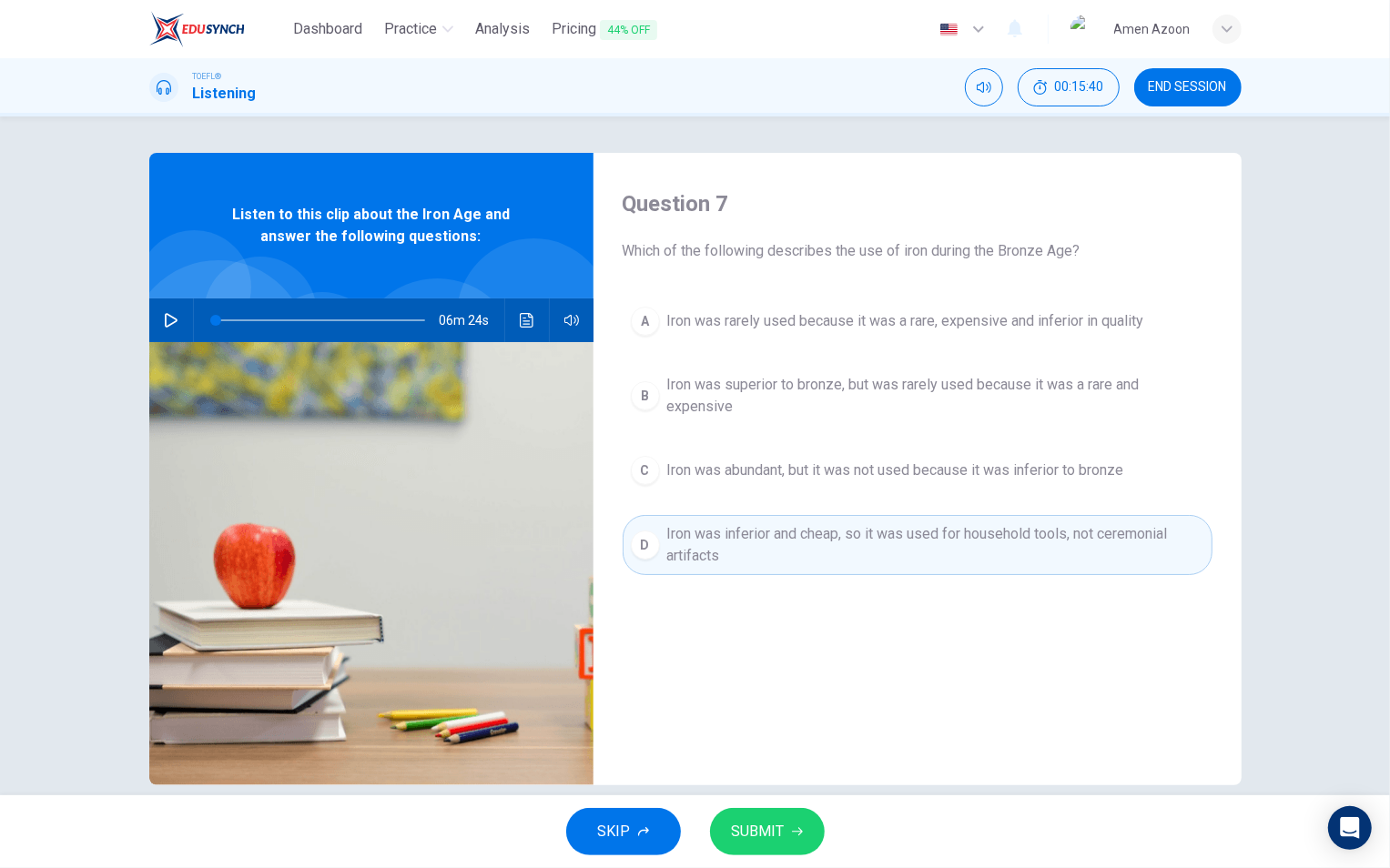 click on "Iron was abundant, but it was not used because it was inferior to bronze" at bounding box center [906, 321] 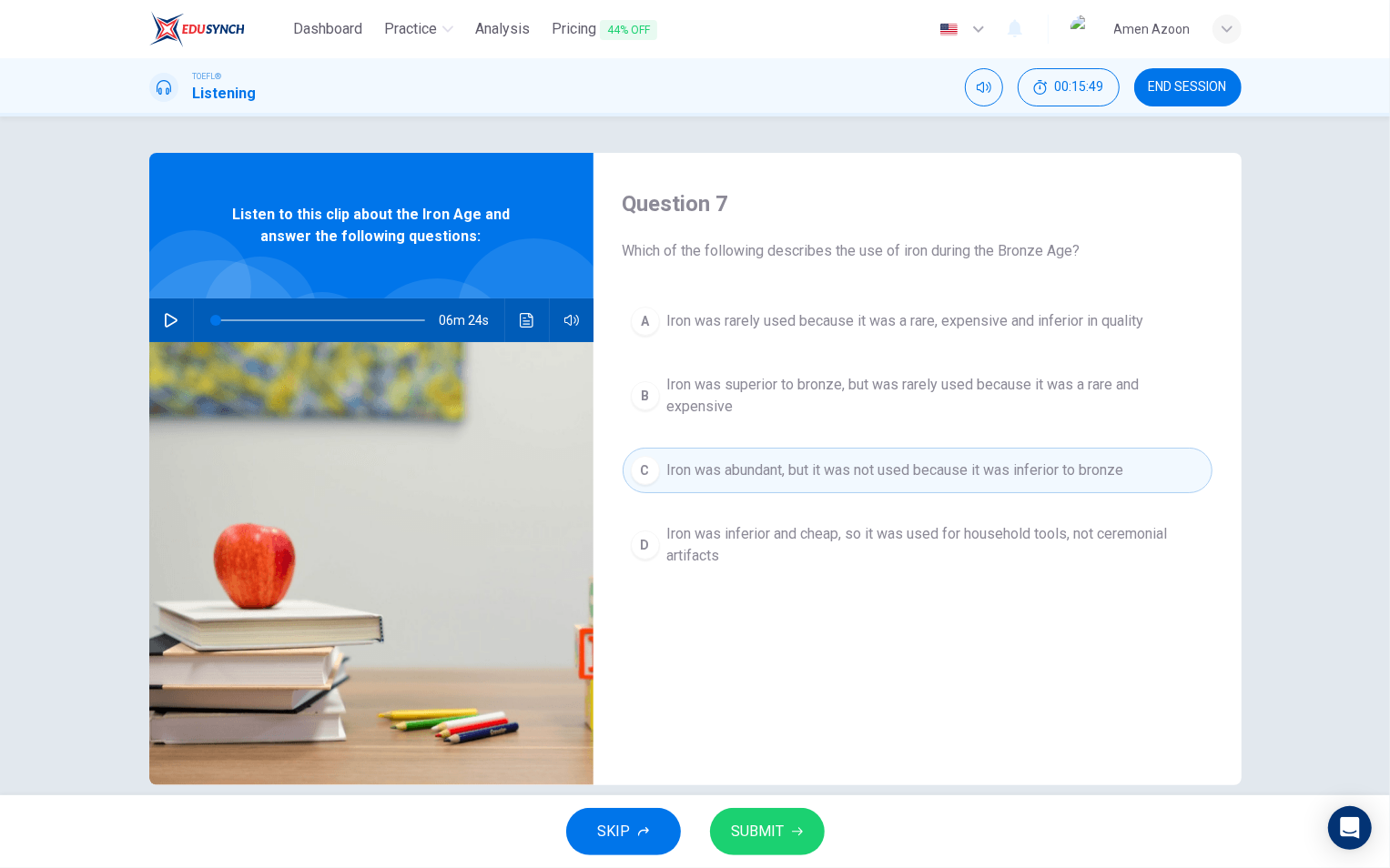 click on "Iron was rarely used because it was a rare, expensive and inferior in quality" at bounding box center (906, 321) 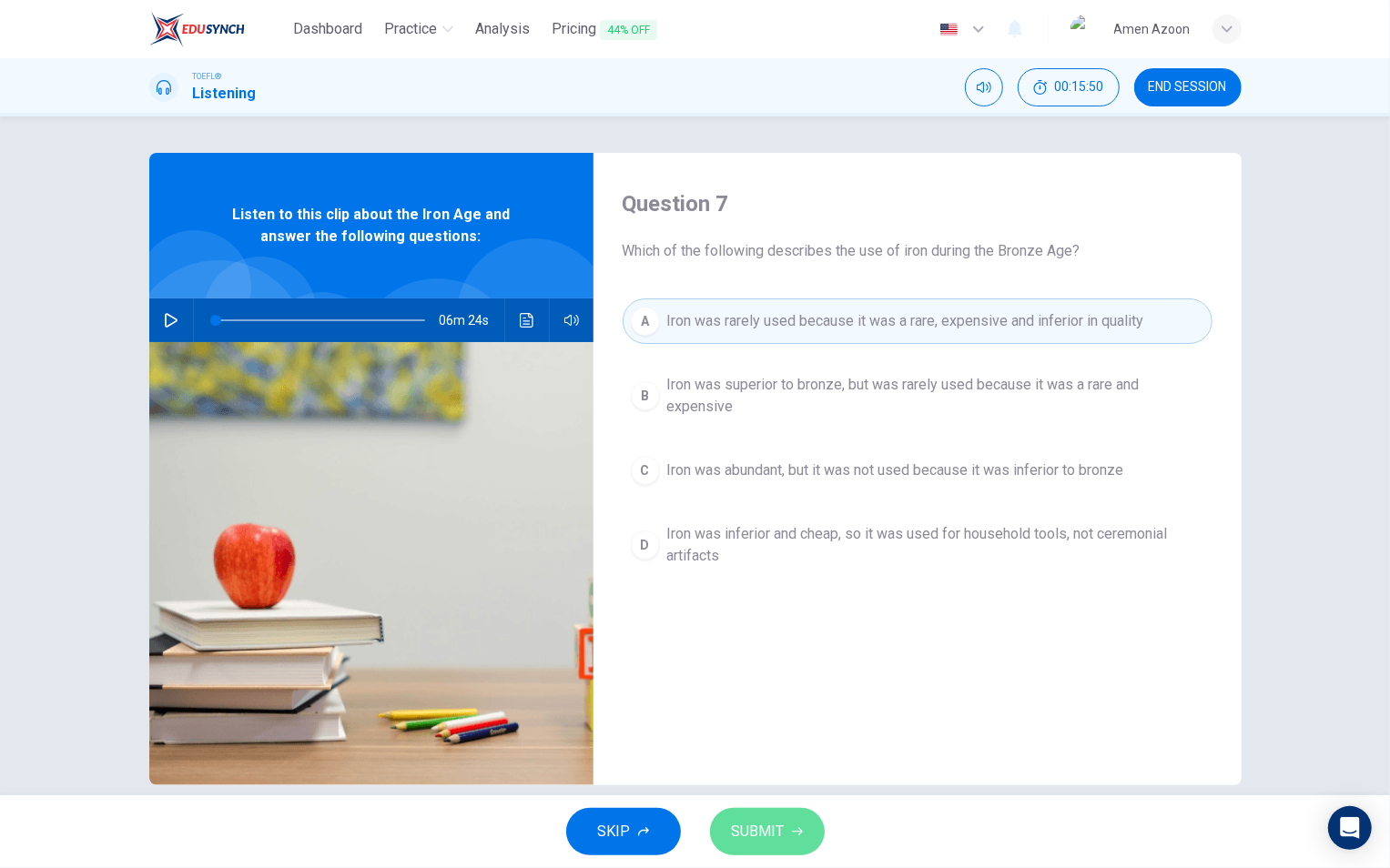 click on "SUBMIT" at bounding box center (758, 832) 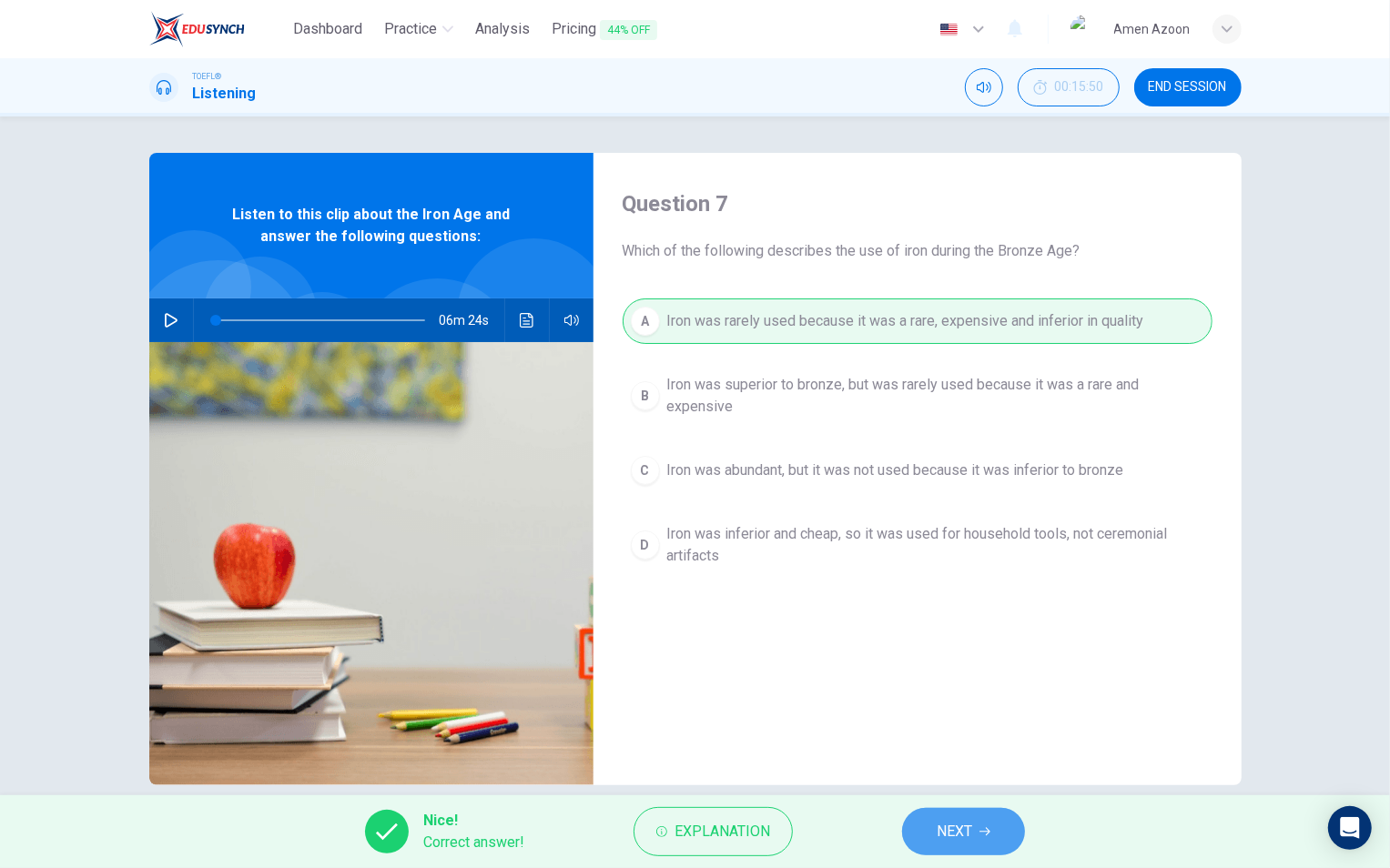 click on "NEXT" at bounding box center [954, 832] 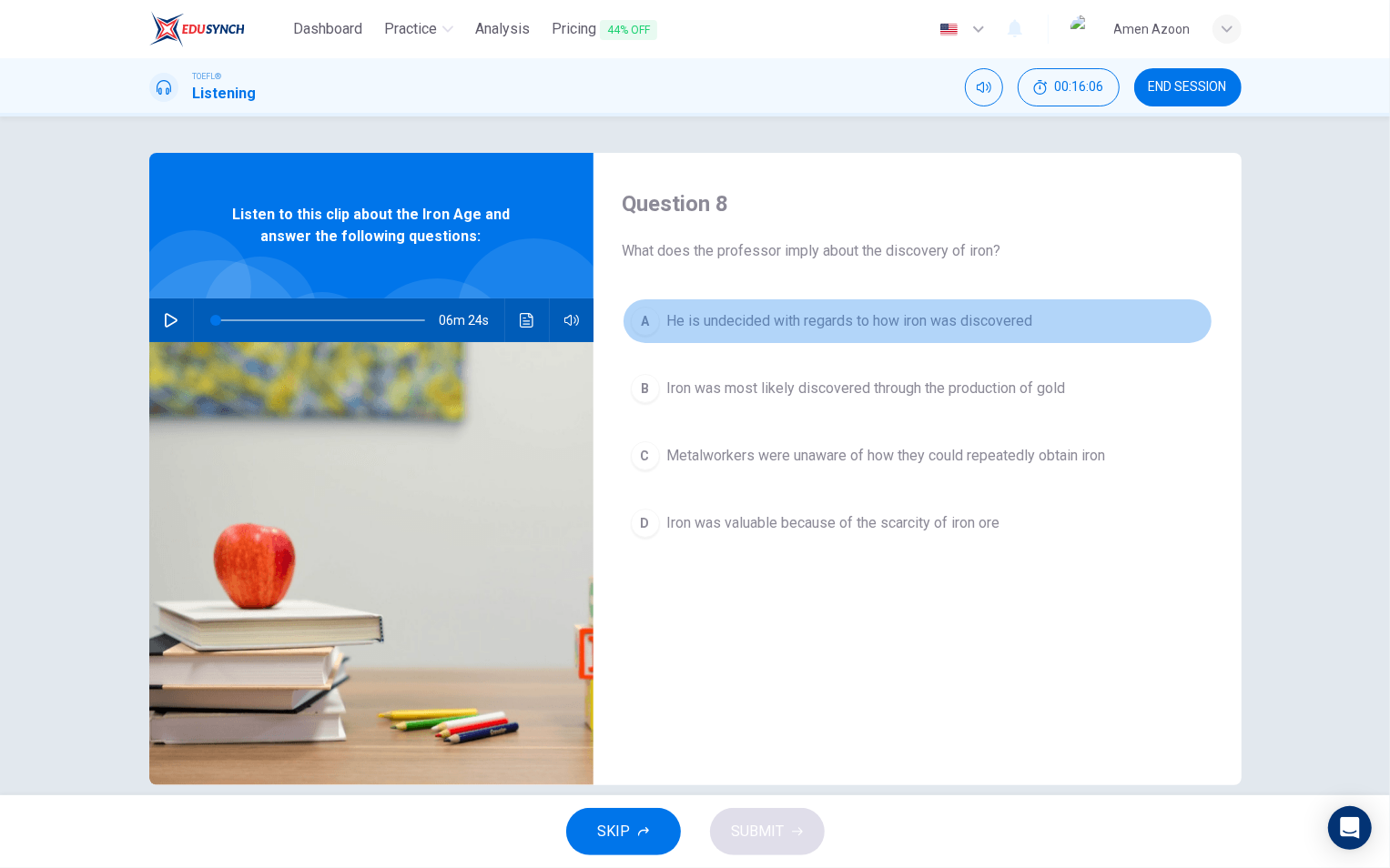 click on "He is undecided with regards to how iron was discovered" at bounding box center (850, 321) 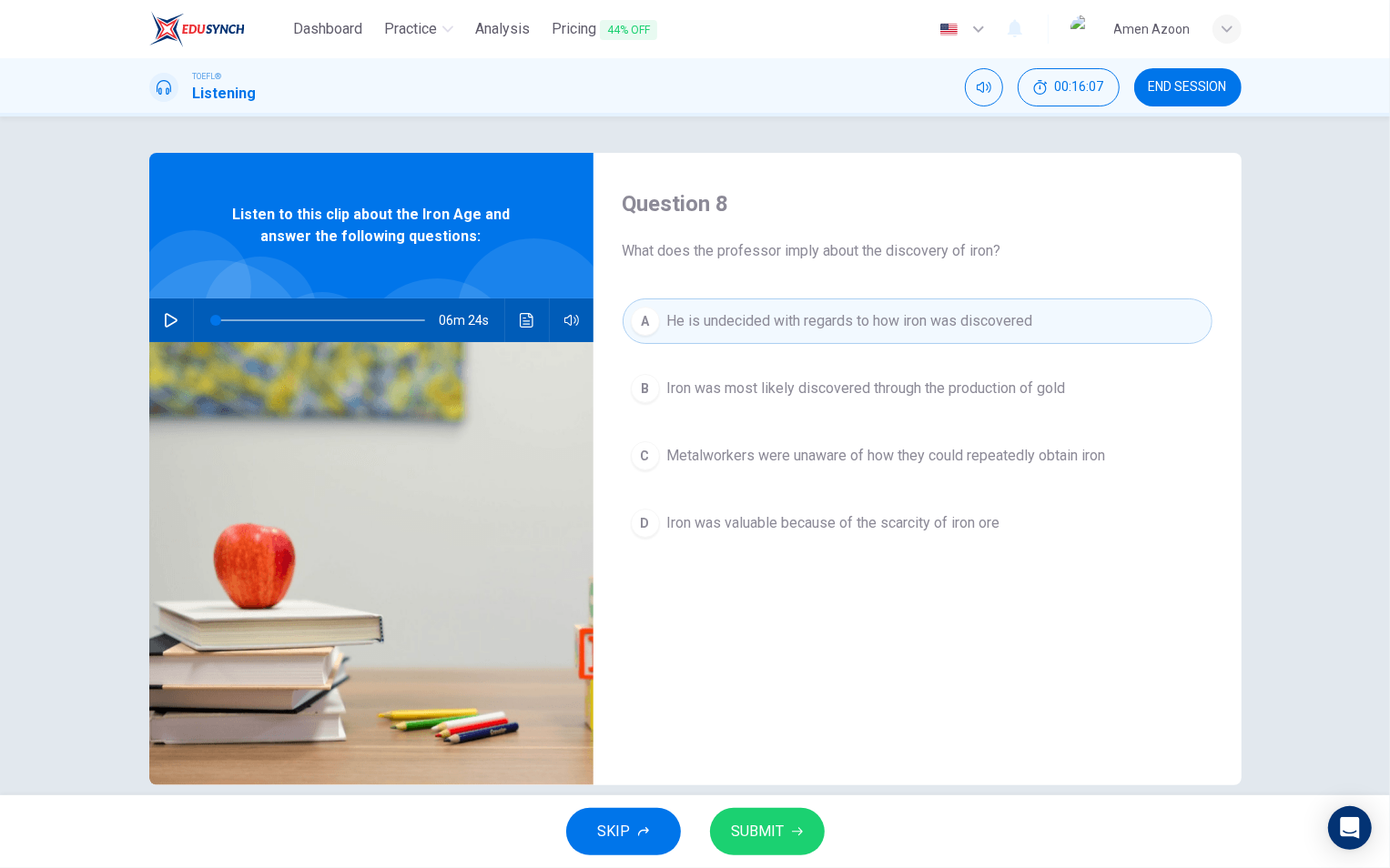 click on "SUBMIT" at bounding box center (758, 832) 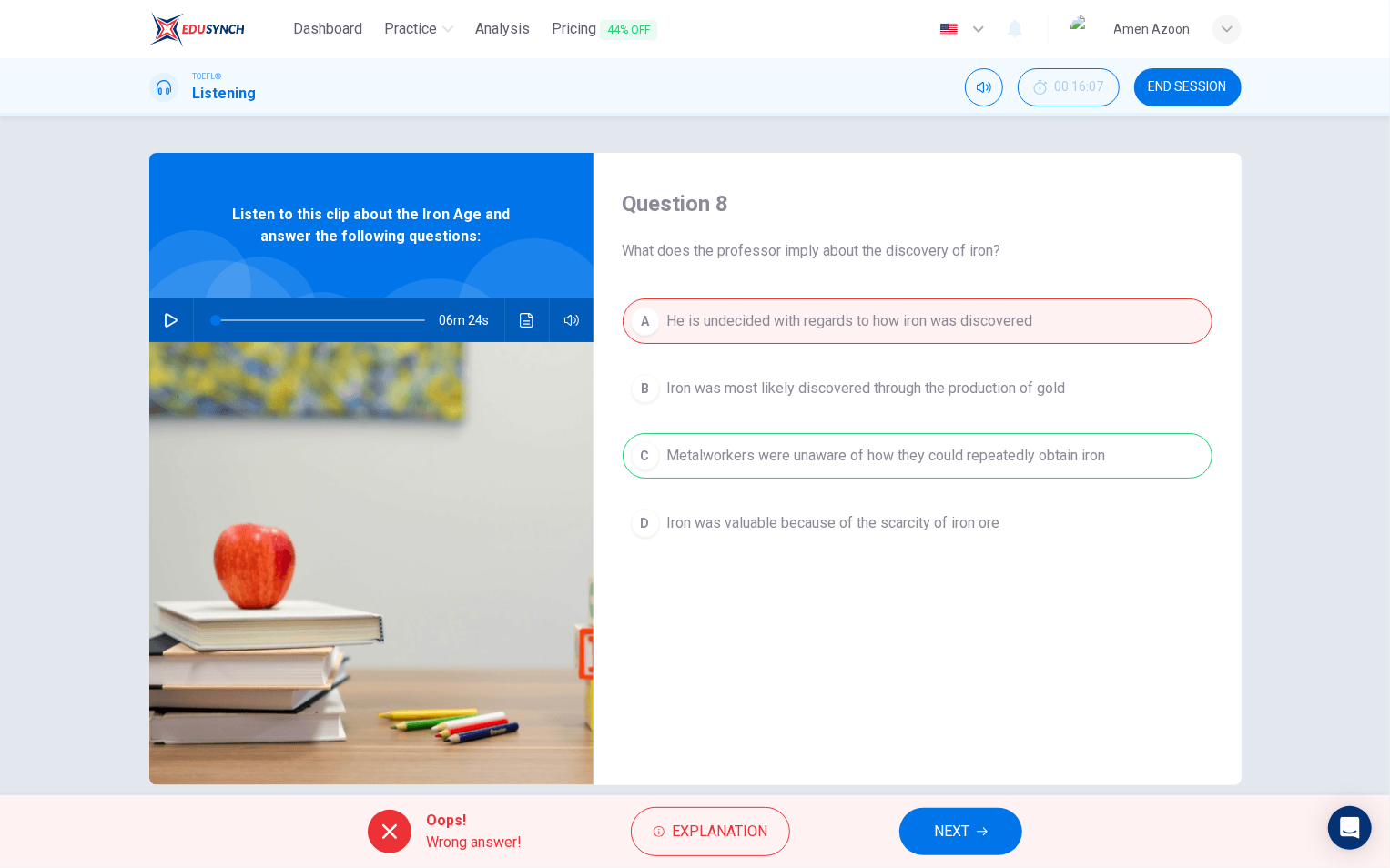 click on "NEXT" at bounding box center [951, 832] 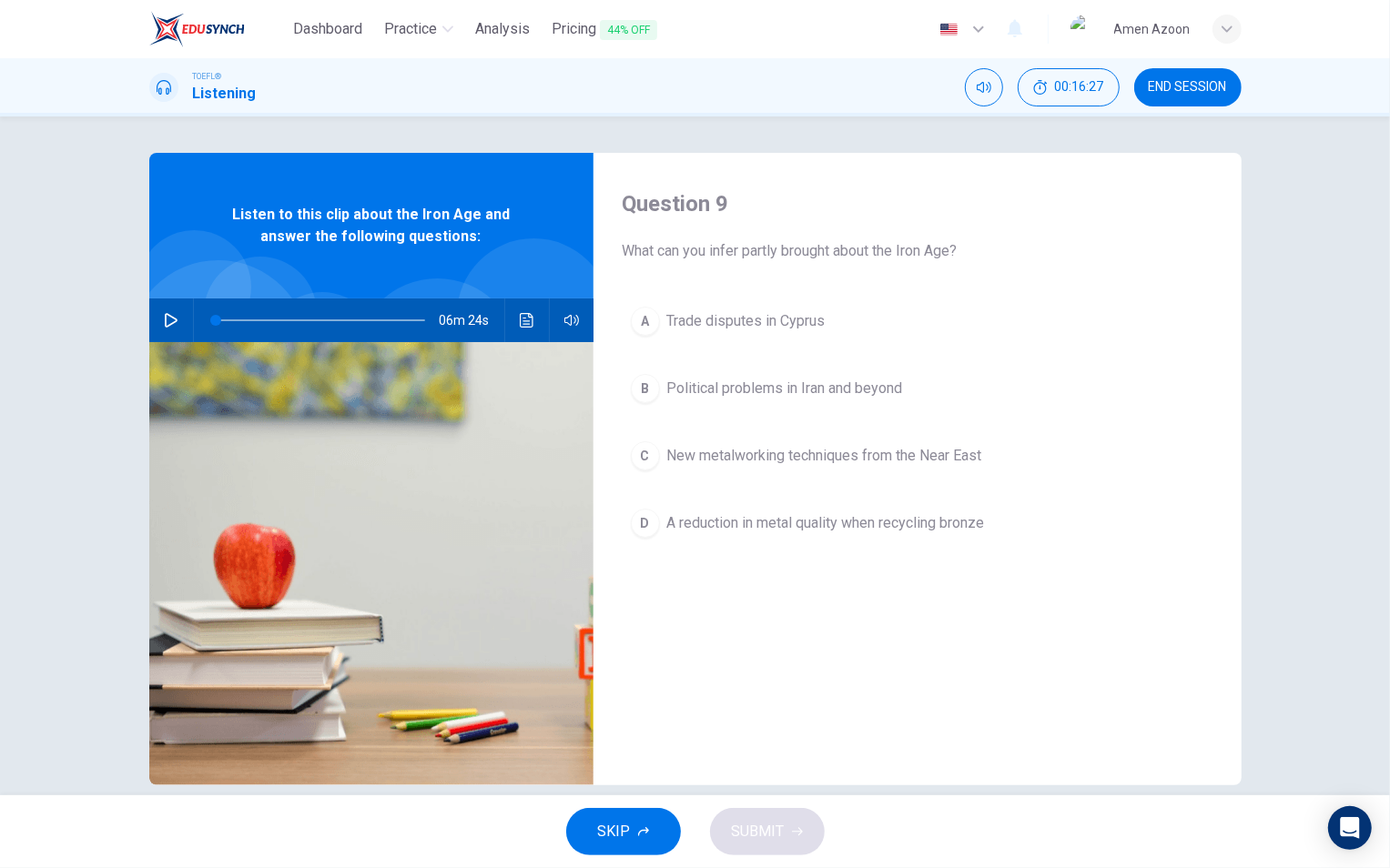 click on "B Political problems in Iran and beyond" at bounding box center [918, 389] 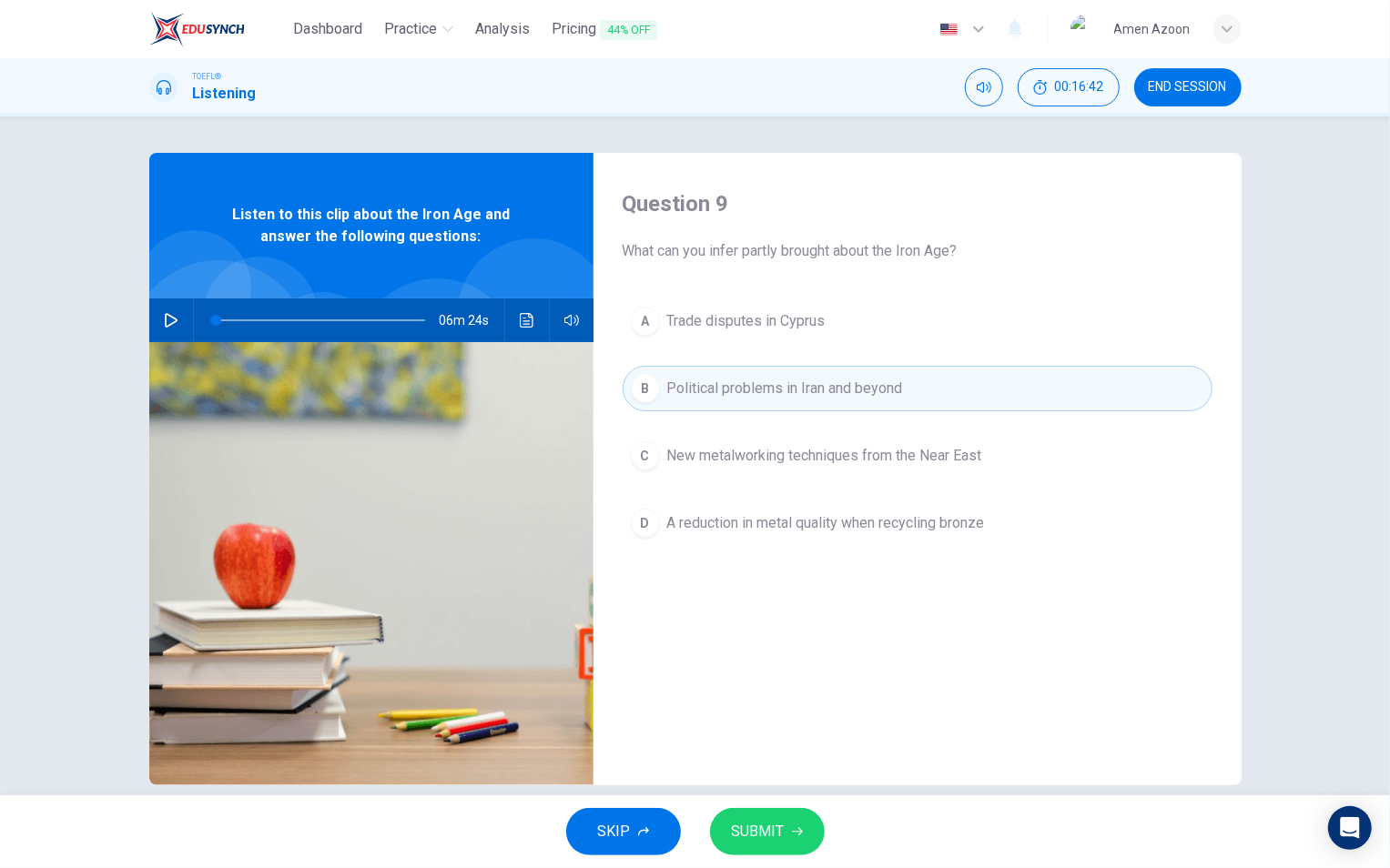 click on "SUBMIT" at bounding box center (758, 832) 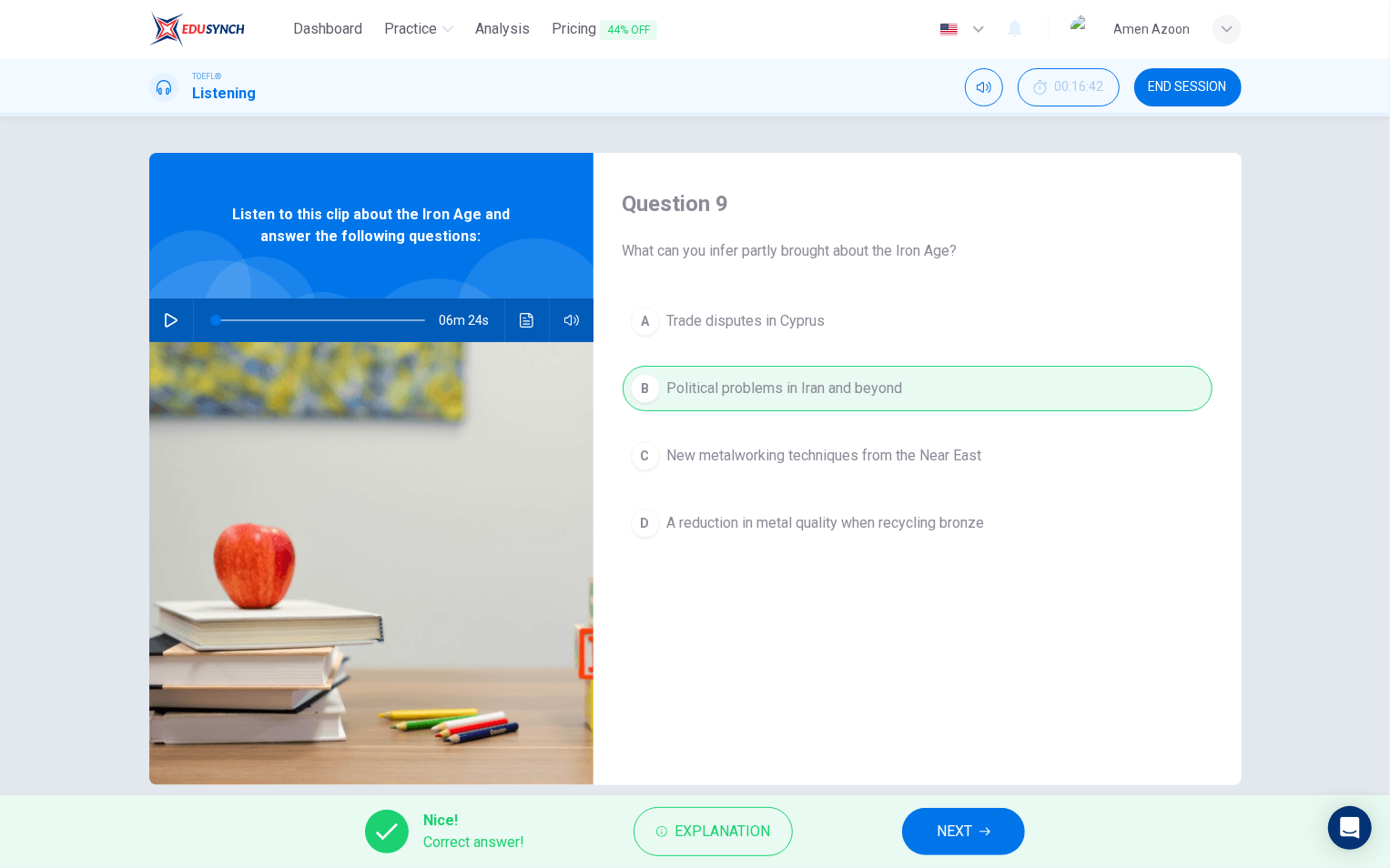 click on "NEXT" at bounding box center (954, 832) 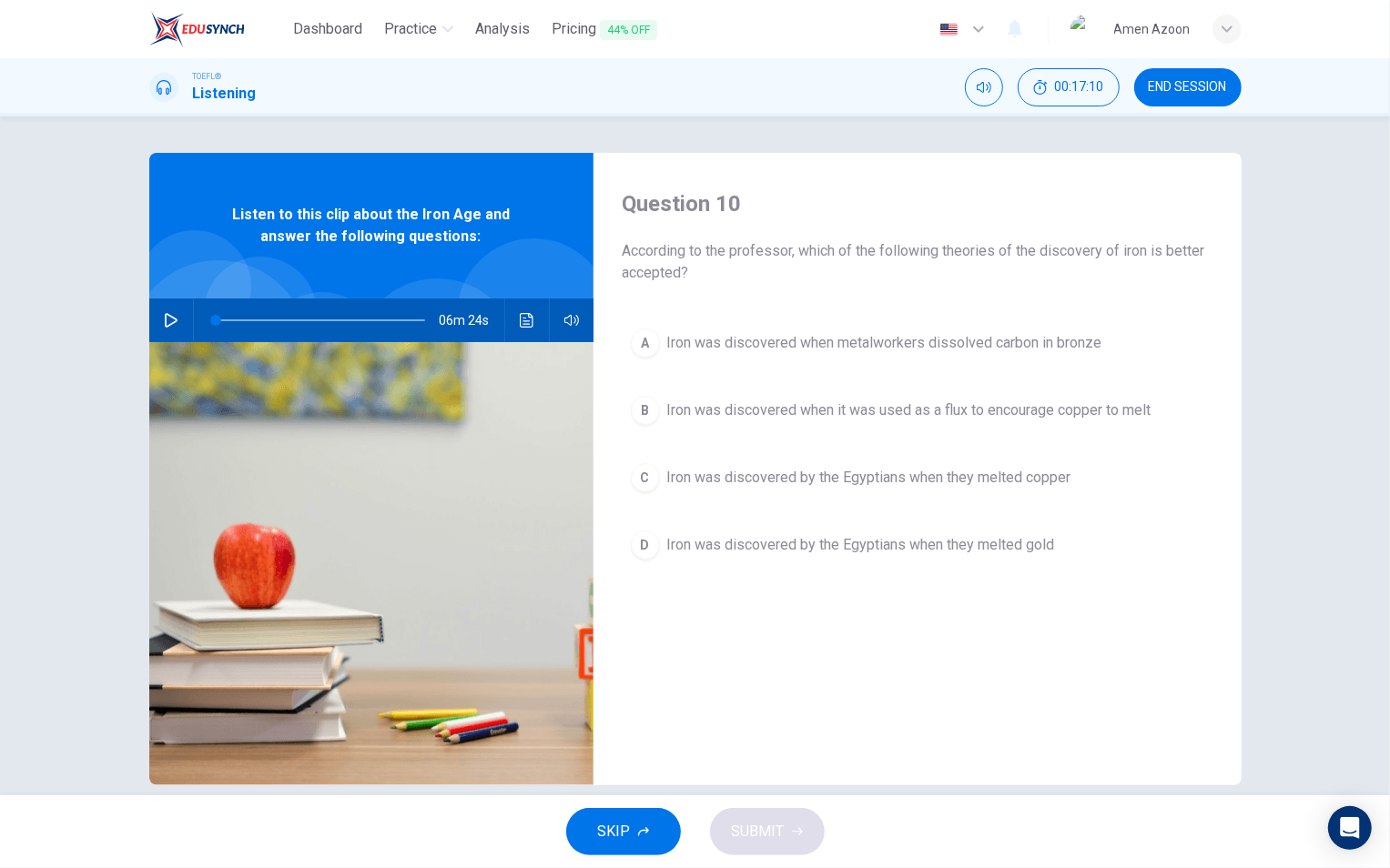 click on "Iron was discovered by the Egyptians when they melted copper" at bounding box center (885, 343) 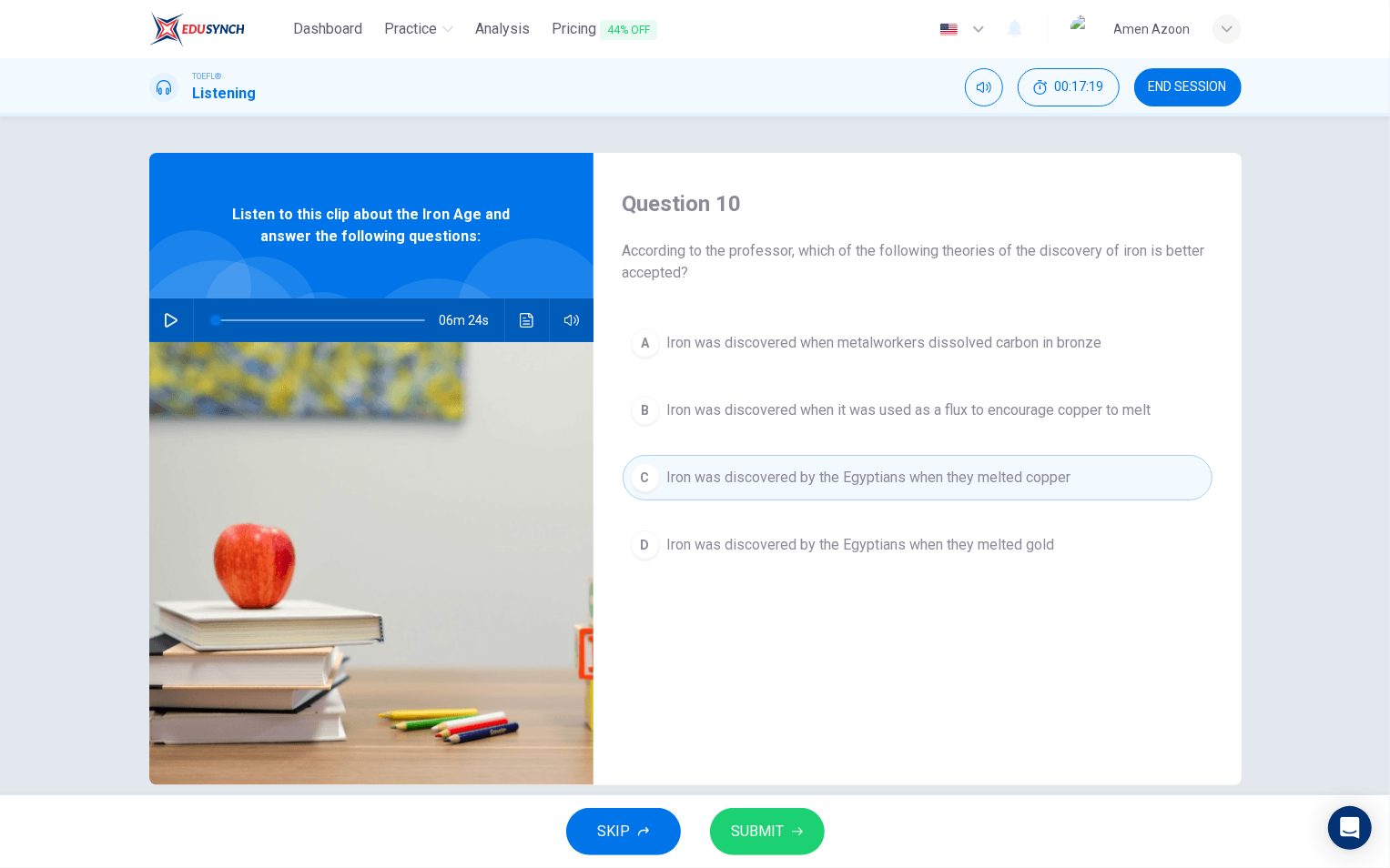 click on "Iron was discovered when it was used as a flux to encourage copper to melt" at bounding box center (885, 343) 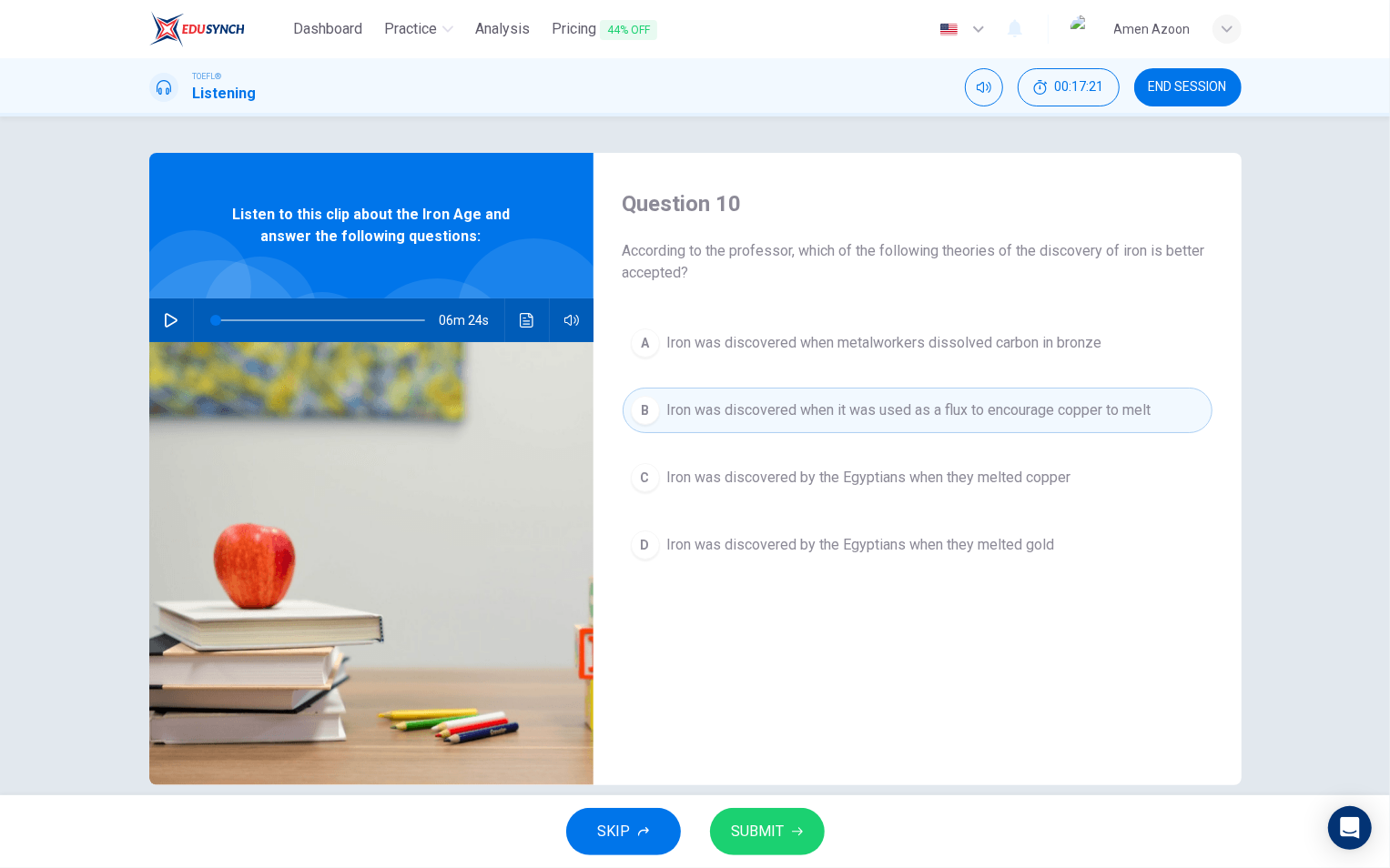 click on "SUBMIT" at bounding box center (758, 832) 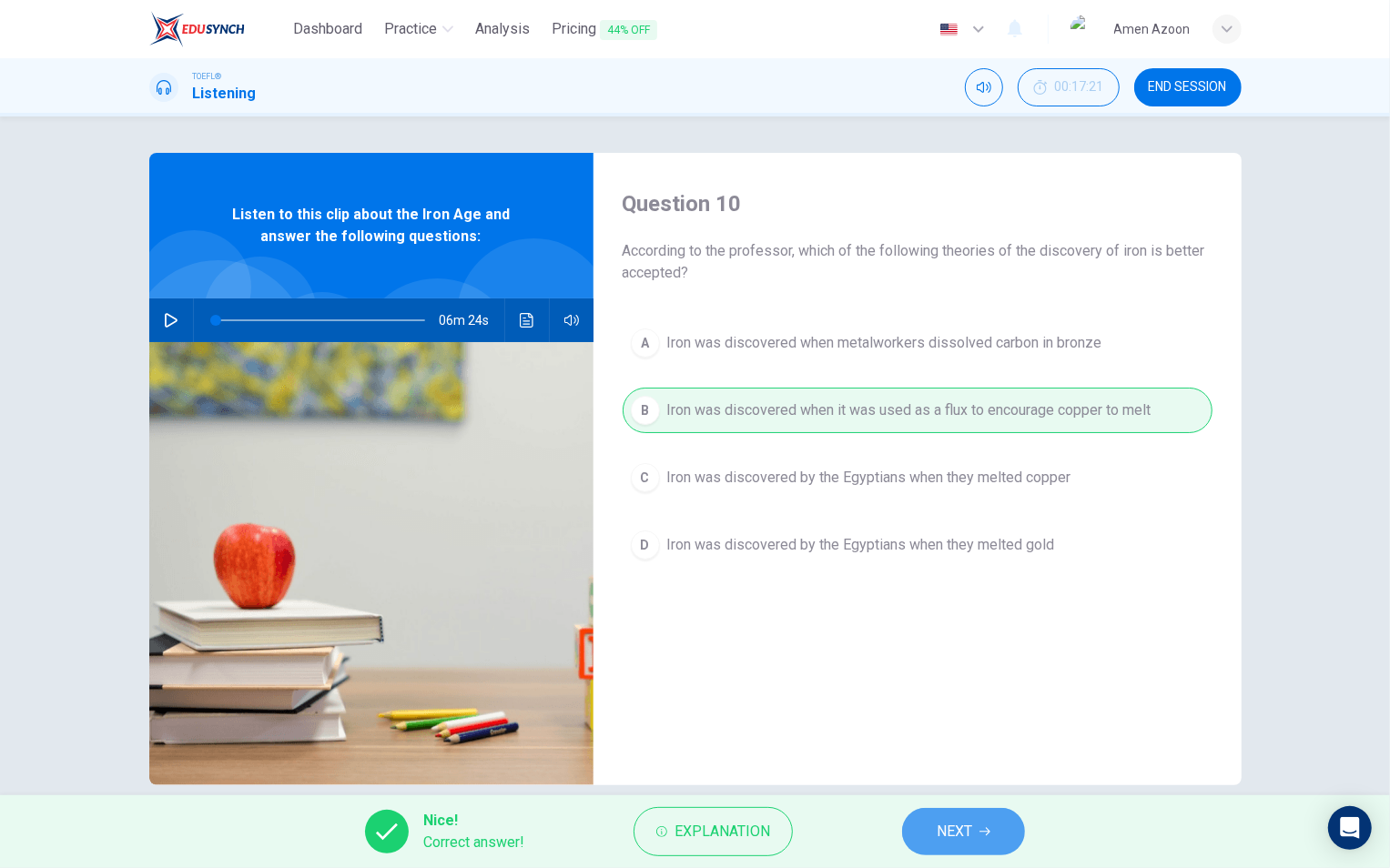 click on "NEXT" at bounding box center (954, 832) 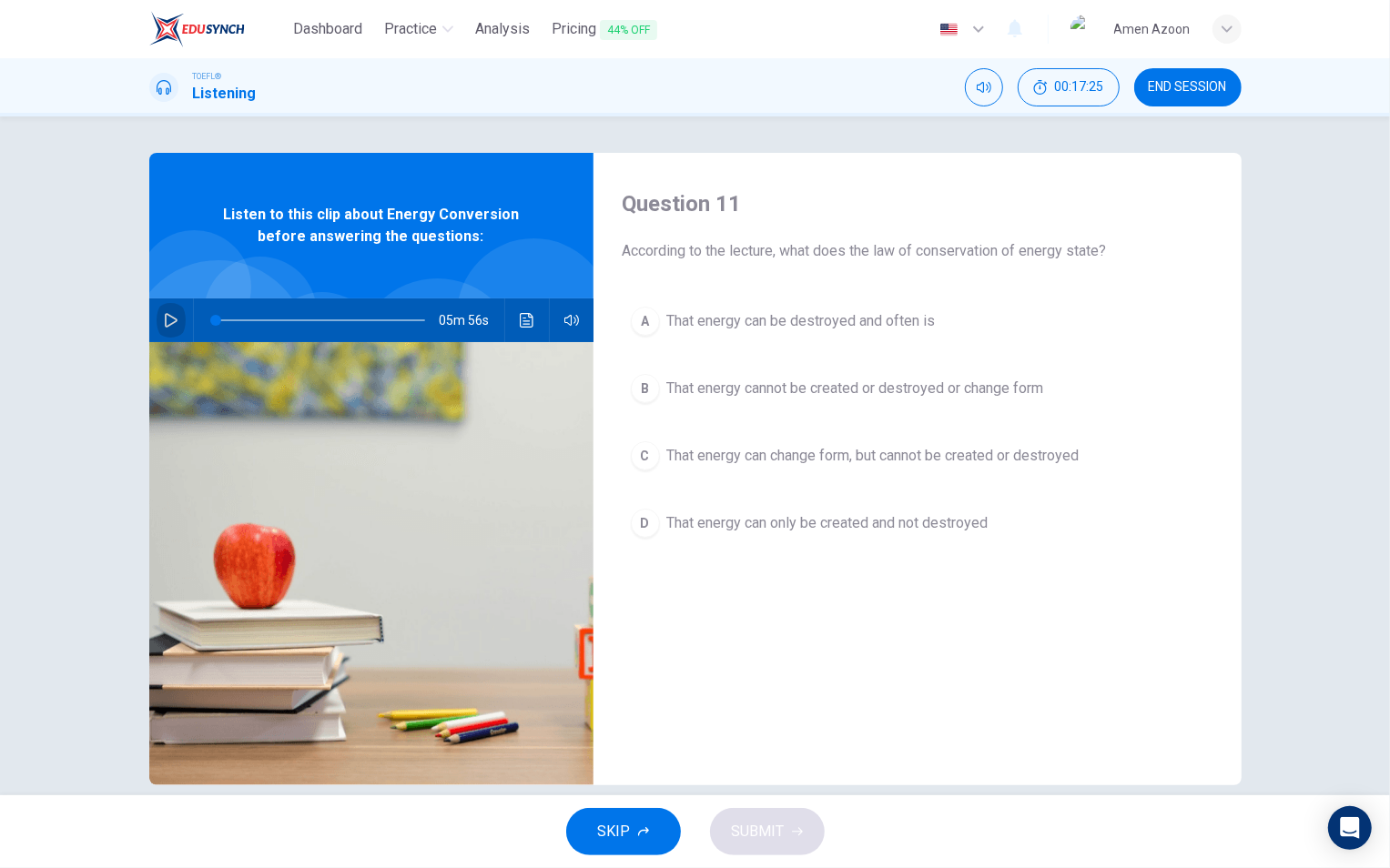 click at bounding box center (171, 320) 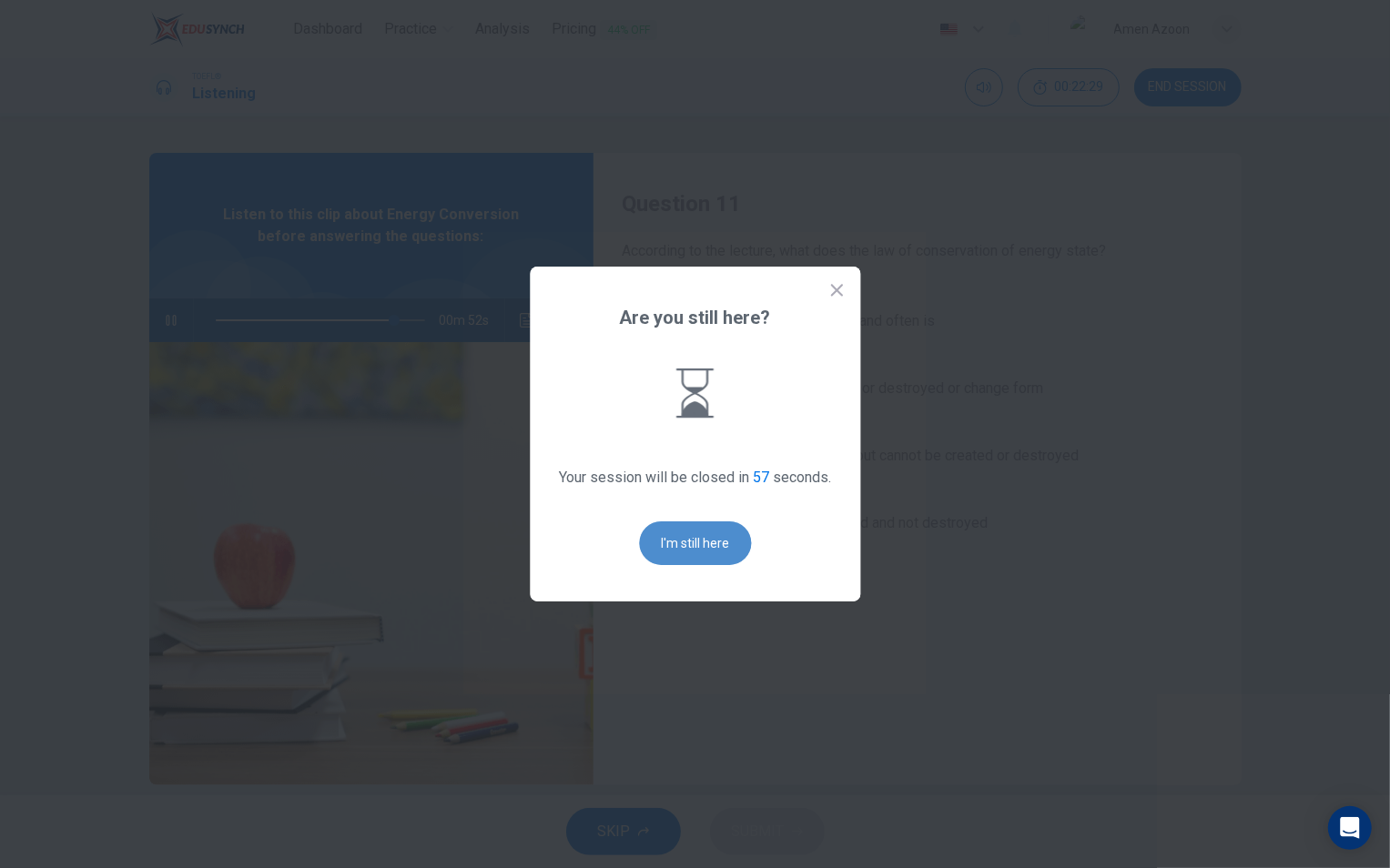 click on "I'm still here" at bounding box center (695, 543) 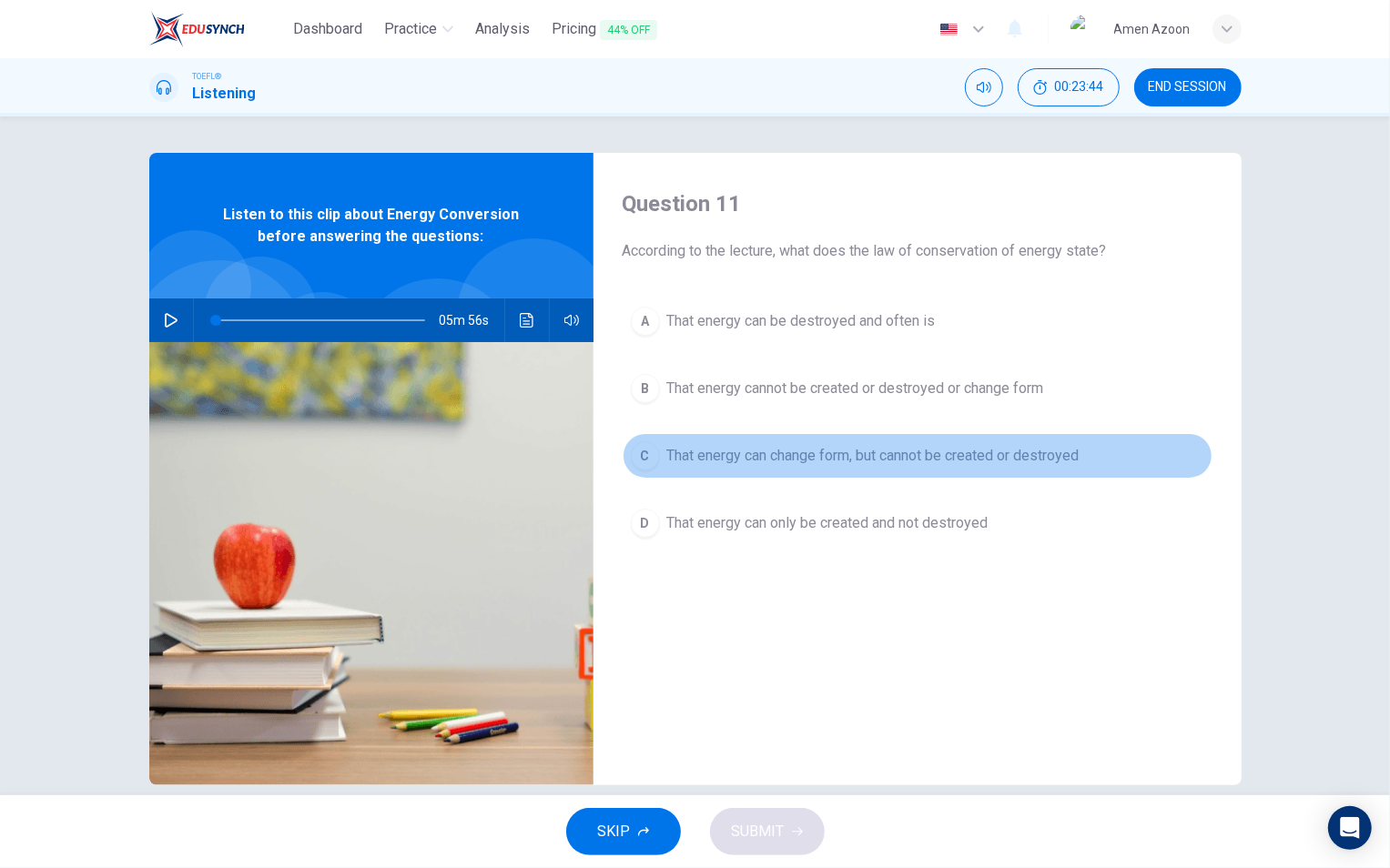 click on "That energy can change form, but cannot be created or destroyed" at bounding box center [801, 321] 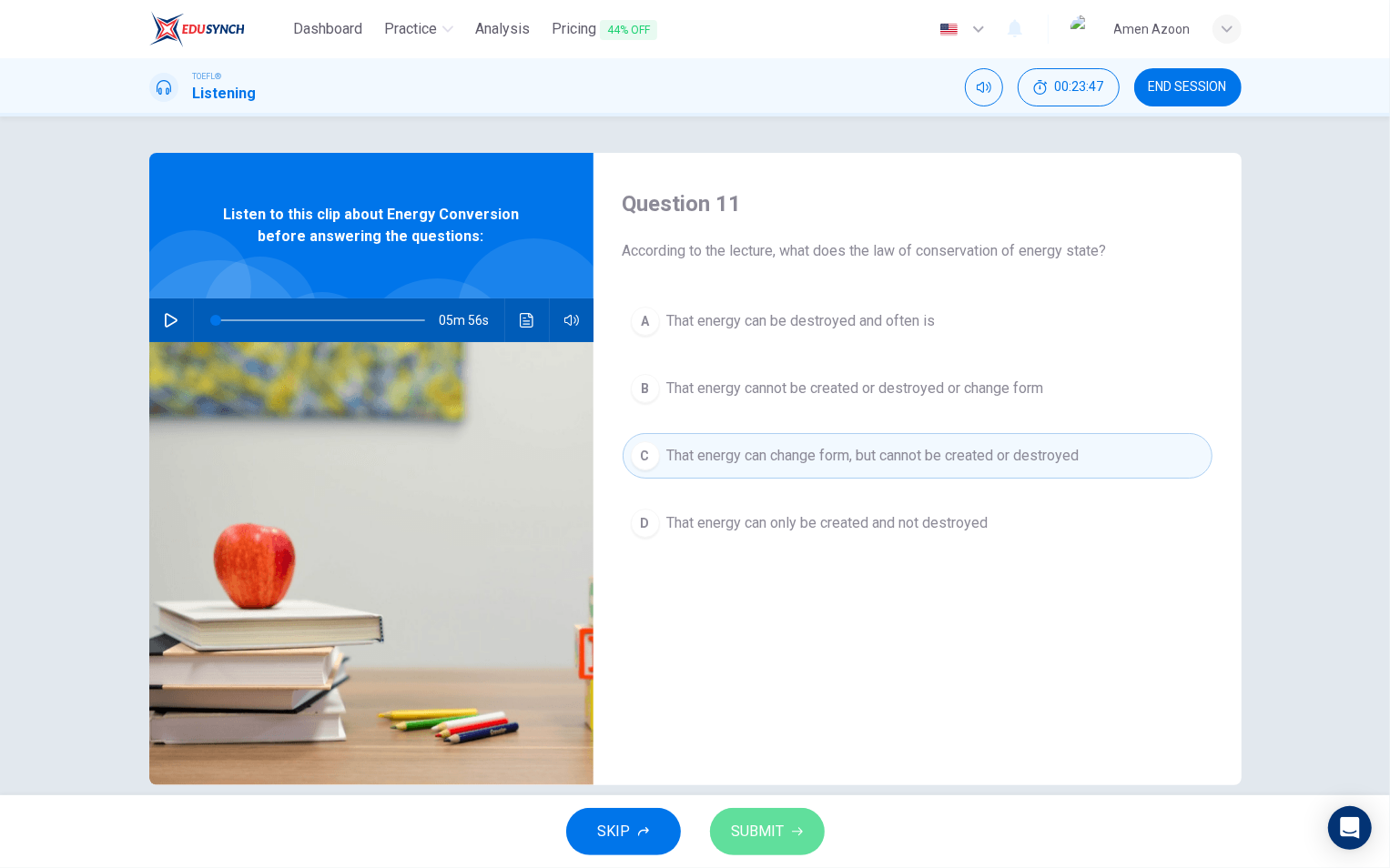 click on "SUBMIT" at bounding box center [758, 832] 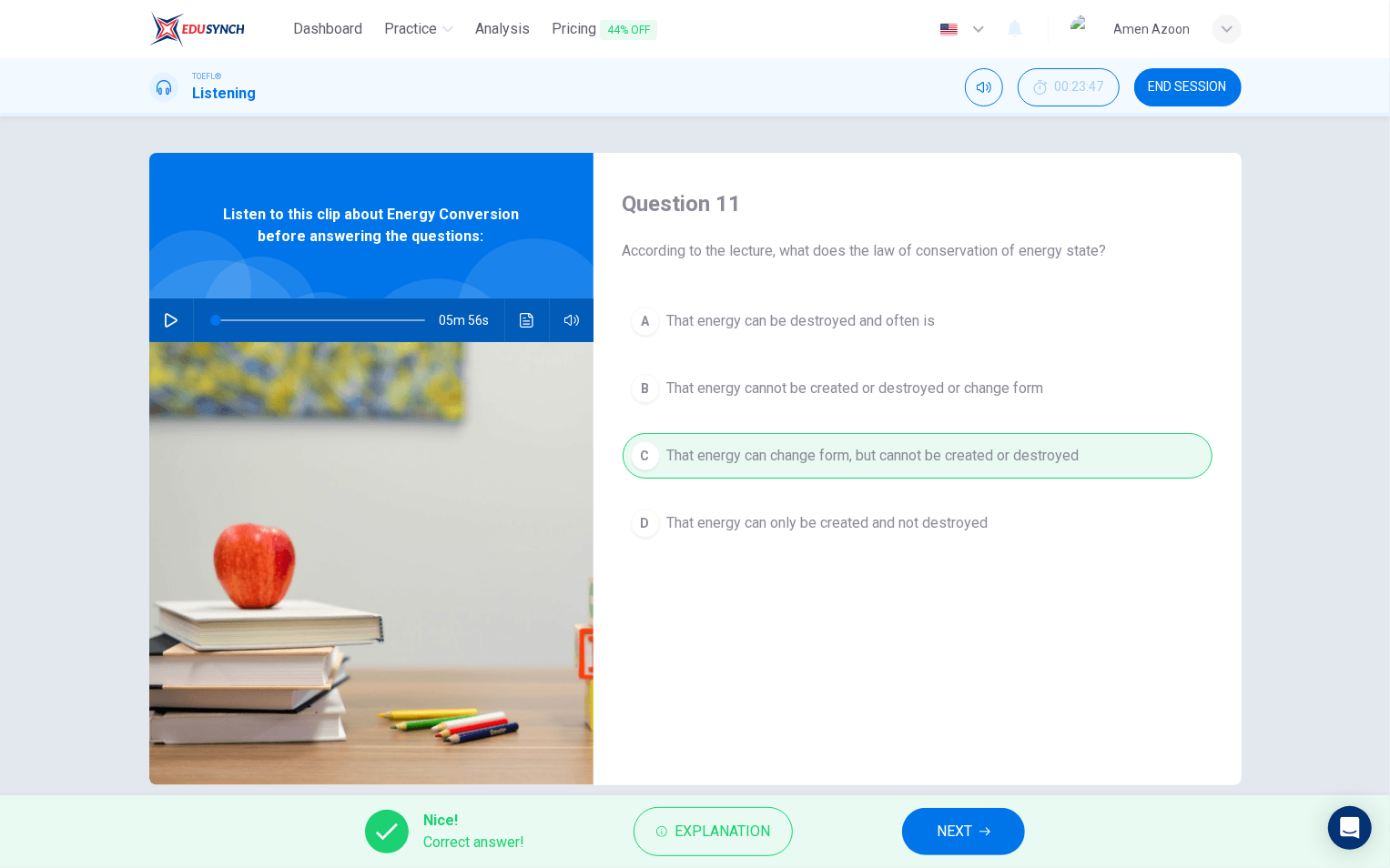click on "NEXT" at bounding box center (954, 832) 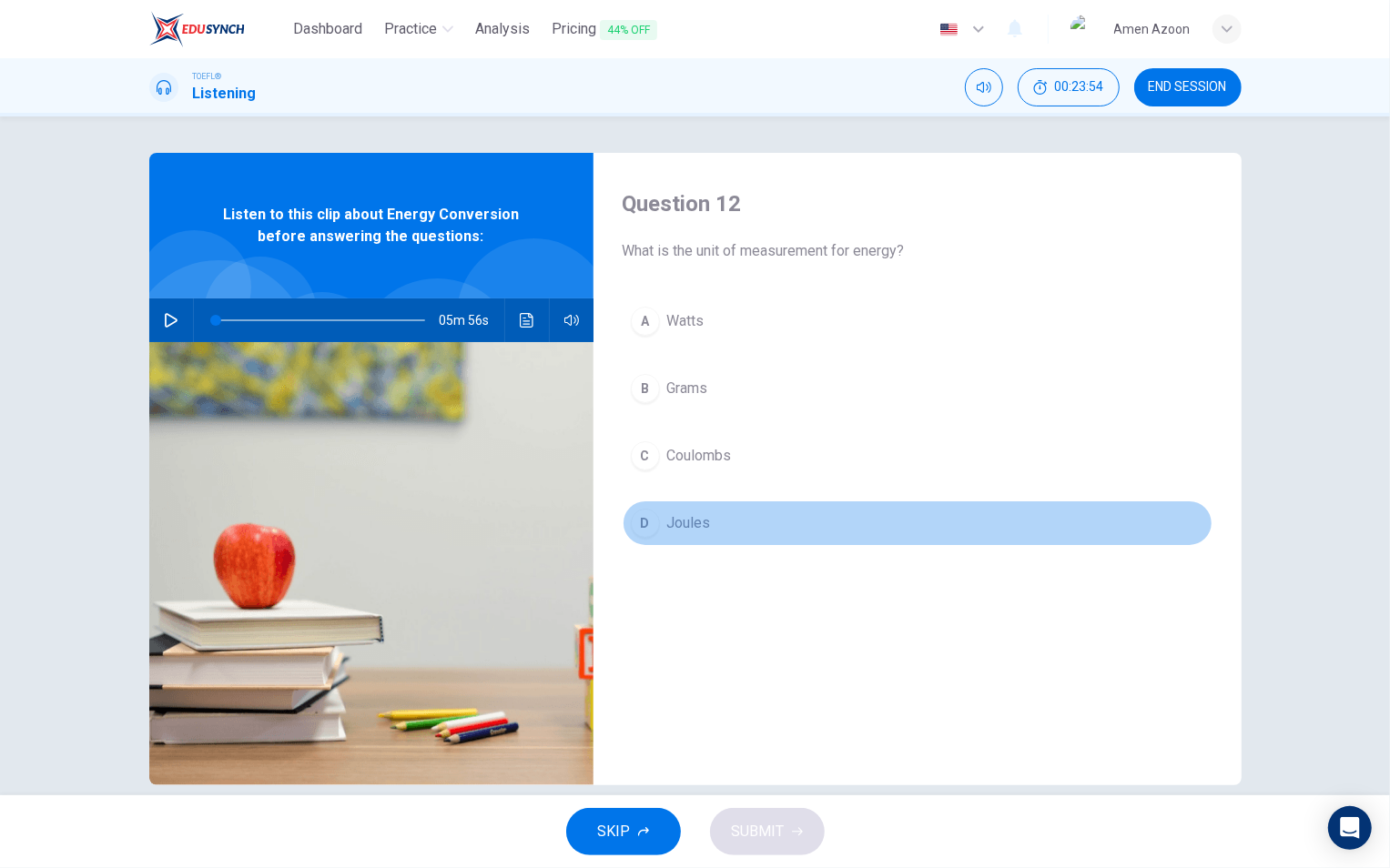 click on "Joules" at bounding box center [685, 321] 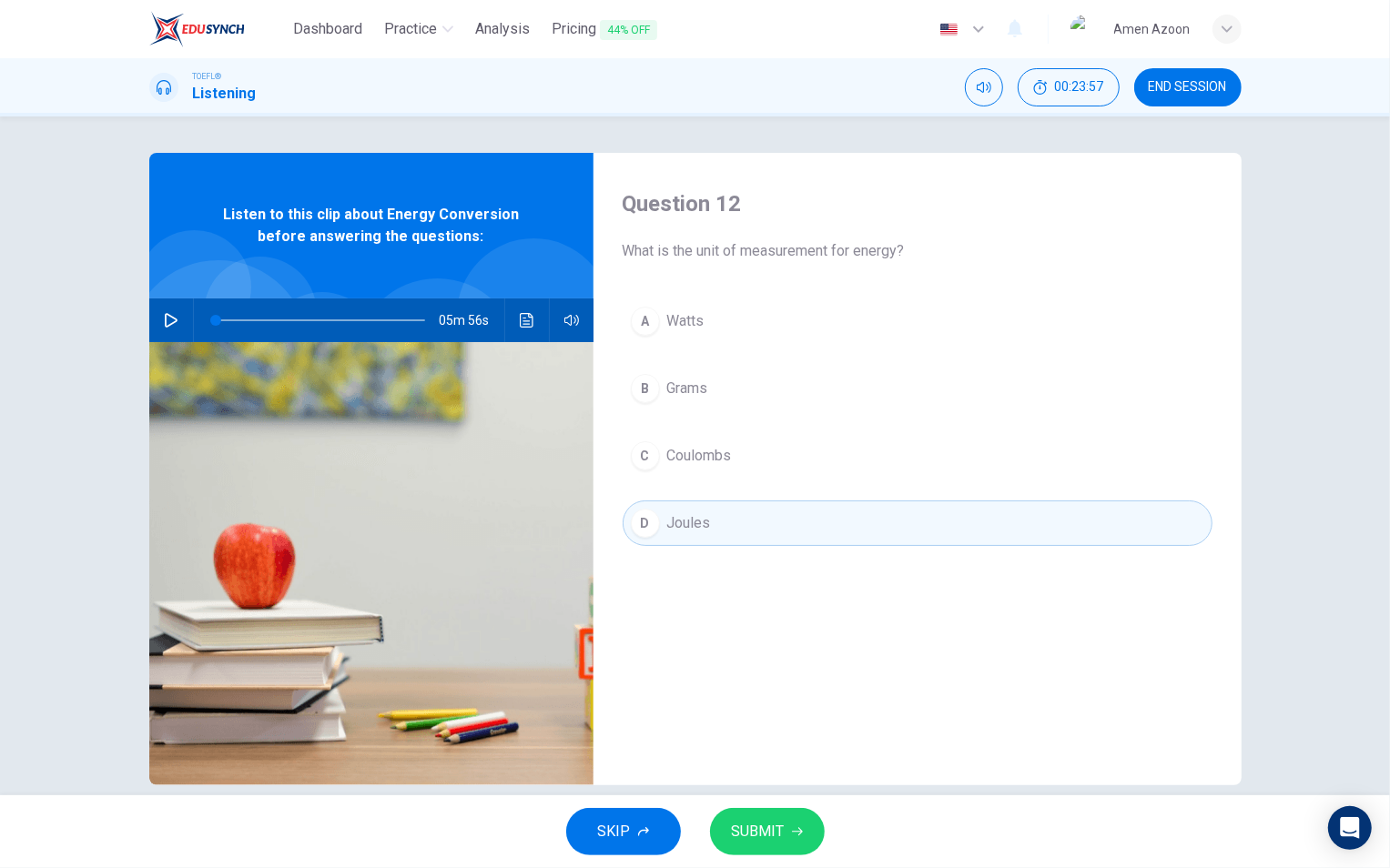 click on "SUBMIT" at bounding box center [758, 832] 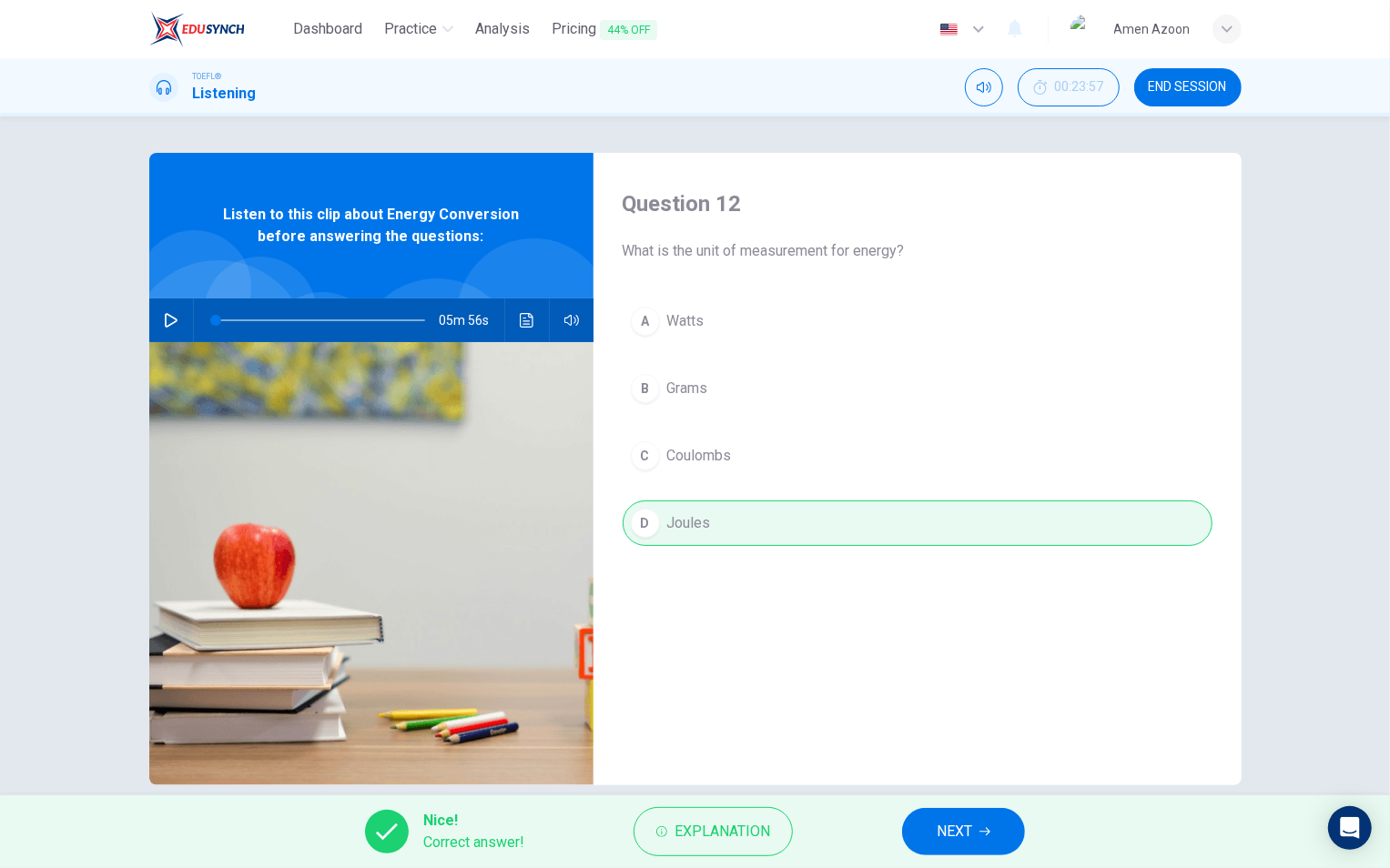 click on "NEXT" at bounding box center [954, 832] 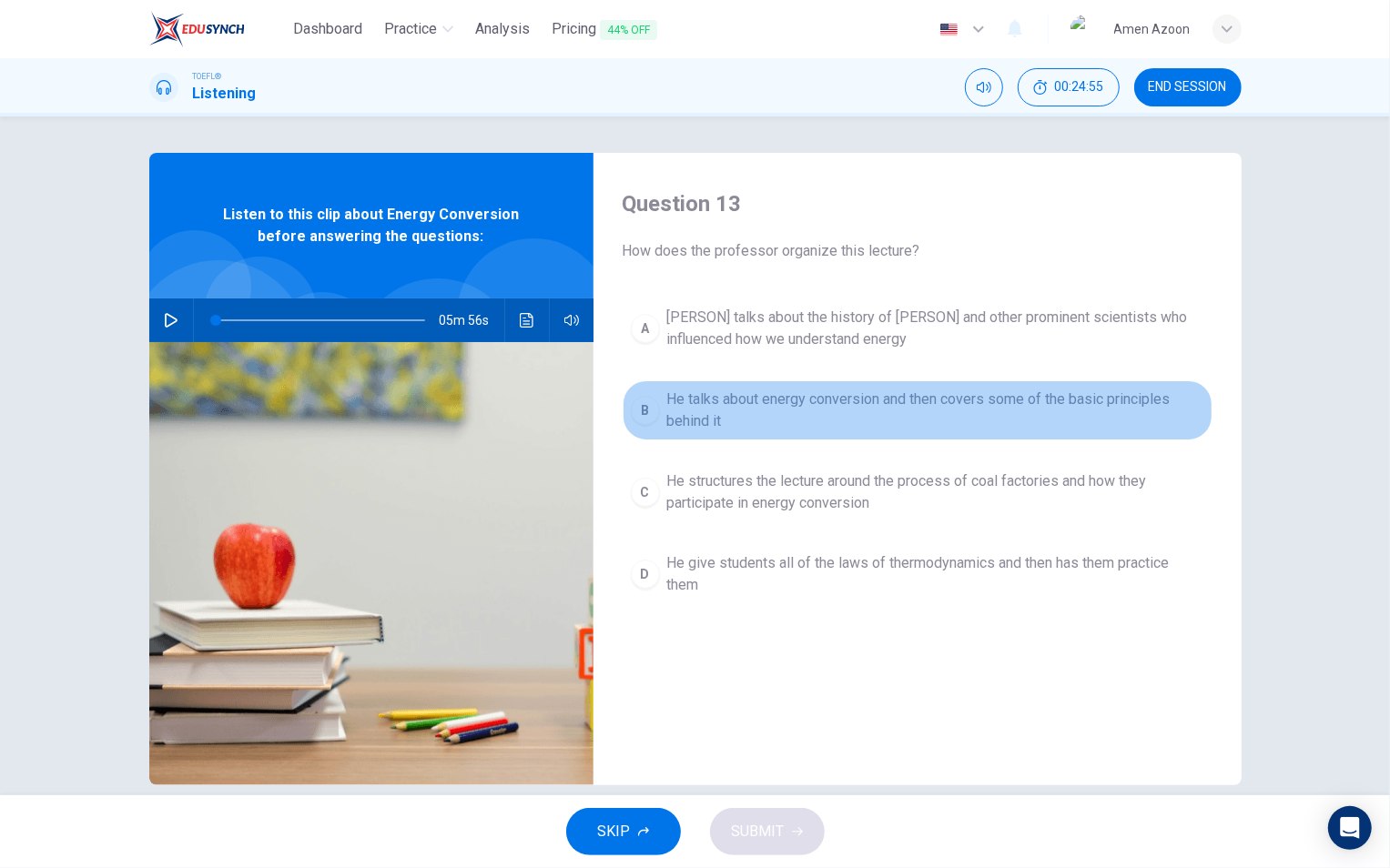 click on "He talks about energy conversion and then covers some of the basic principles behind it" at bounding box center [936, 328] 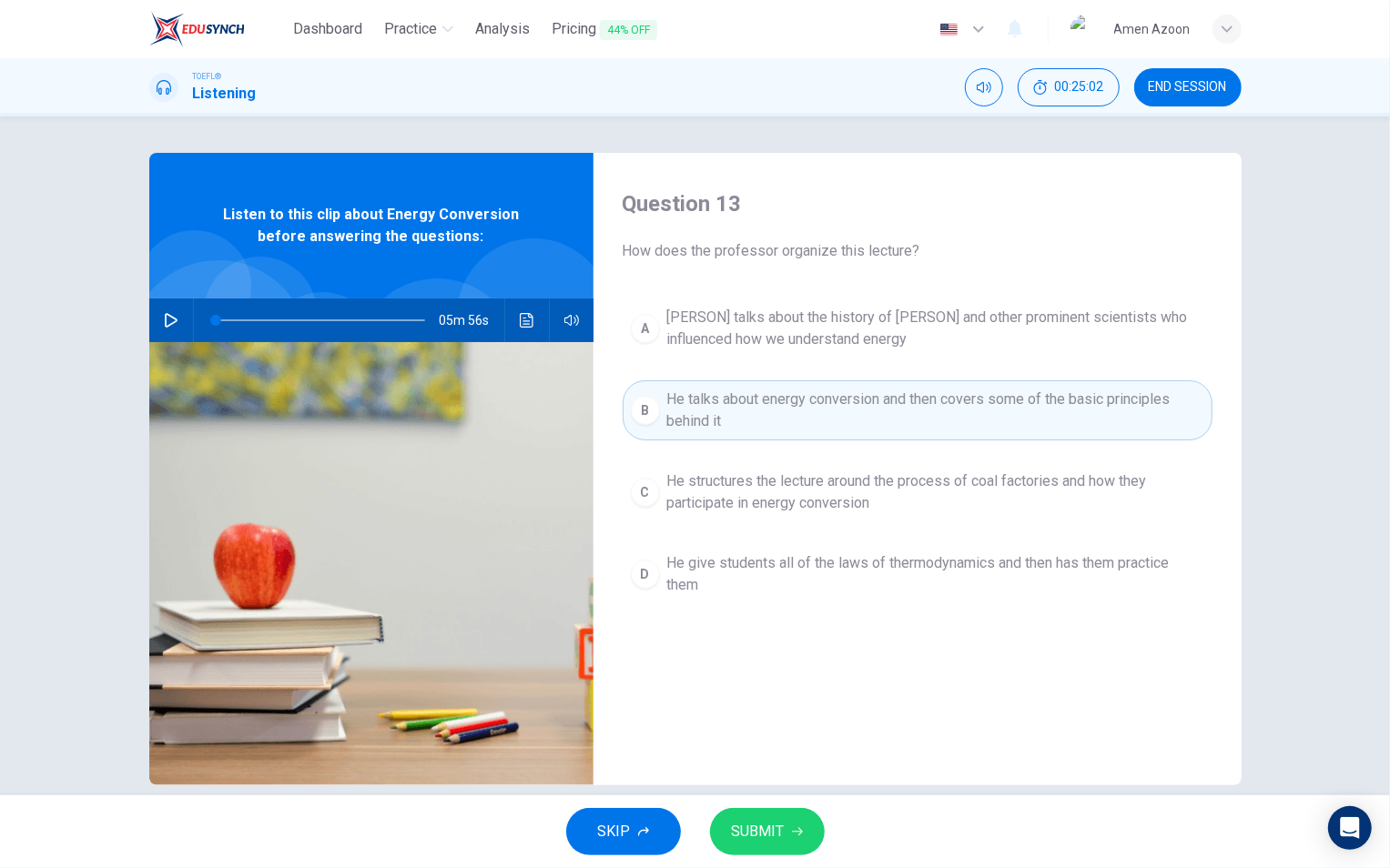 click on "SUBMIT" at bounding box center [767, 832] 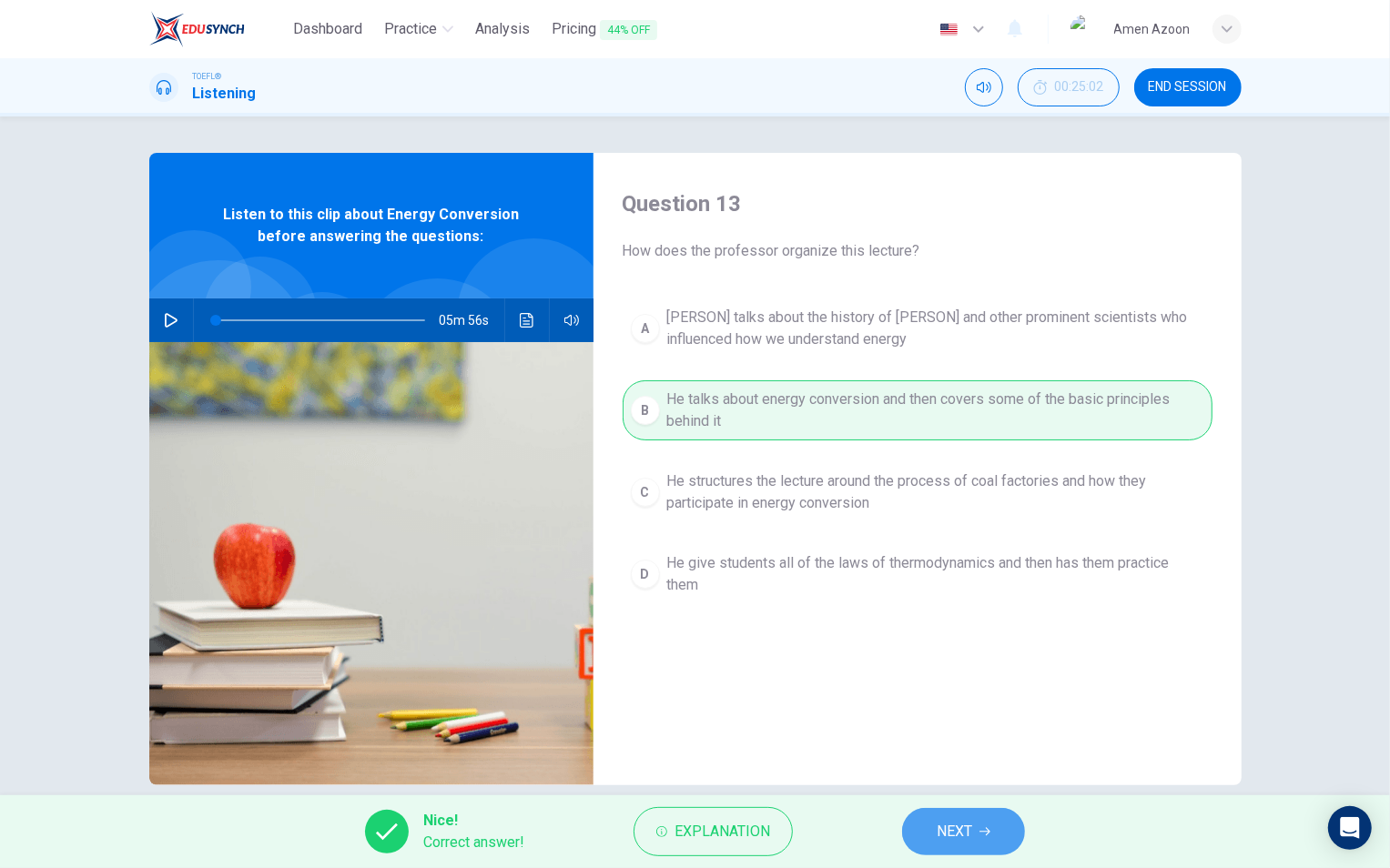 click on "NEXT" at bounding box center (954, 832) 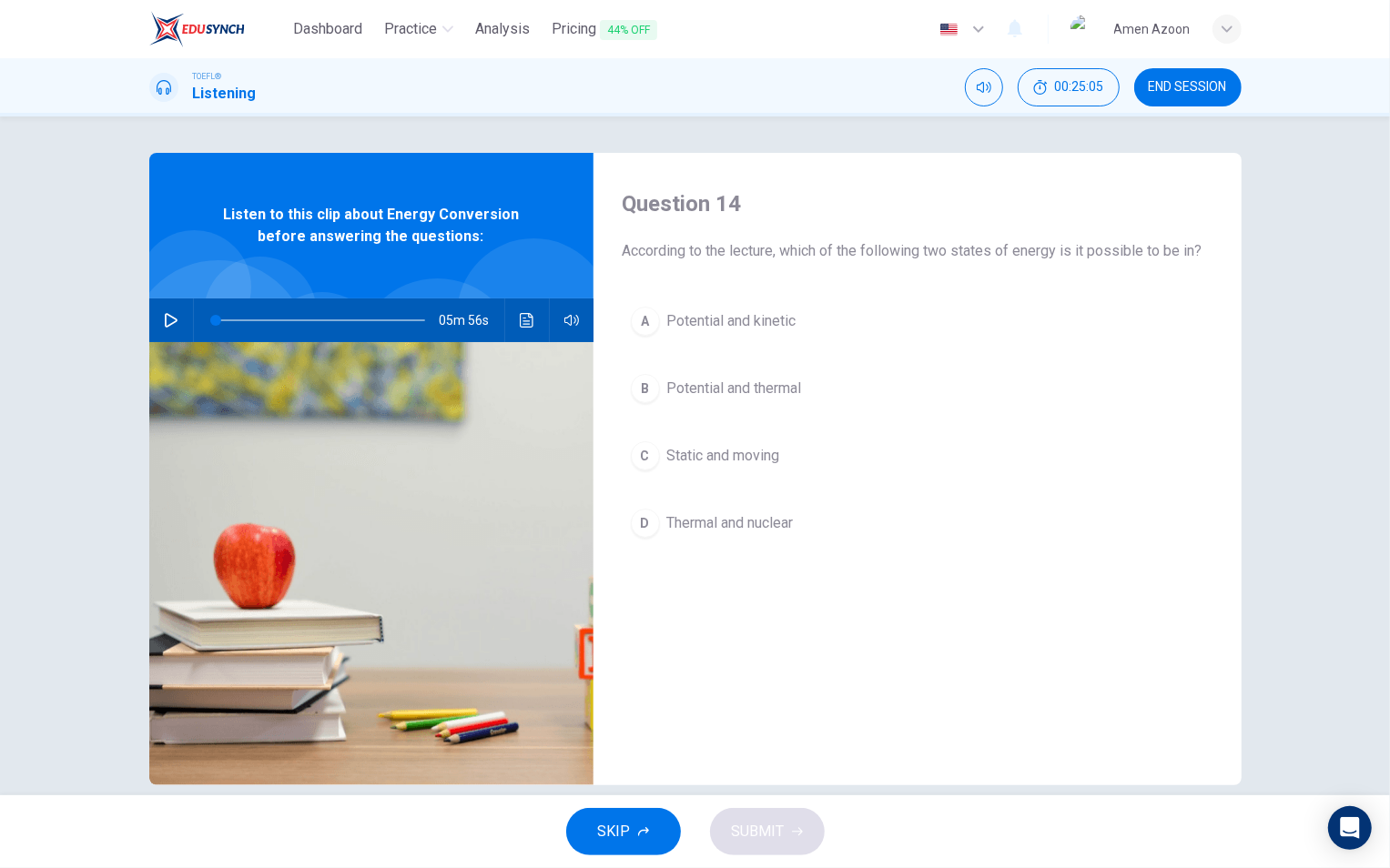 click on "Potential and kinetic" at bounding box center [732, 321] 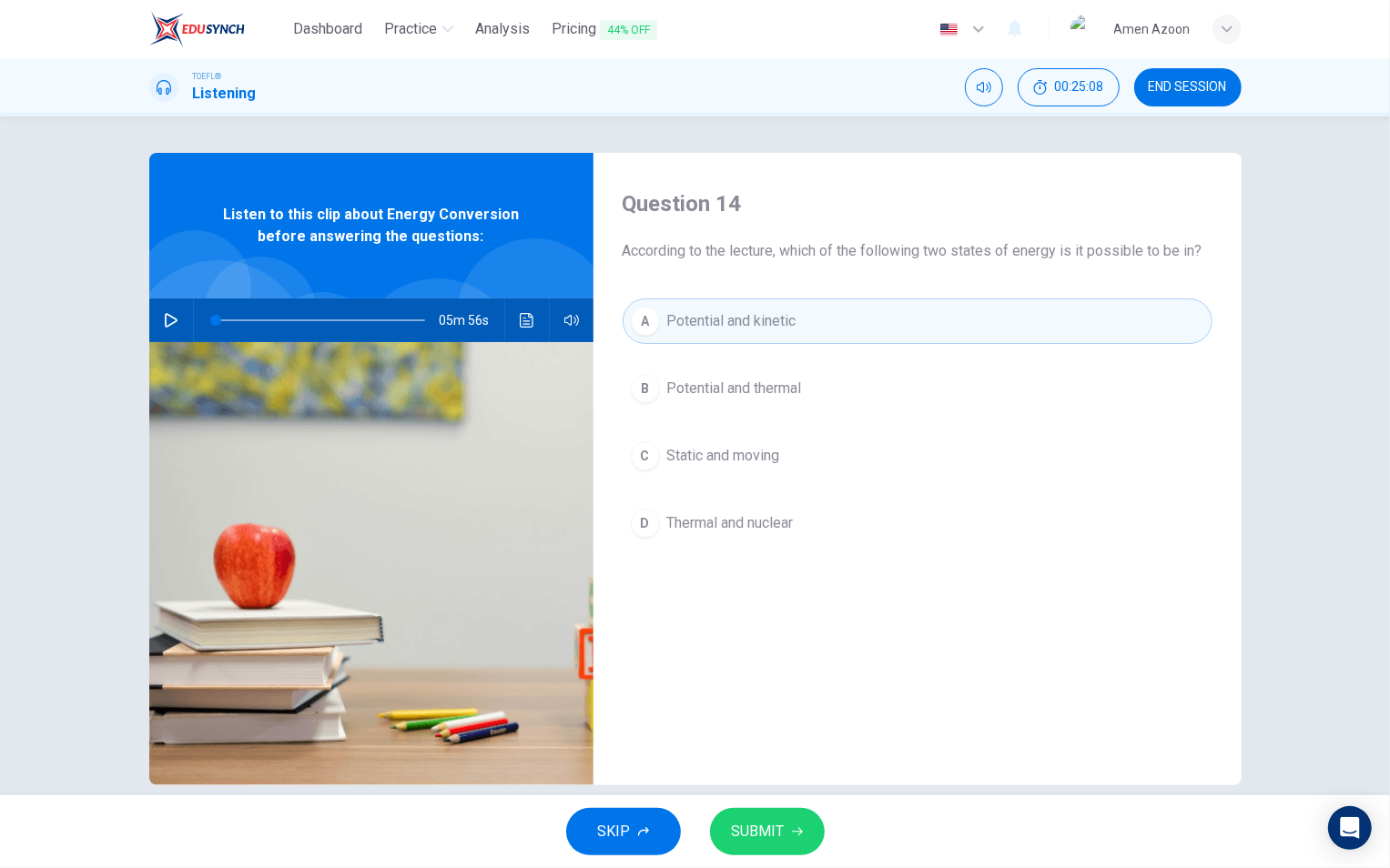 click on "SUBMIT" at bounding box center (758, 832) 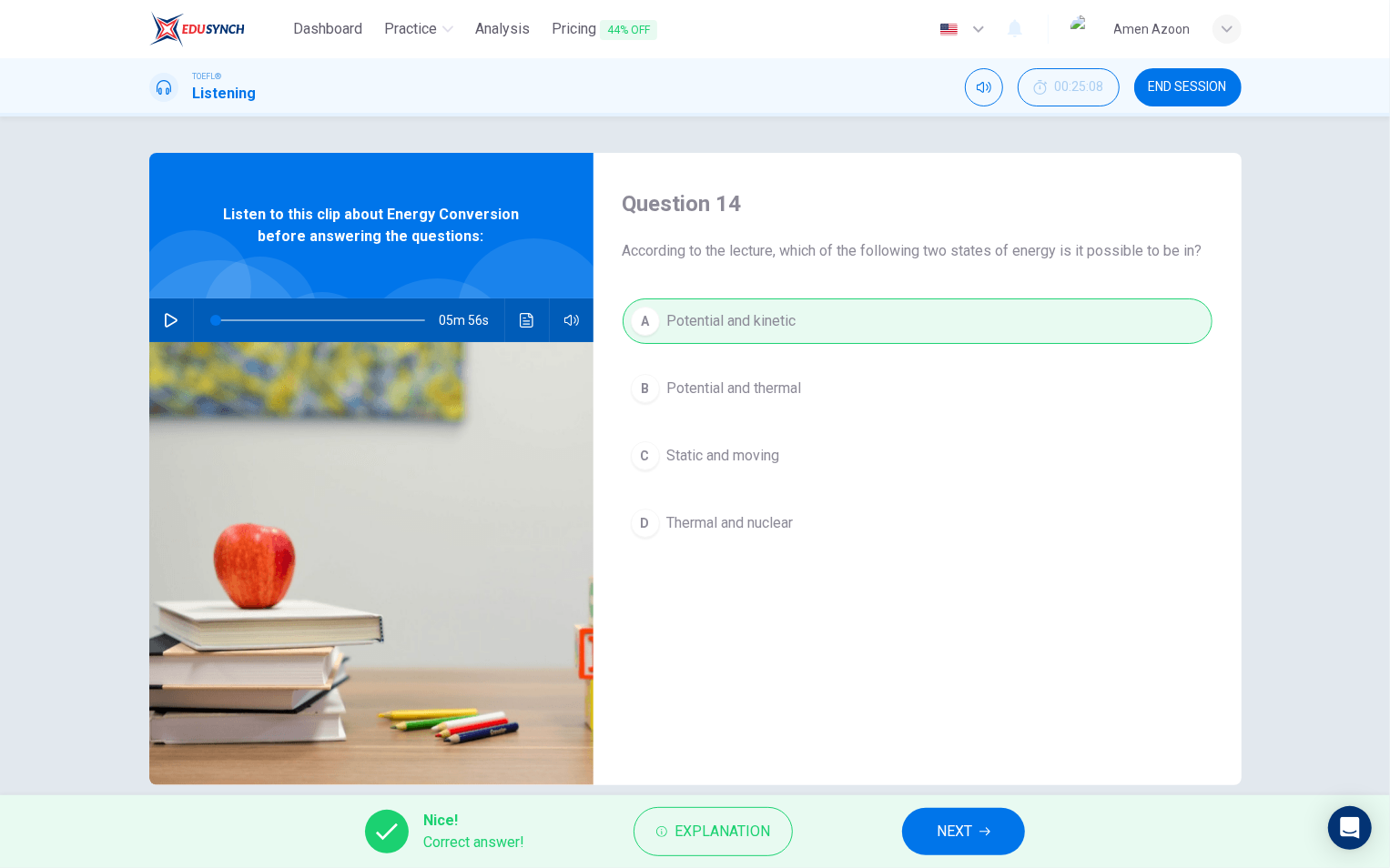 click on "NEXT" at bounding box center [963, 832] 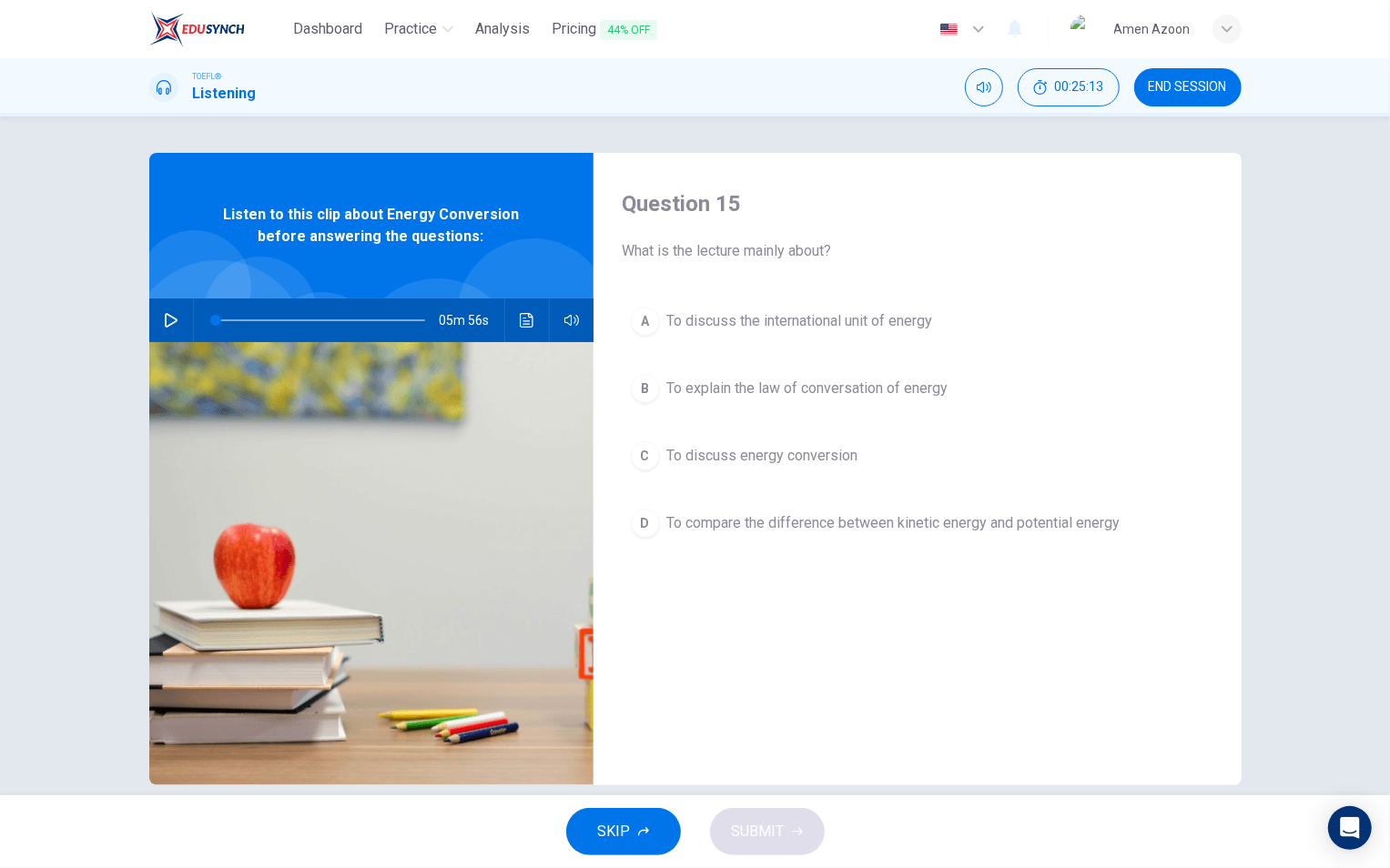 click on "To discuss energy conversion" at bounding box center [800, 321] 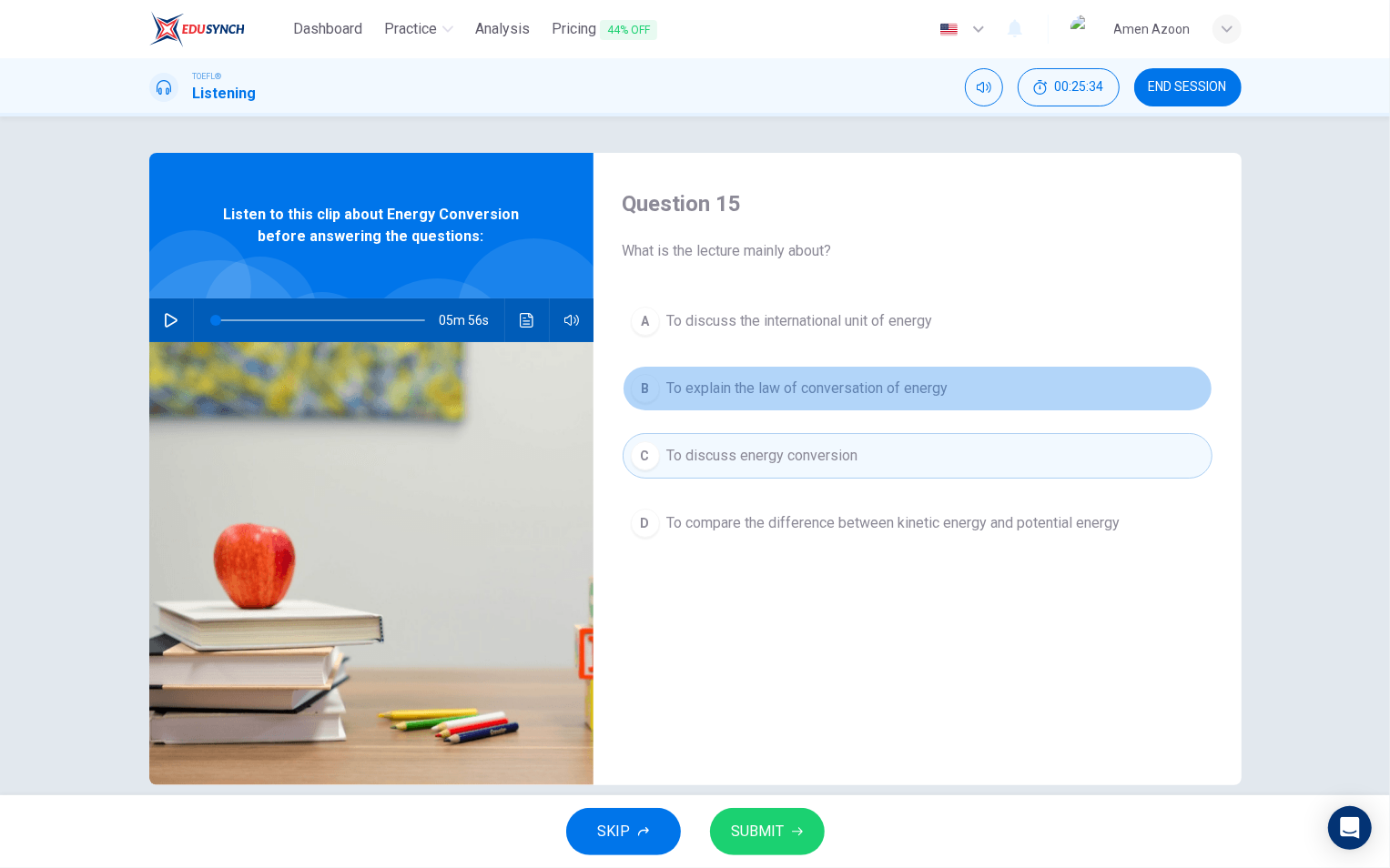 click on "To explain the law of conversation of energy" at bounding box center (800, 321) 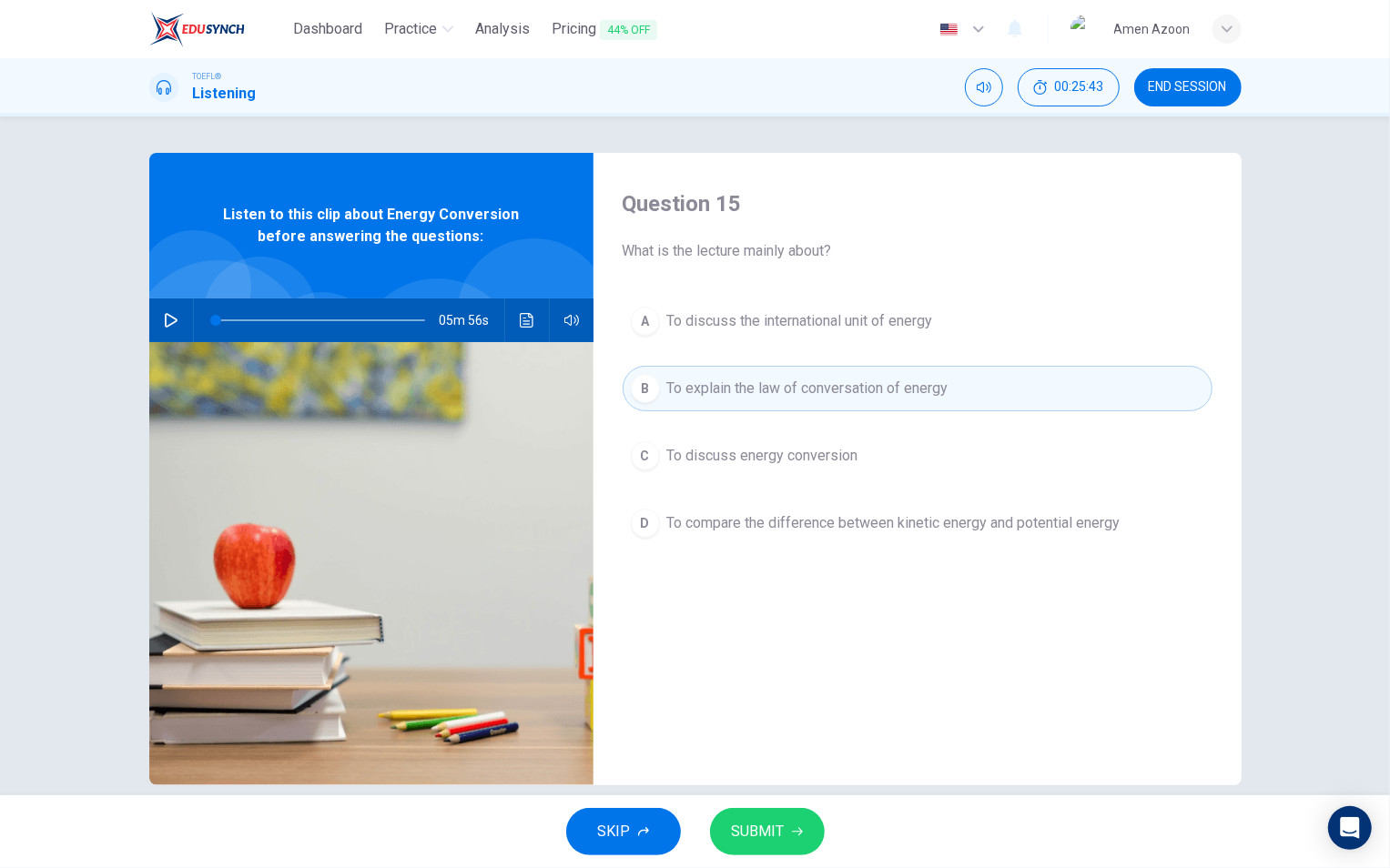 click on "SUBMIT" at bounding box center [758, 832] 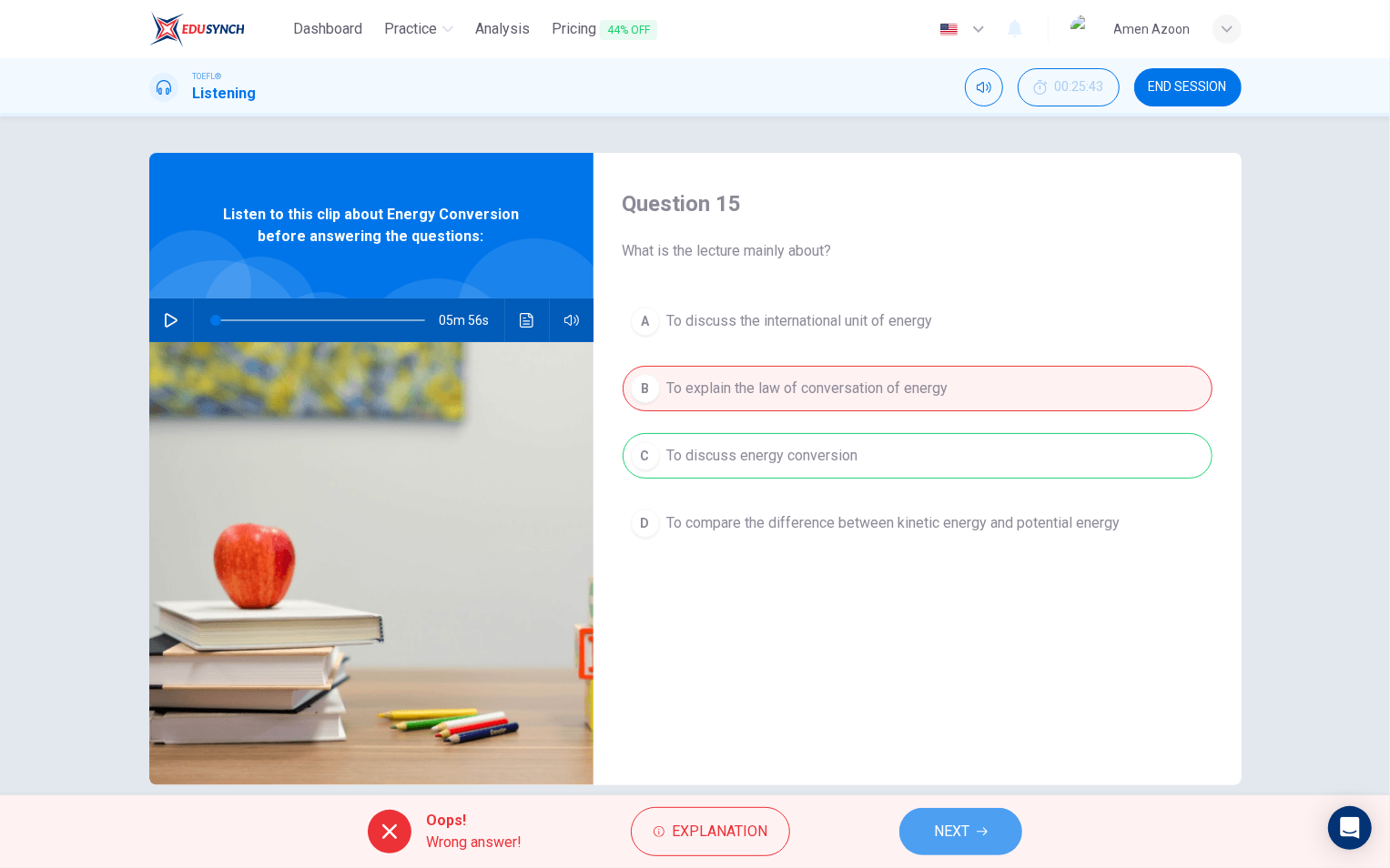 click on "NEXT" at bounding box center [960, 832] 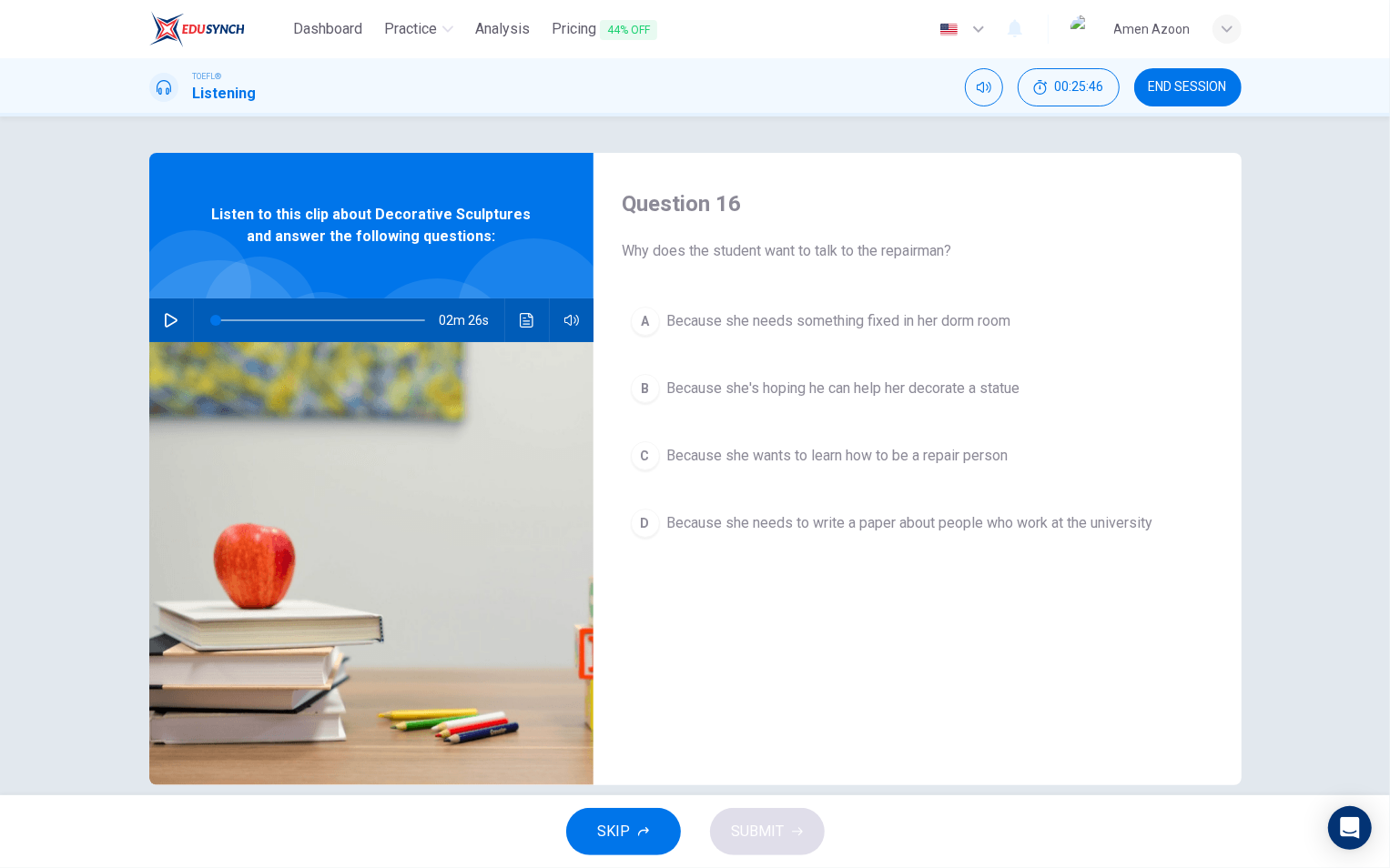 click at bounding box center [171, 320] 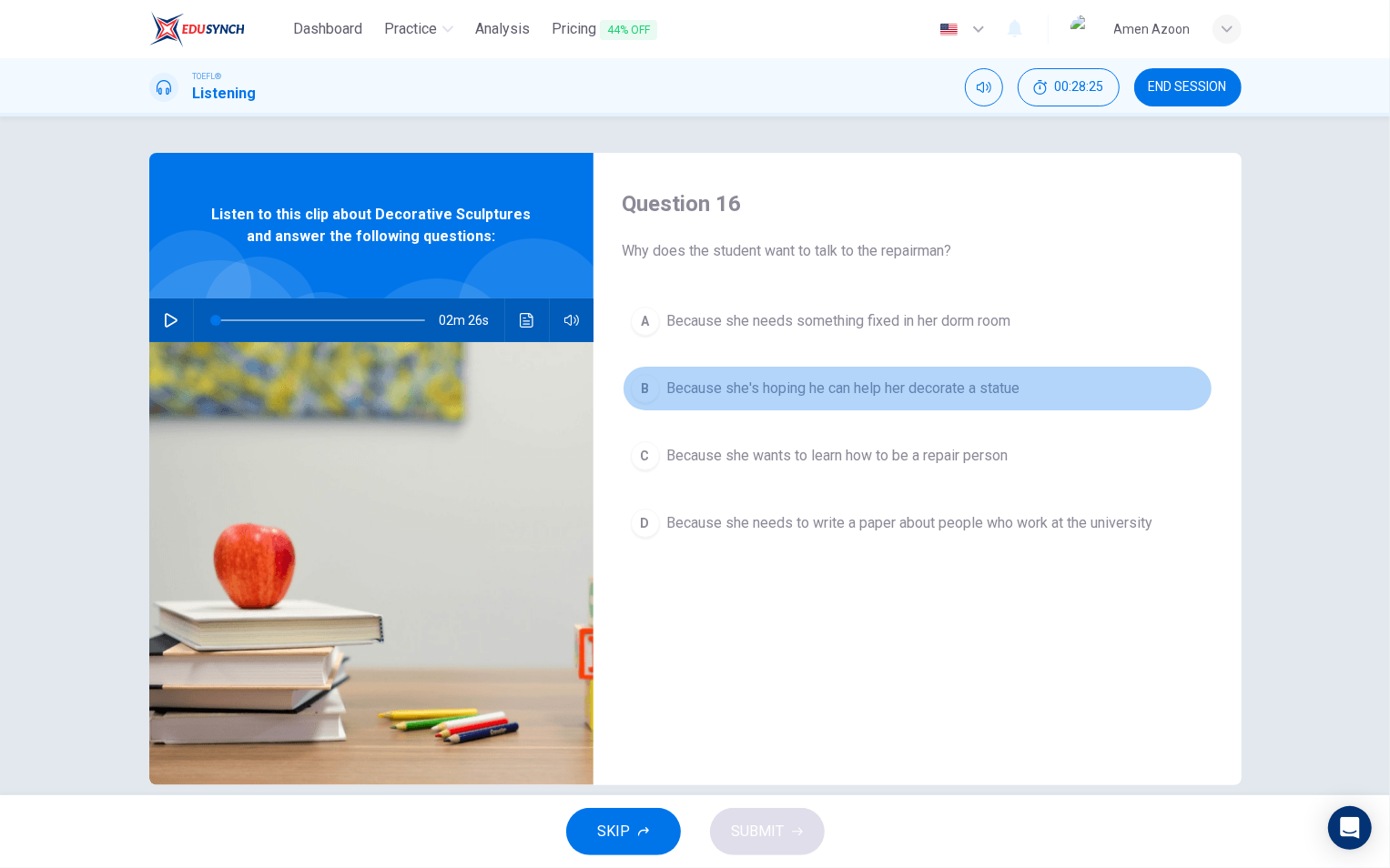 click on "Because she's hoping he can help her decorate a statue" at bounding box center [839, 321] 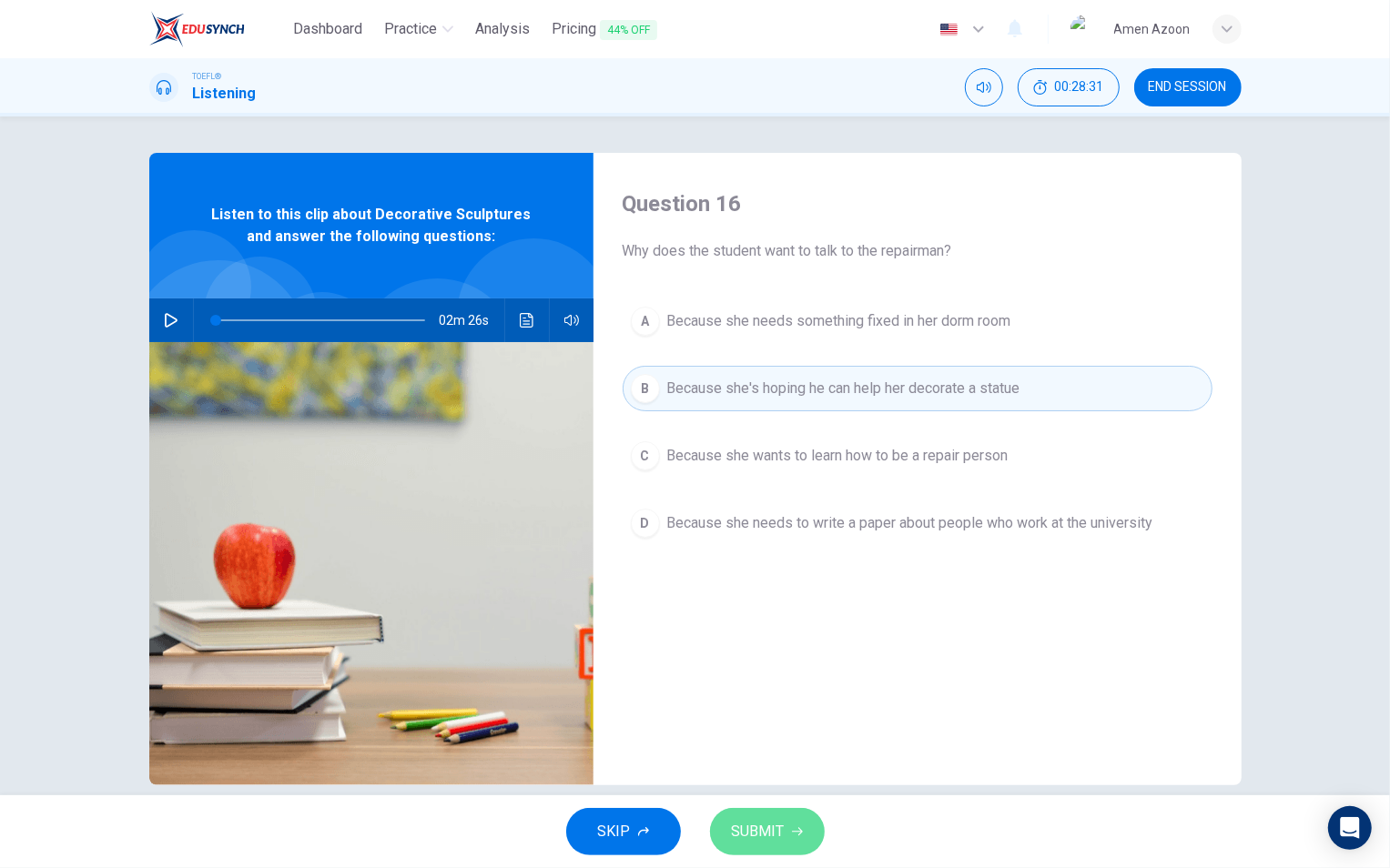 click on "SUBMIT" at bounding box center (758, 832) 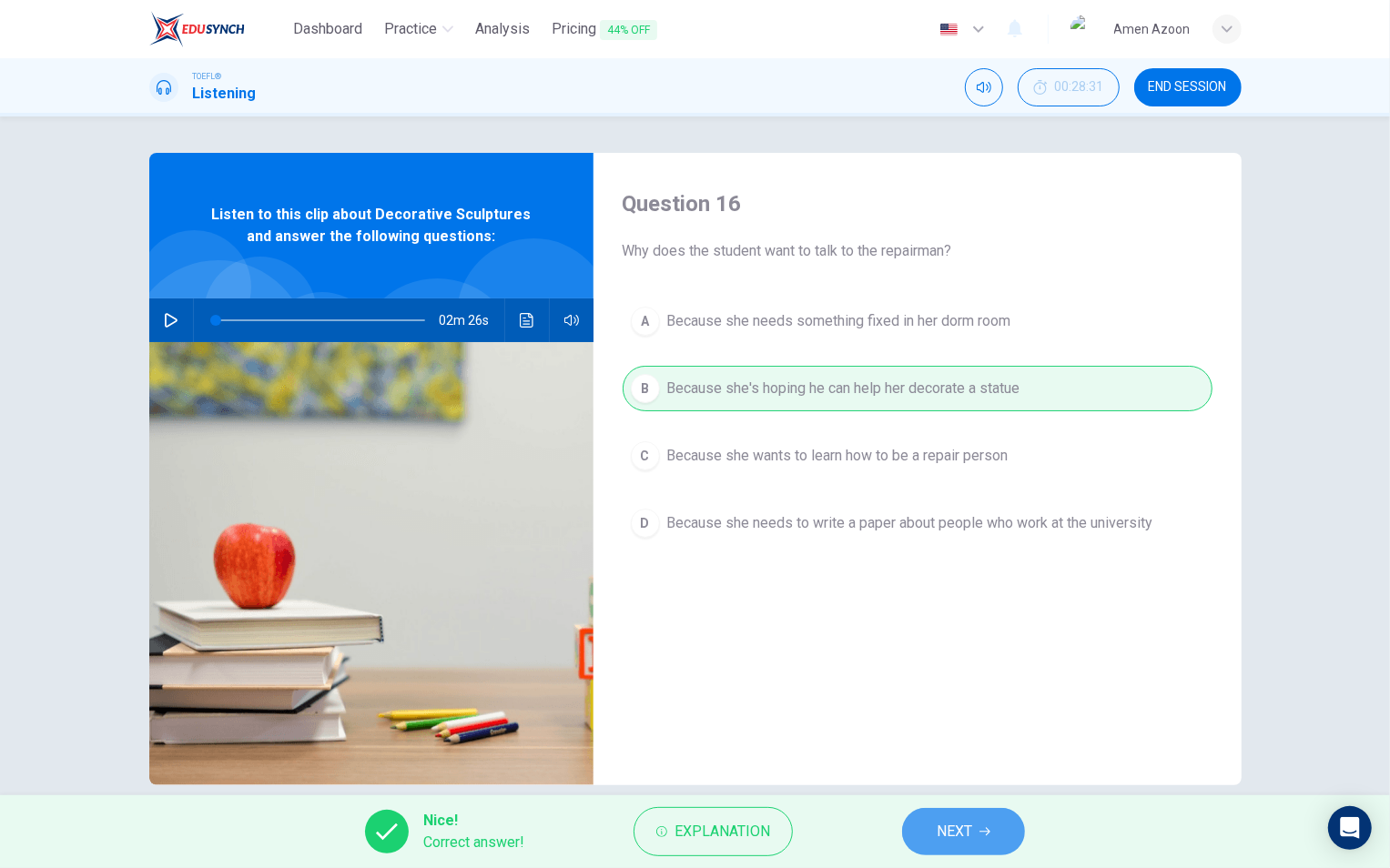click on "NEXT" at bounding box center [954, 832] 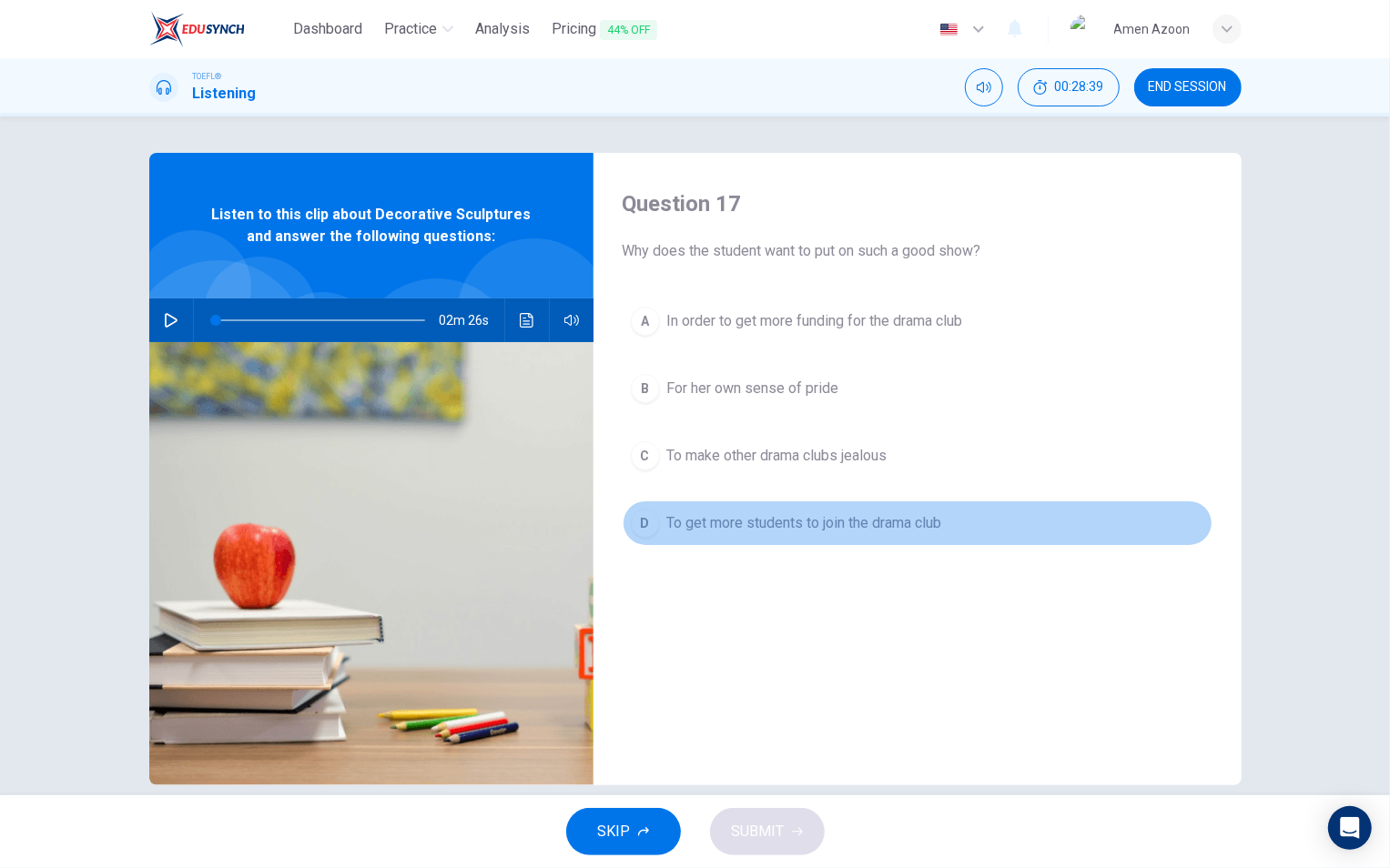 click on "D To get more students to join the drama club" at bounding box center [918, 523] 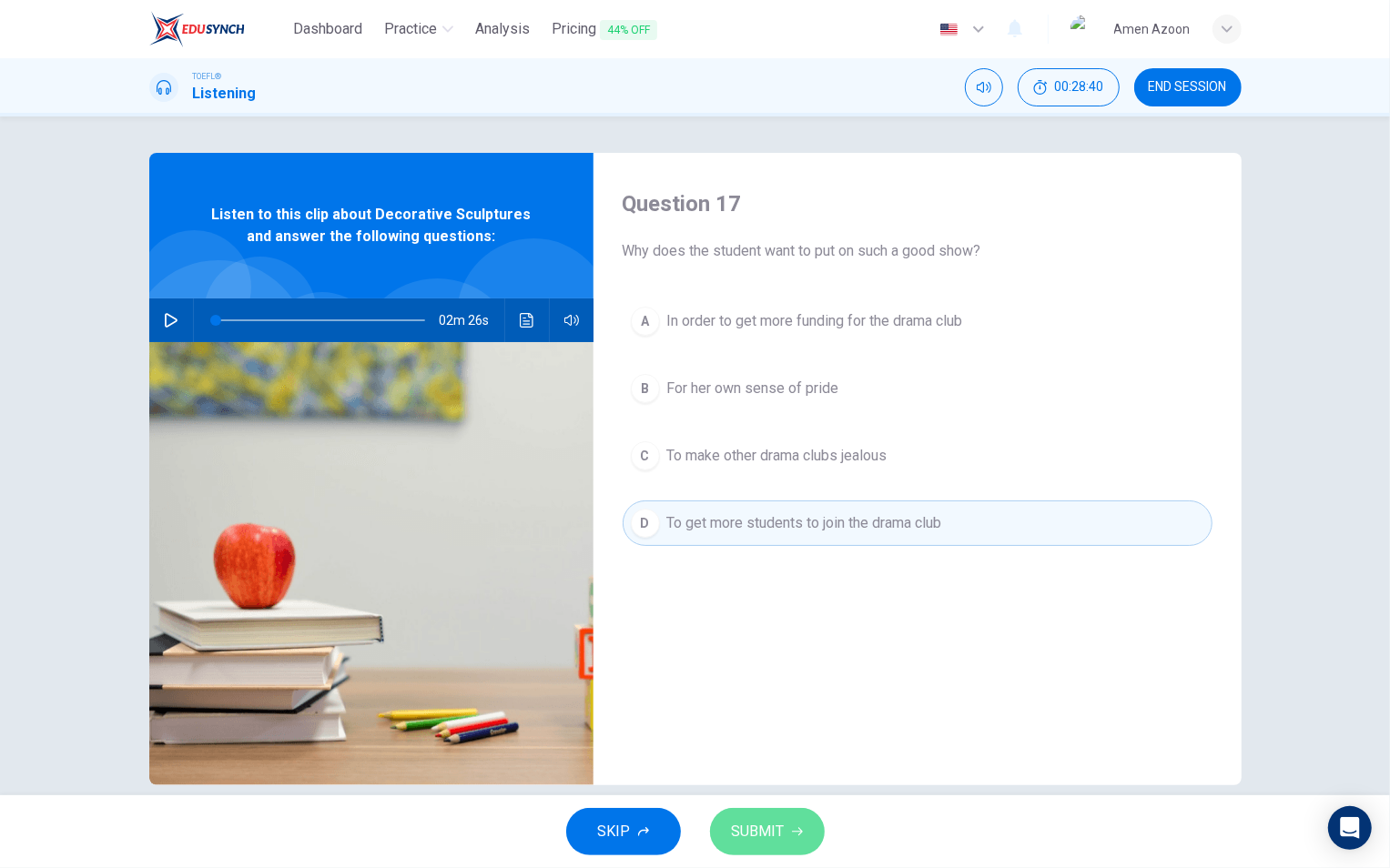 click on "SUBMIT" at bounding box center [767, 832] 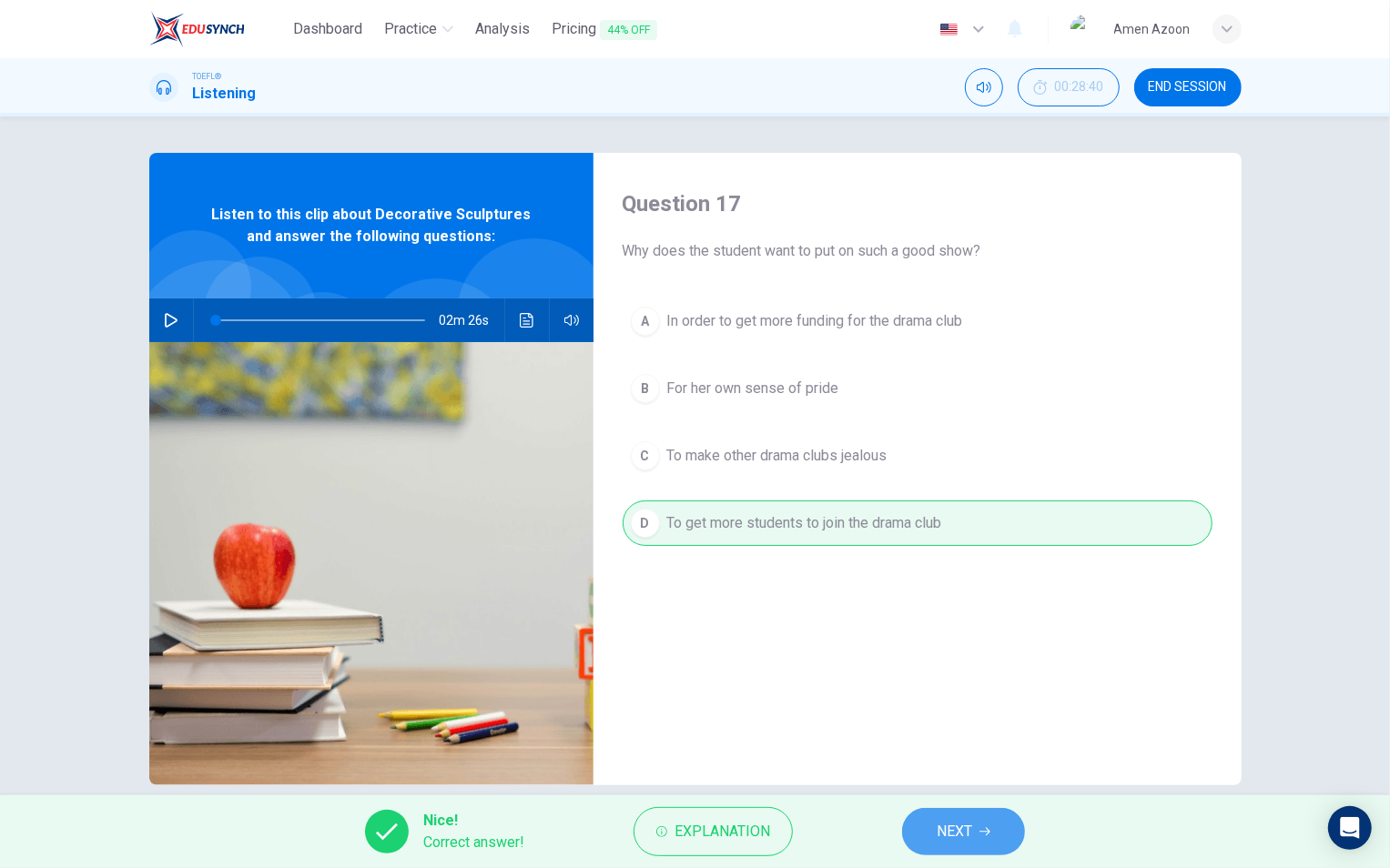 click on "NEXT" at bounding box center [963, 832] 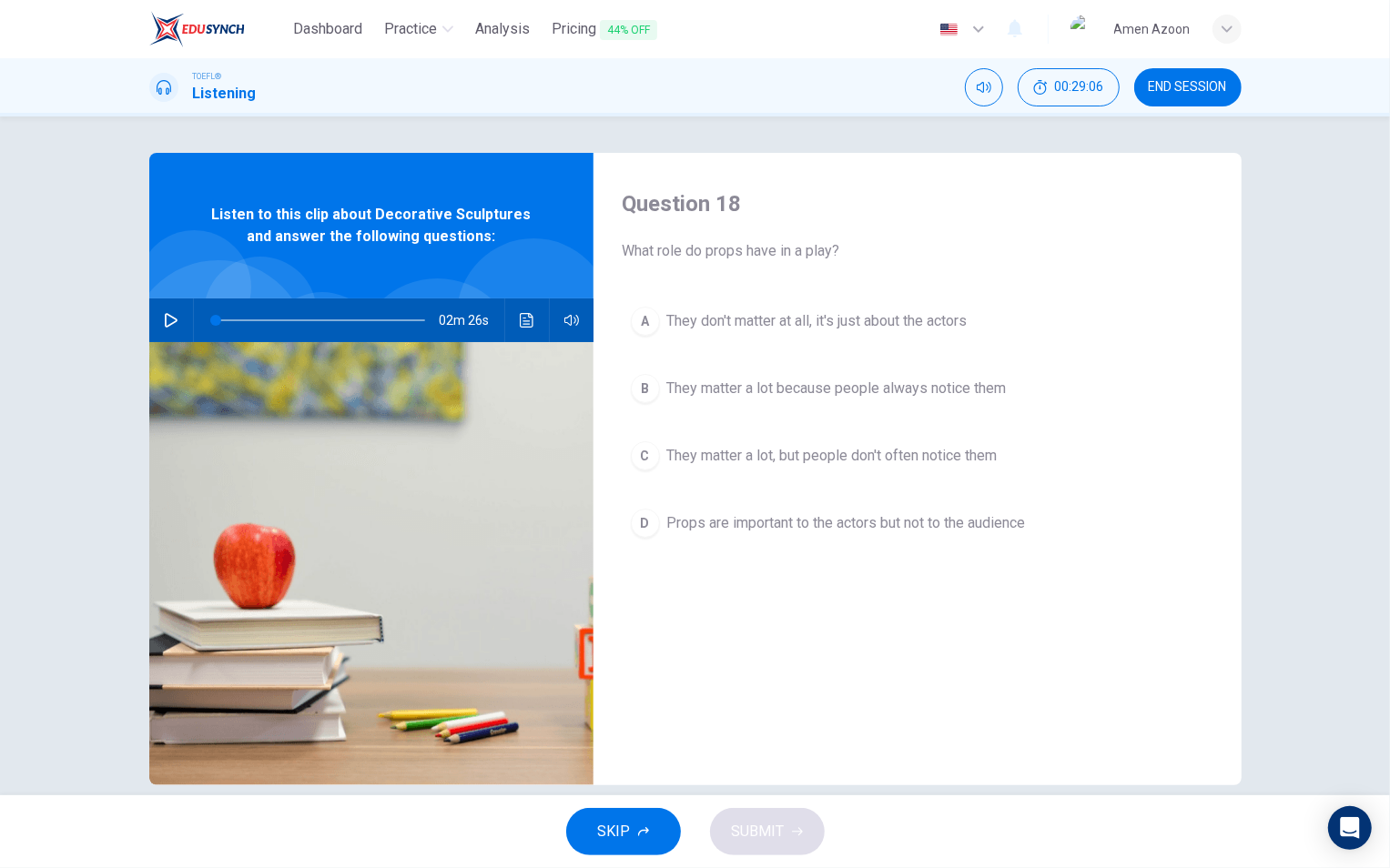 click on "B They matter a lot because people always notice them" at bounding box center [918, 389] 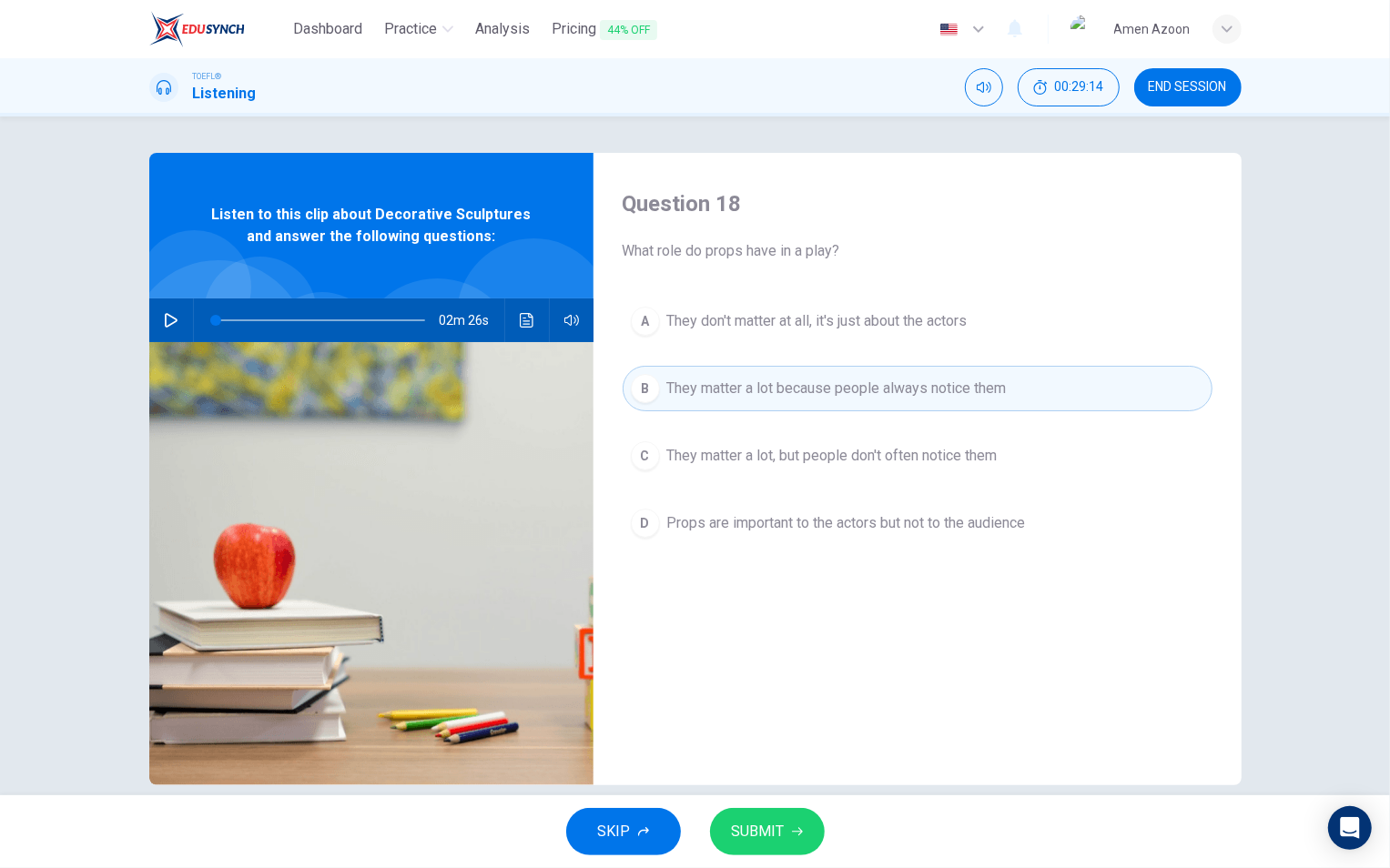 click on "SUBMIT" at bounding box center [767, 832] 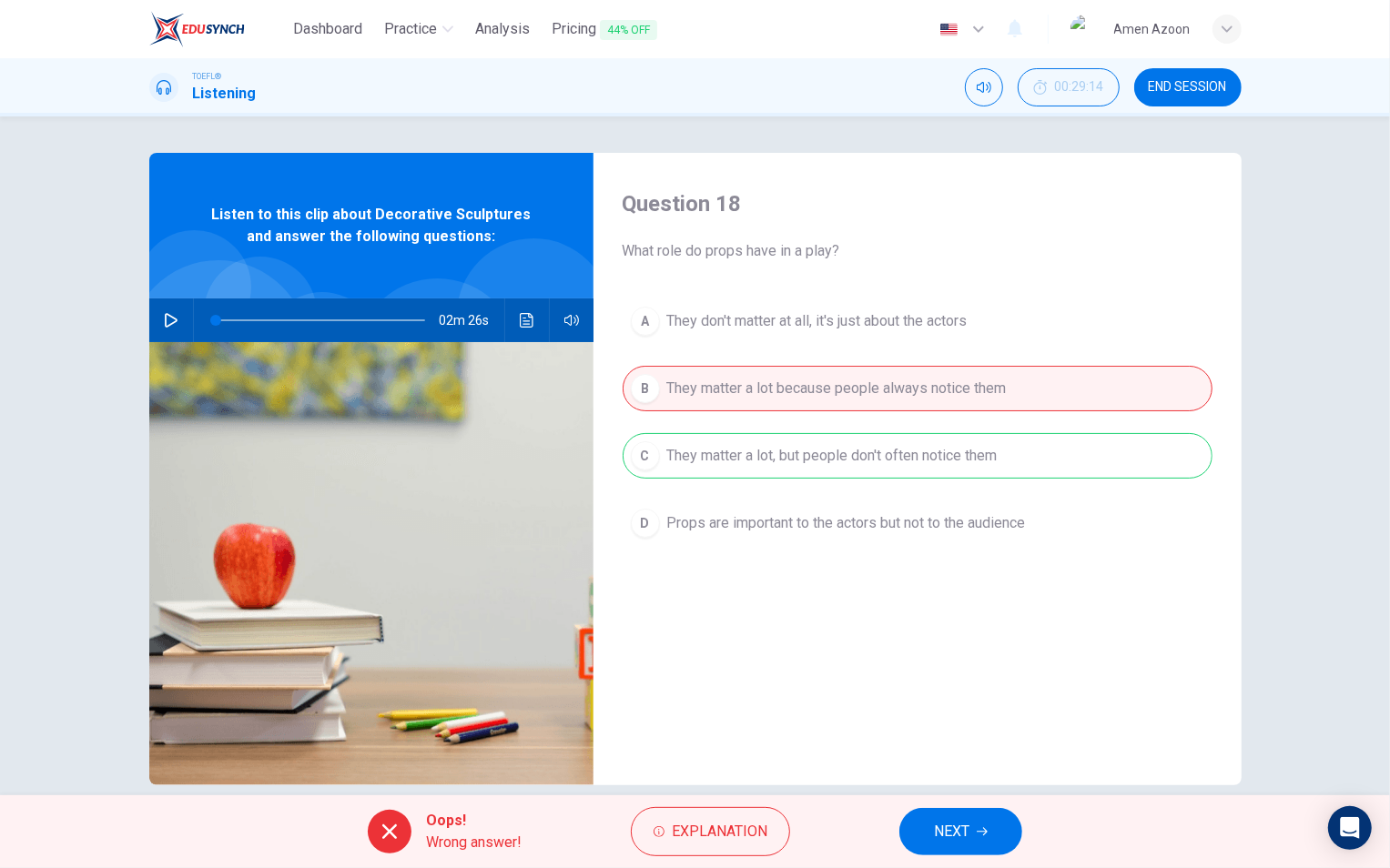 click on "NEXT" at bounding box center [960, 832] 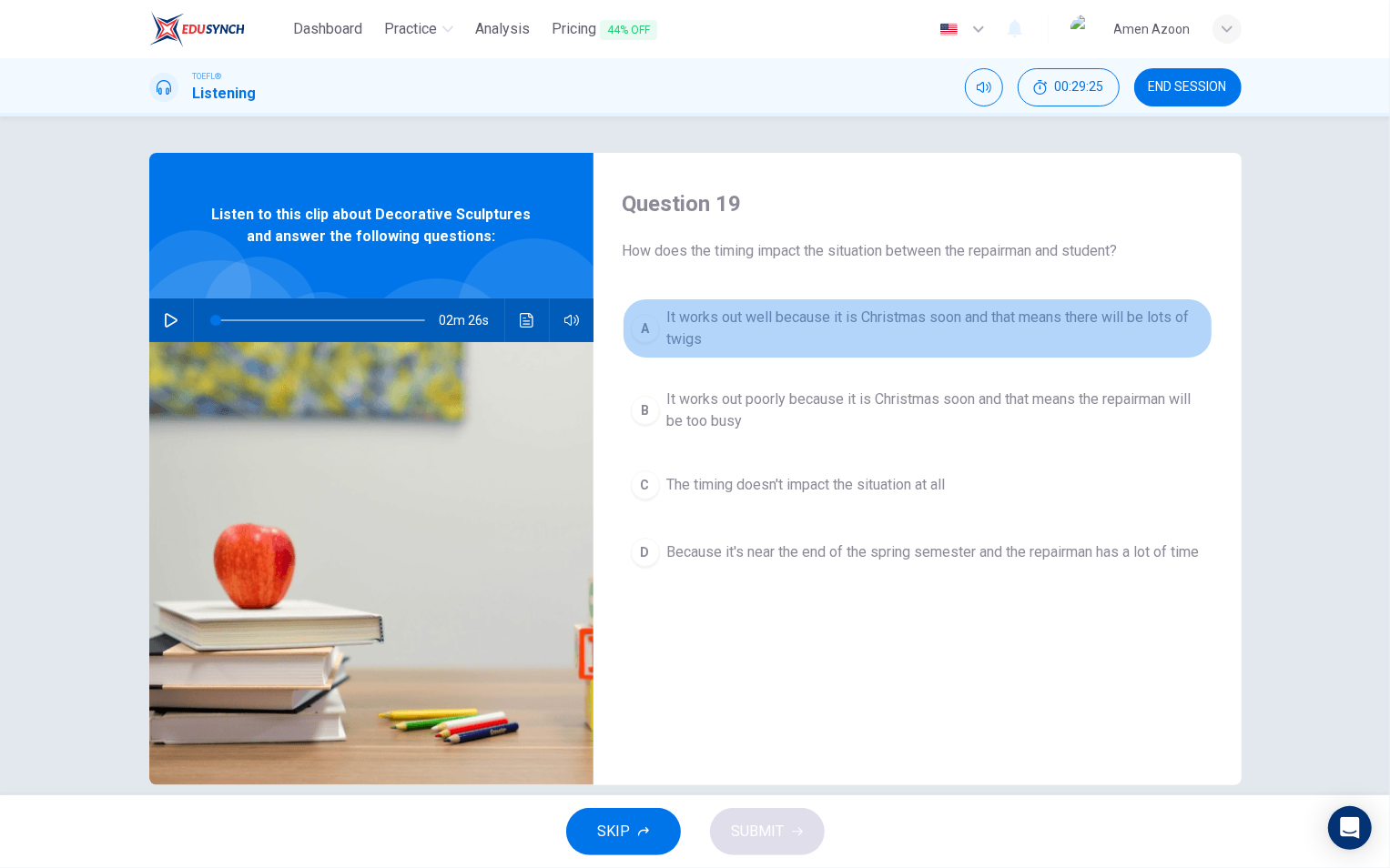 click on "It works out well because it is Christmas soon and that means there will be lots of twigs" at bounding box center (936, 328) 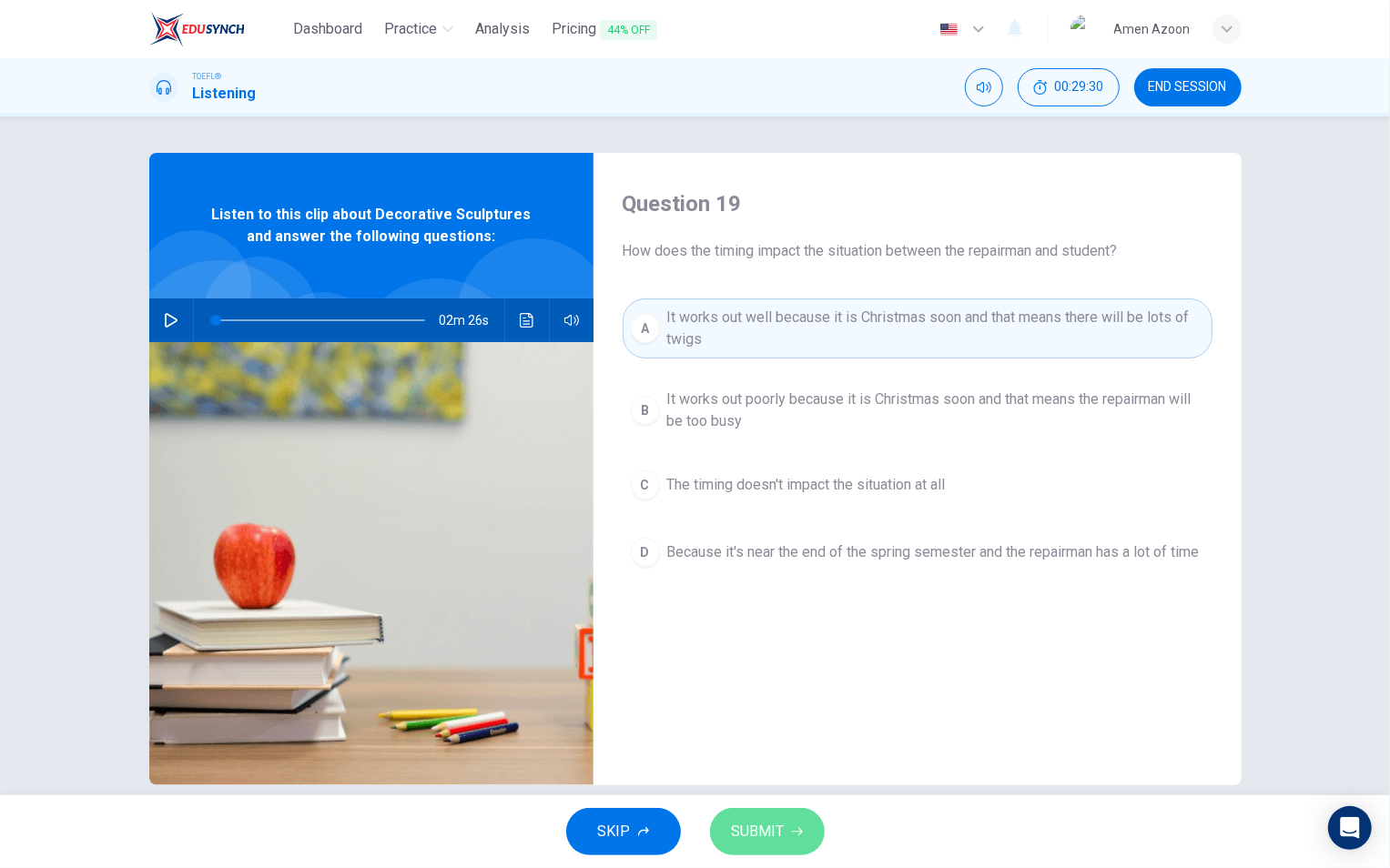 click on "SUBMIT" at bounding box center (767, 832) 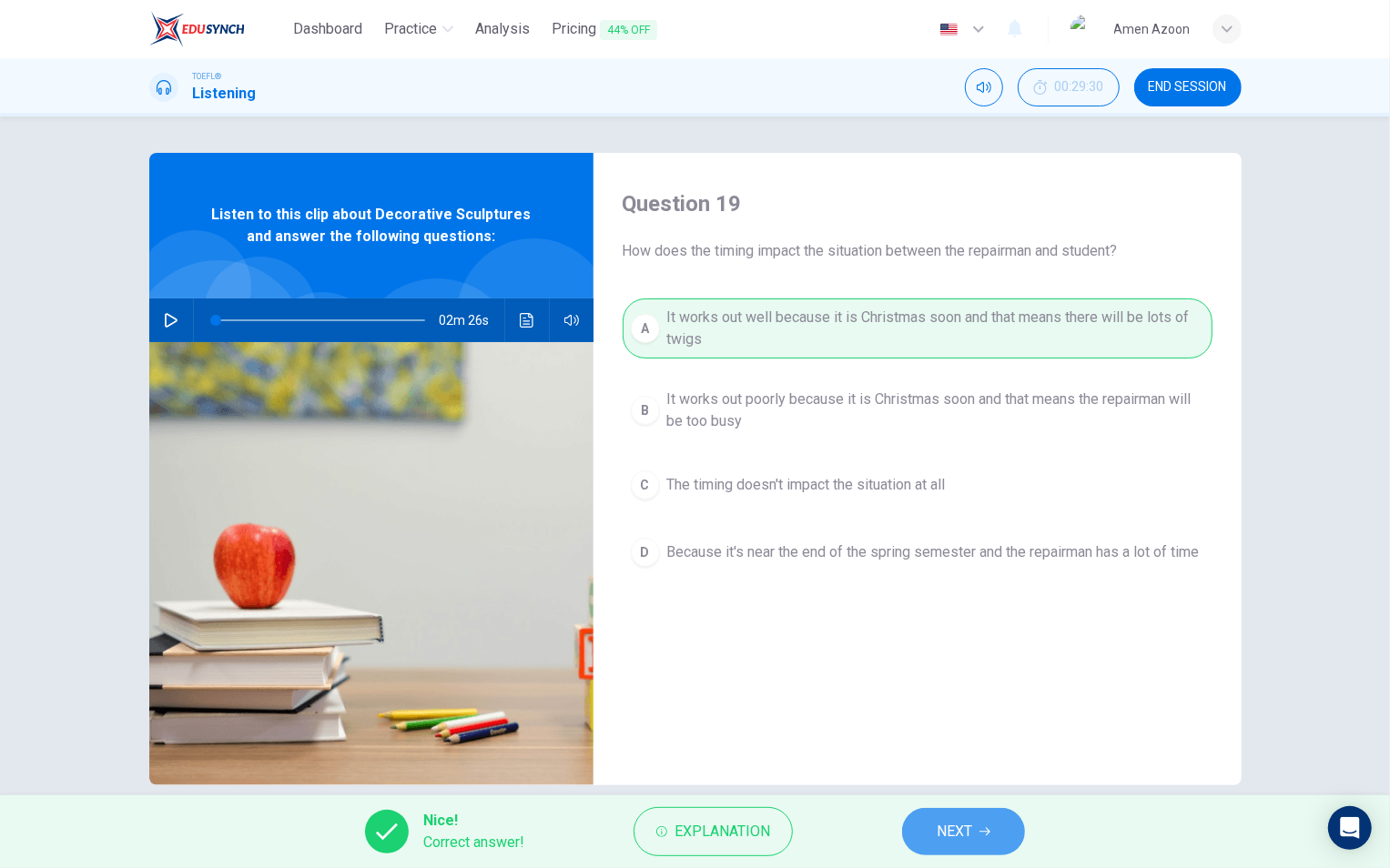 click on "NEXT" at bounding box center [963, 832] 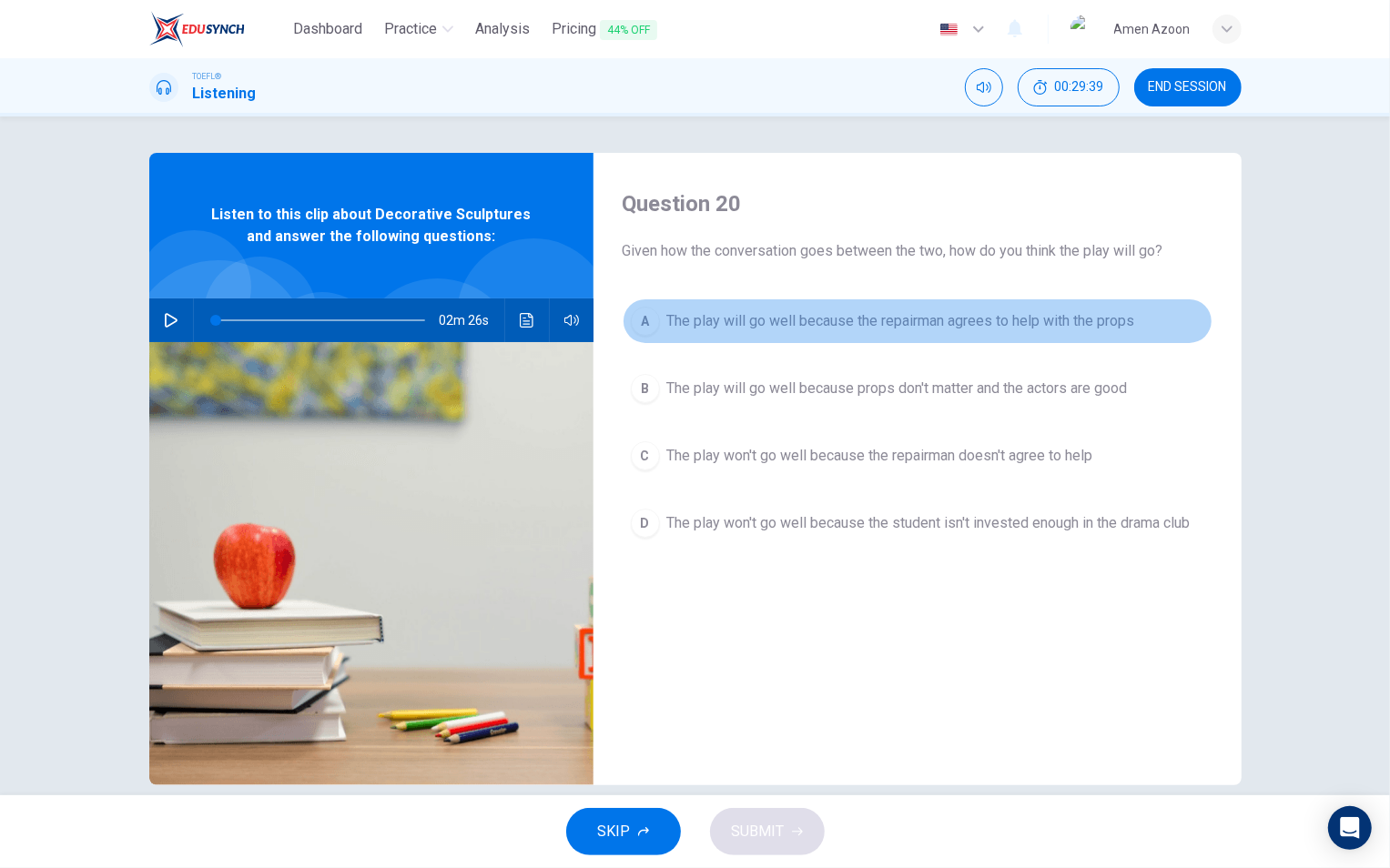 click on "A The play will go well because the repairman agrees to help with the props" at bounding box center (918, 321) 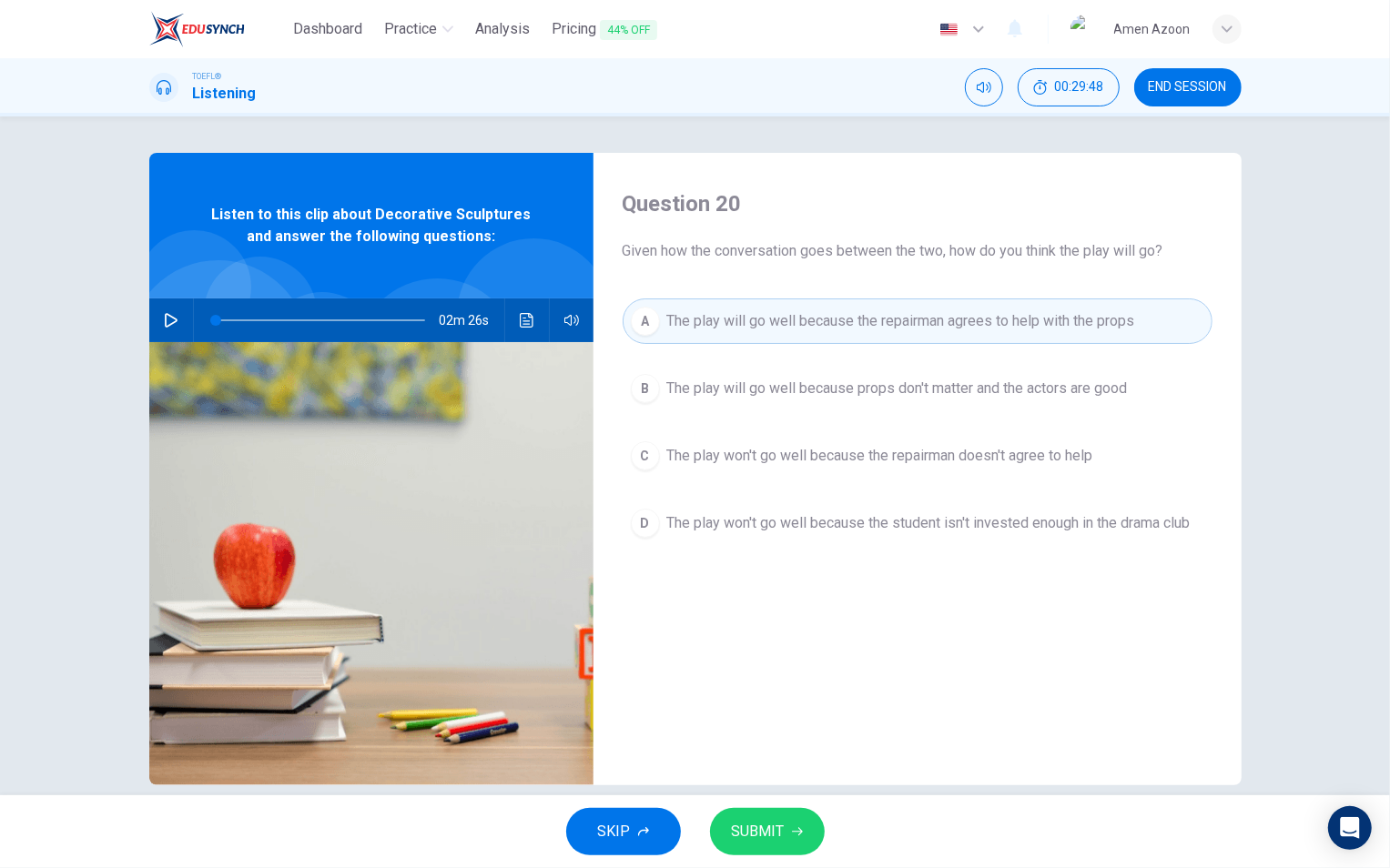 click on "SKIP SUBMIT" at bounding box center (695, 832) 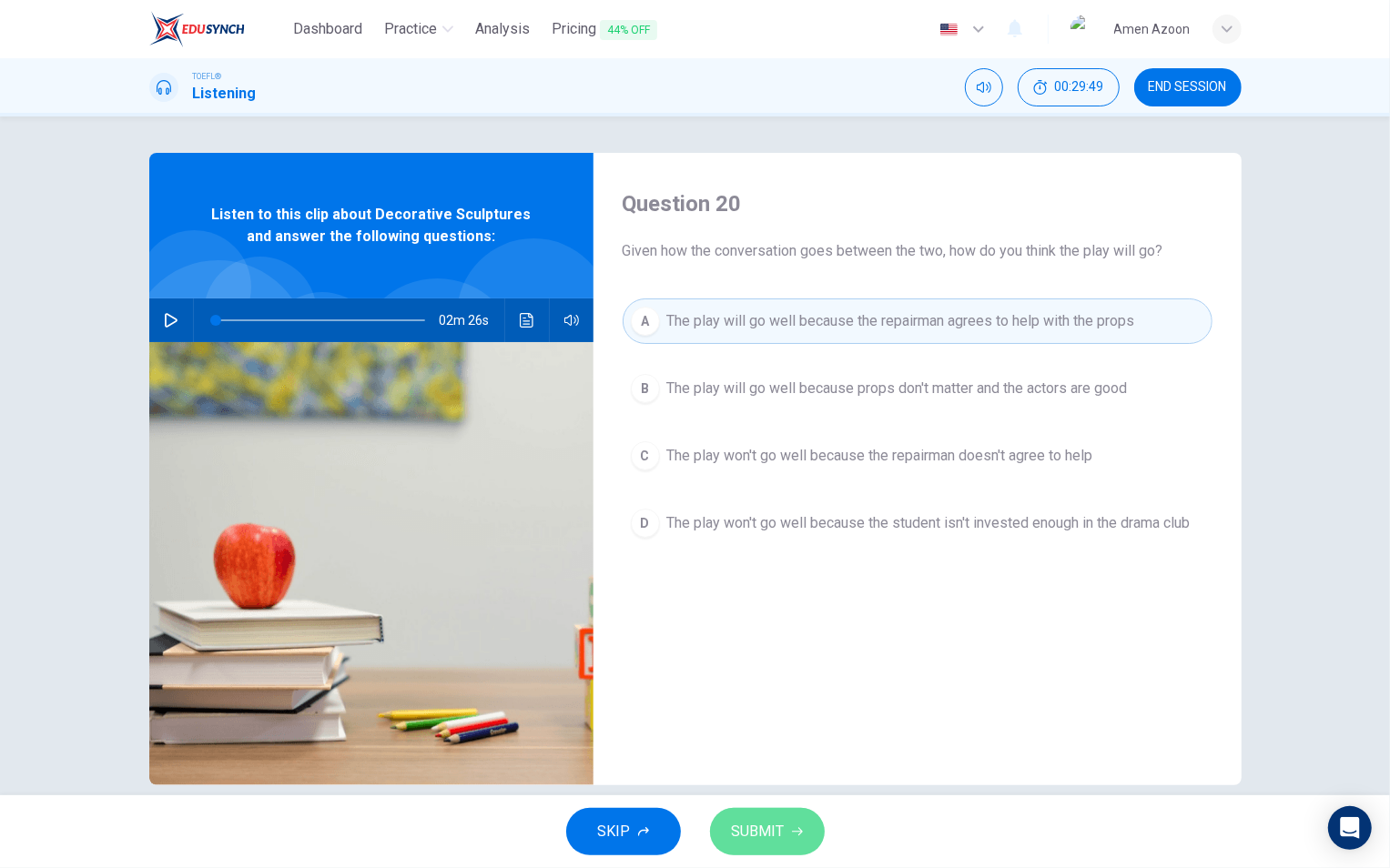 click on "SUBMIT" at bounding box center [758, 832] 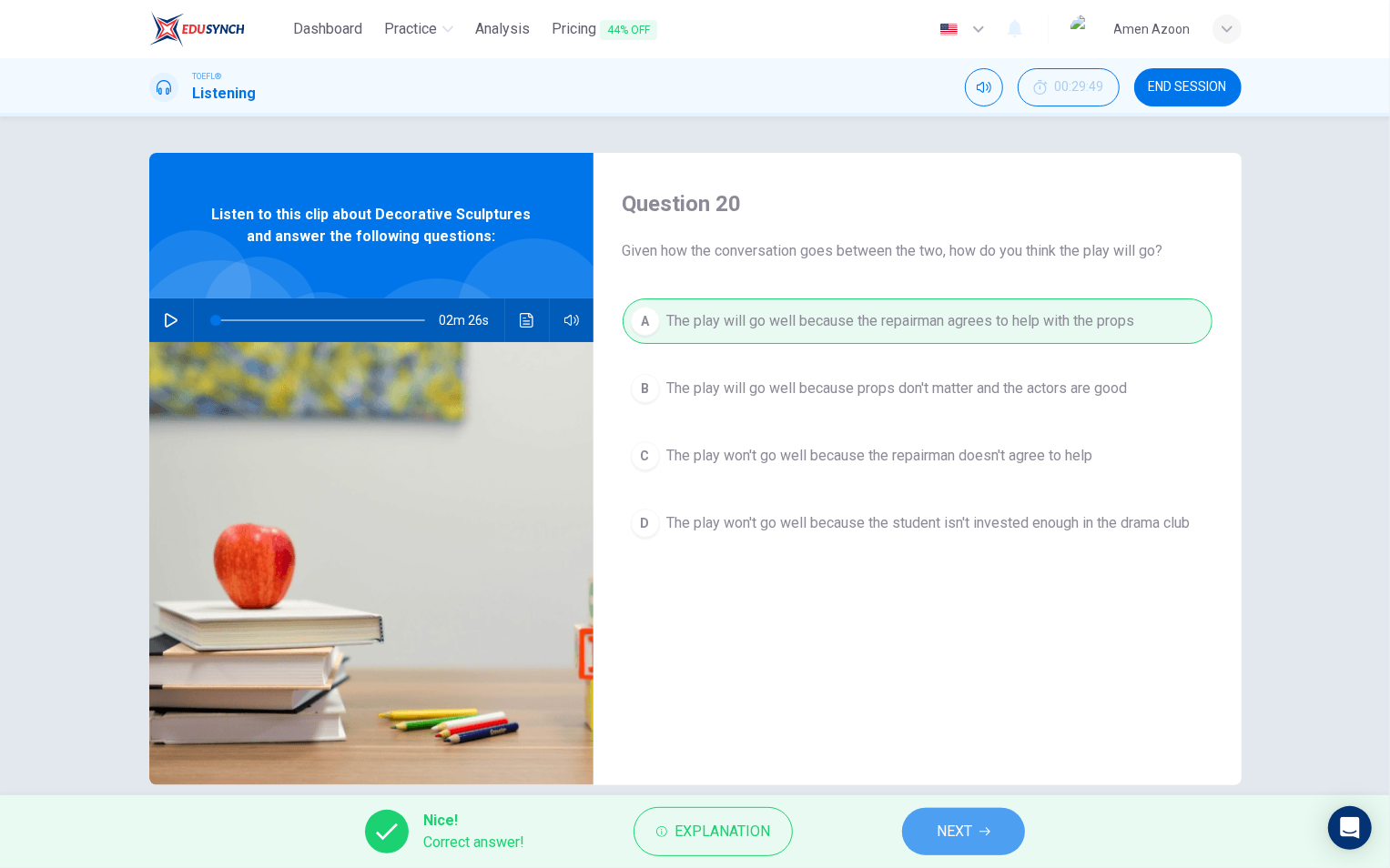 click on "NEXT" at bounding box center (963, 832) 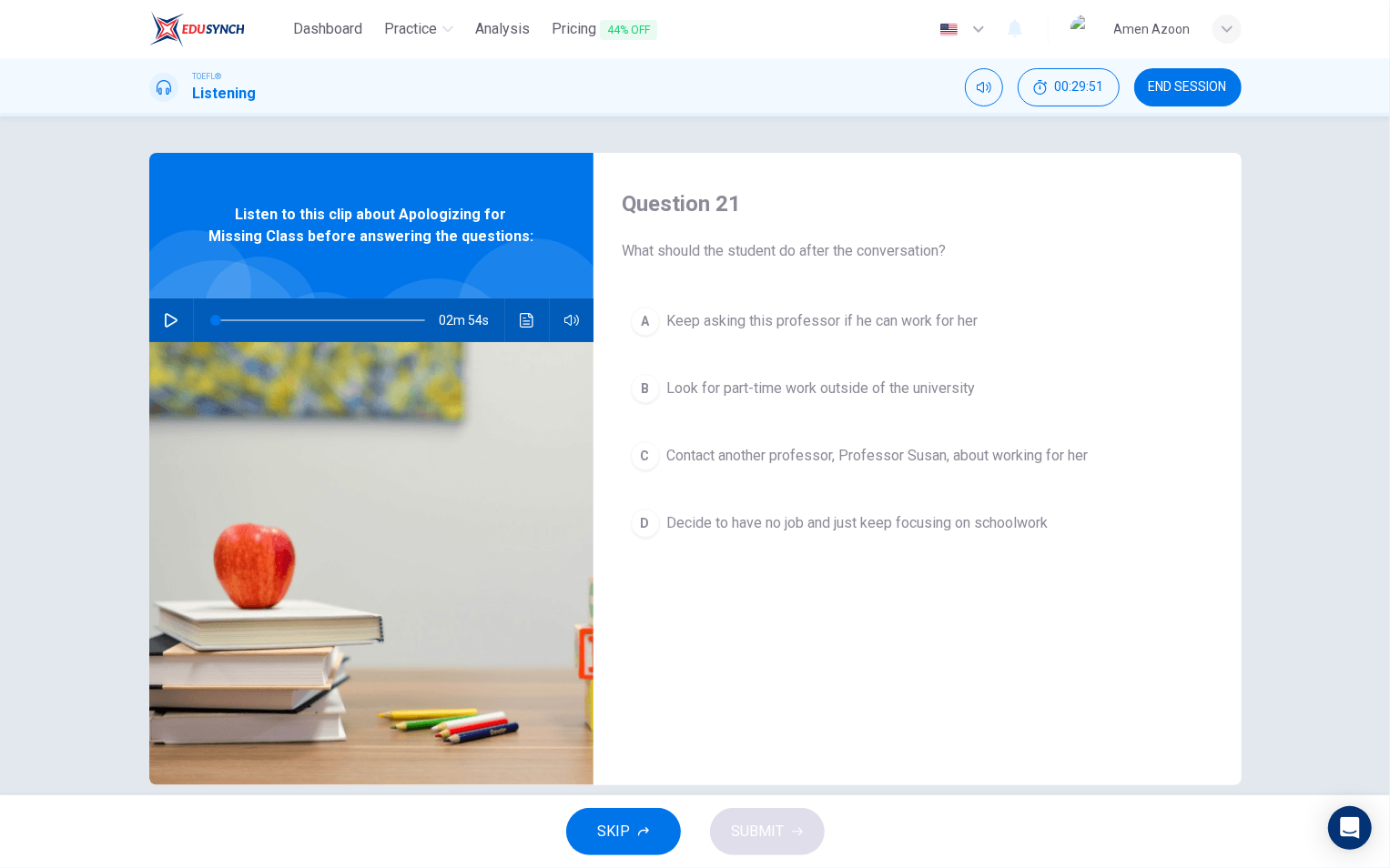 click at bounding box center [171, 320] 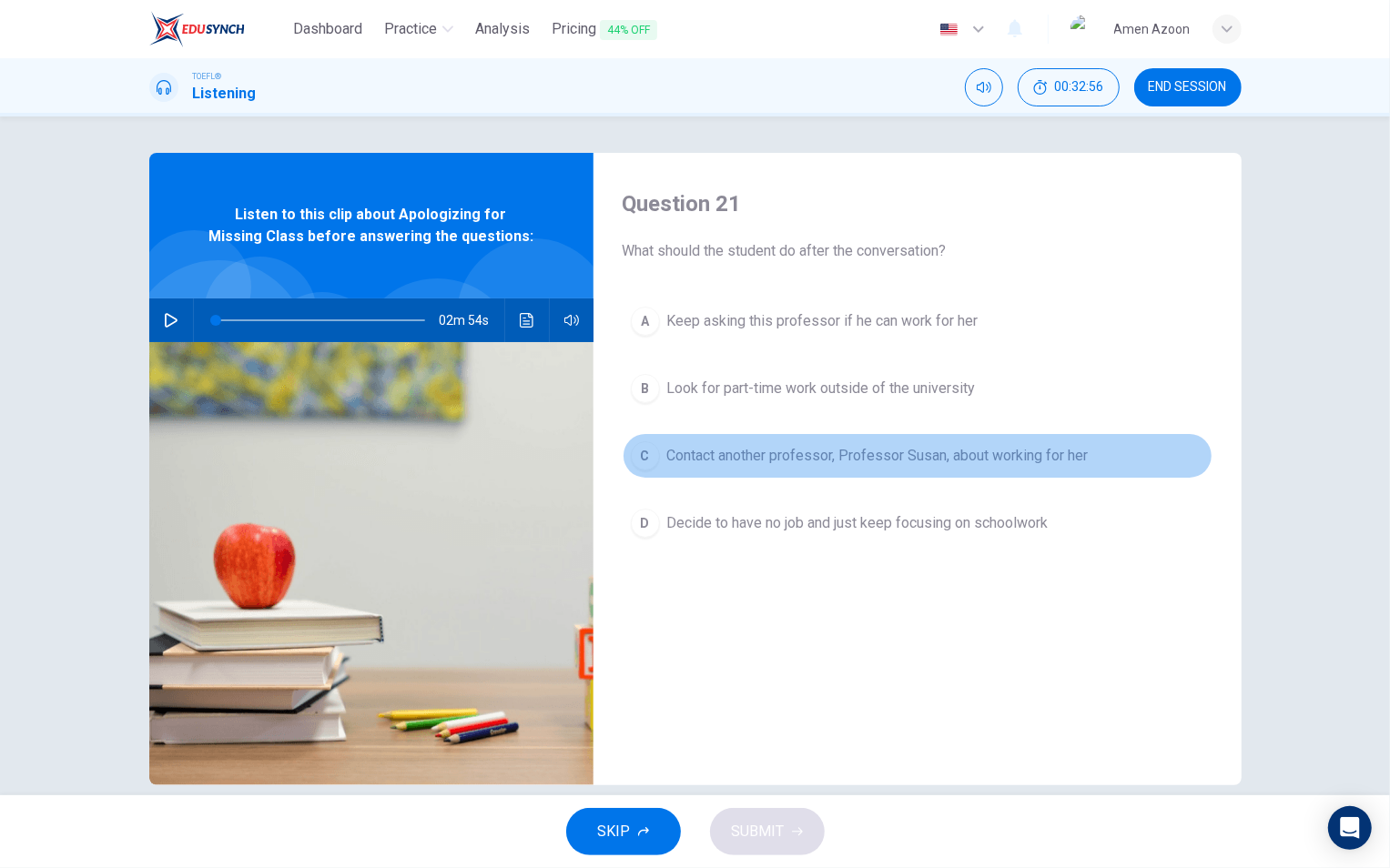 click on "Contact another professor, Professor Susan, about working for her" at bounding box center (823, 321) 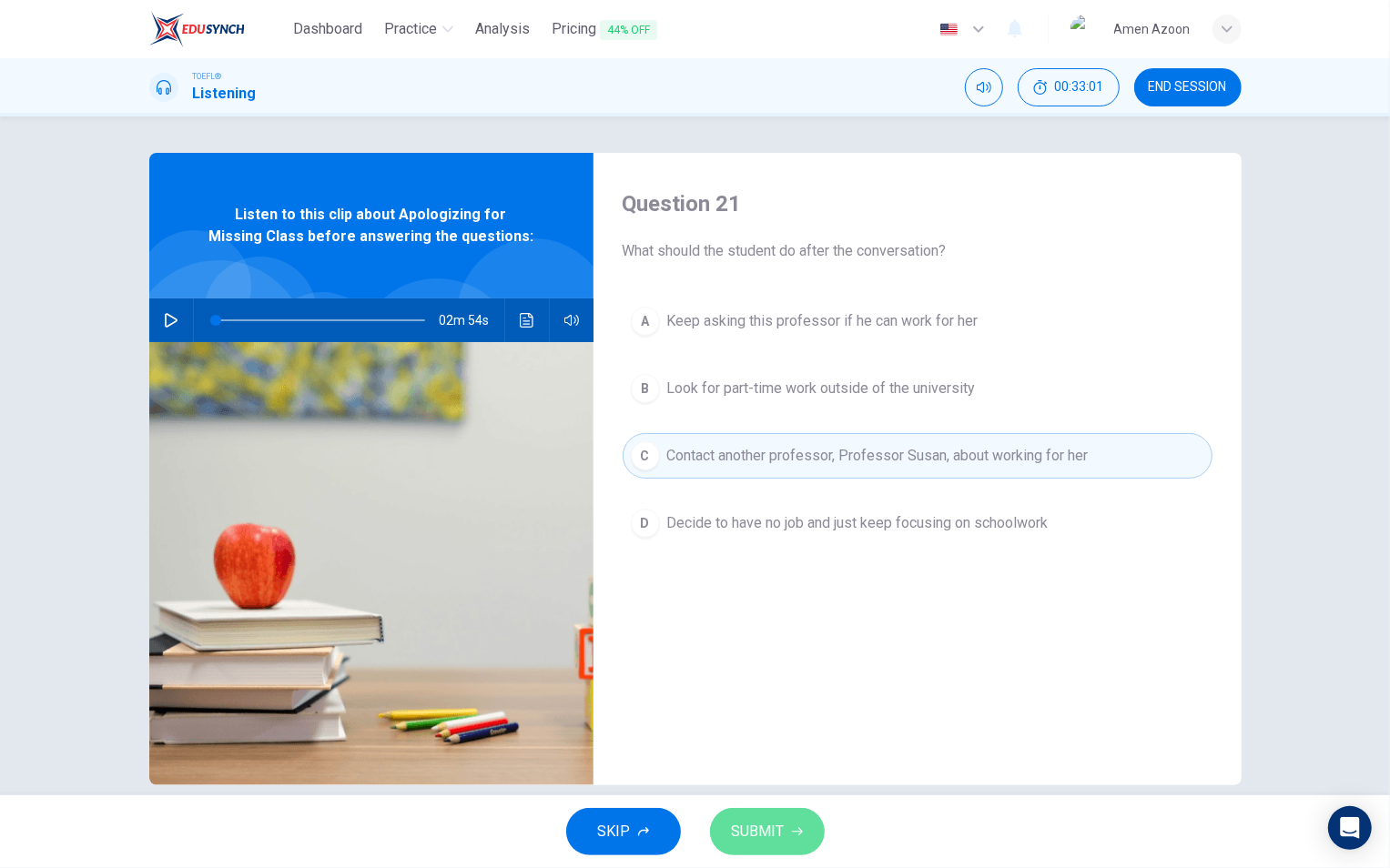 click on "SUBMIT" at bounding box center [758, 832] 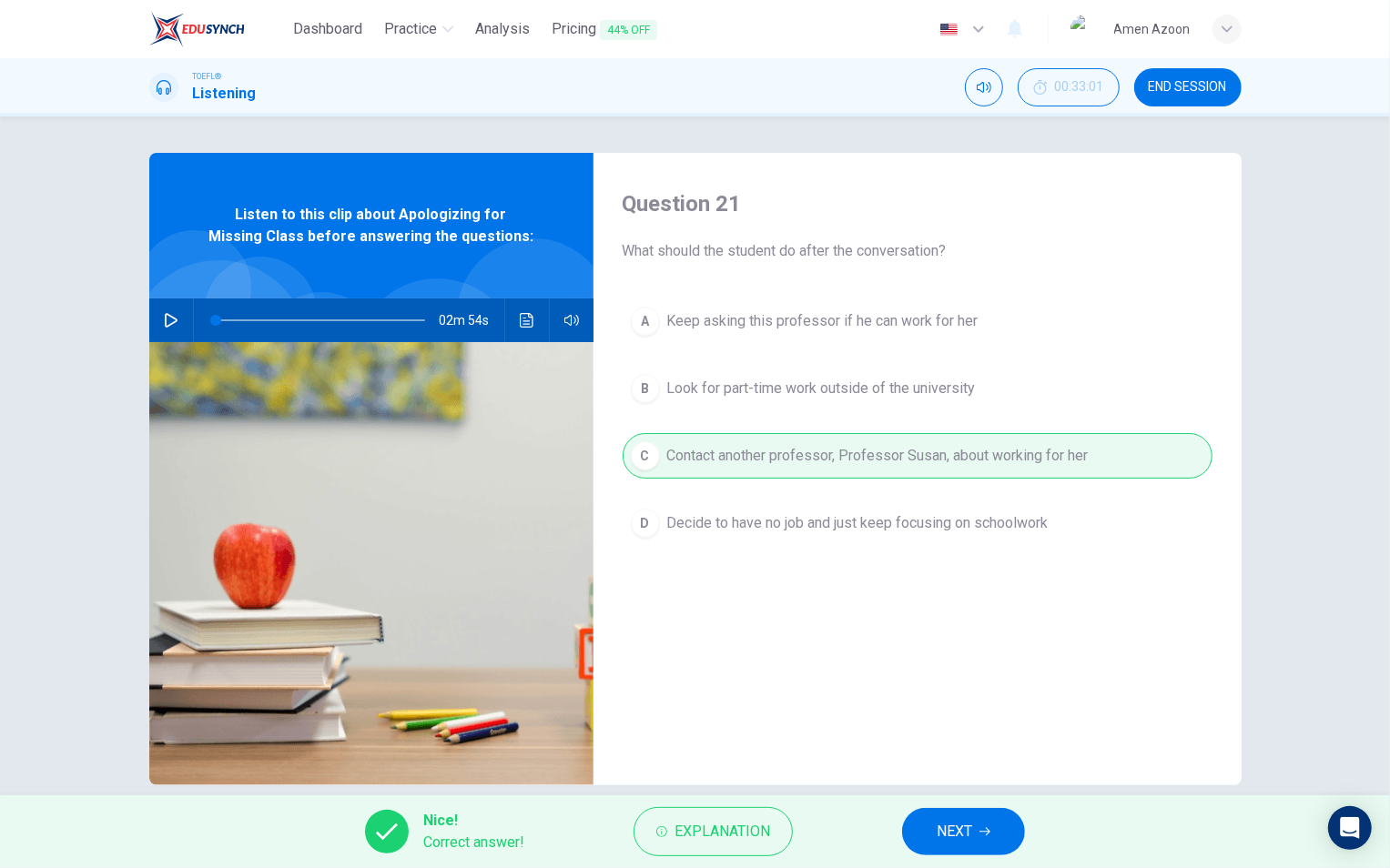 click on "NEXT" at bounding box center (963, 832) 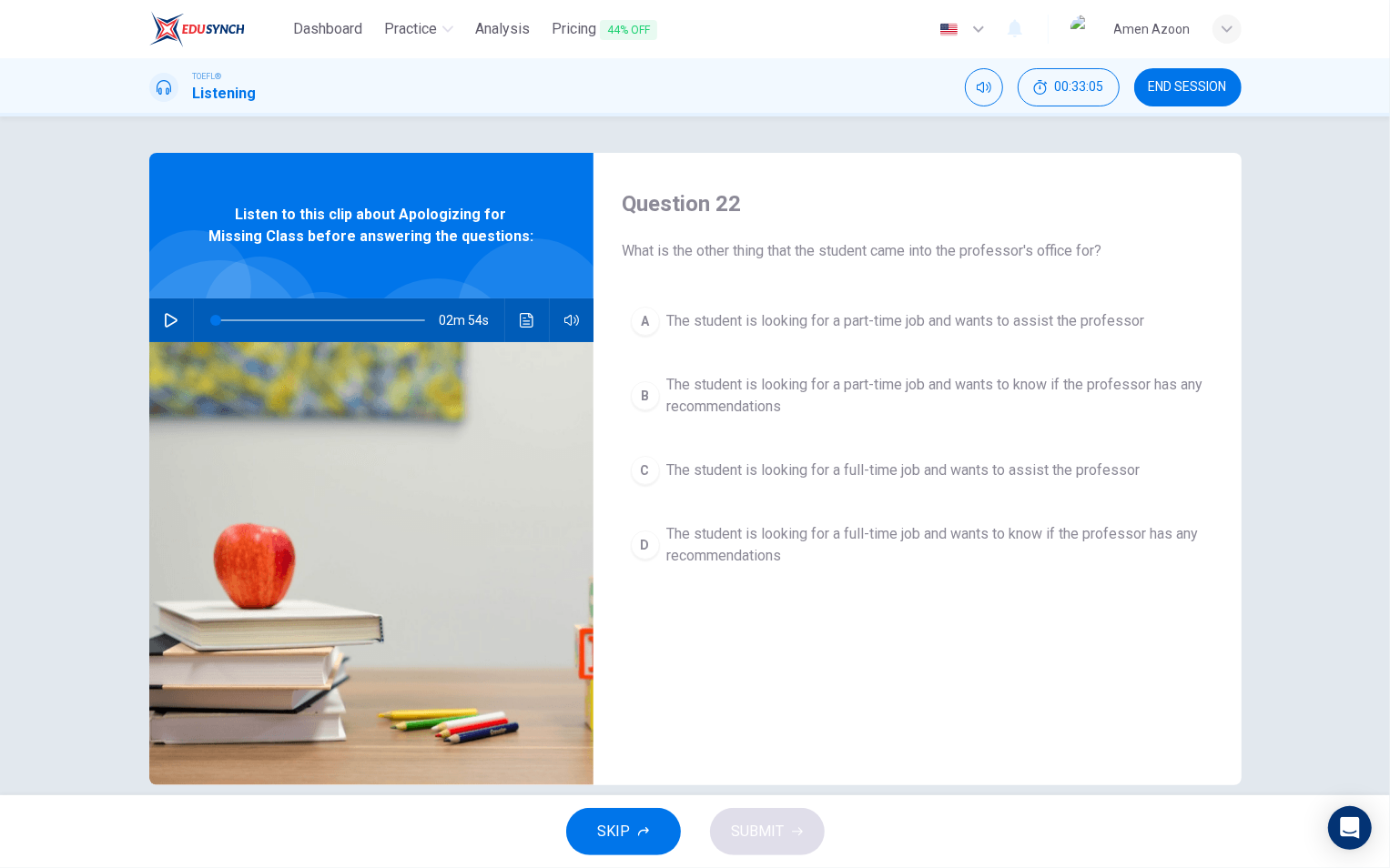 click on "The student is looking for a part-time job and wants to assist the professor" at bounding box center (906, 321) 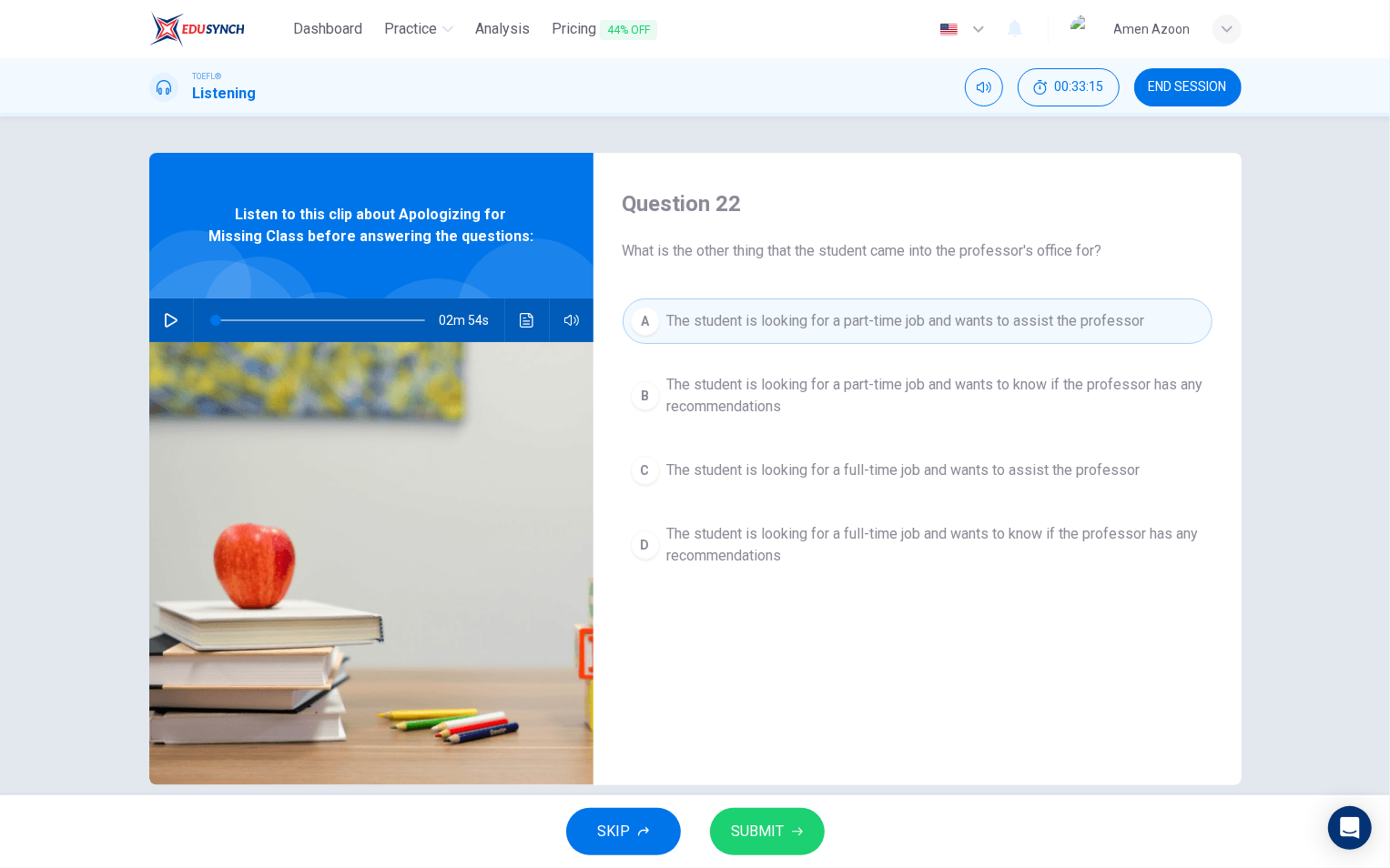 click on "SUBMIT" at bounding box center [758, 832] 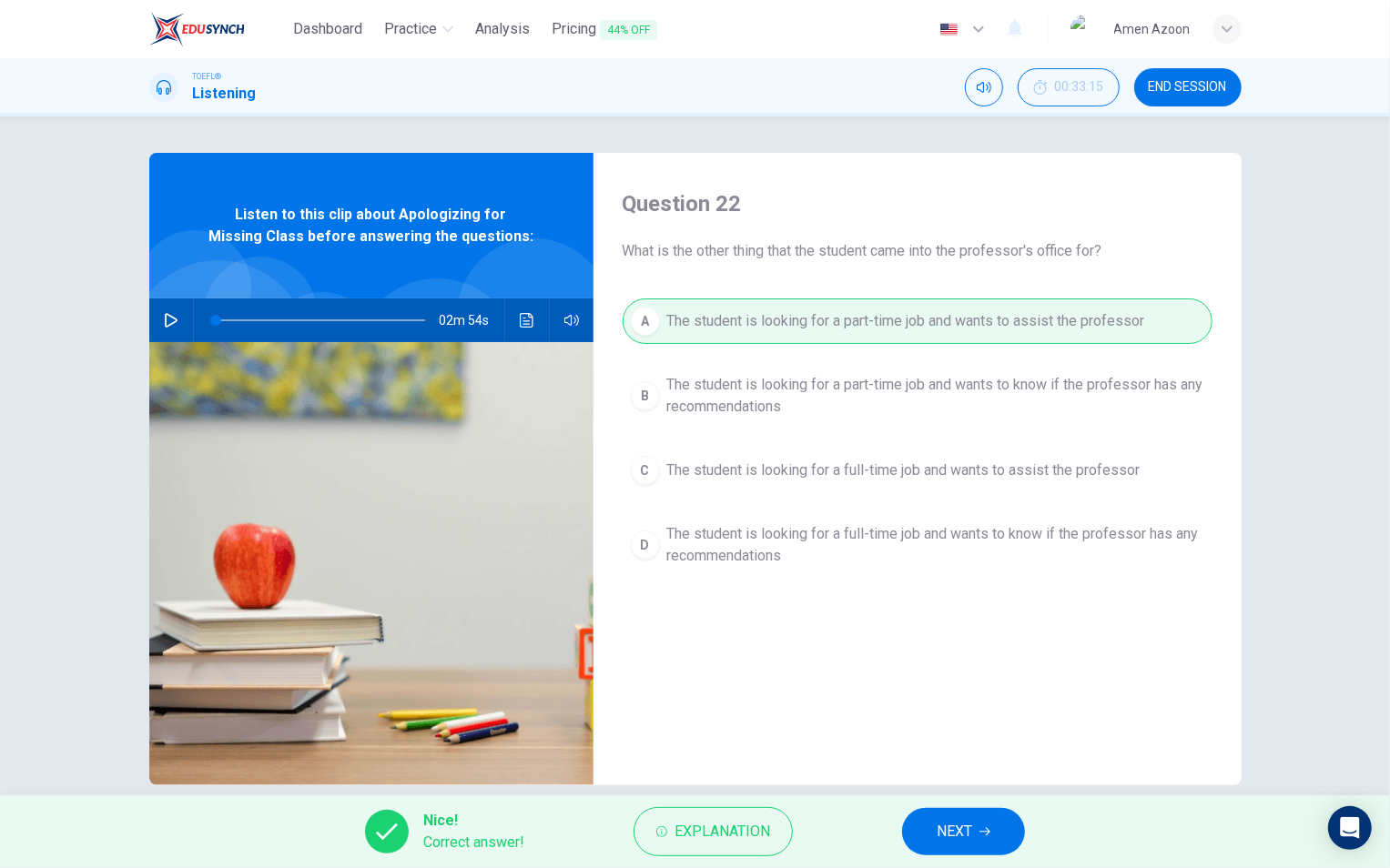 click on "NEXT" at bounding box center (963, 832) 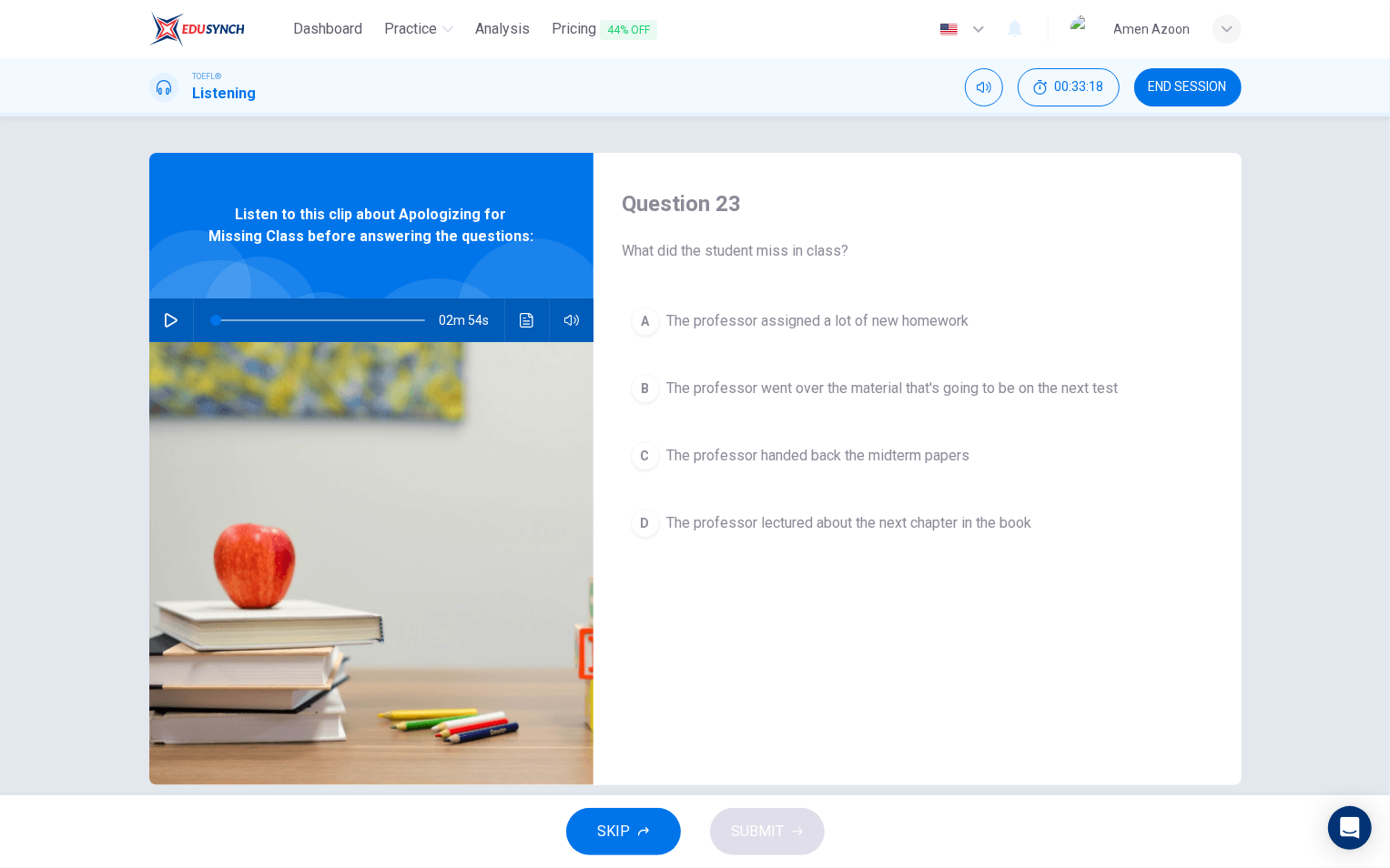 click on "The professor handed back the midterm papers" at bounding box center (818, 321) 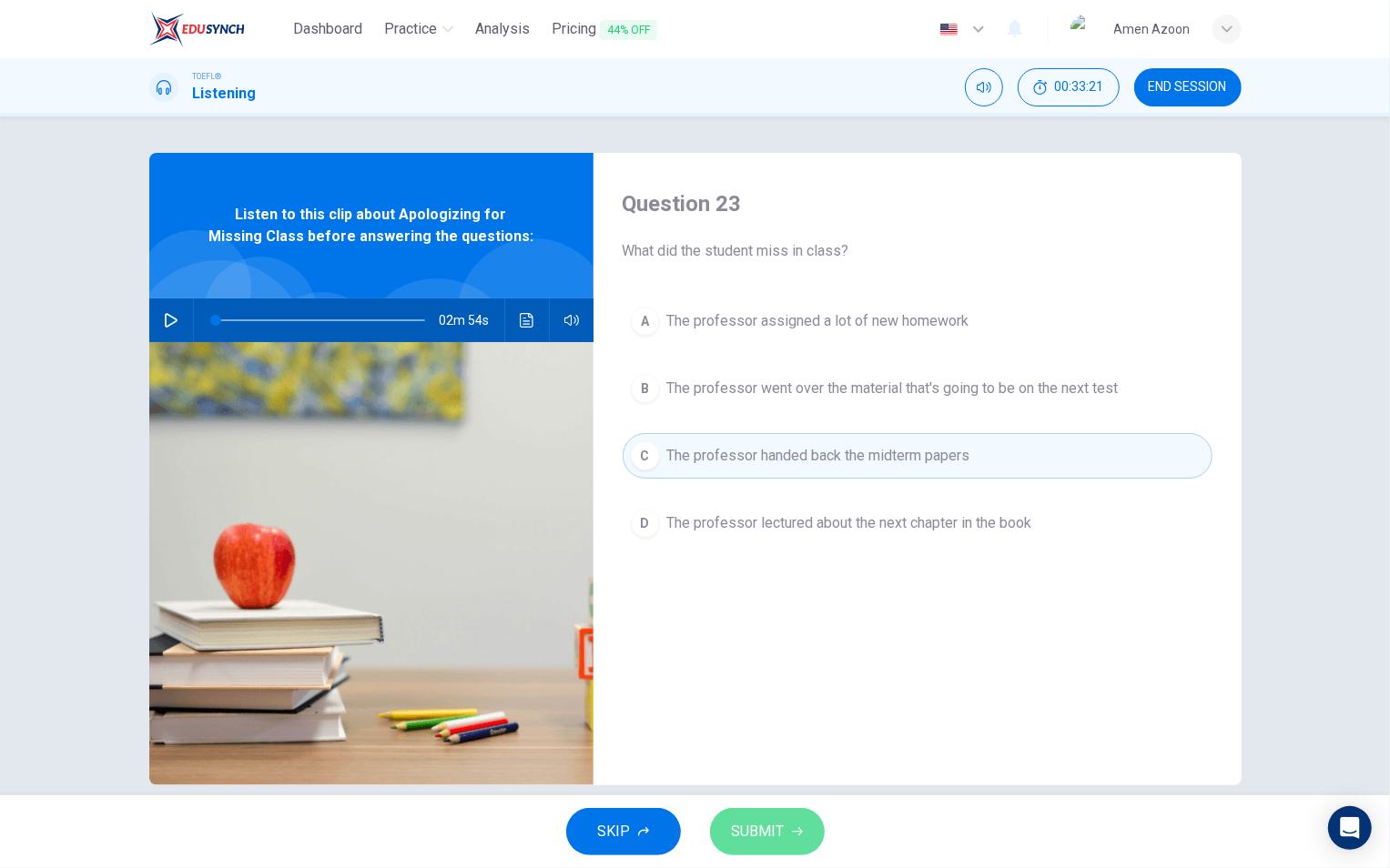 click on "SUBMIT" at bounding box center (758, 832) 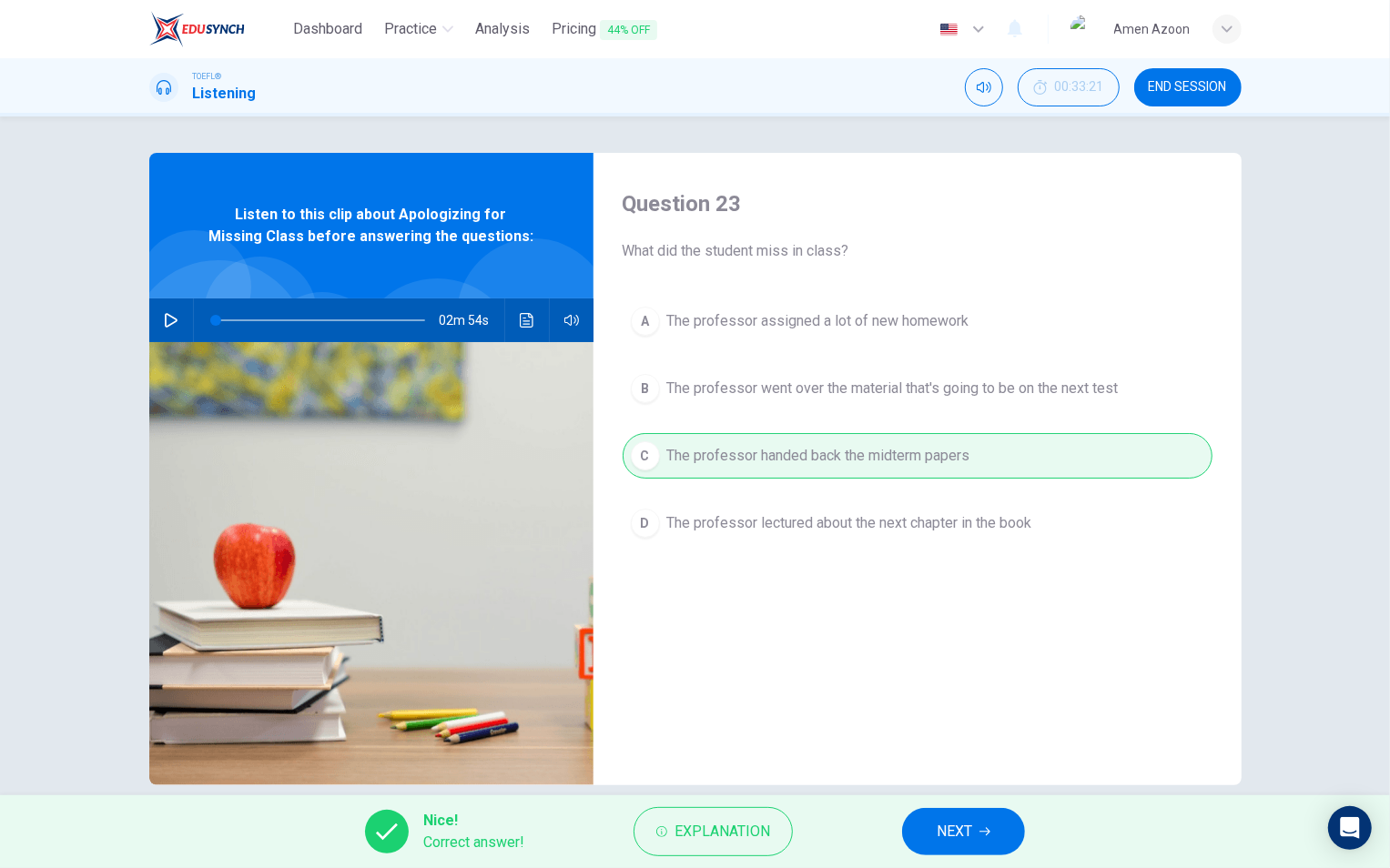 click on "NEXT" at bounding box center (963, 832) 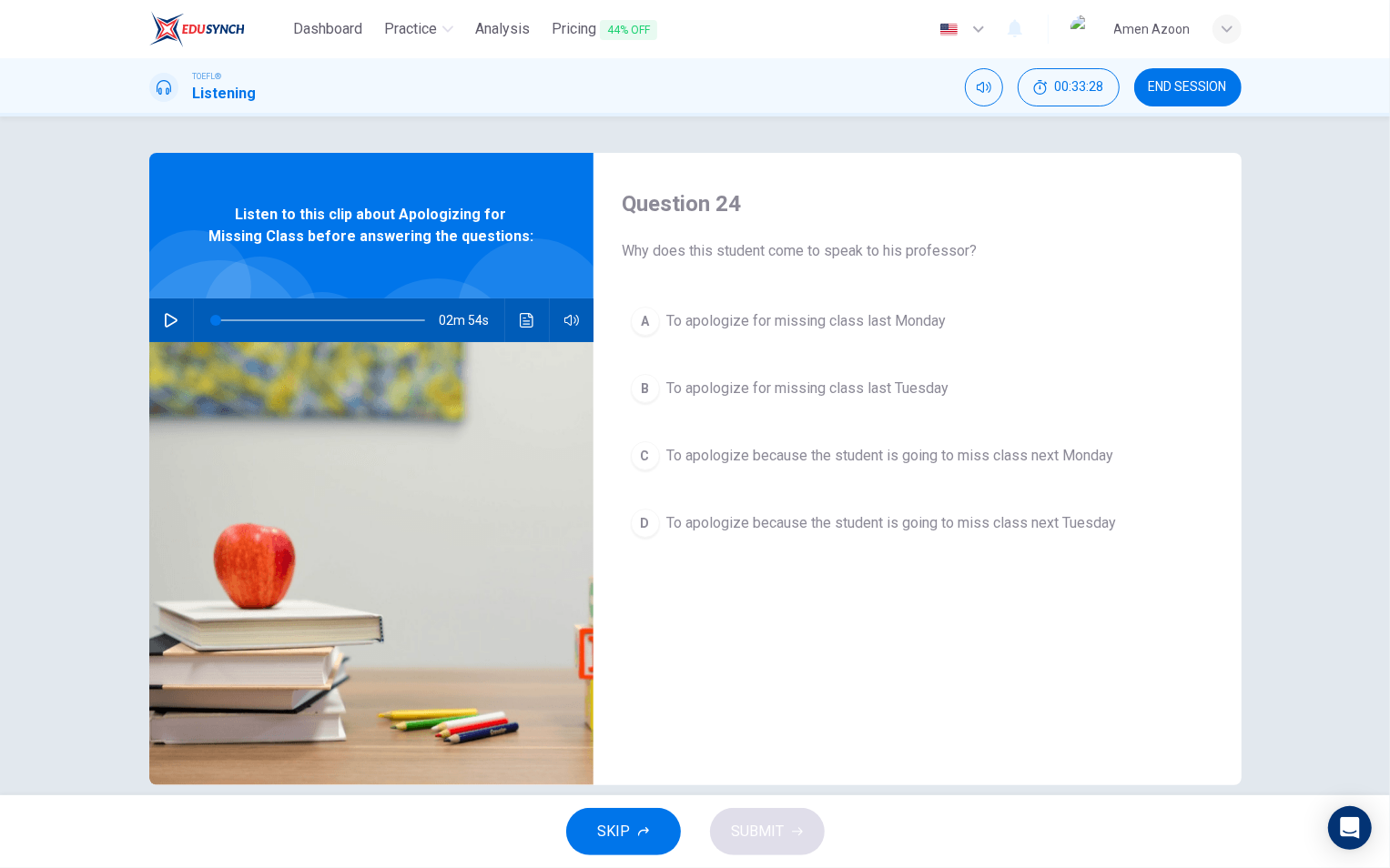 click on "To apologize for missing class last Monday" at bounding box center (807, 321) 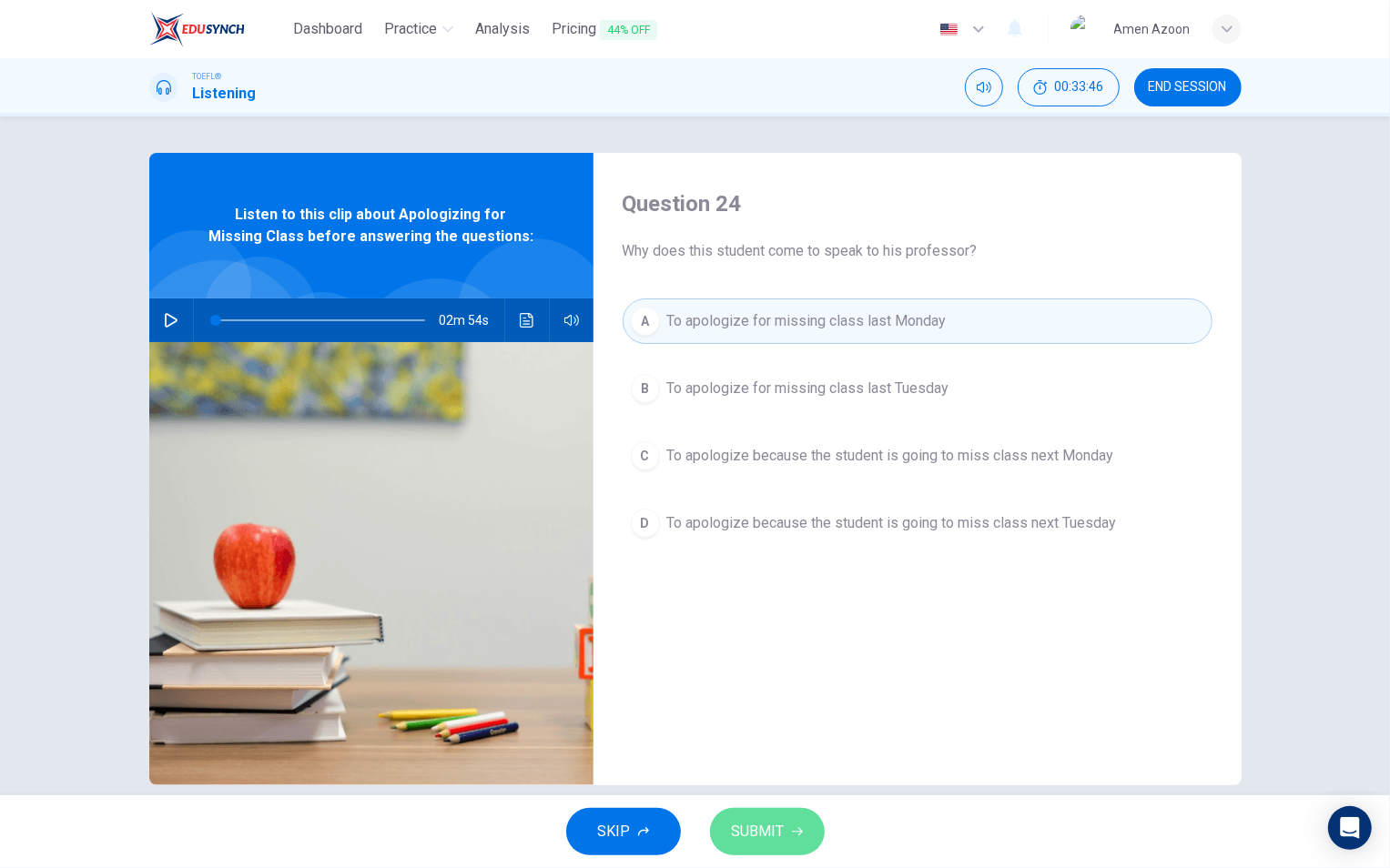click on "SUBMIT" at bounding box center (758, 832) 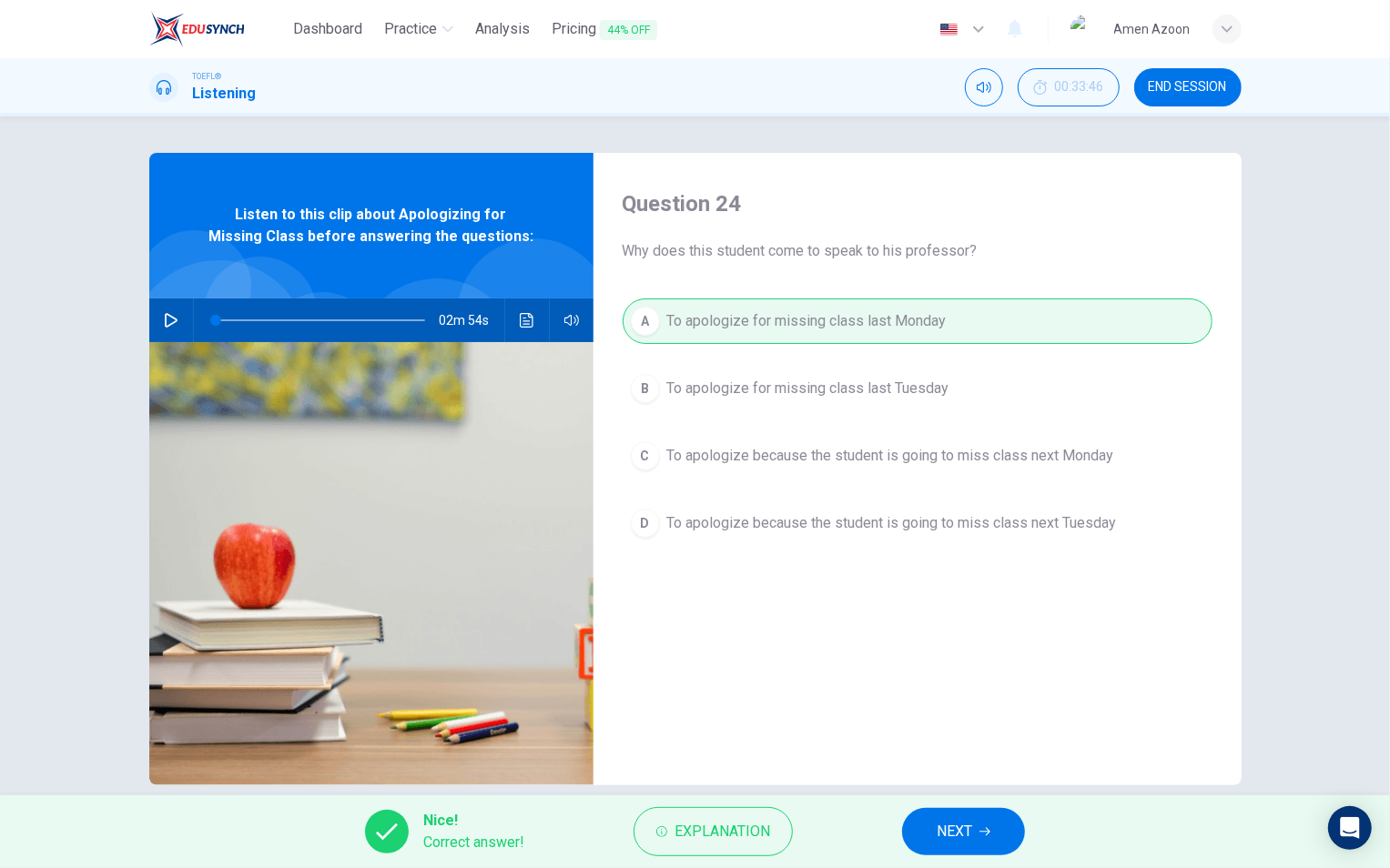click on "NEXT" at bounding box center [963, 832] 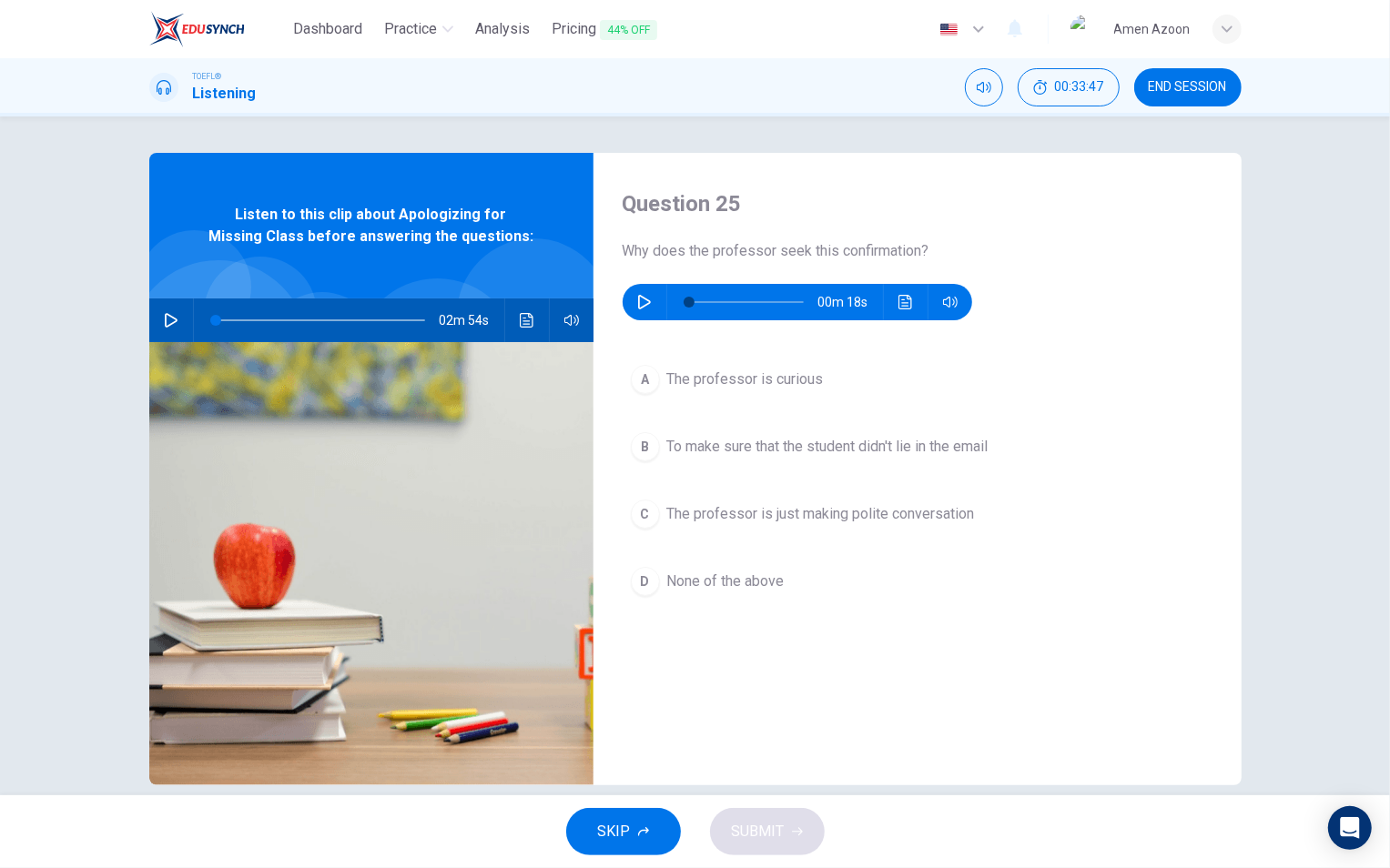 click at bounding box center [644, 302] 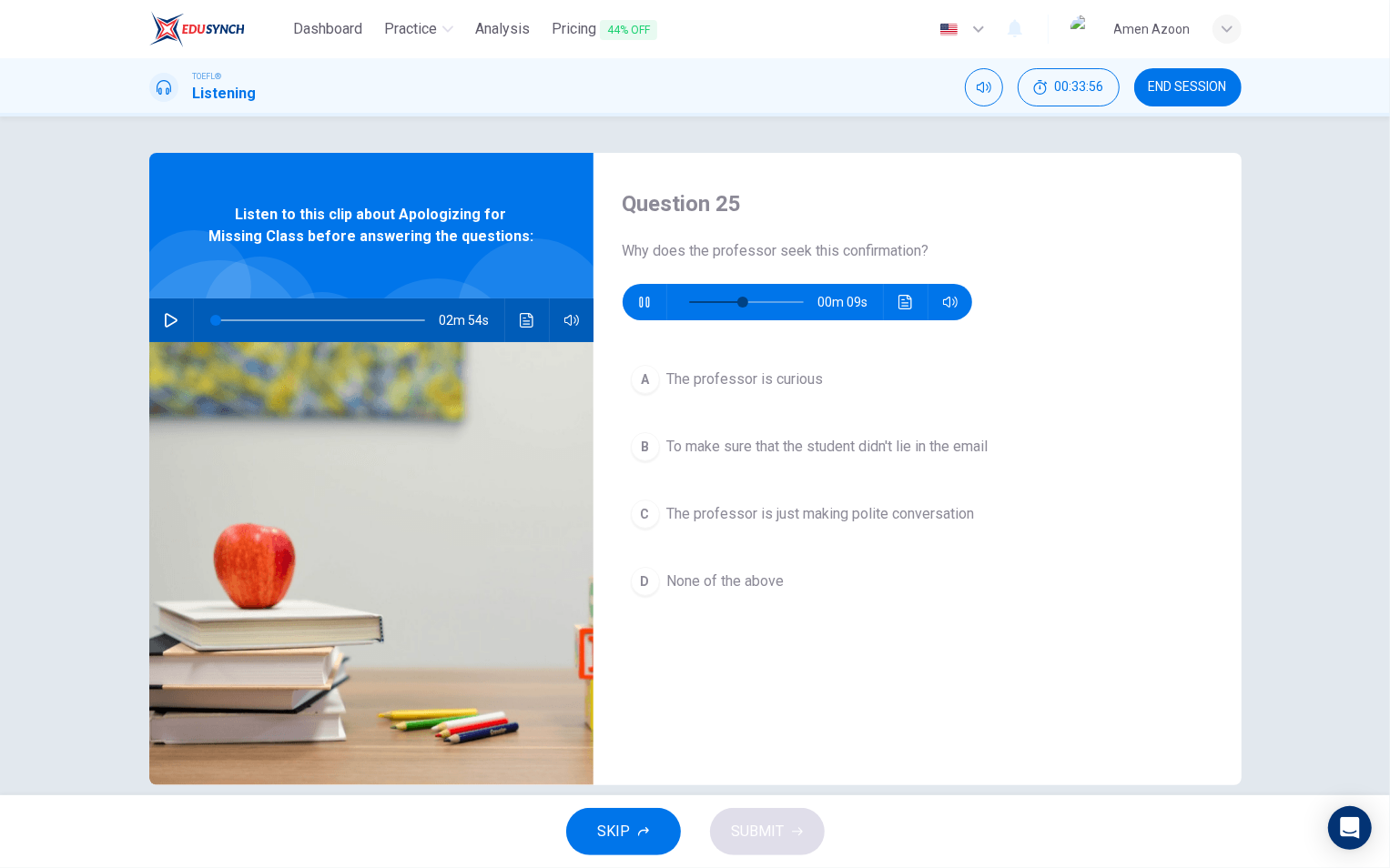 click on "To make sure that the student didn't lie in the email" at bounding box center [746, 379] 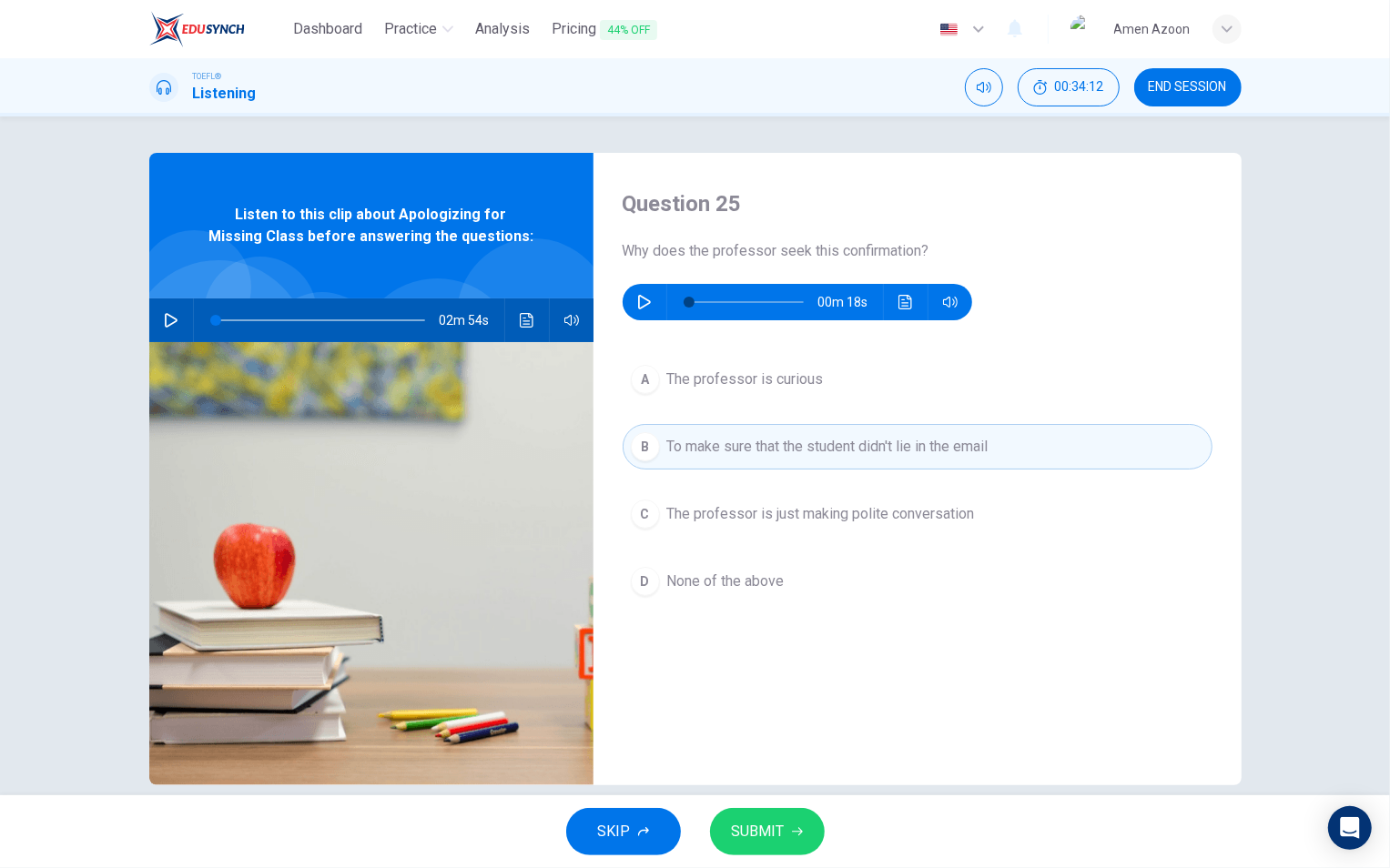 click on "SUBMIT" at bounding box center [758, 832] 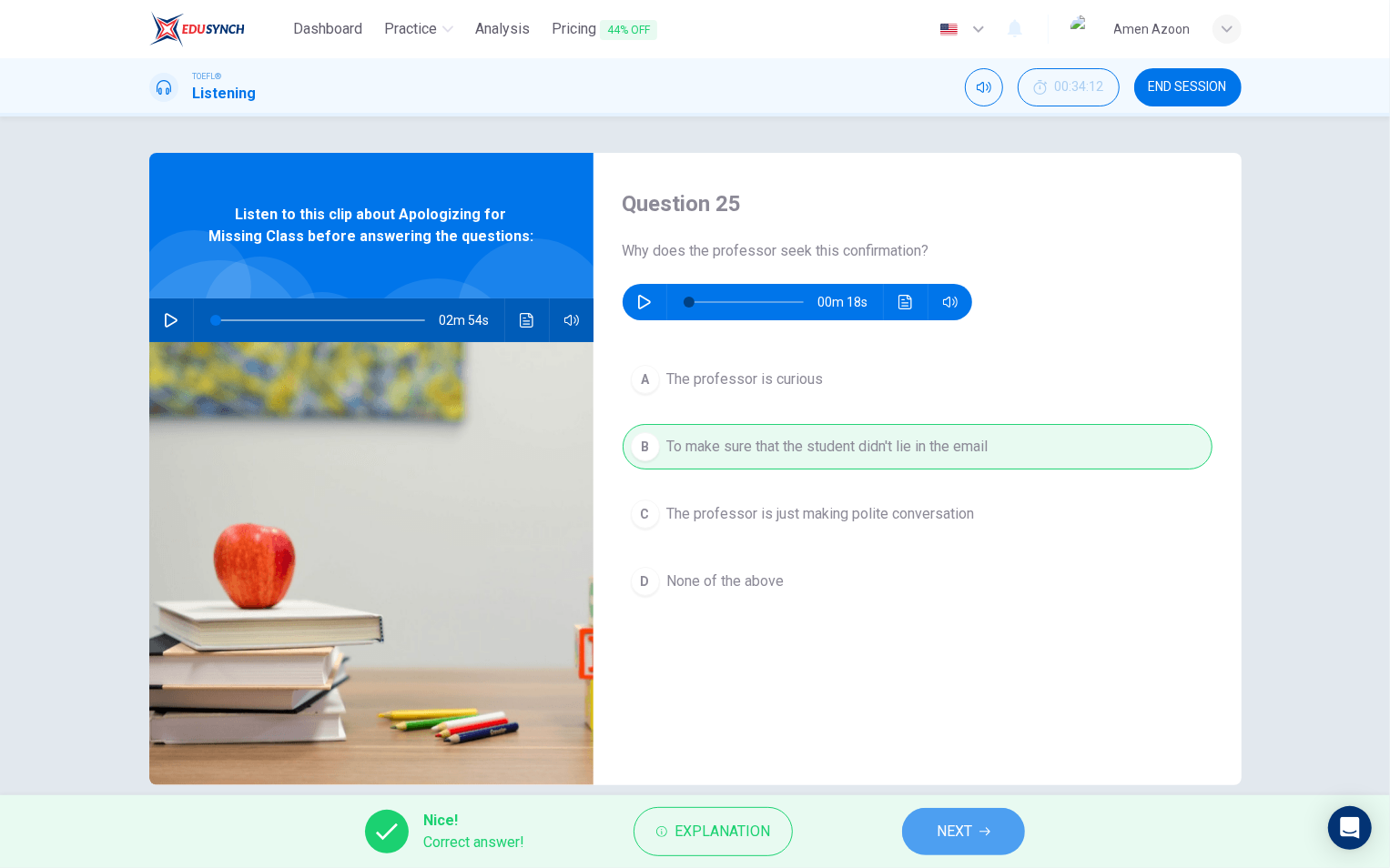 click on "NEXT" at bounding box center (954, 832) 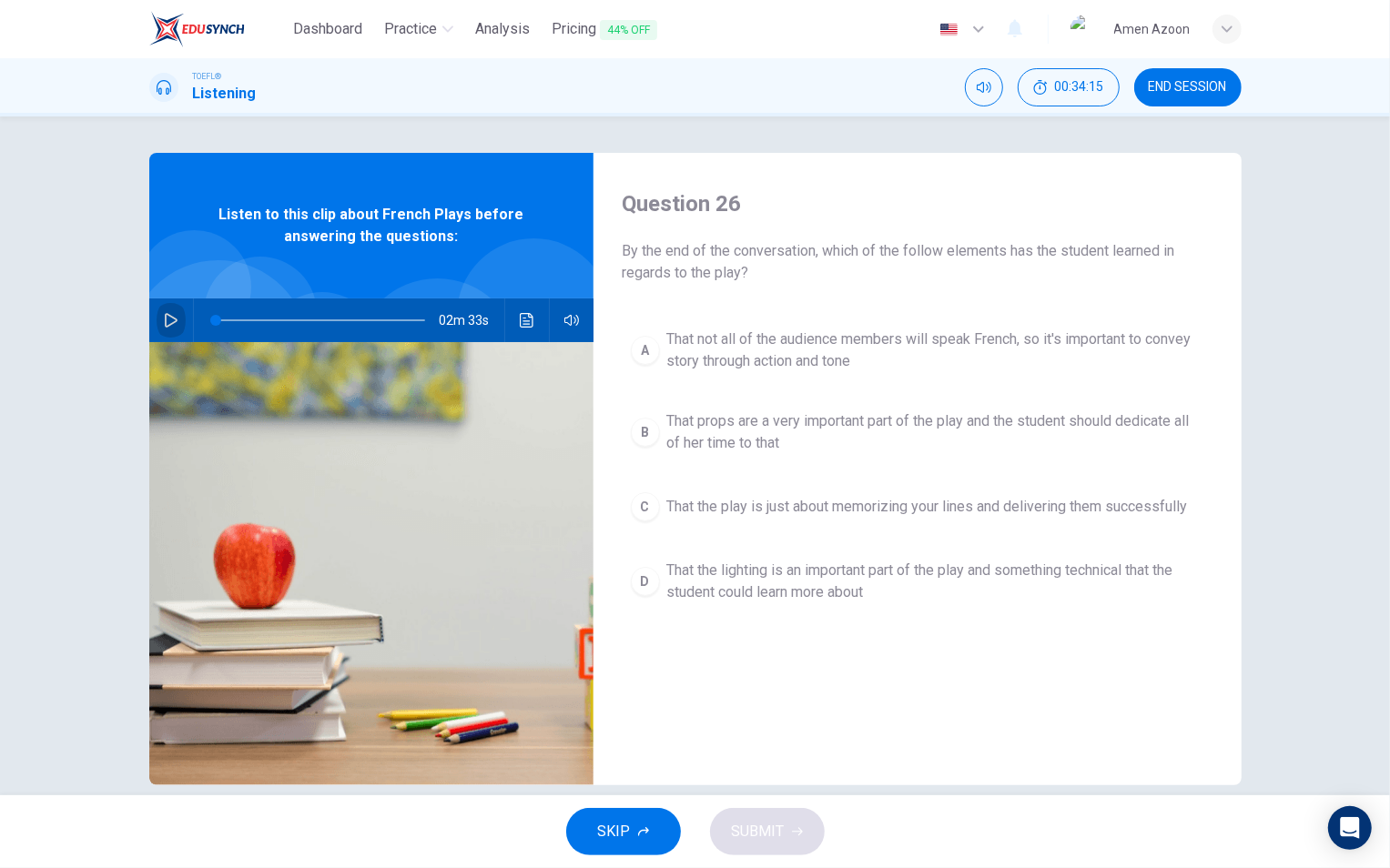 click at bounding box center [171, 320] 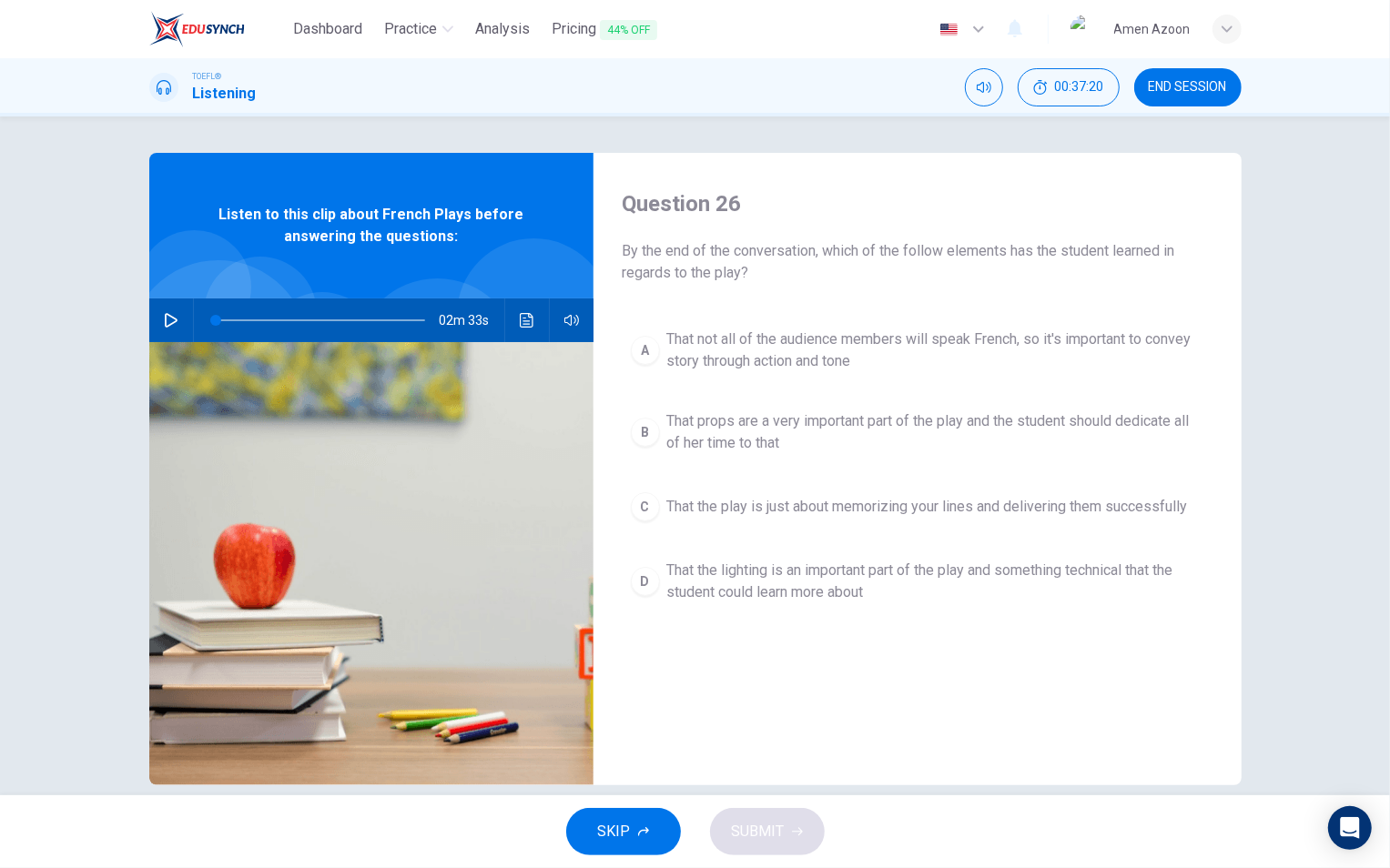 click on "That not all of the audience members will speak French, so it's important to convey story through action and tone" at bounding box center [936, 350] 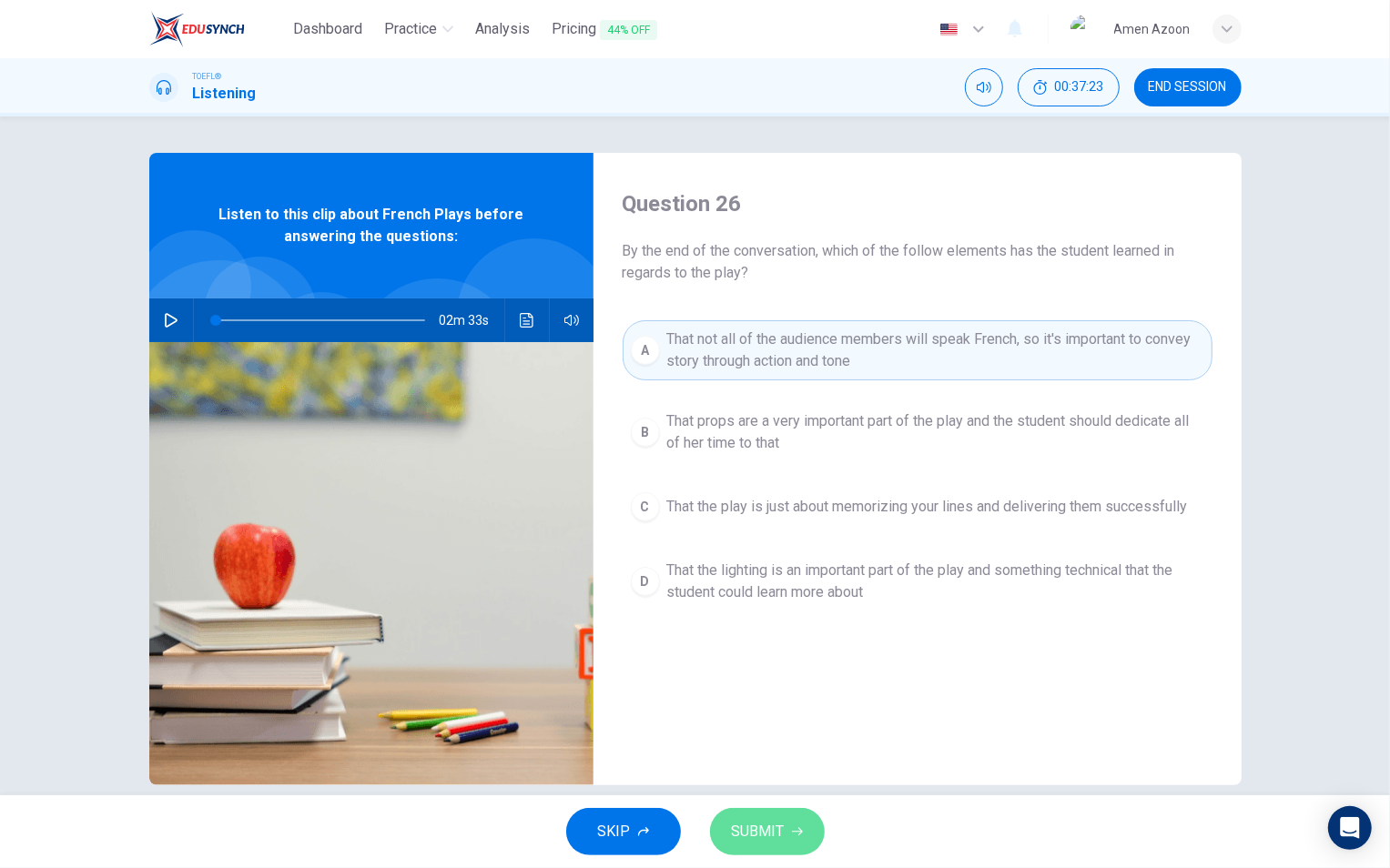 click on "SUBMIT" at bounding box center [758, 832] 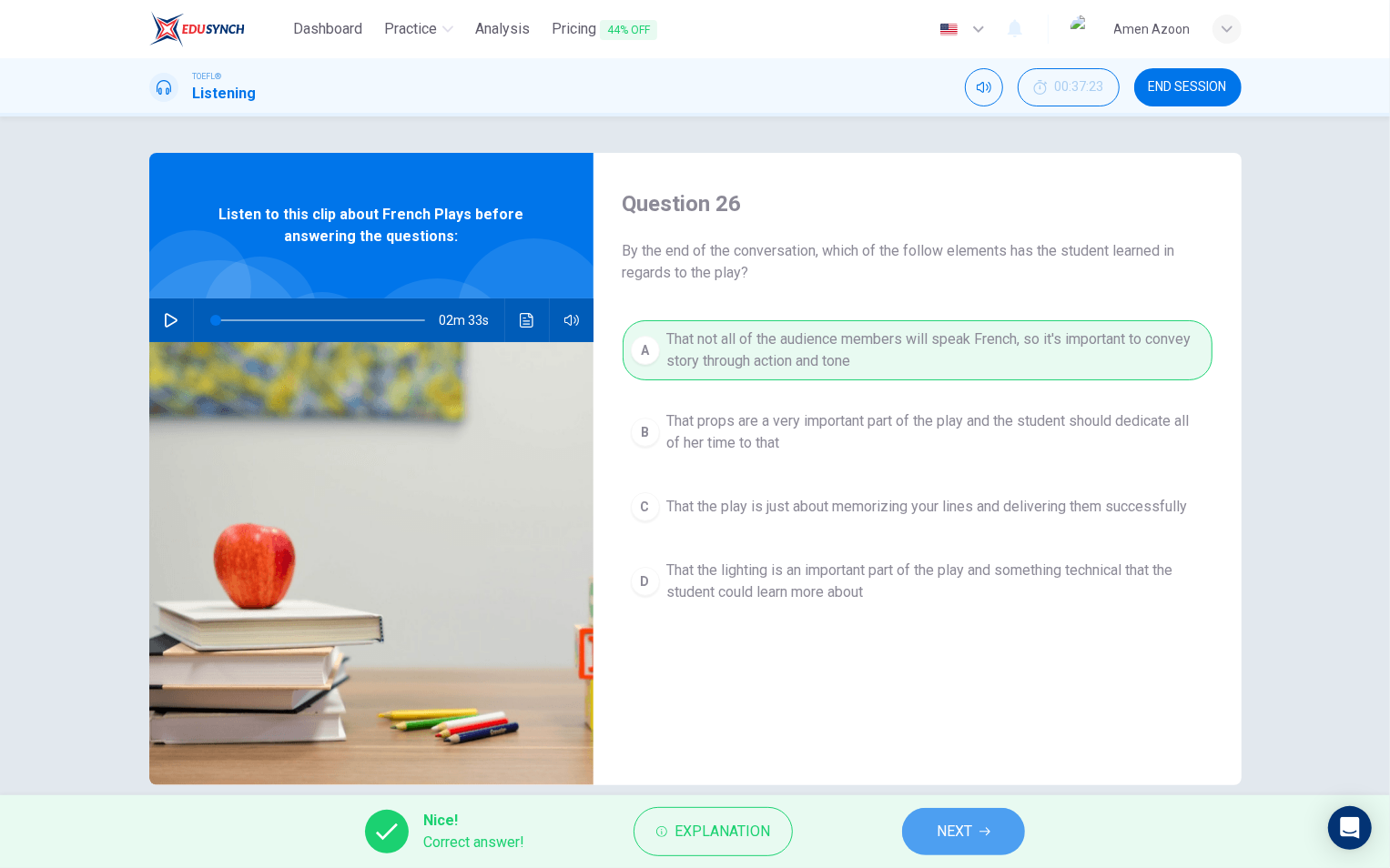 click on "NEXT" at bounding box center [954, 832] 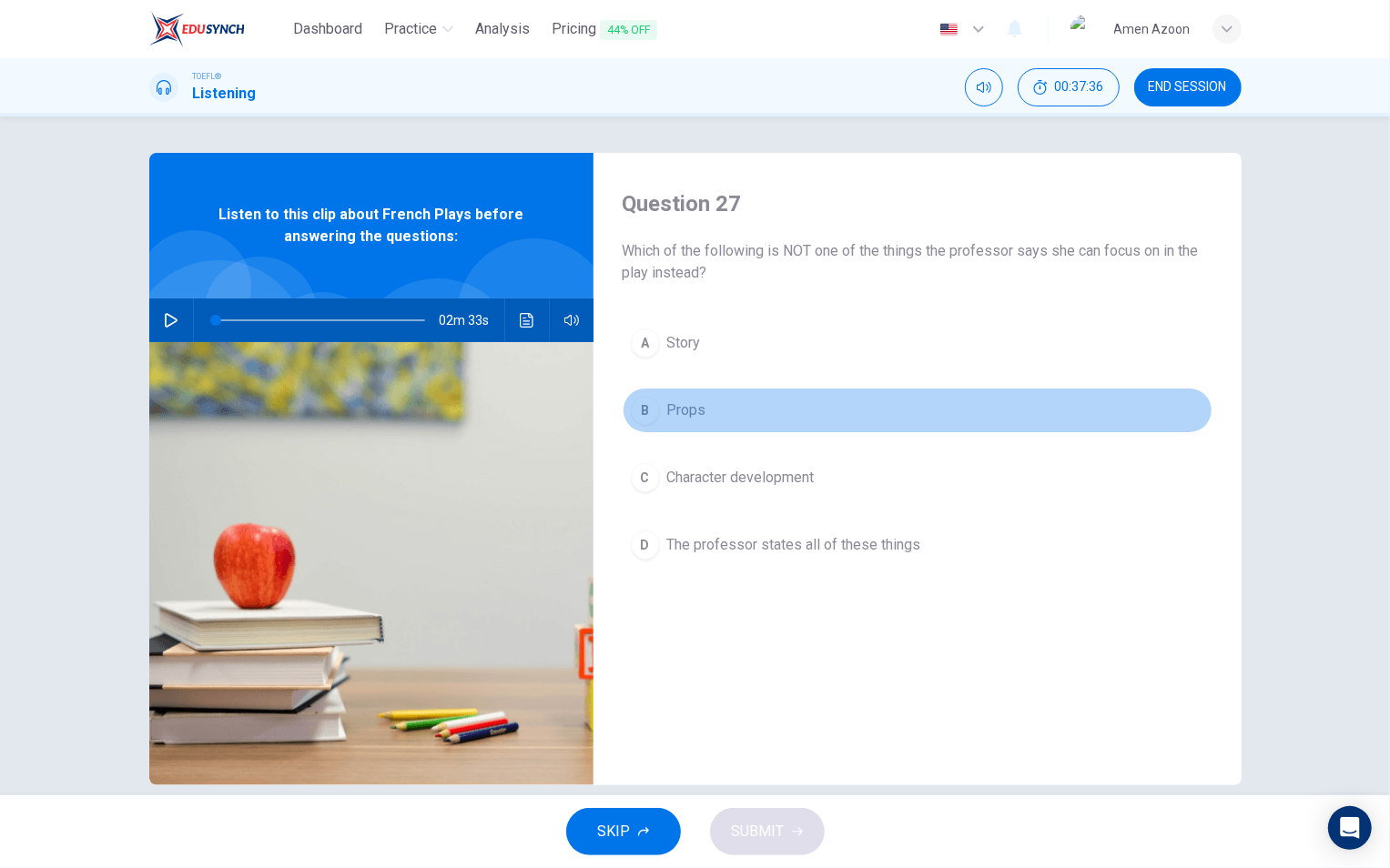 click on "B Props" at bounding box center (918, 410) 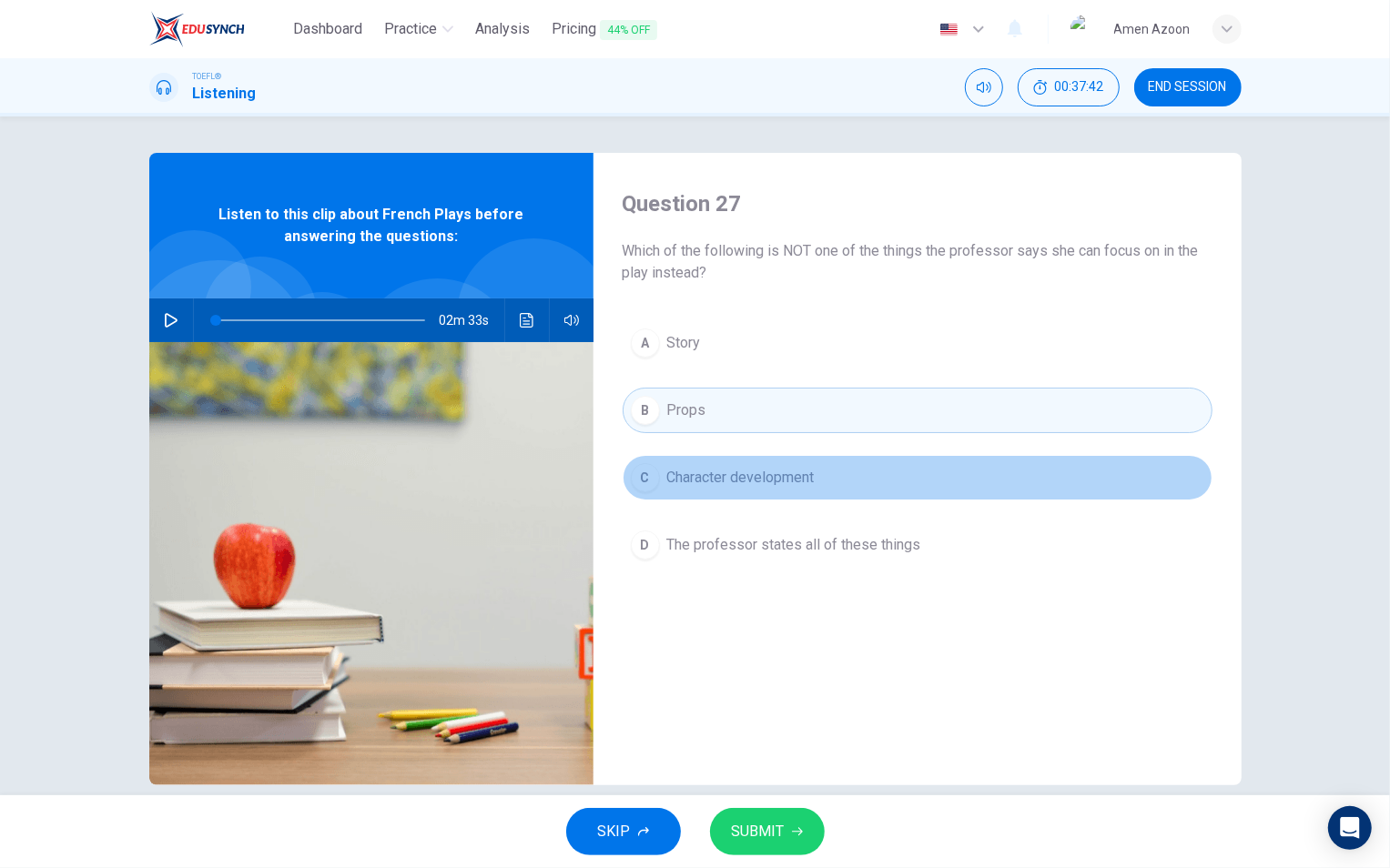 click on "Character development" at bounding box center [684, 343] 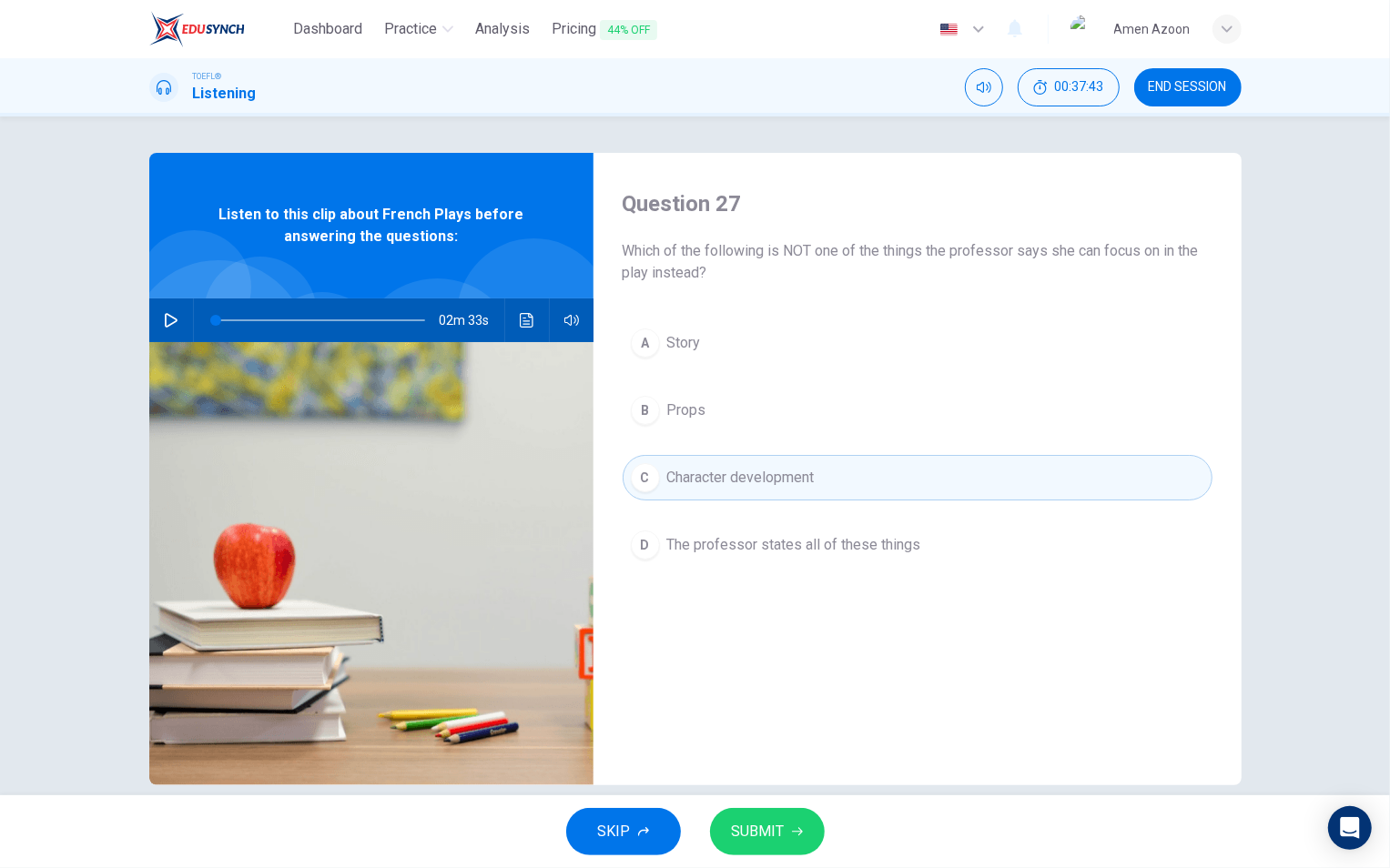 click on "SUBMIT" at bounding box center [767, 832] 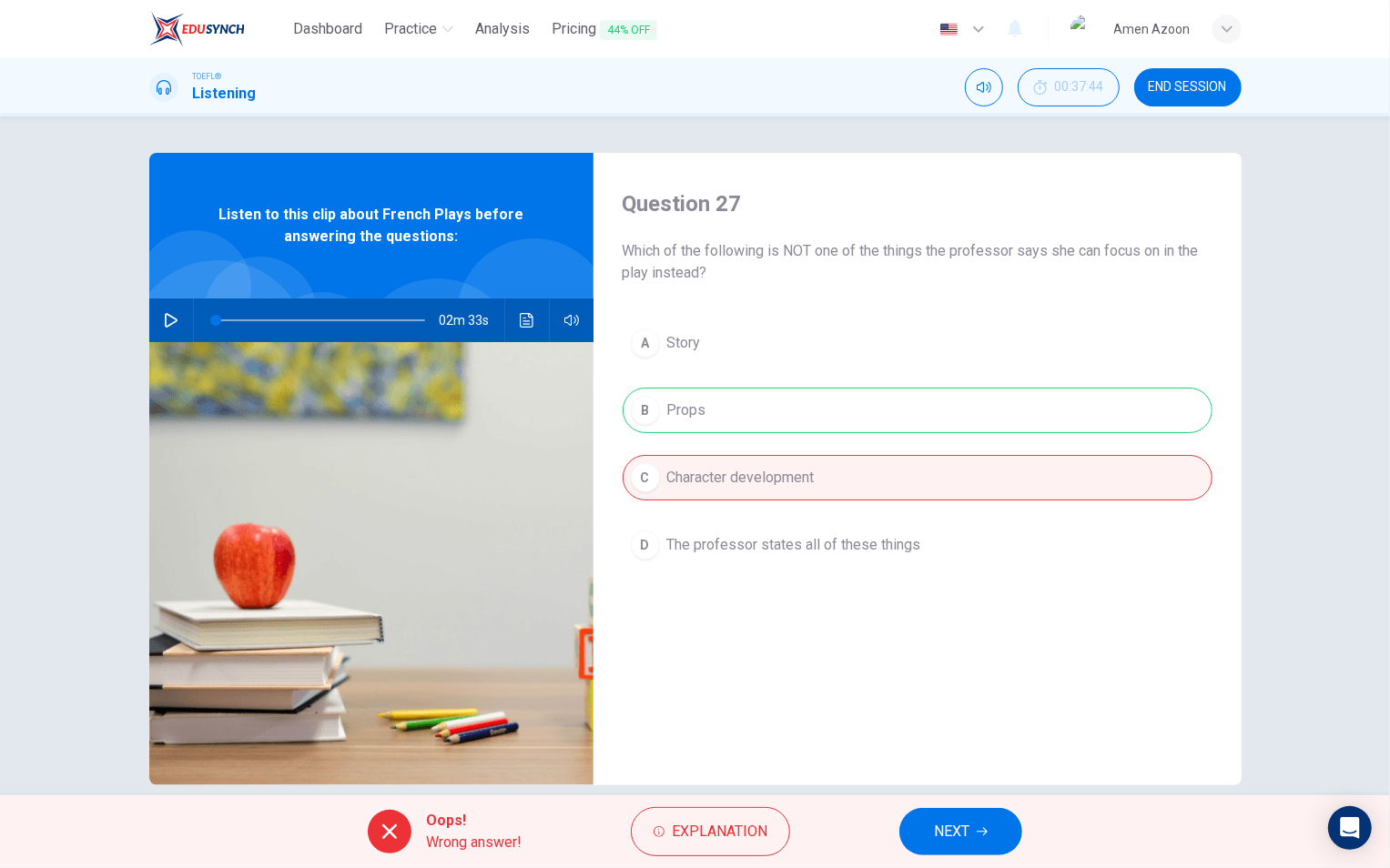 click on "NEXT" at bounding box center [951, 832] 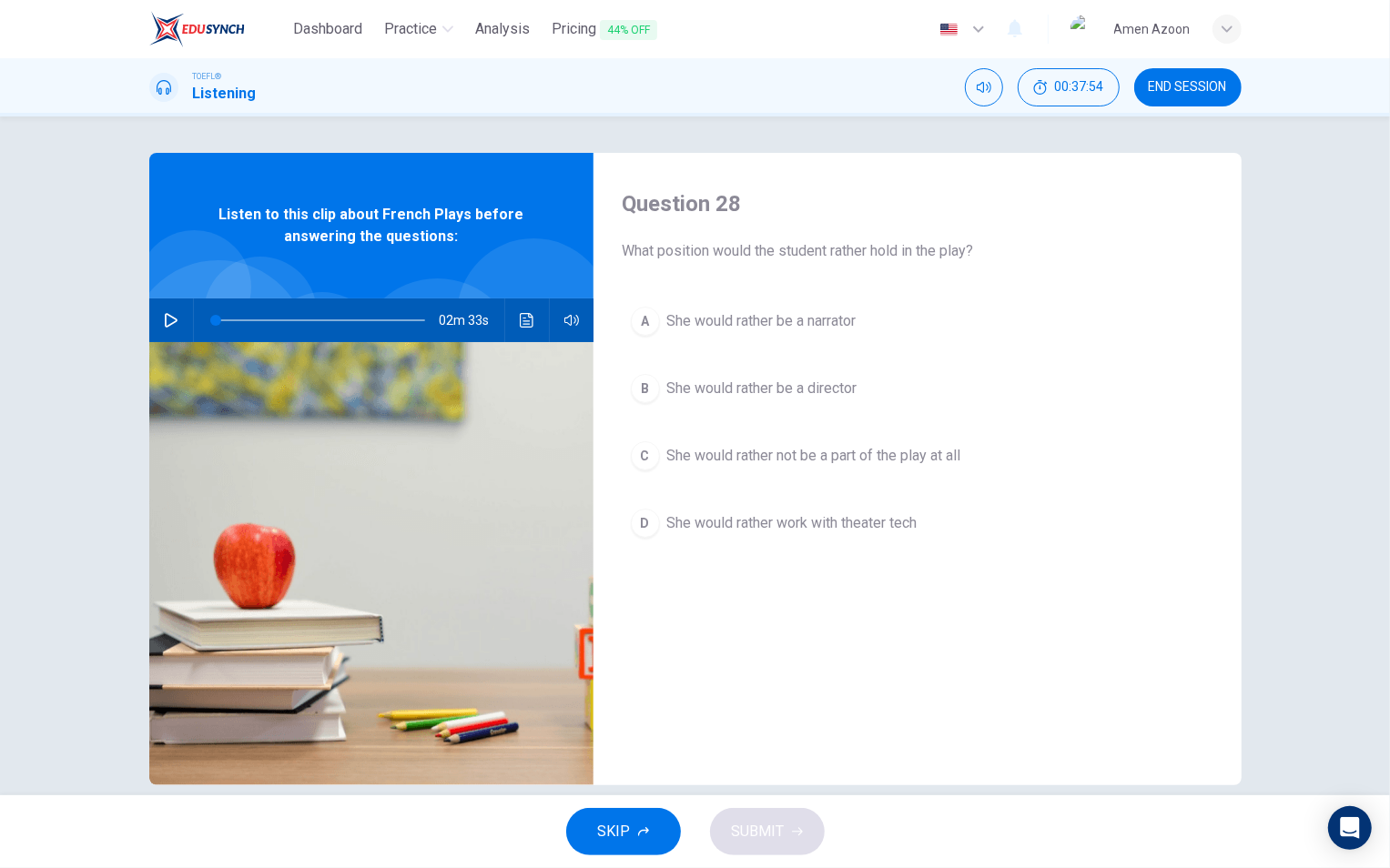 click on "She would rather work with theater tech" at bounding box center [762, 321] 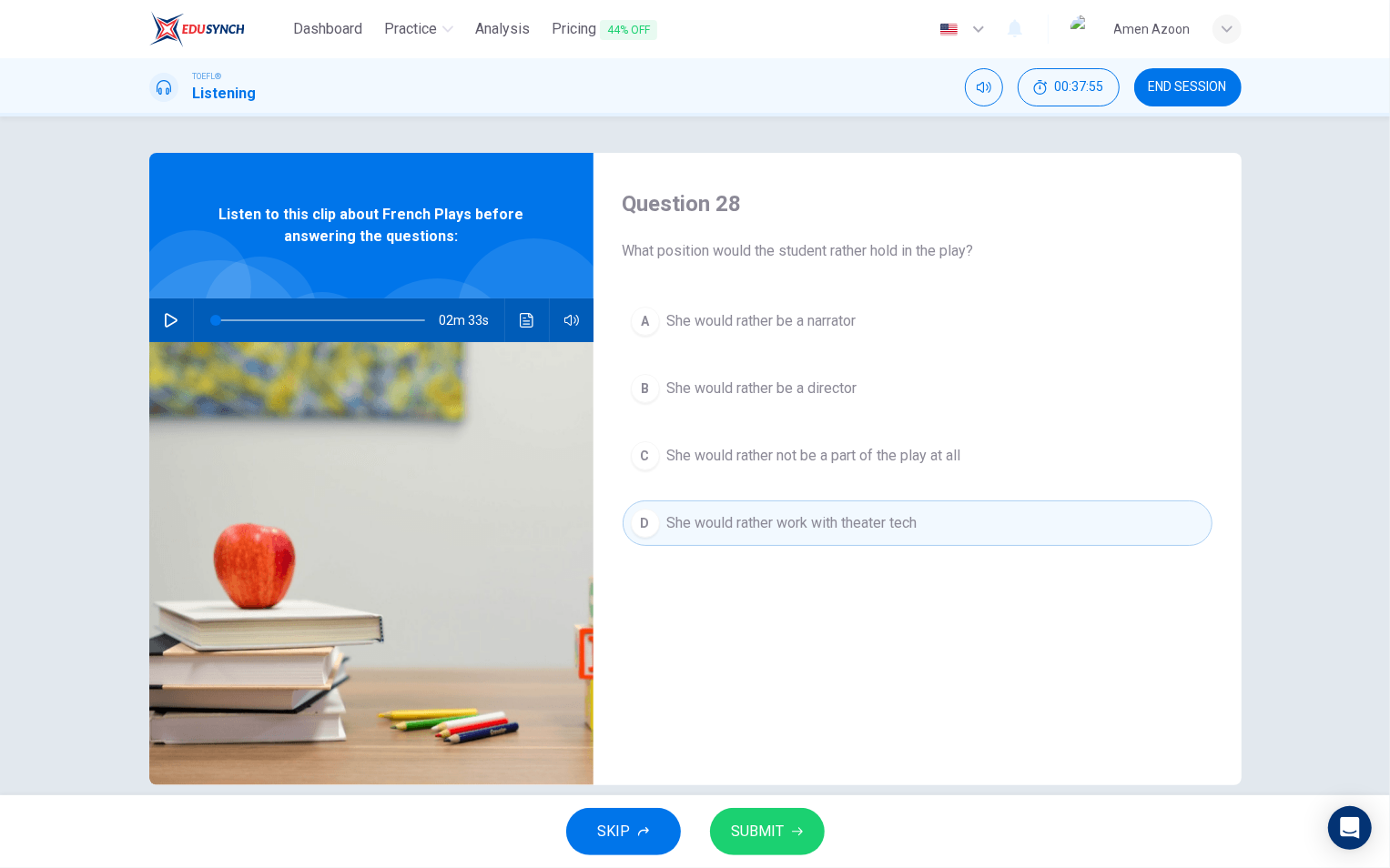 click on "SUBMIT" at bounding box center (758, 832) 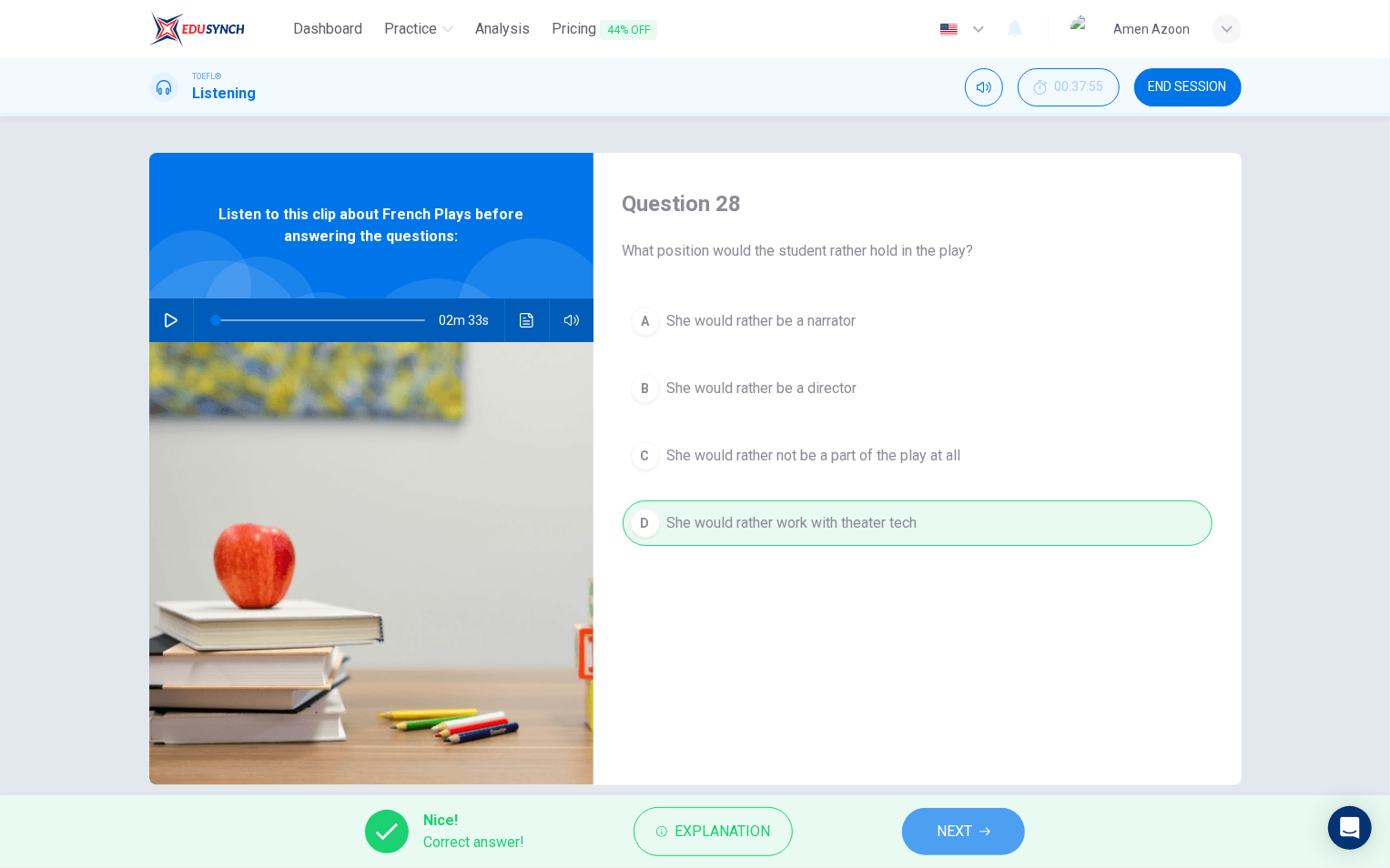 click on "NEXT" at bounding box center (954, 832) 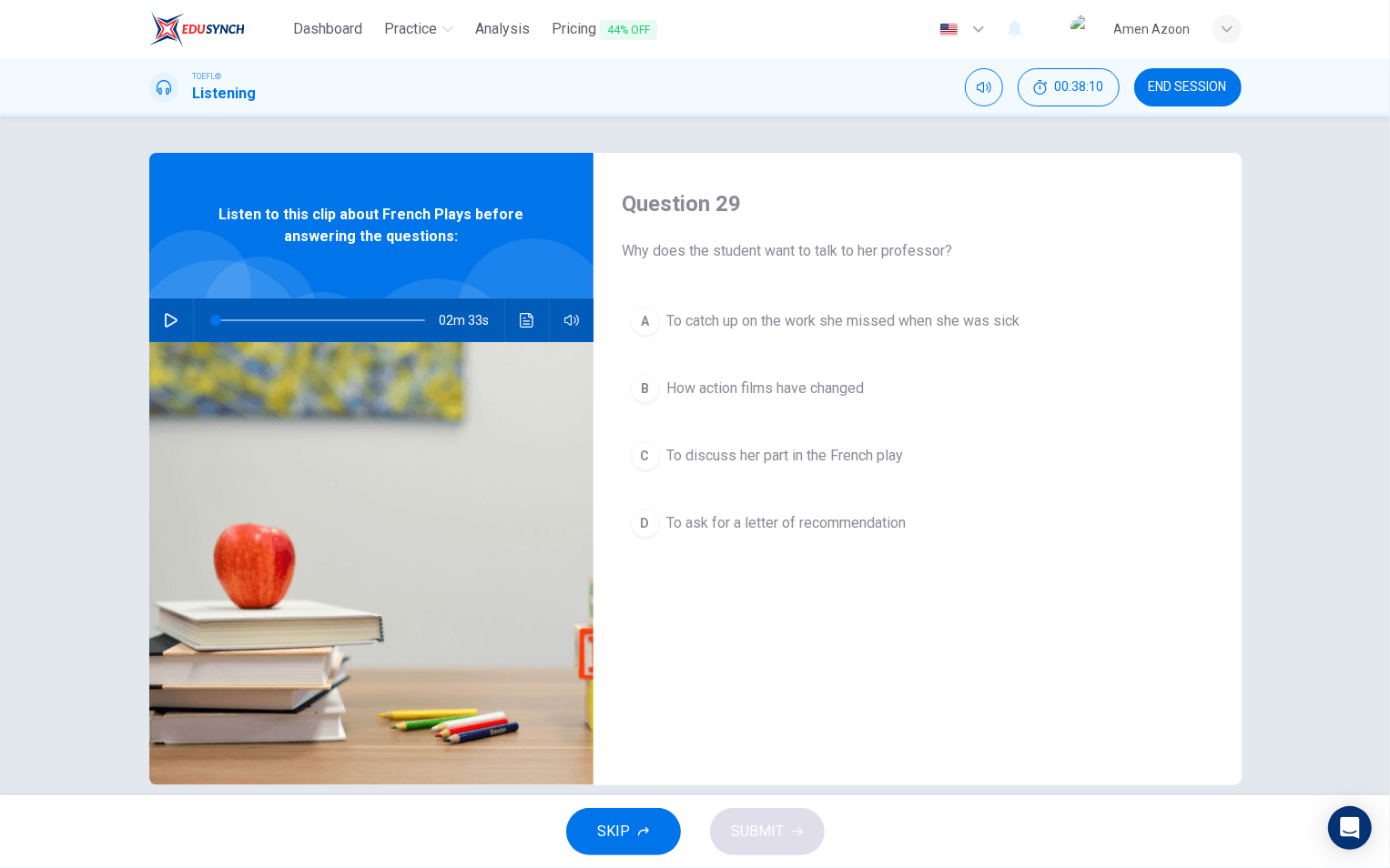 click on "C To discuss her part in the French play" at bounding box center [918, 456] 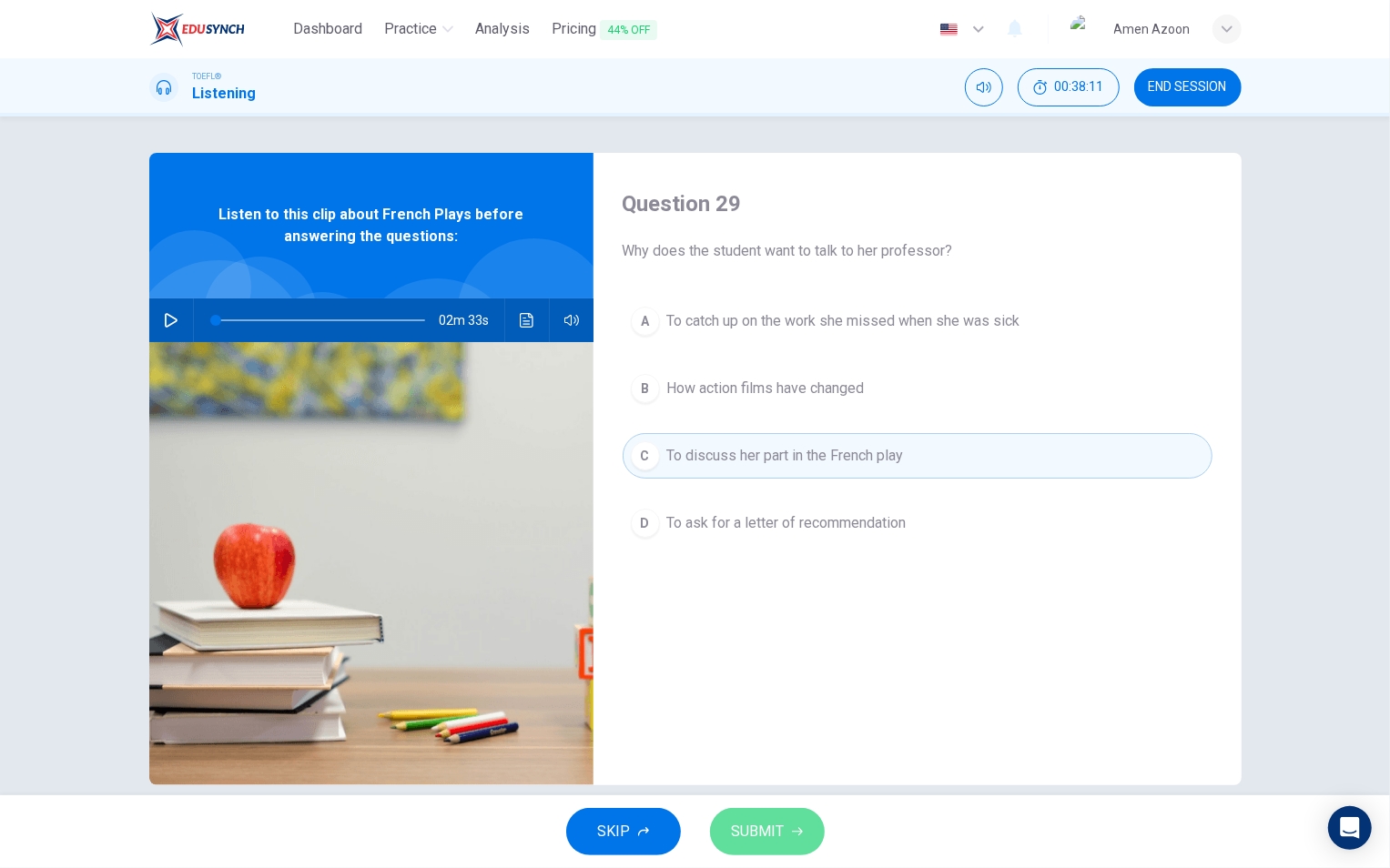 click on "SUBMIT" at bounding box center (758, 832) 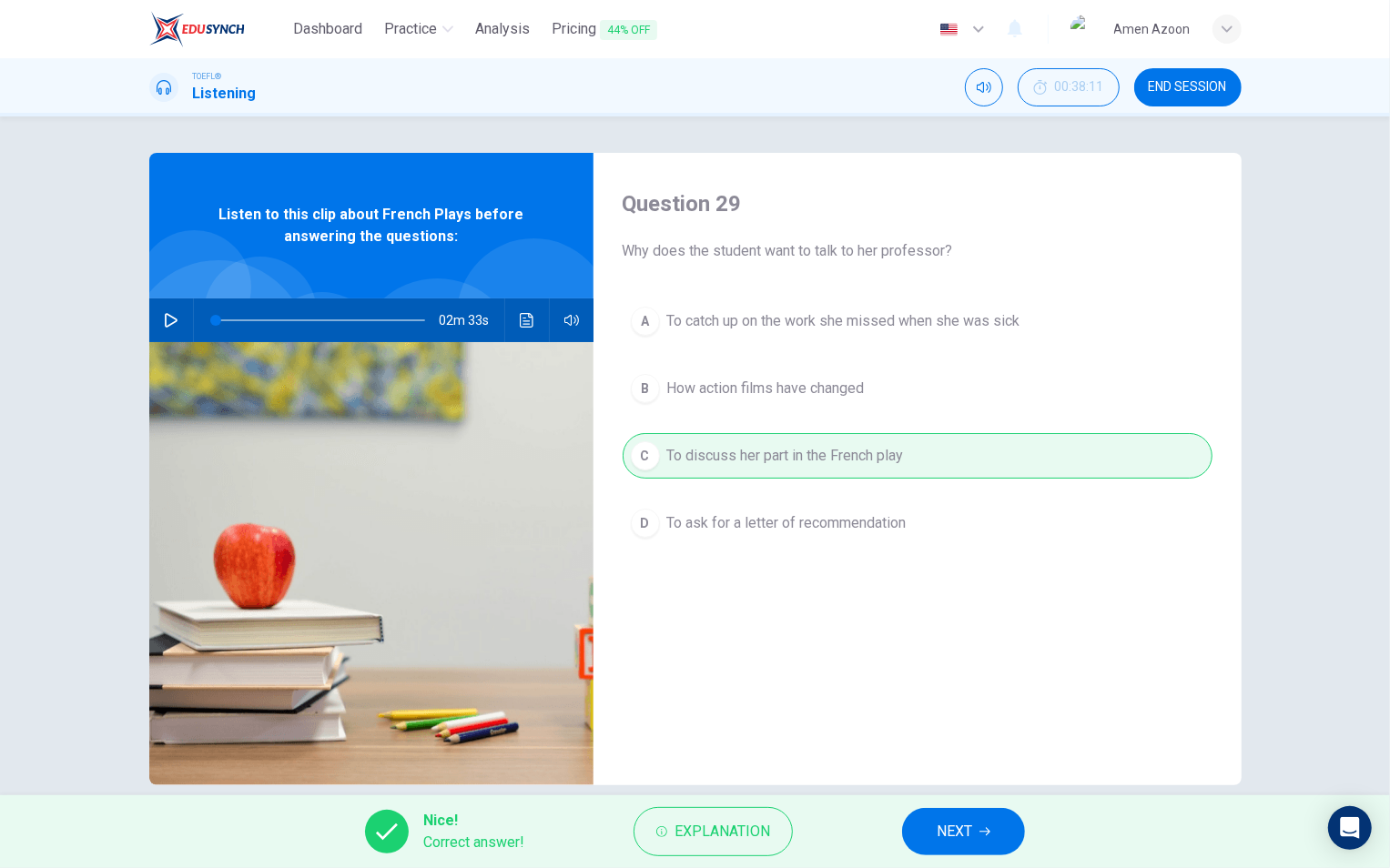 click on "NEXT" at bounding box center [954, 832] 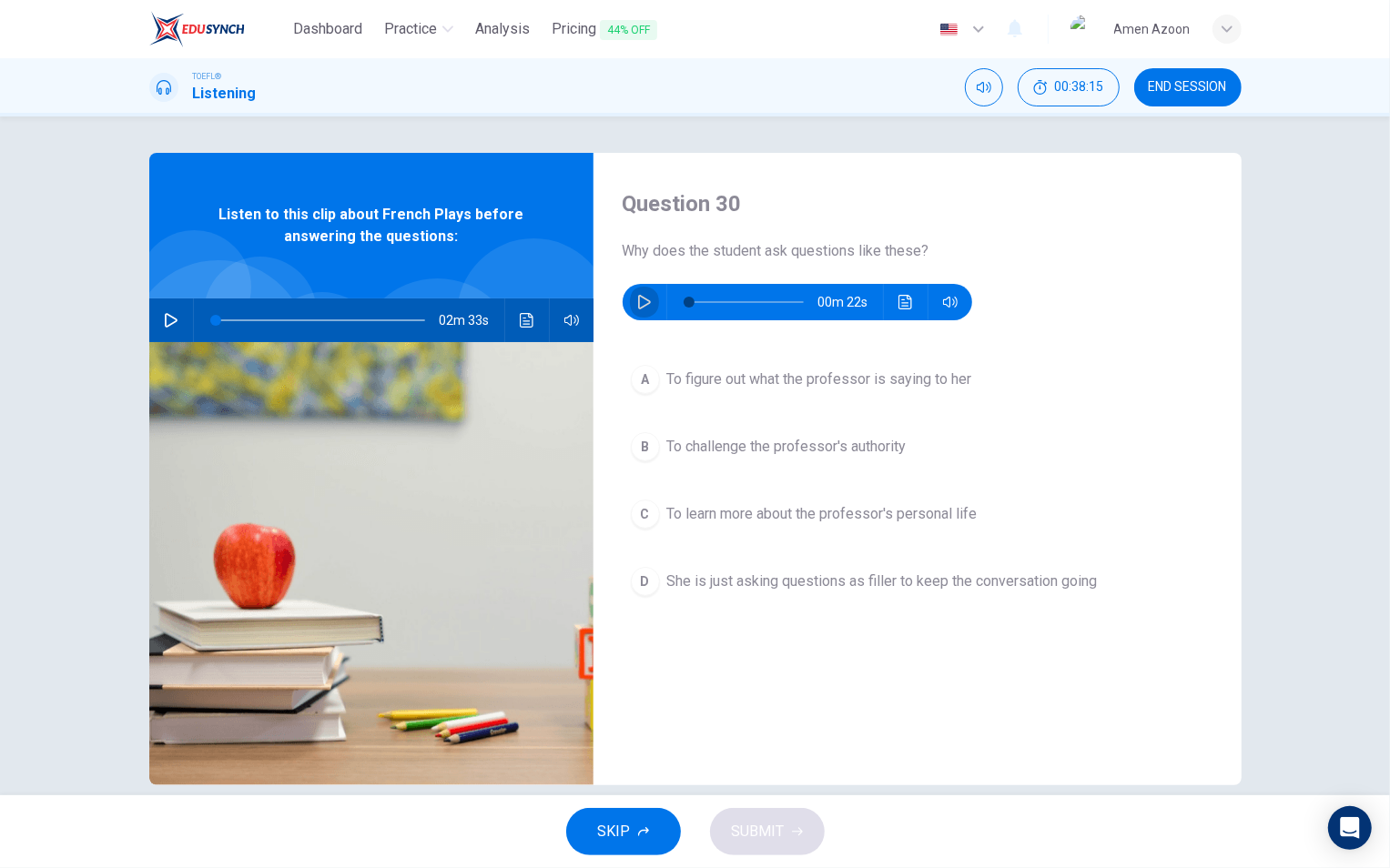 click at bounding box center (644, 302) 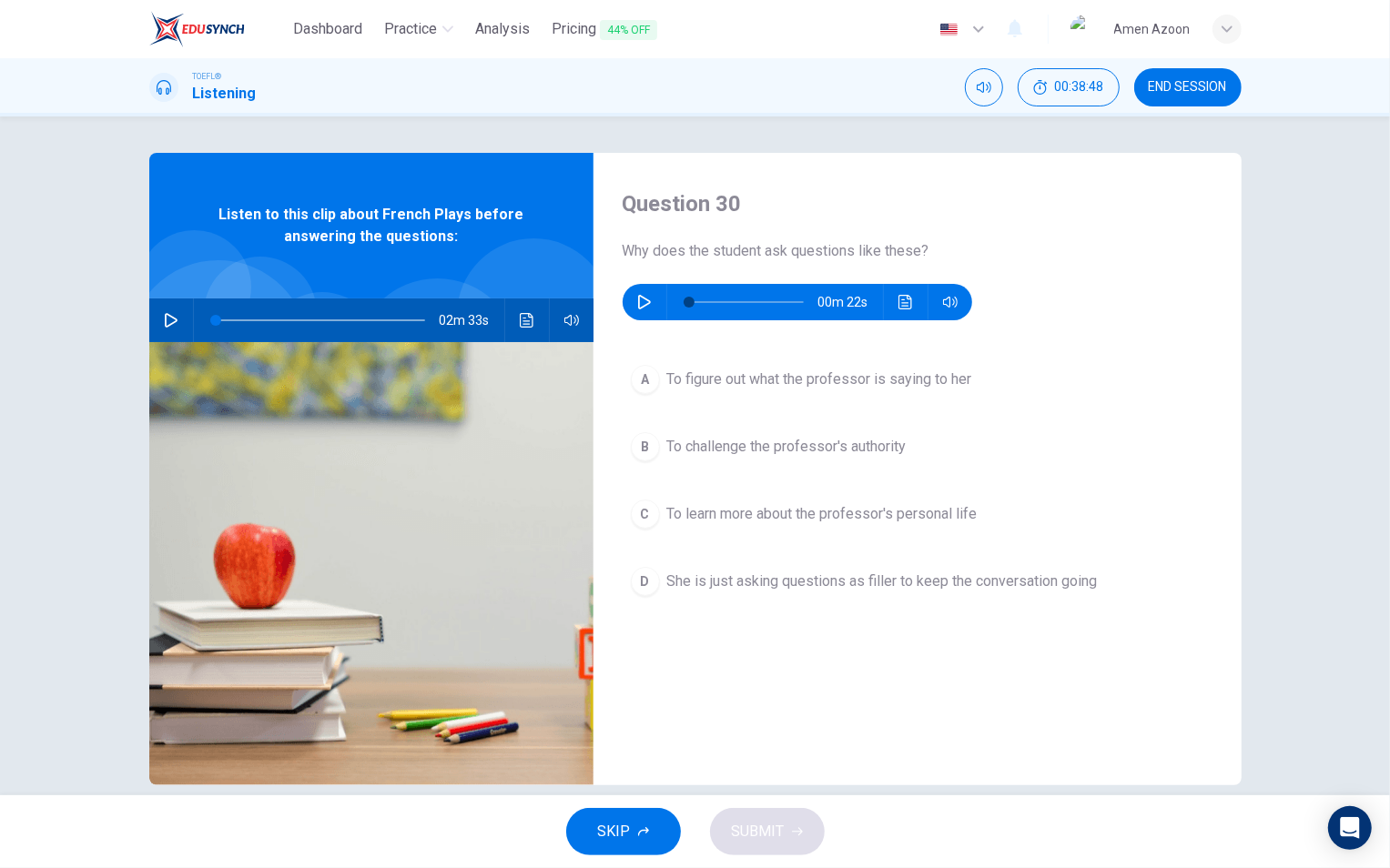 click on "A To figure out what the professor is saying to [PERSON]" at bounding box center [918, 379] 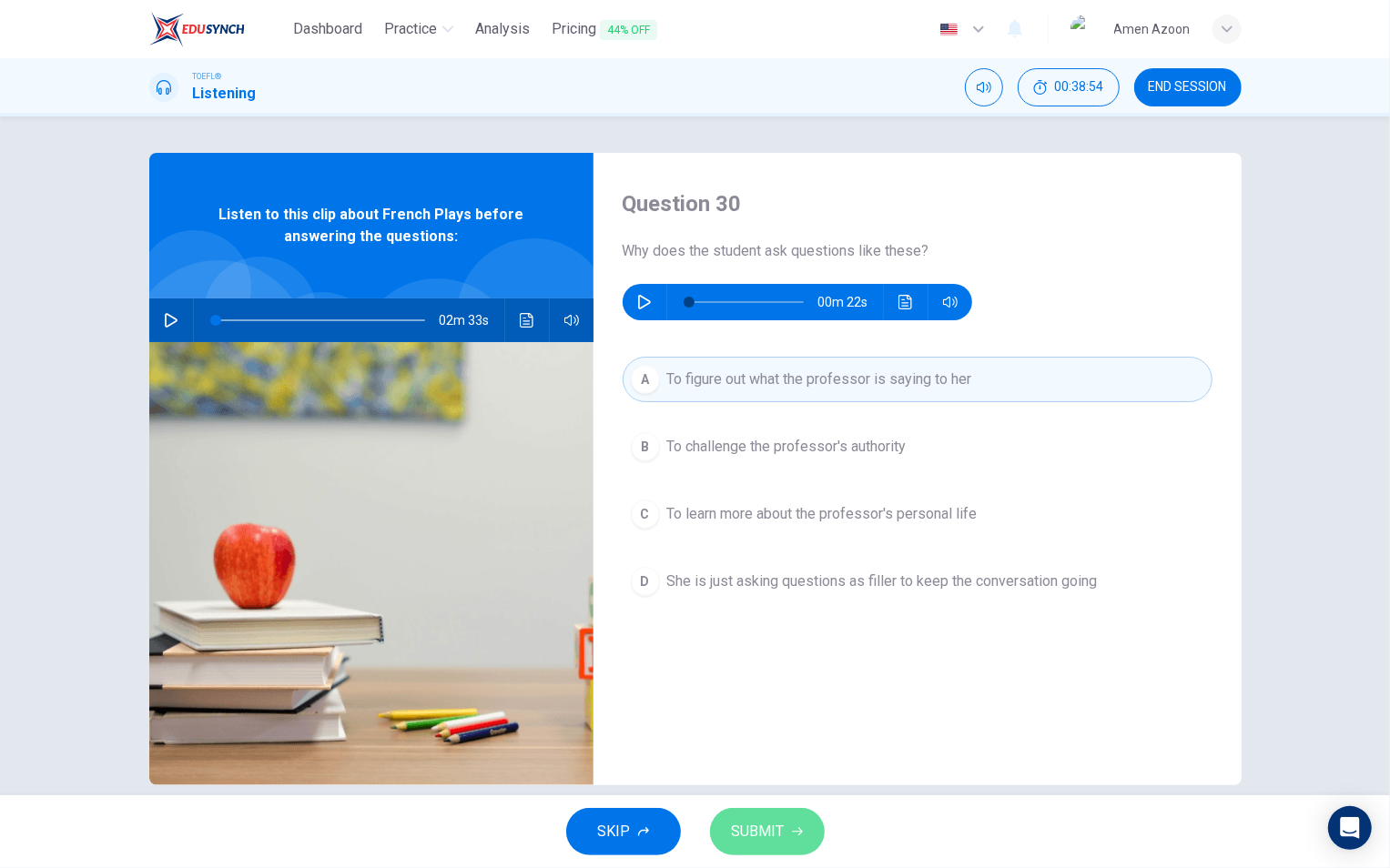 click on "SUBMIT" at bounding box center (758, 832) 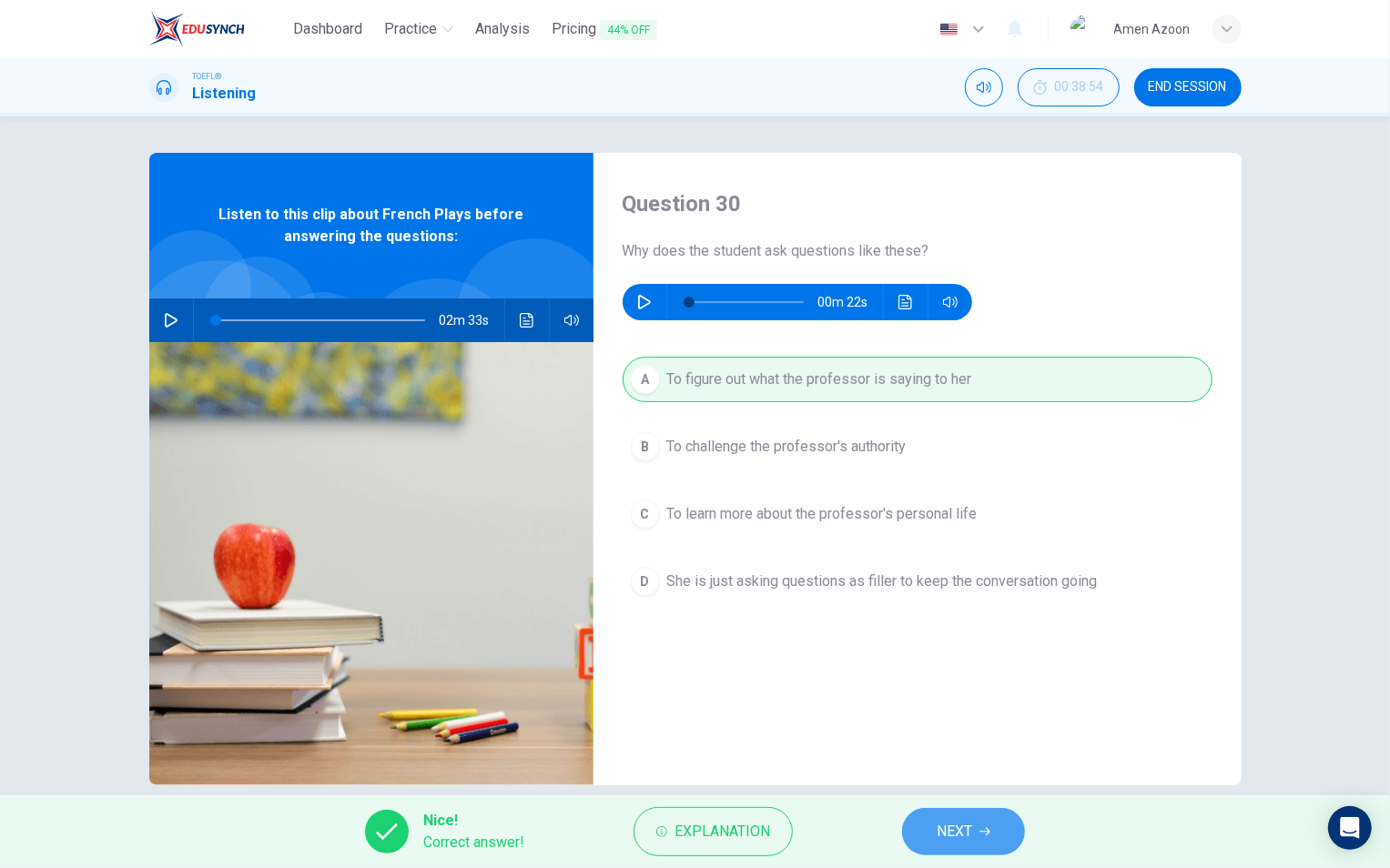 click on "NEXT" at bounding box center [954, 832] 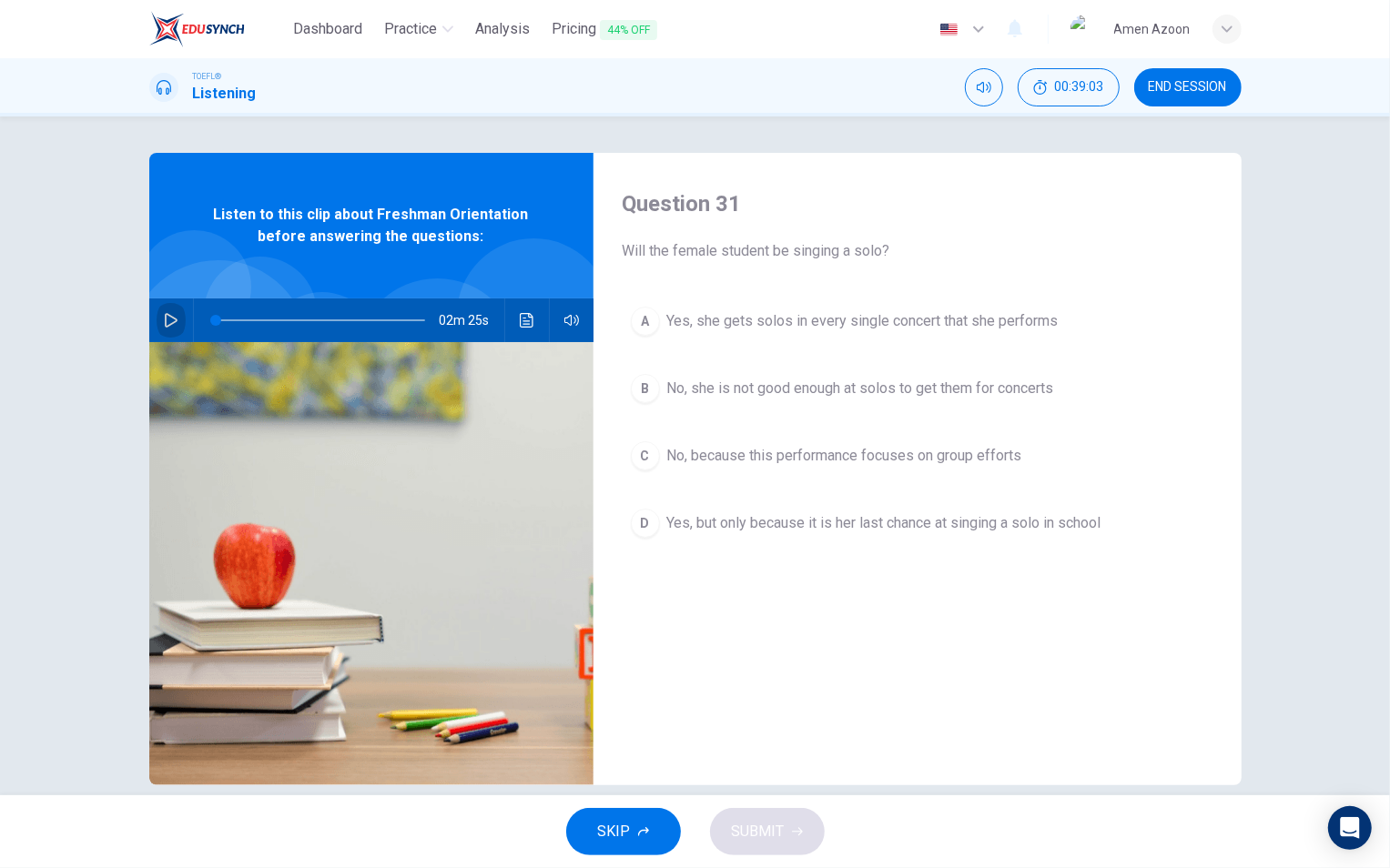 click at bounding box center (171, 320) 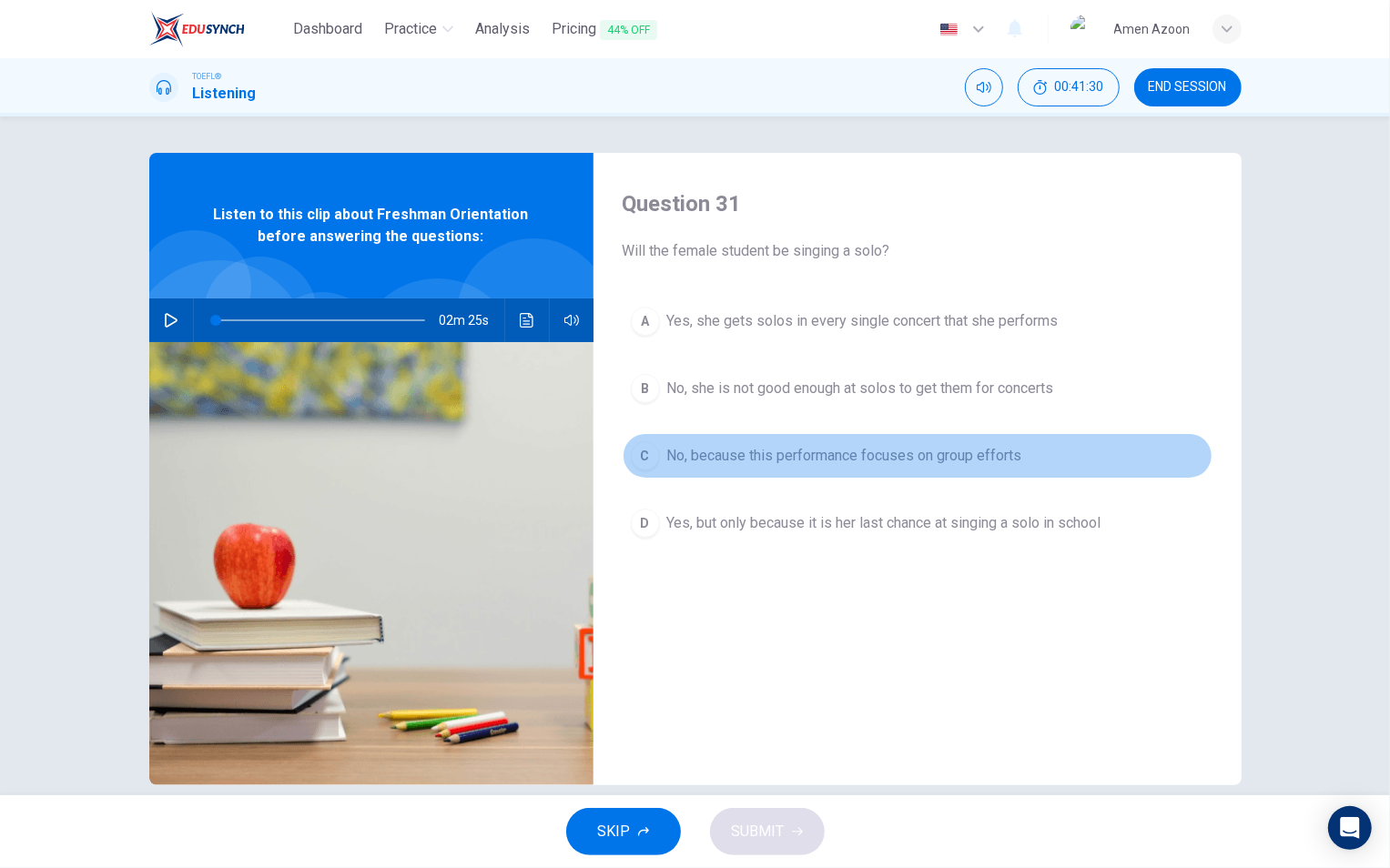click on "No, because this performance focuses on group efforts" at bounding box center (863, 321) 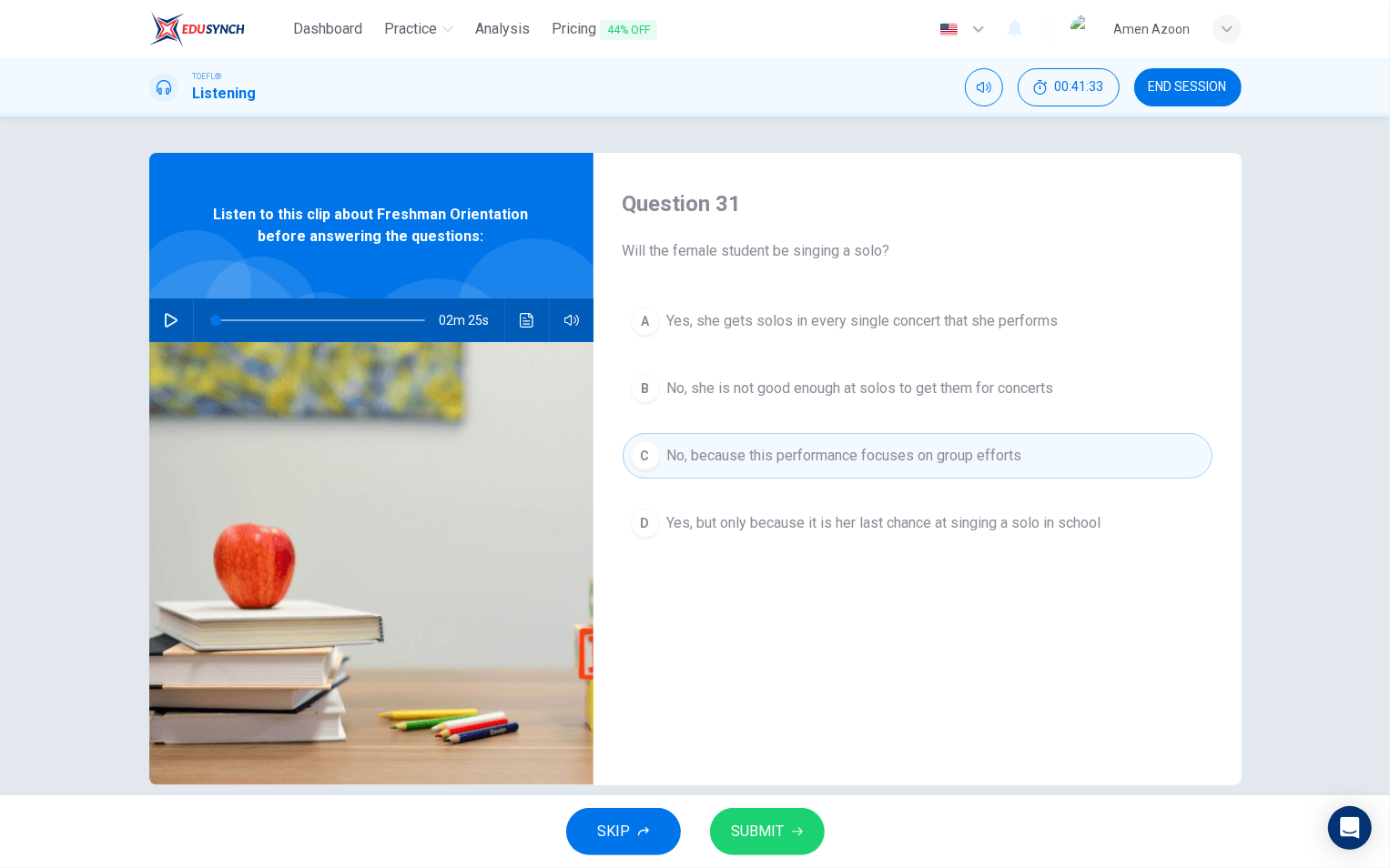 click on "SUBMIT" at bounding box center (758, 832) 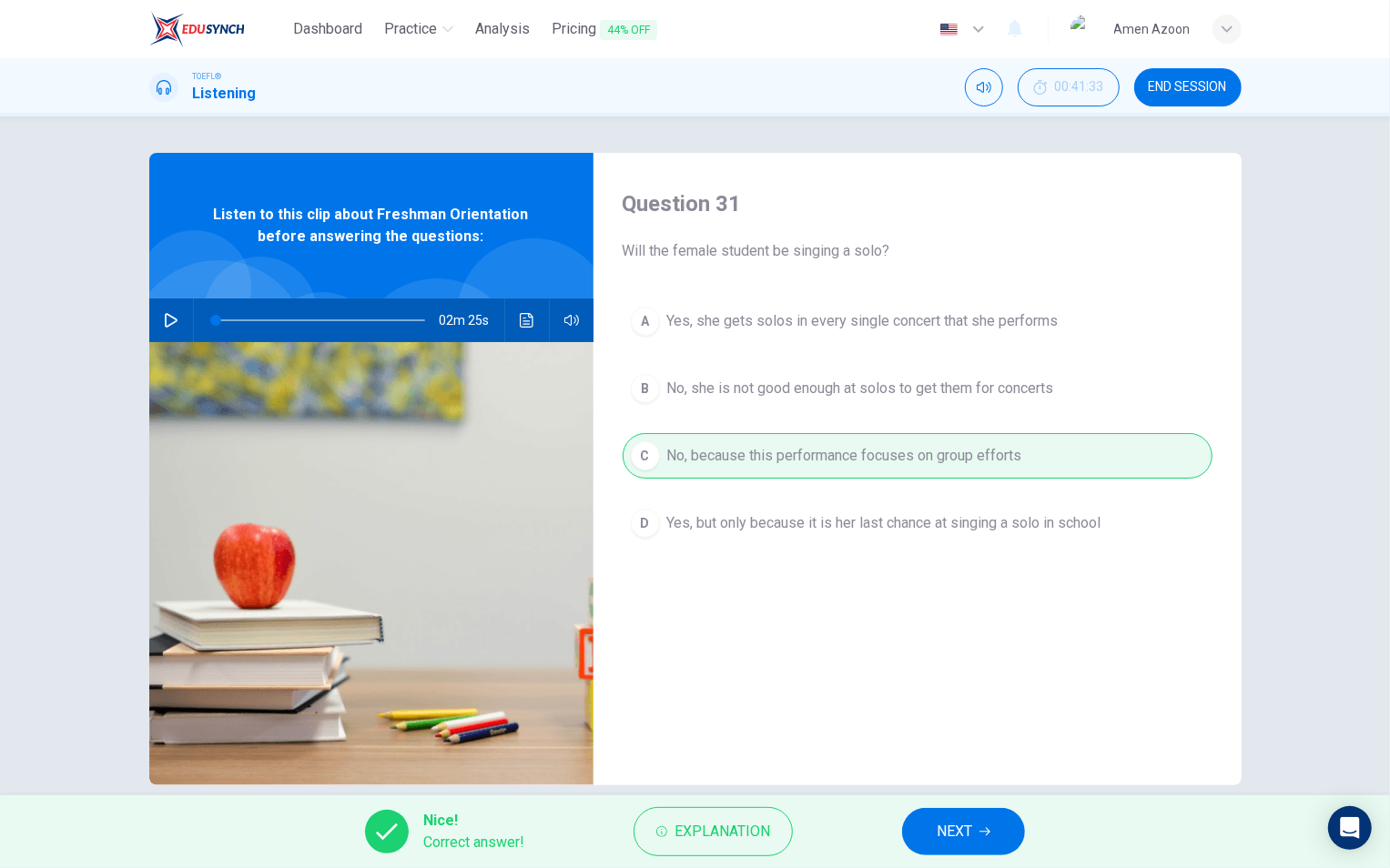 click on "NEXT" at bounding box center (963, 832) 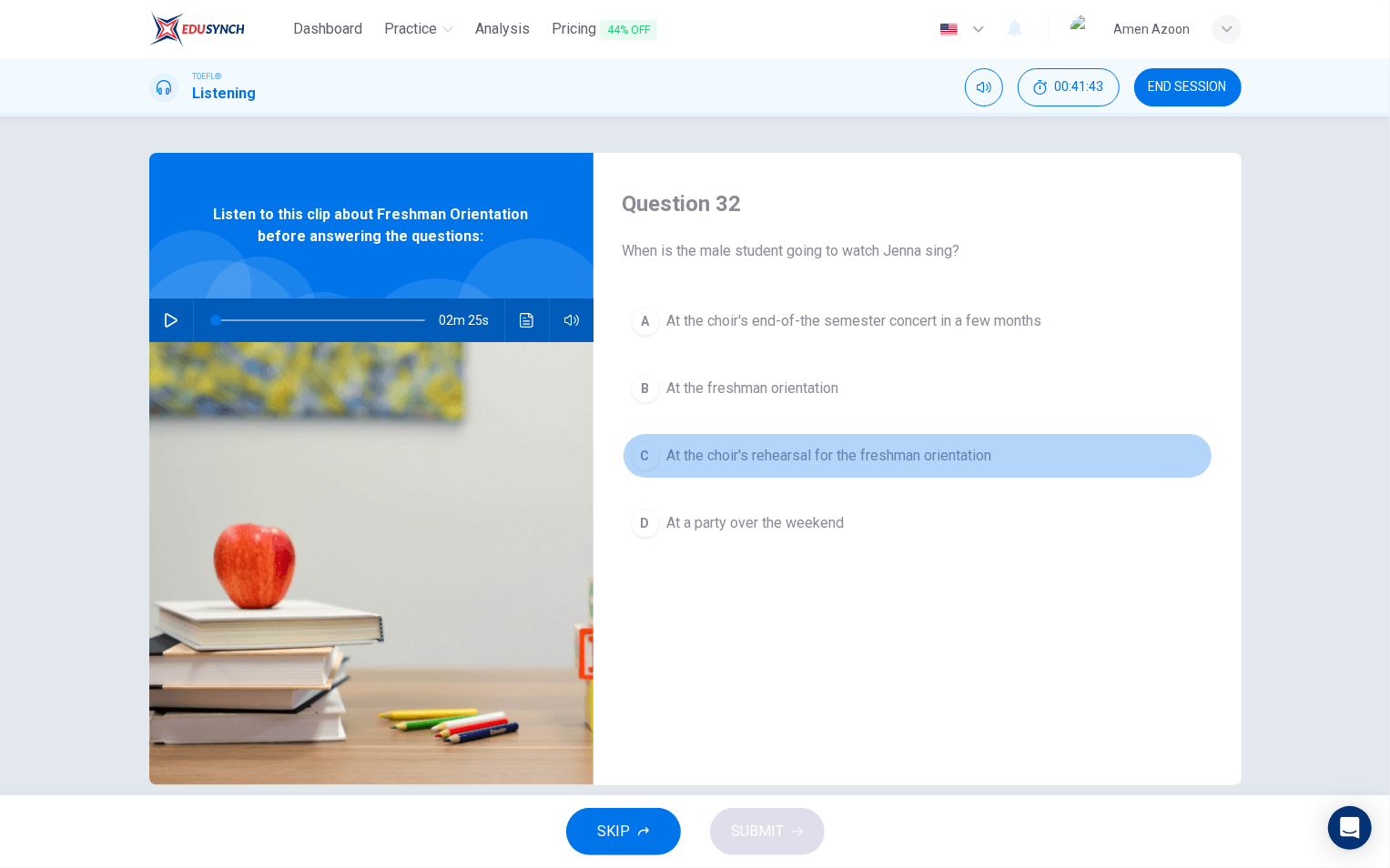 click on "At the choir's rehearsal for the freshman orientation" at bounding box center (855, 321) 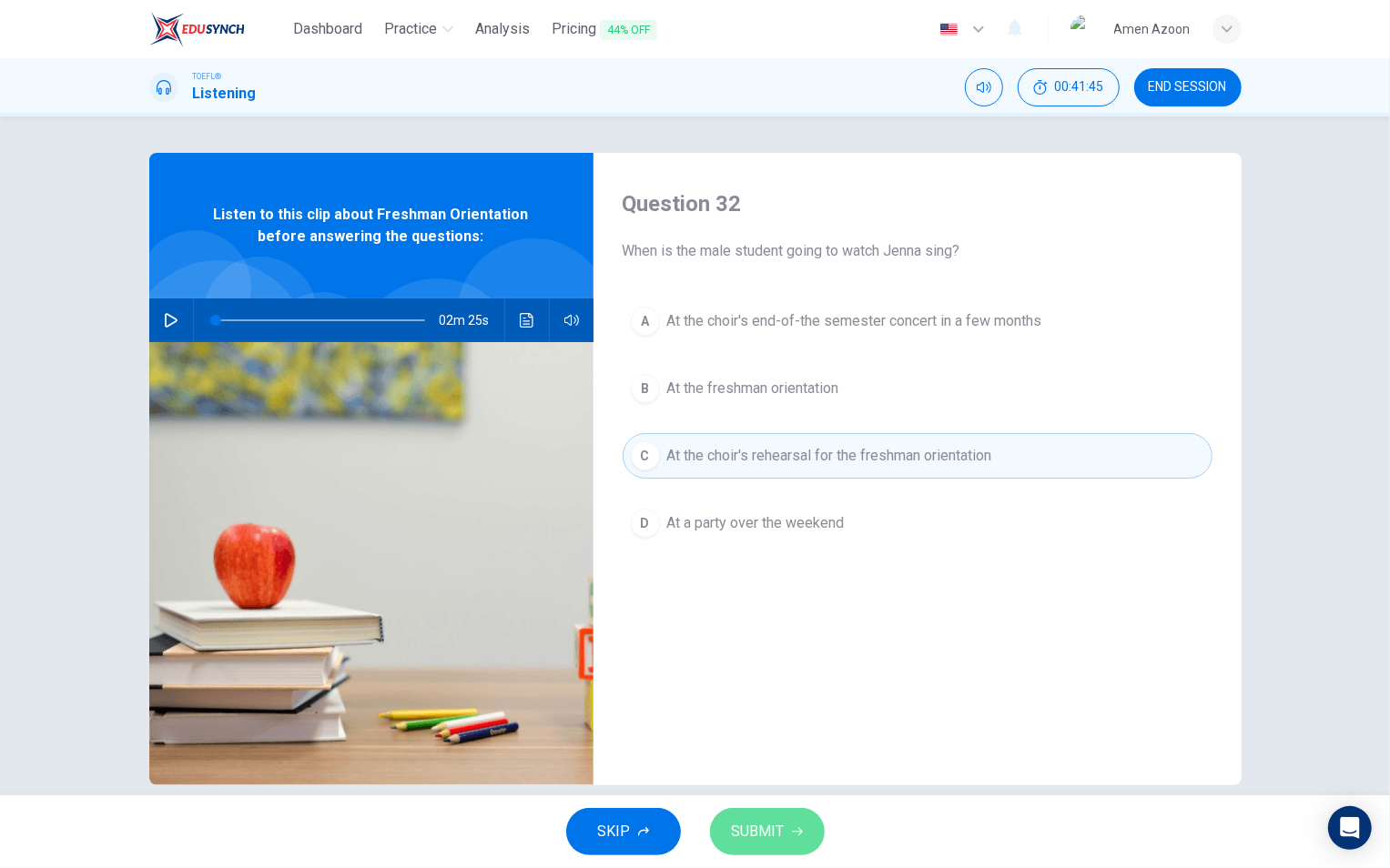 click on "SUBMIT" at bounding box center (767, 832) 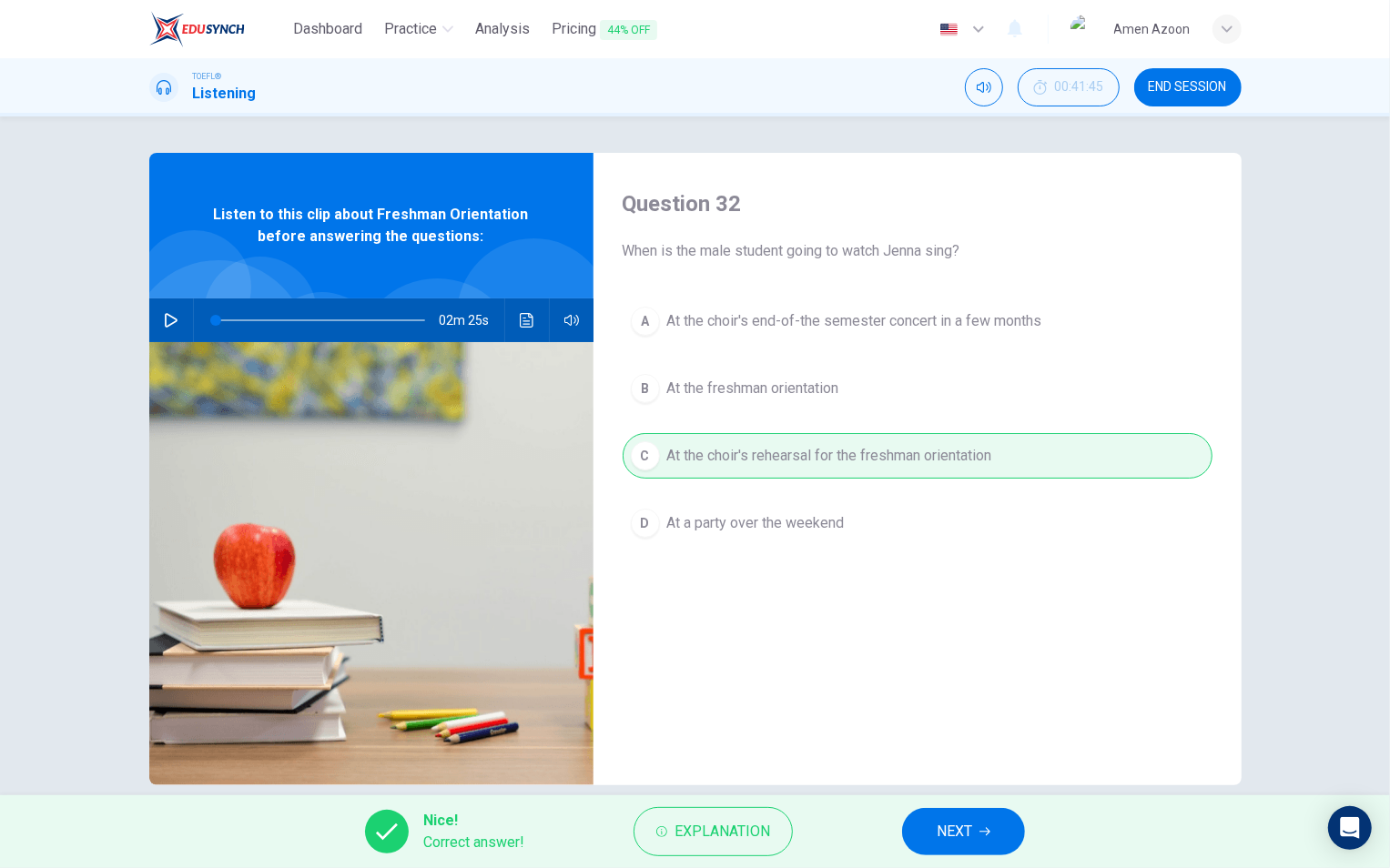 click on "NEXT" at bounding box center [963, 832] 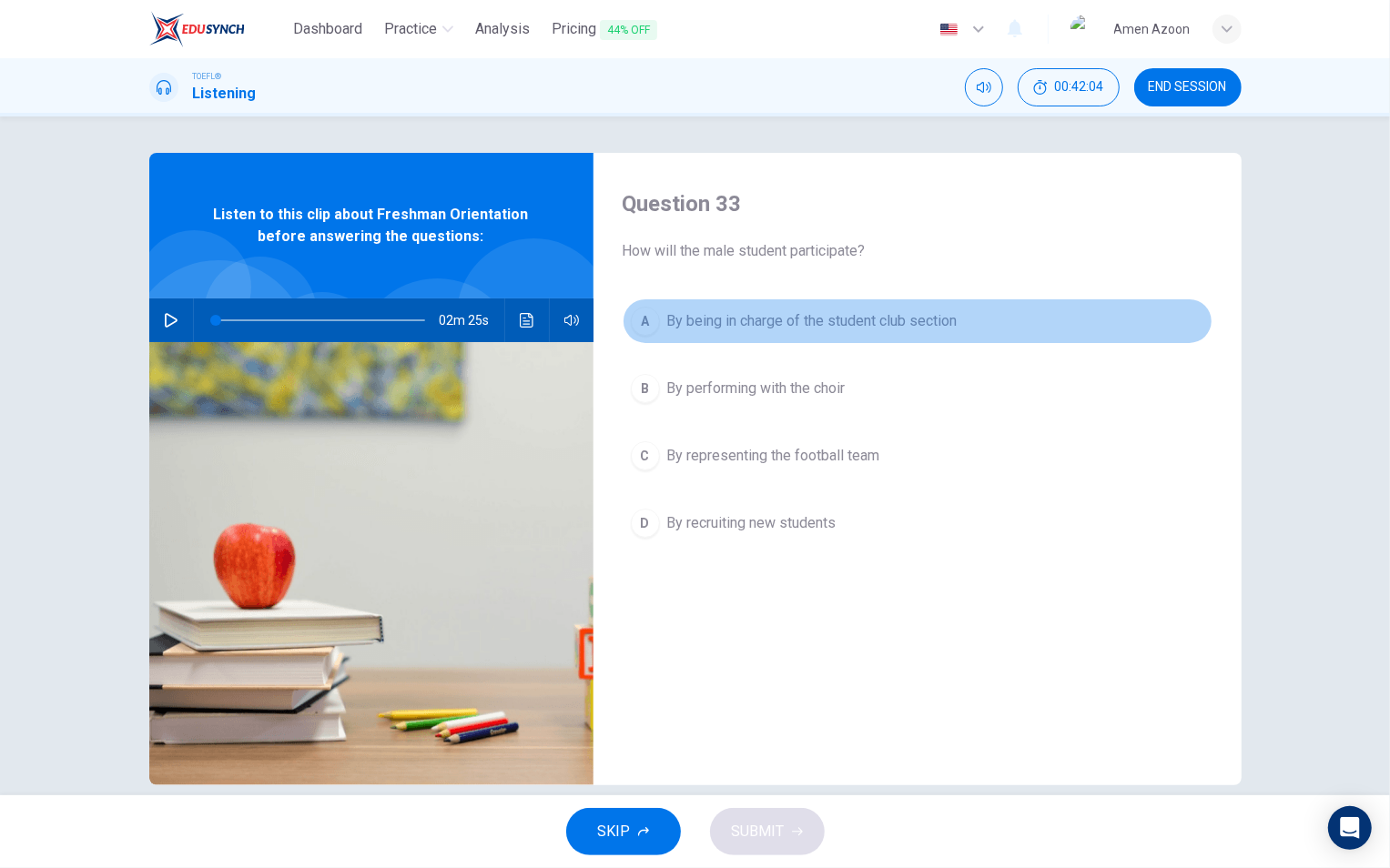 click on "By being in charge of the student club section" at bounding box center (812, 321) 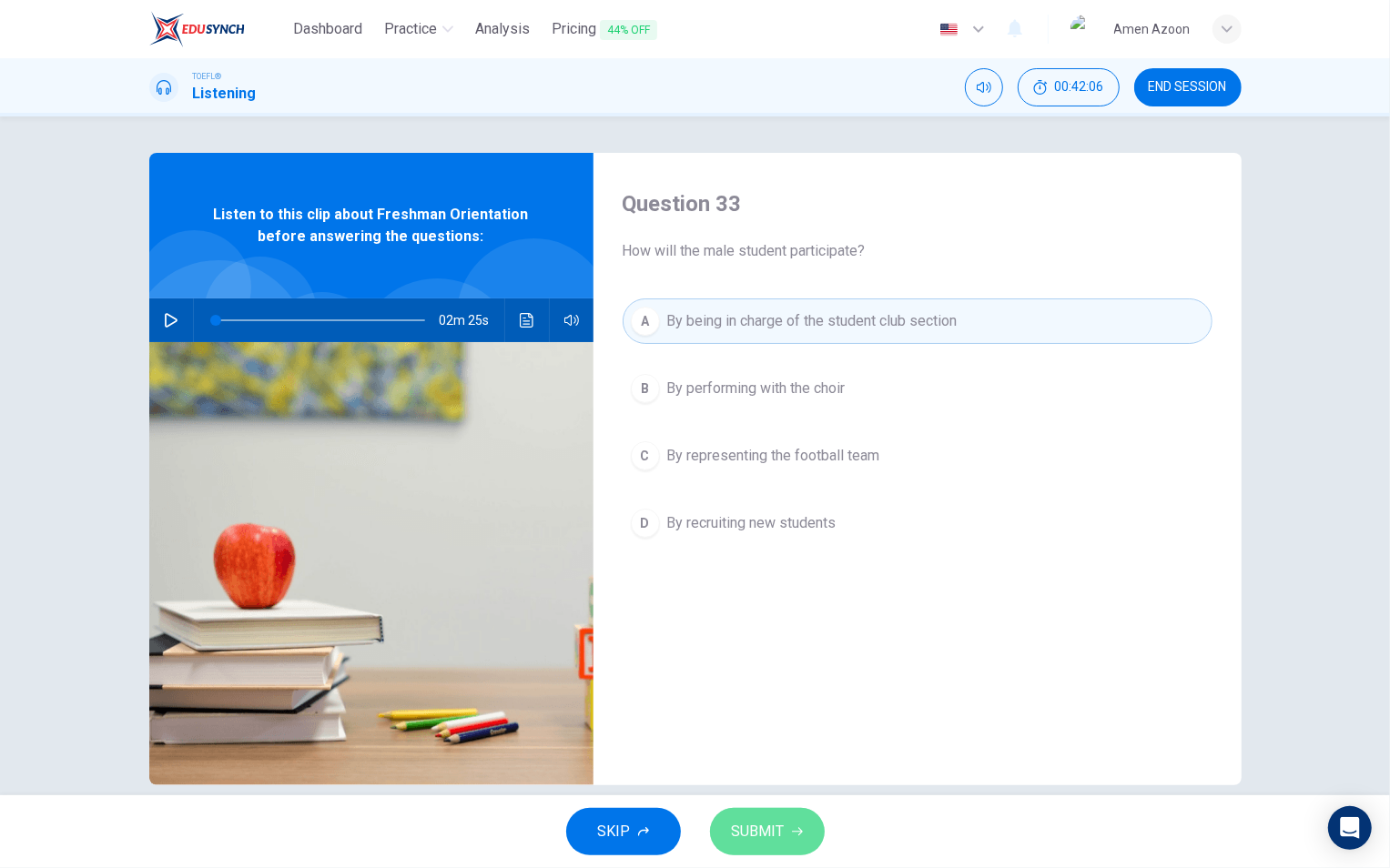 click on "SUBMIT" at bounding box center (758, 832) 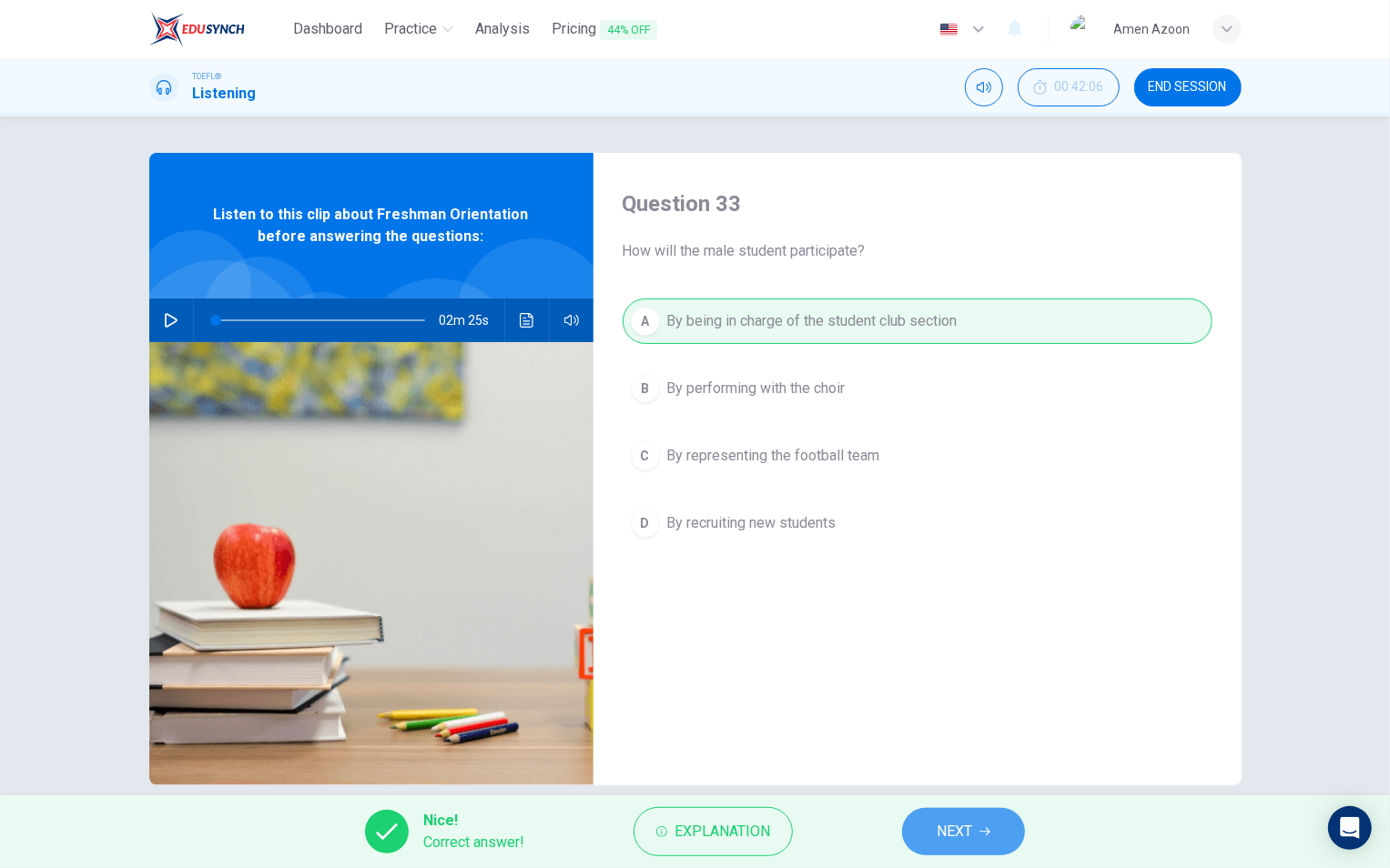 click on "NEXT" at bounding box center (954, 832) 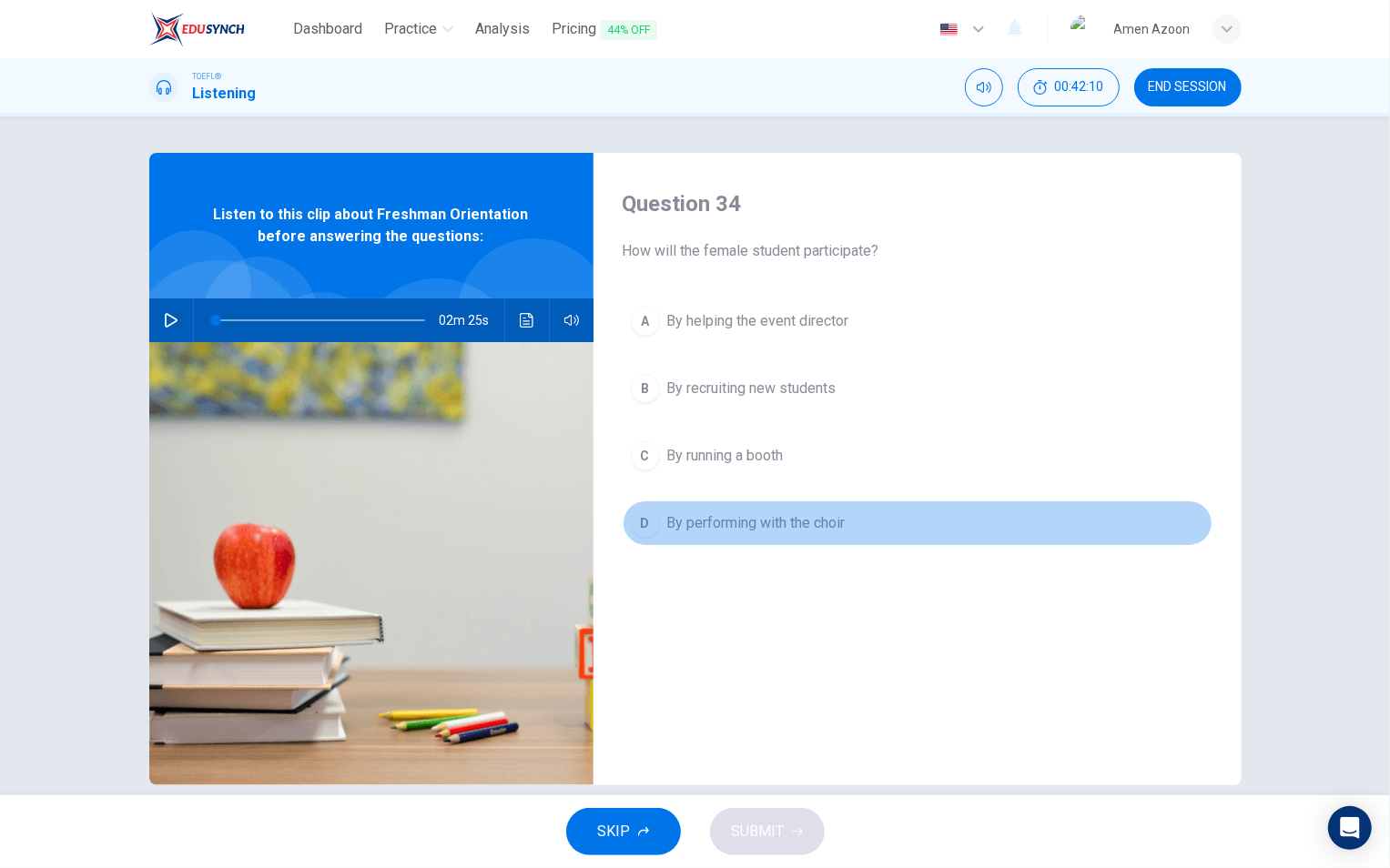 click on "By performing with the choir" at bounding box center [758, 321] 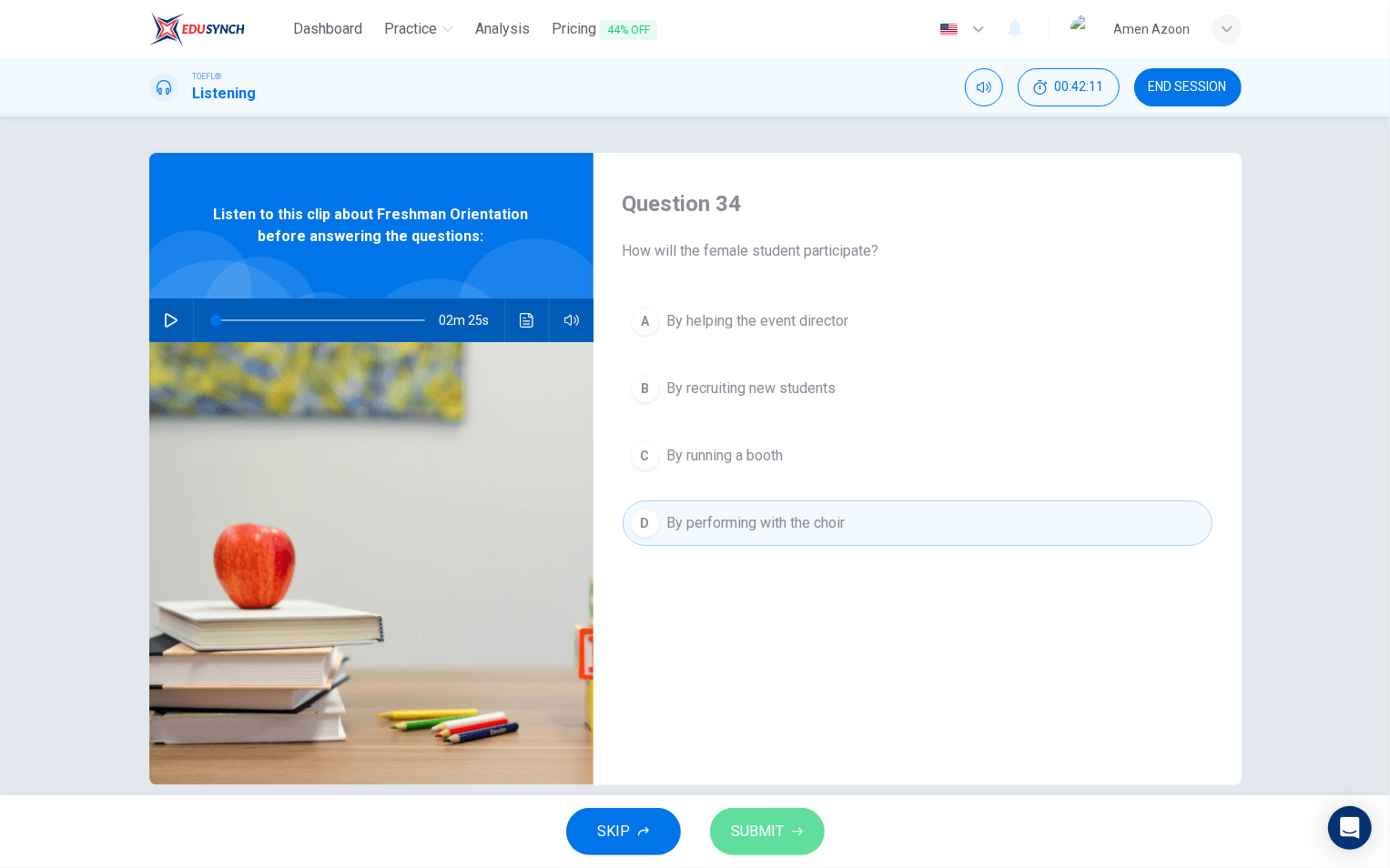 click on "SUBMIT" at bounding box center [758, 832] 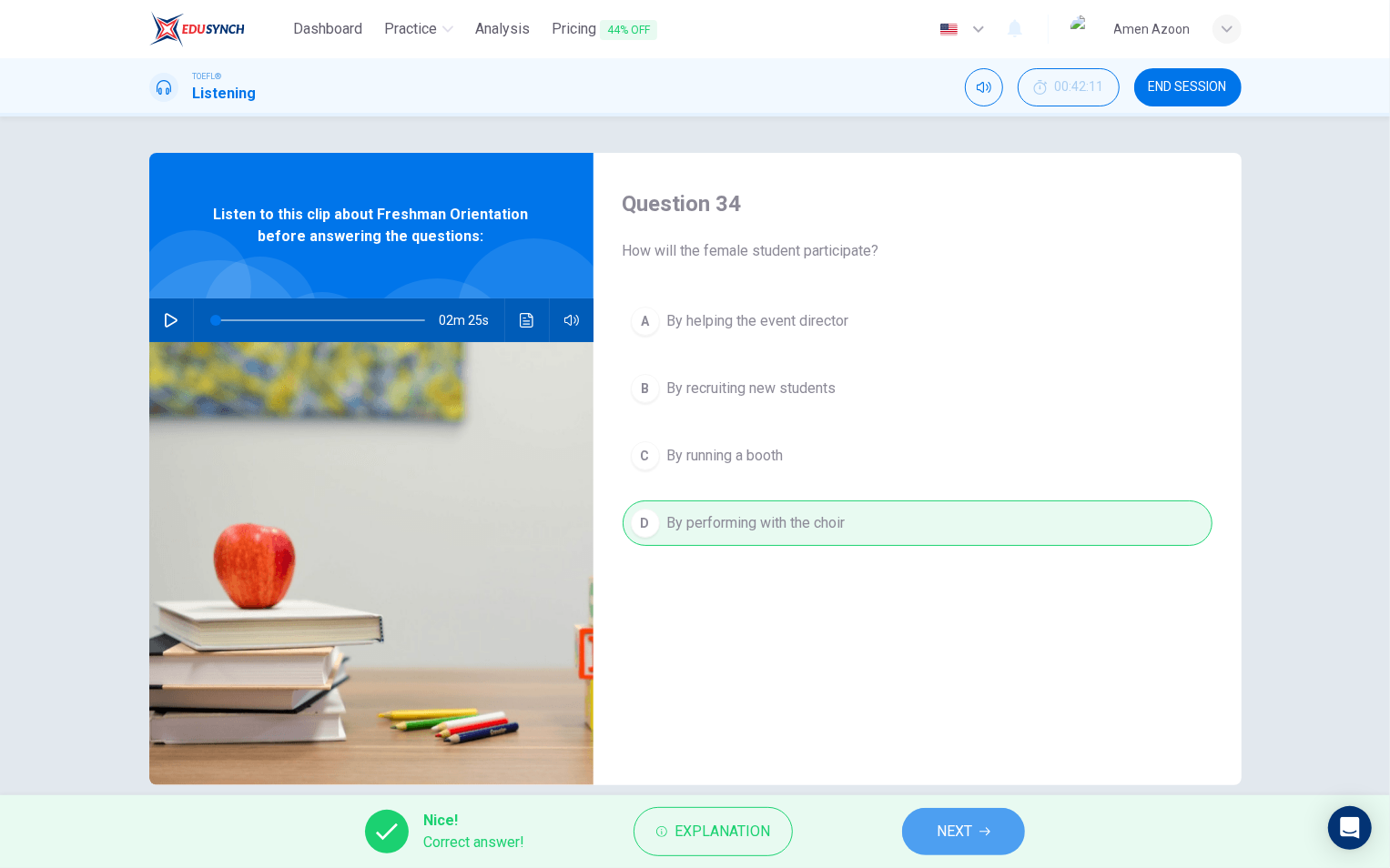 click on "NEXT" at bounding box center (954, 832) 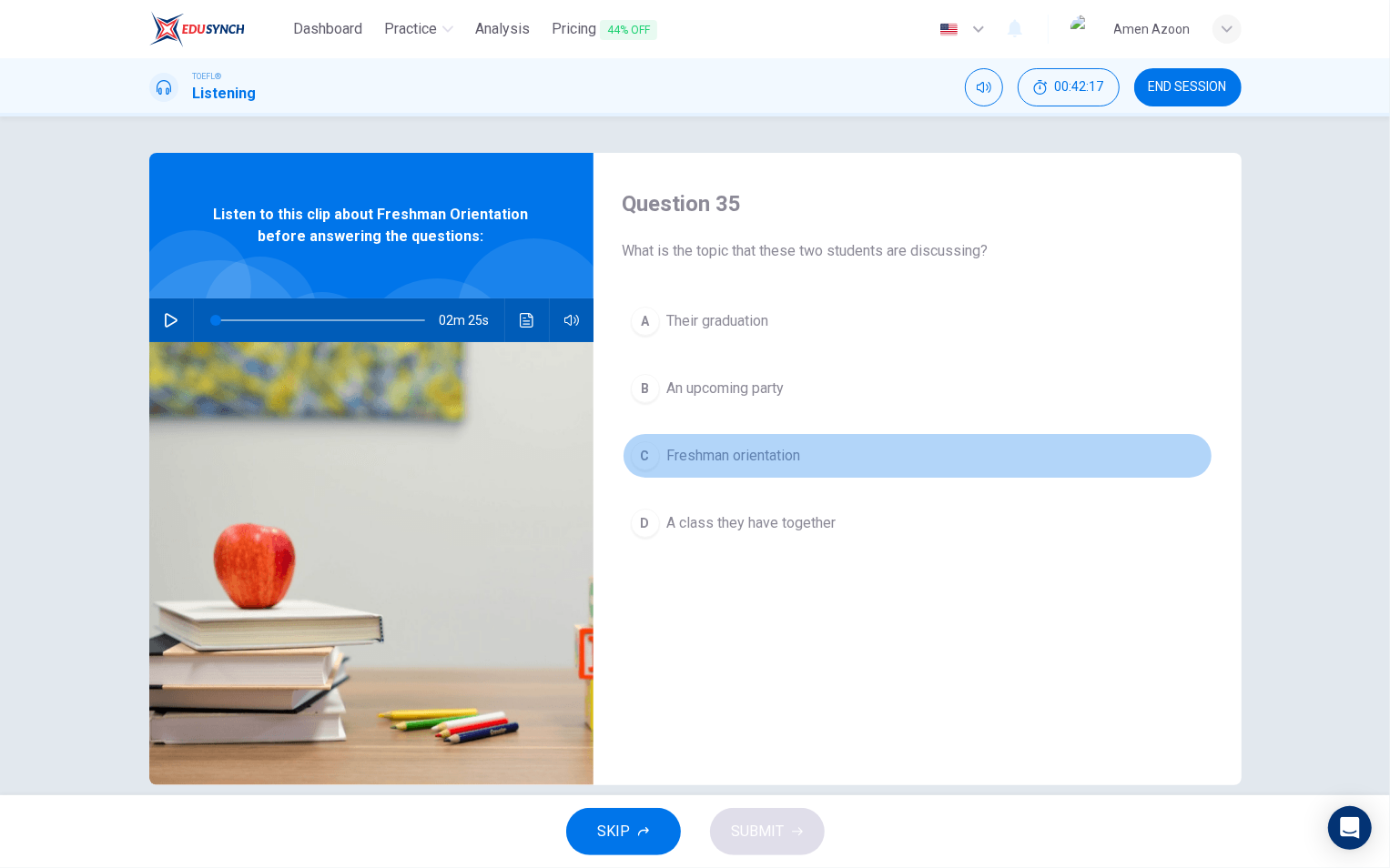click on "Freshman orientation" at bounding box center [718, 321] 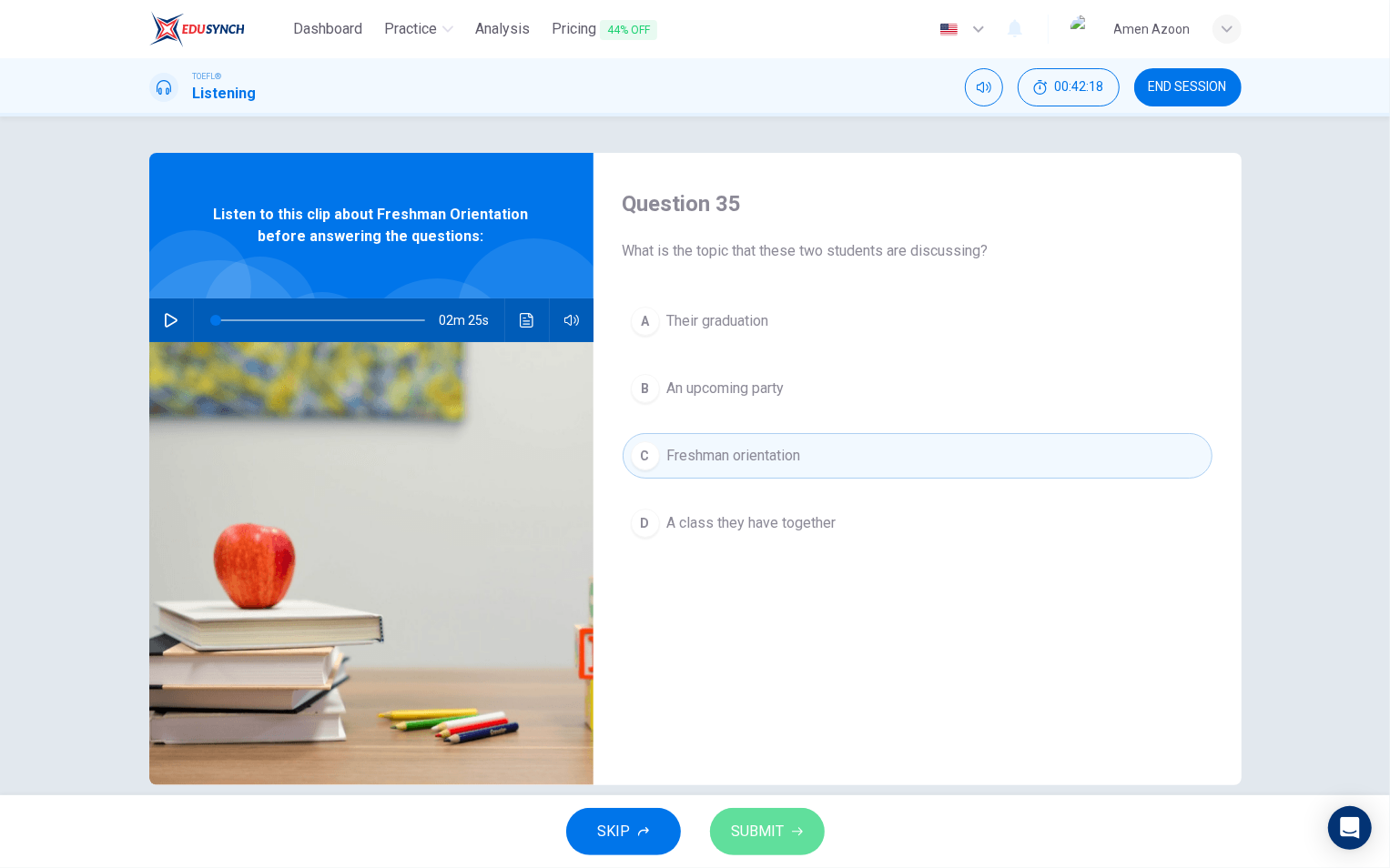 click on "SUBMIT" at bounding box center [767, 832] 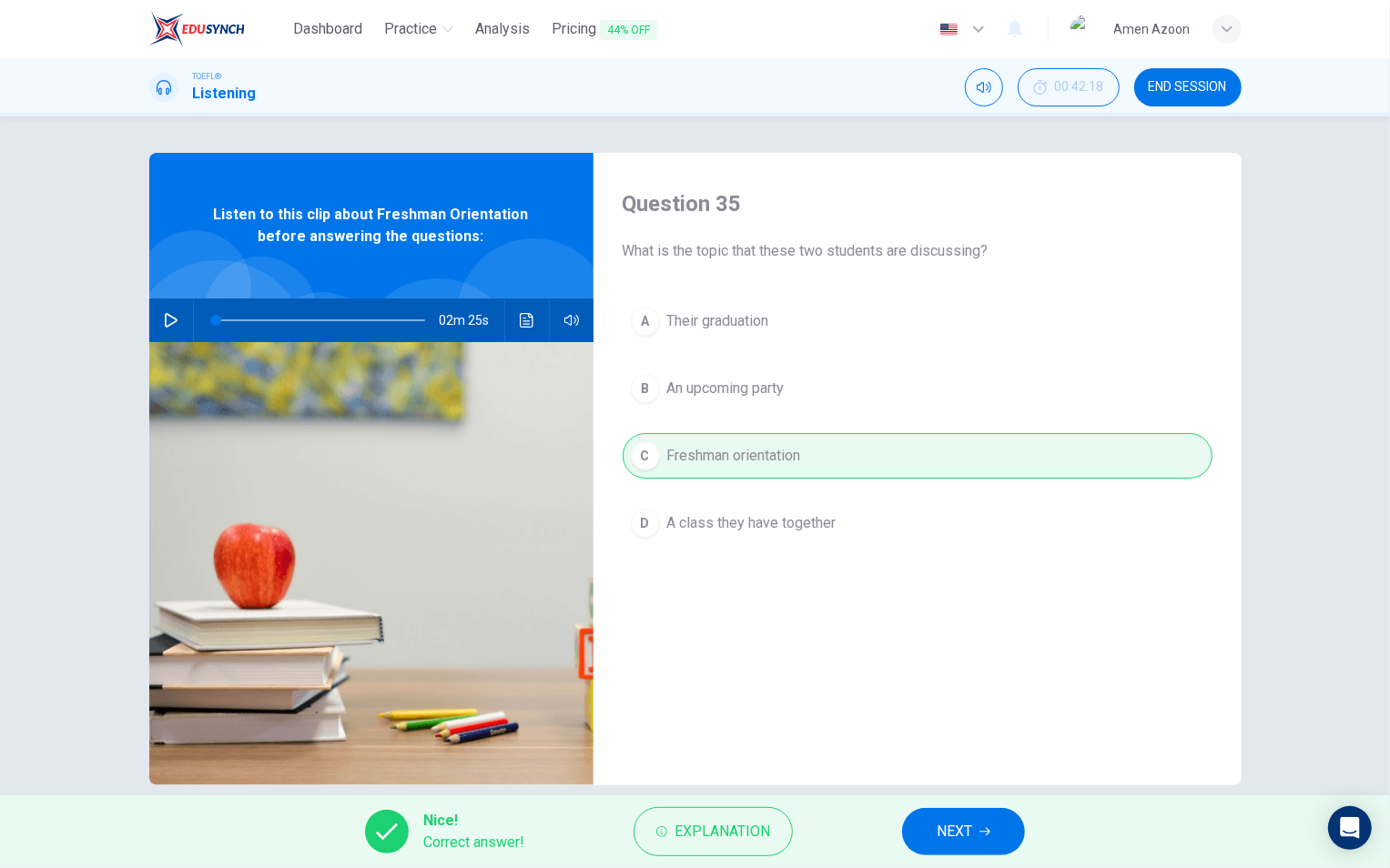 click on "NEXT" at bounding box center [954, 832] 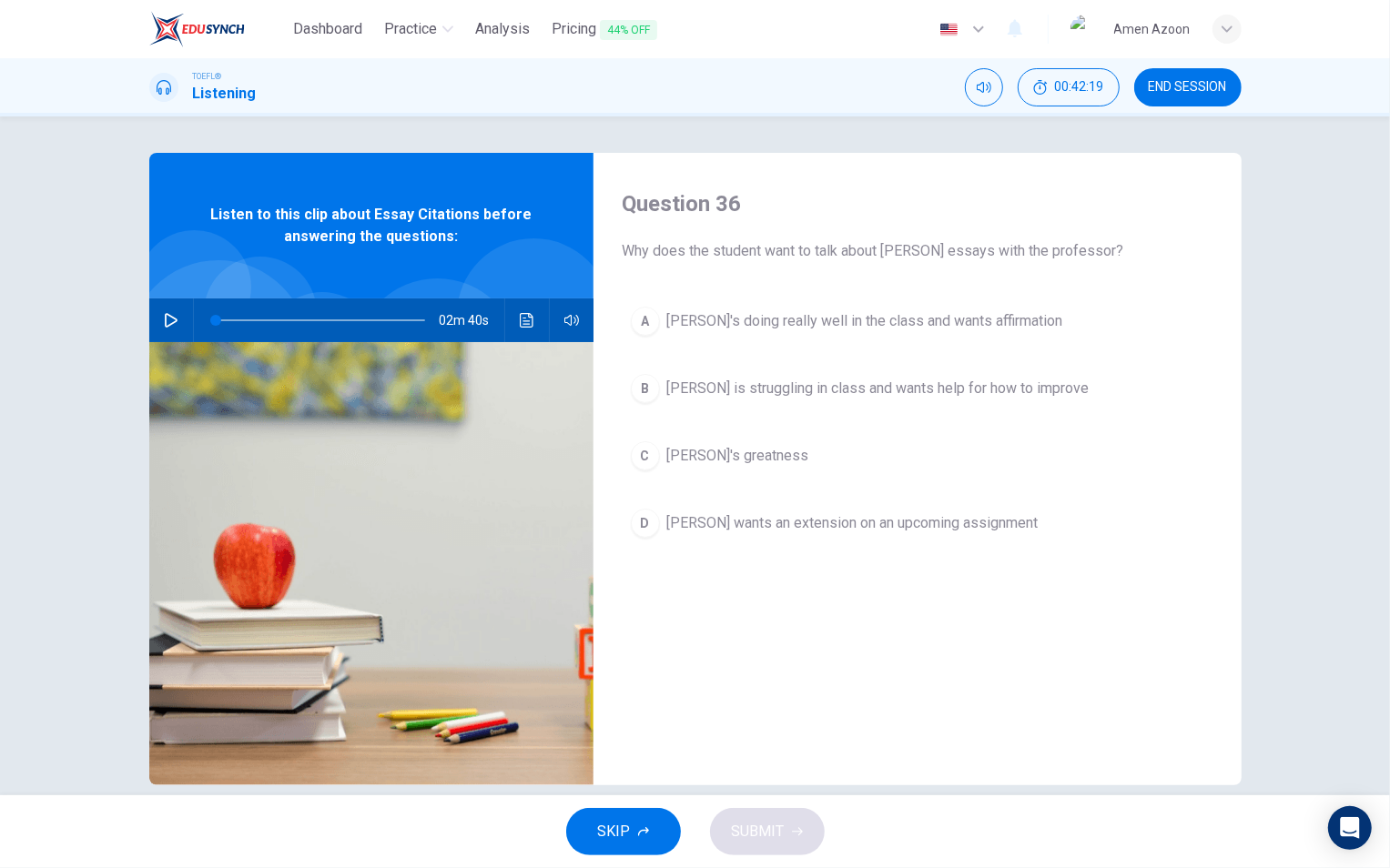 click at bounding box center (171, 320) 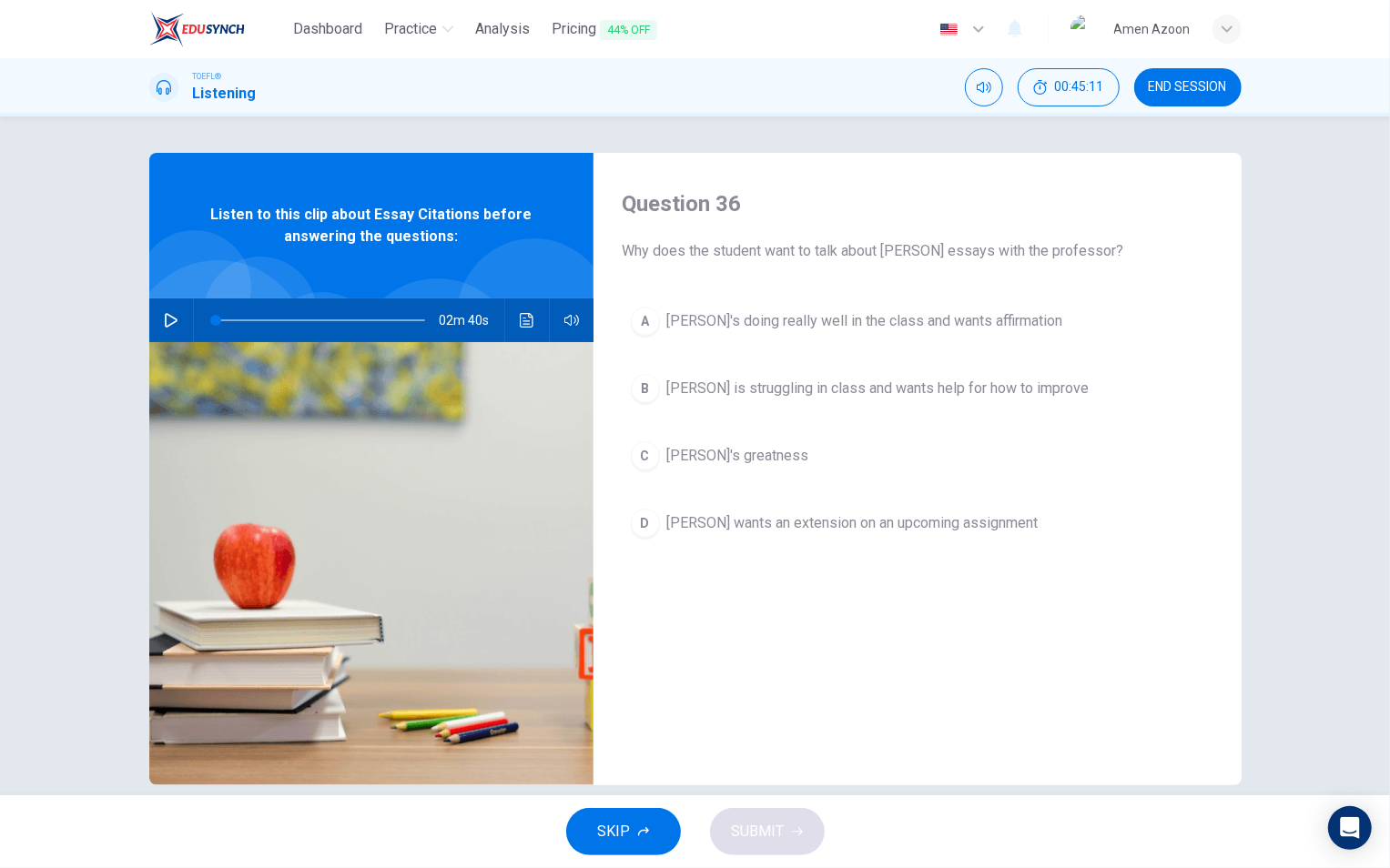 click on "A [PERSON]'s doing really well in the class and wants affirmation" at bounding box center (918, 321) 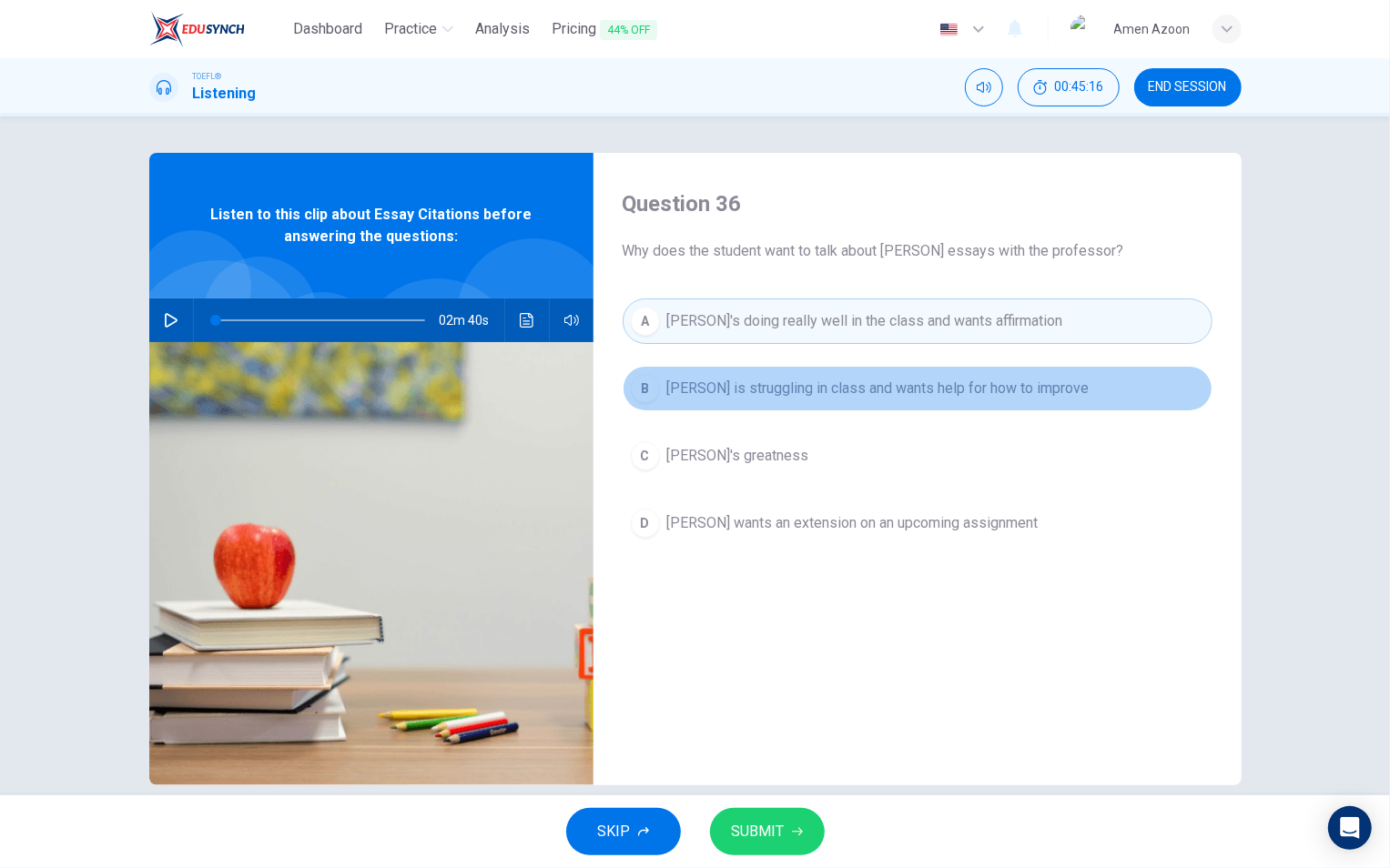 click on "[PERSON] is struggling in class and wants help for how to improve" at bounding box center [878, 389] 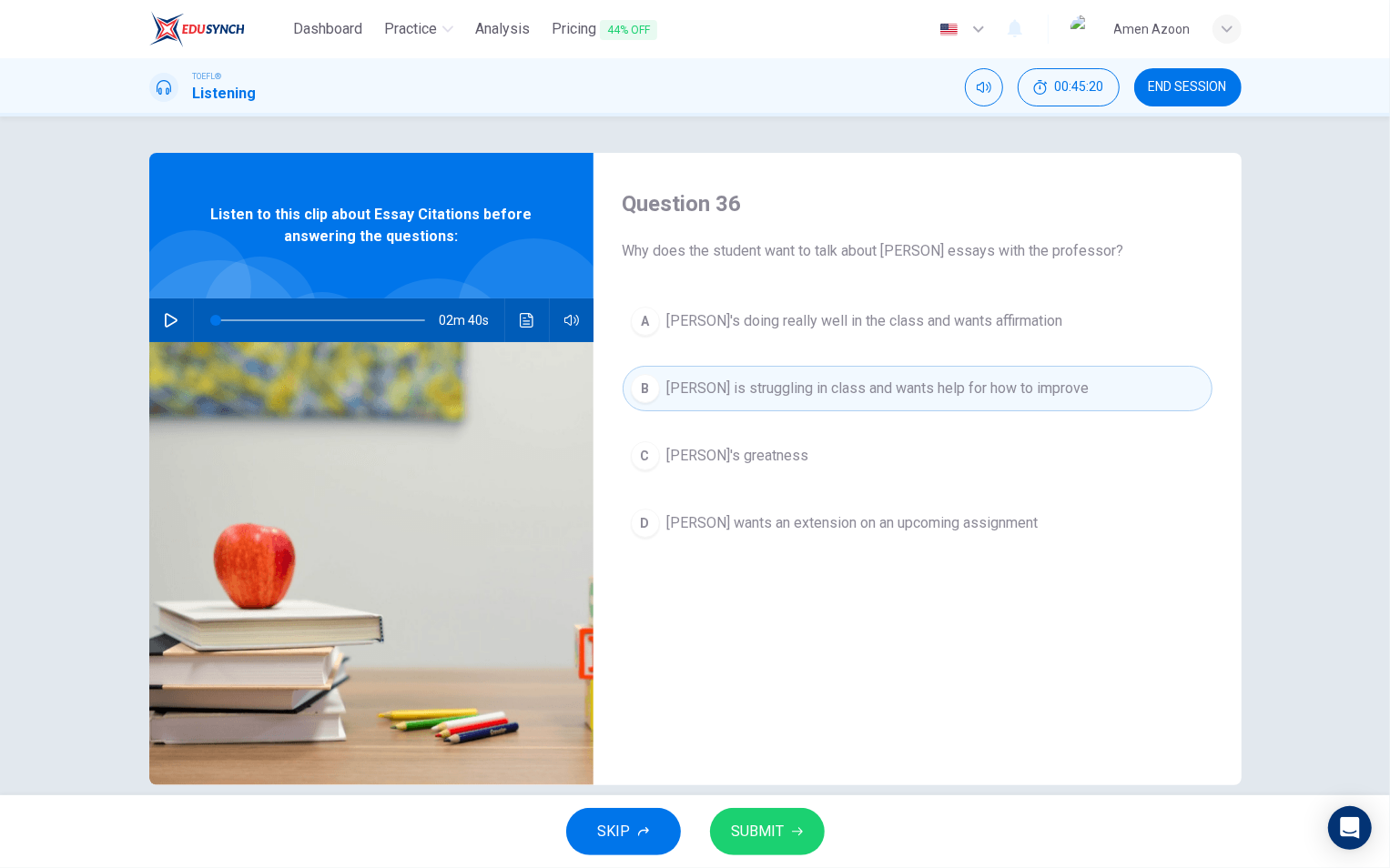 click on "SKIP SUBMIT" at bounding box center (695, 832) 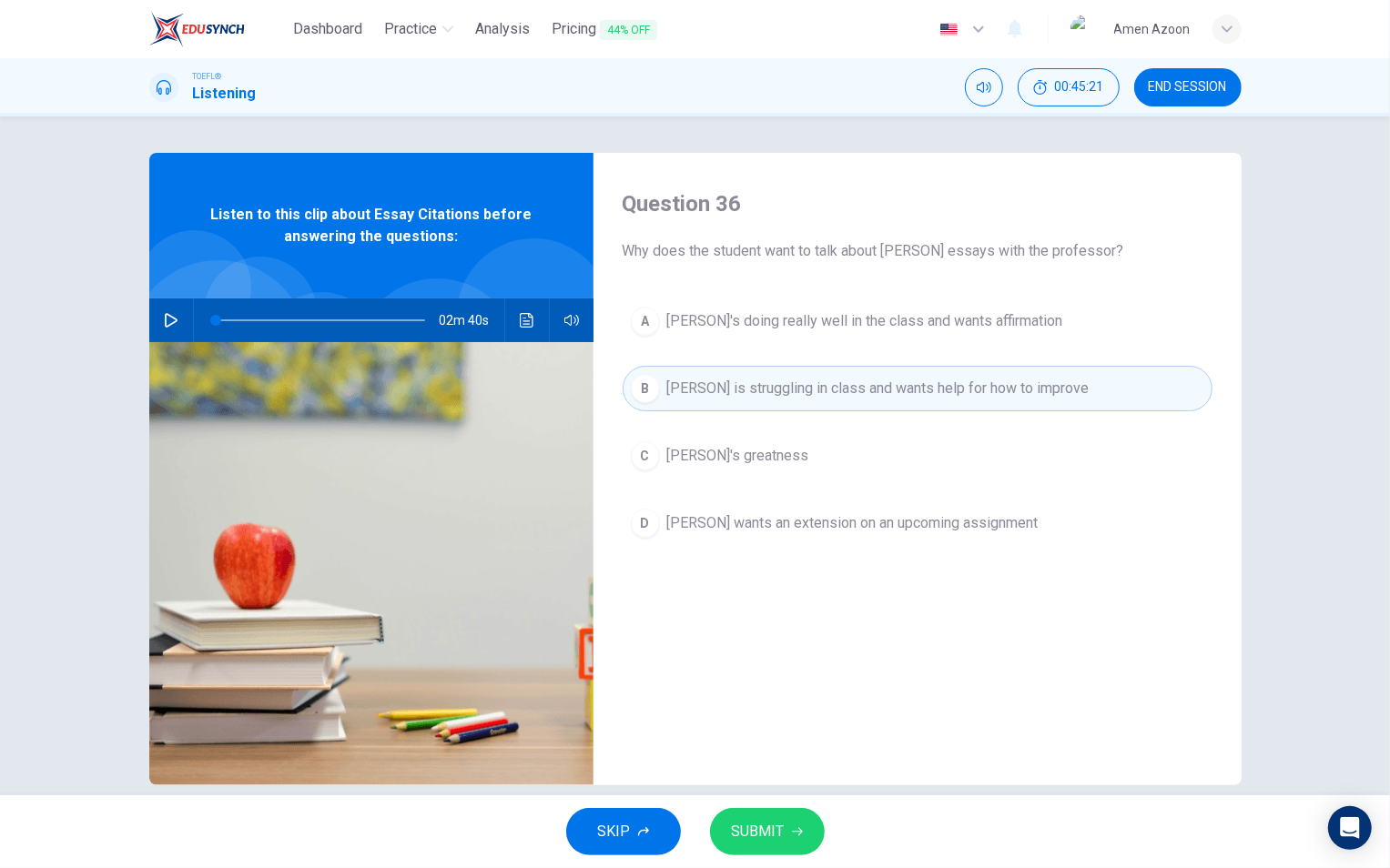 click on "SUBMIT" at bounding box center [758, 832] 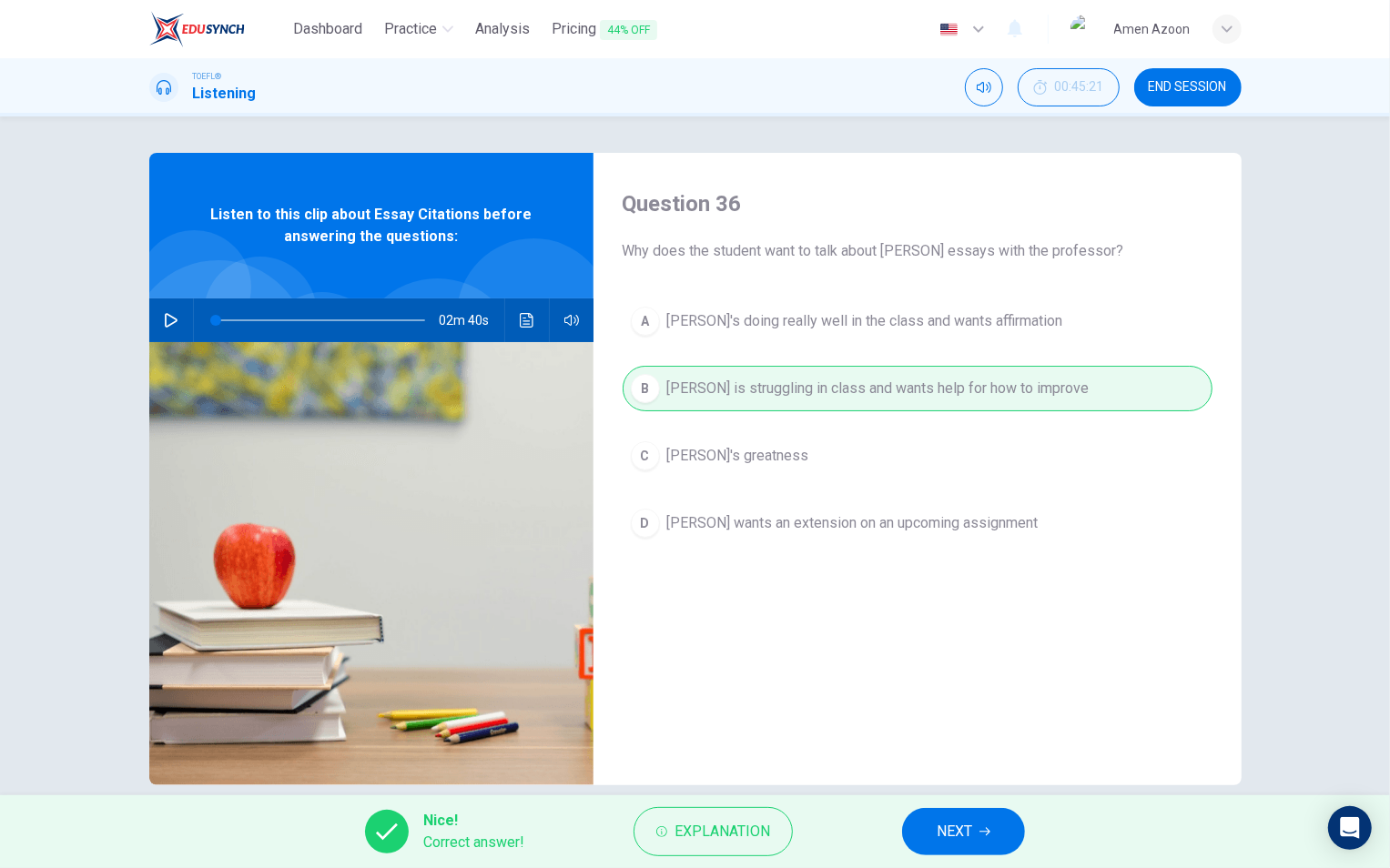 click on "NEXT" at bounding box center [954, 832] 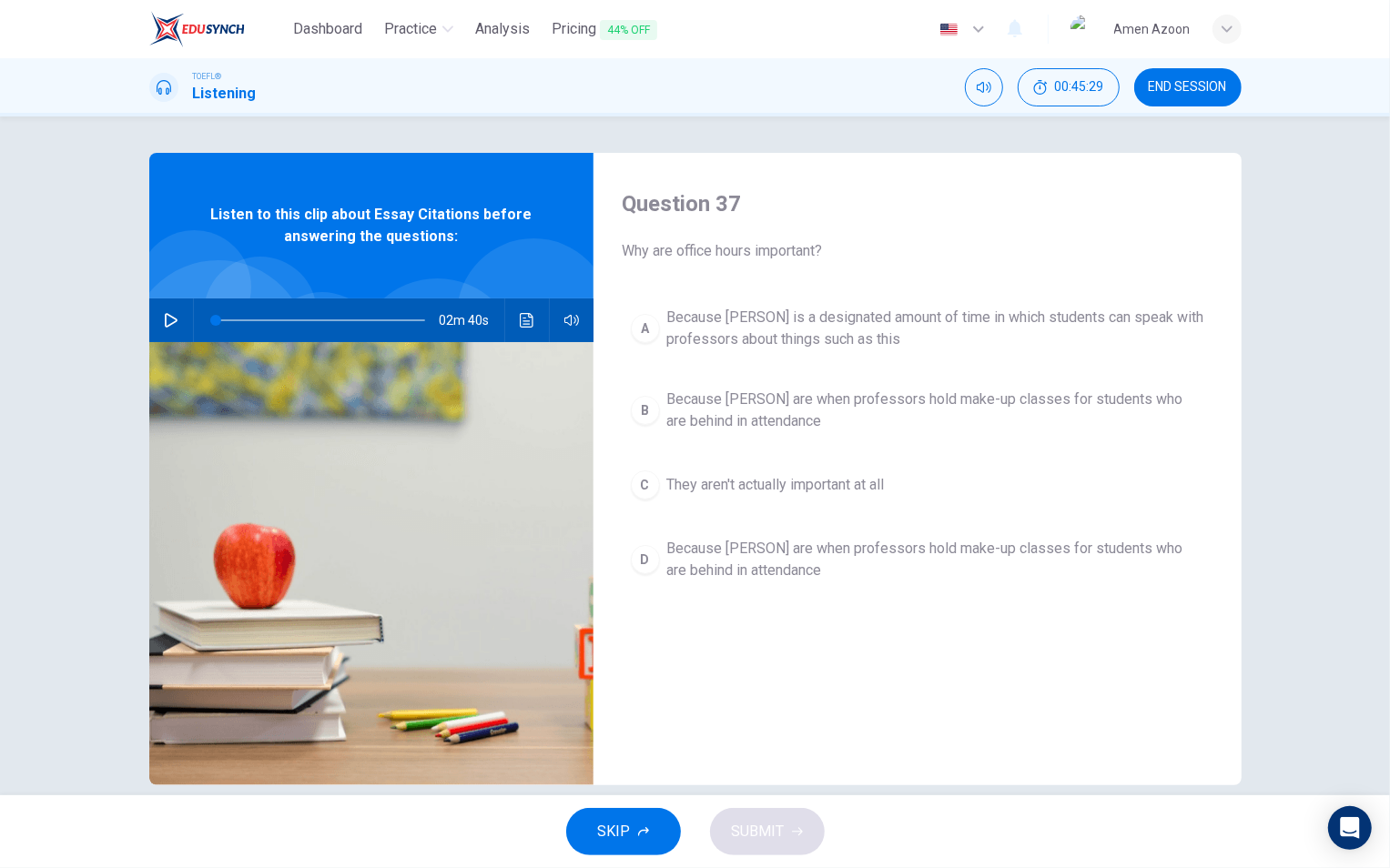 click on "Because [PERSON] is a designated amount of time in which students can speak with professors about things such as this" at bounding box center (936, 328) 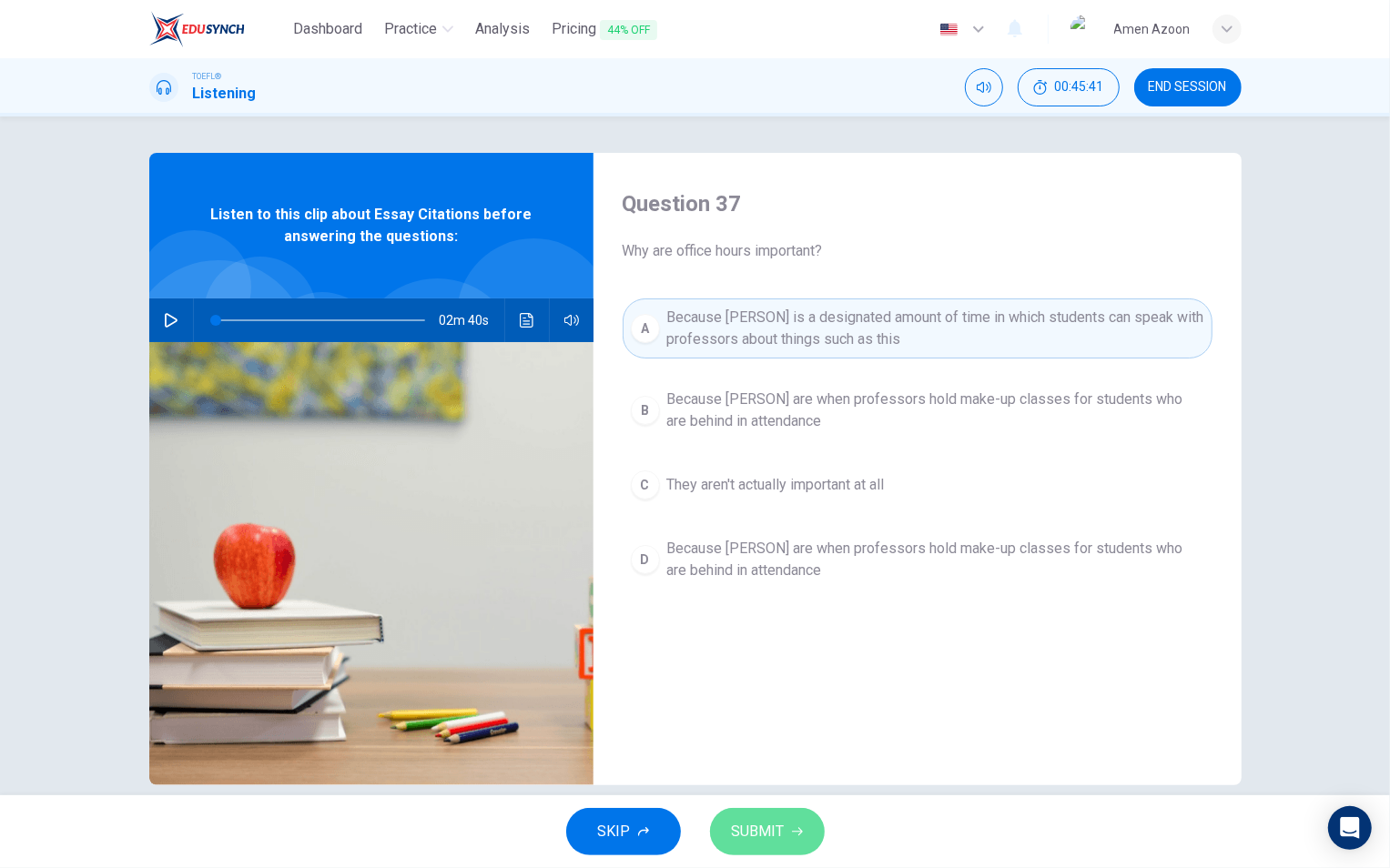 click on "SUBMIT" at bounding box center [758, 832] 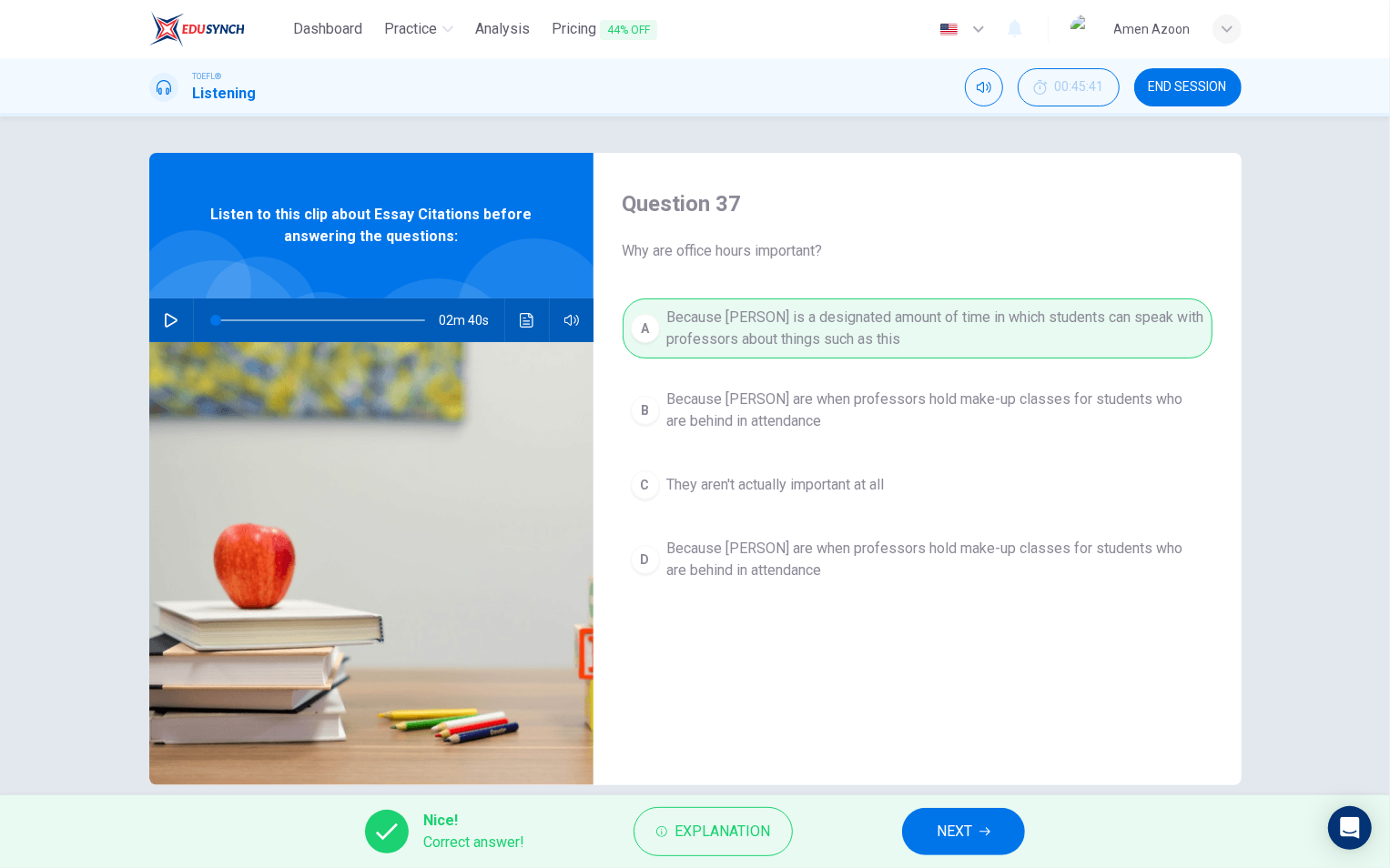 click on "NEXT" at bounding box center [954, 832] 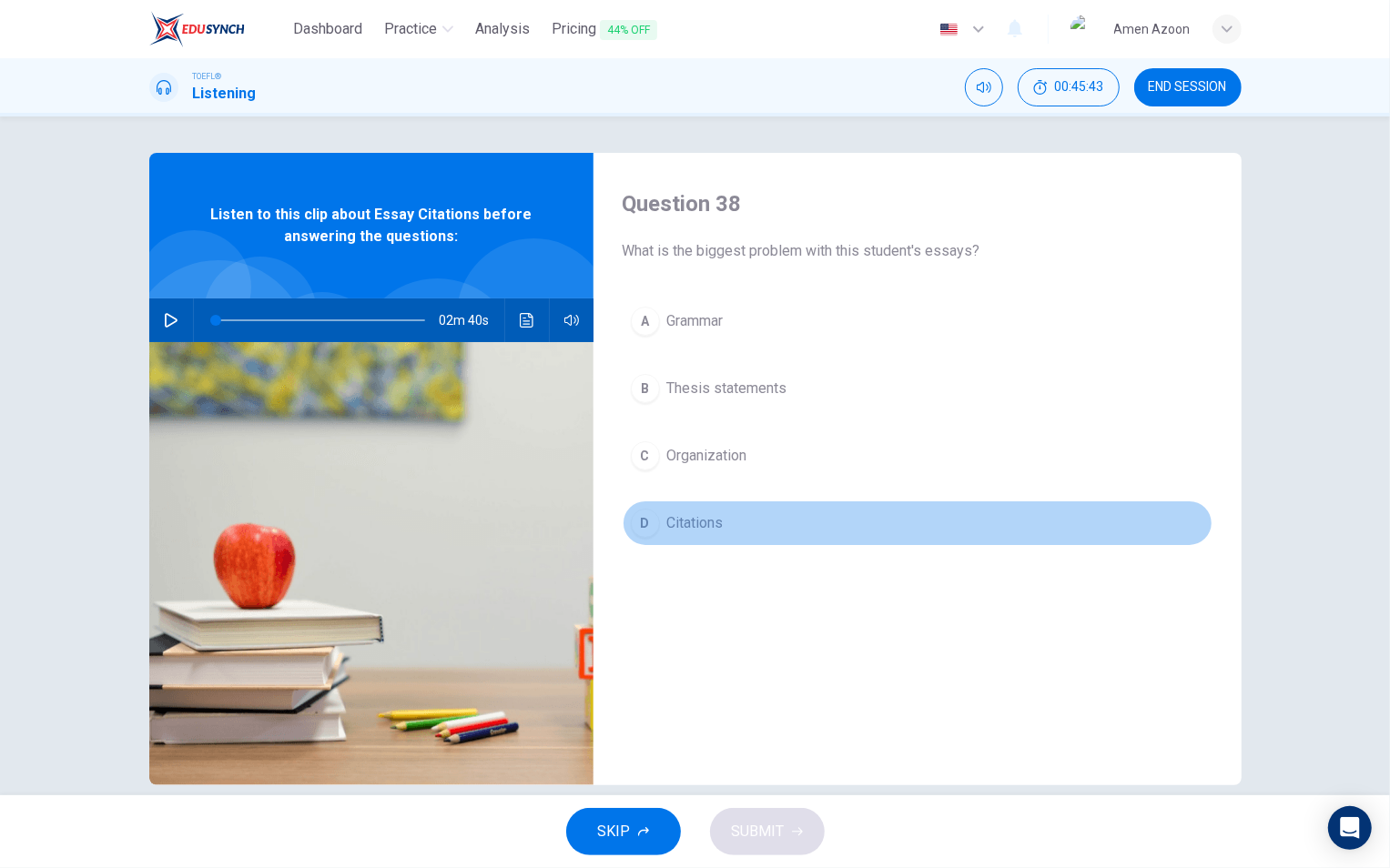 click on "Citations" at bounding box center (695, 321) 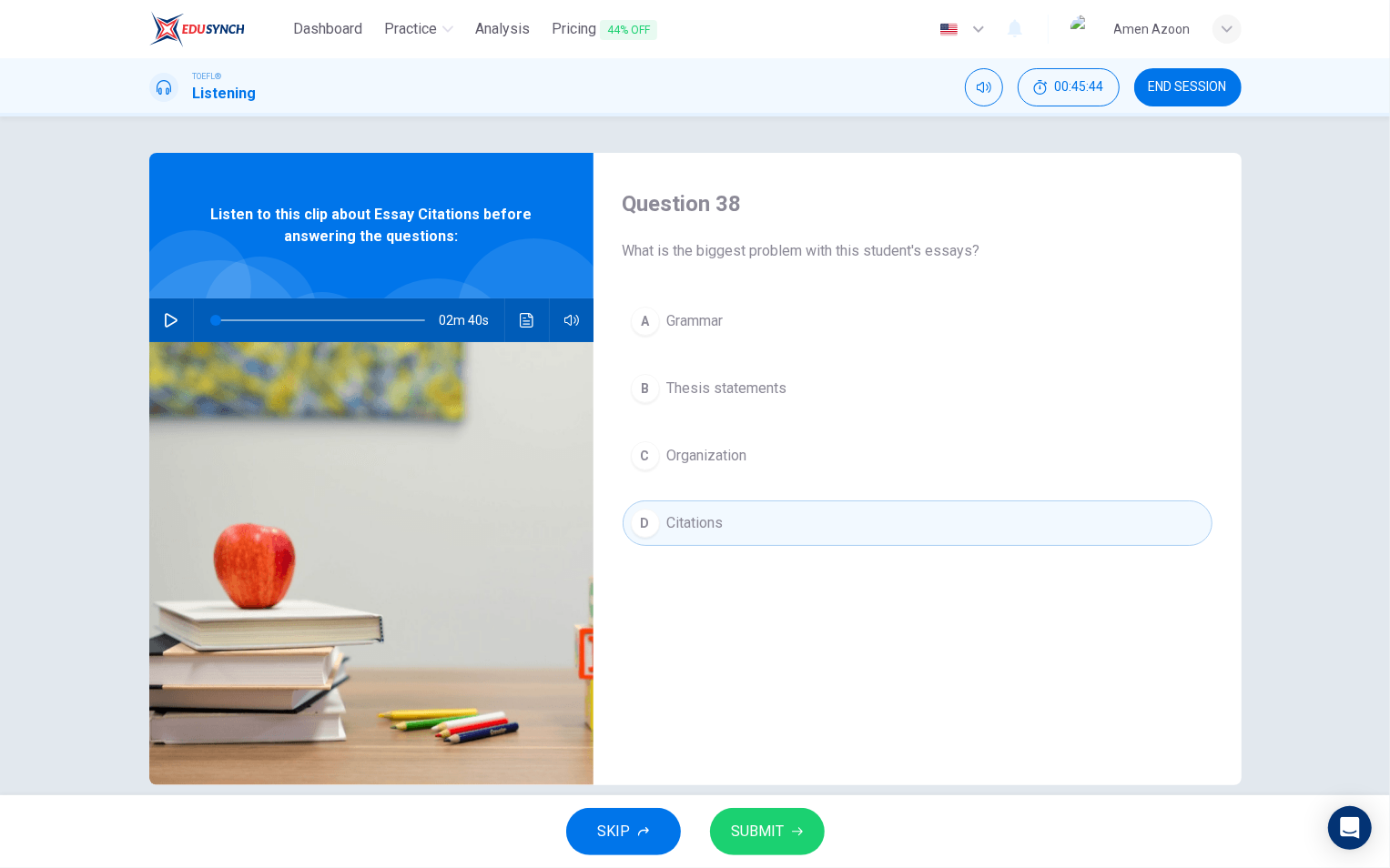 click on "SUBMIT" at bounding box center (758, 832) 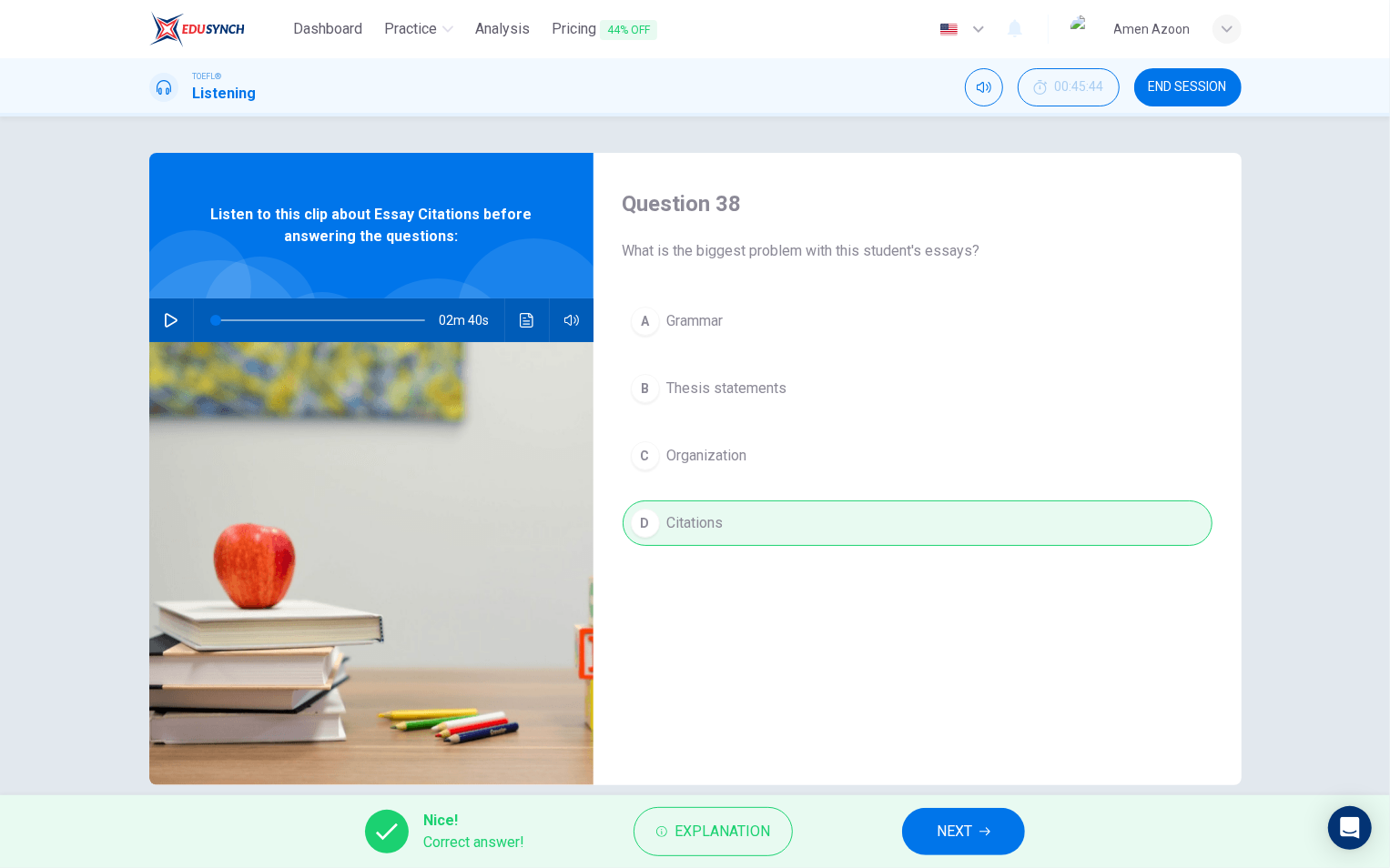 click on "NEXT" at bounding box center (963, 832) 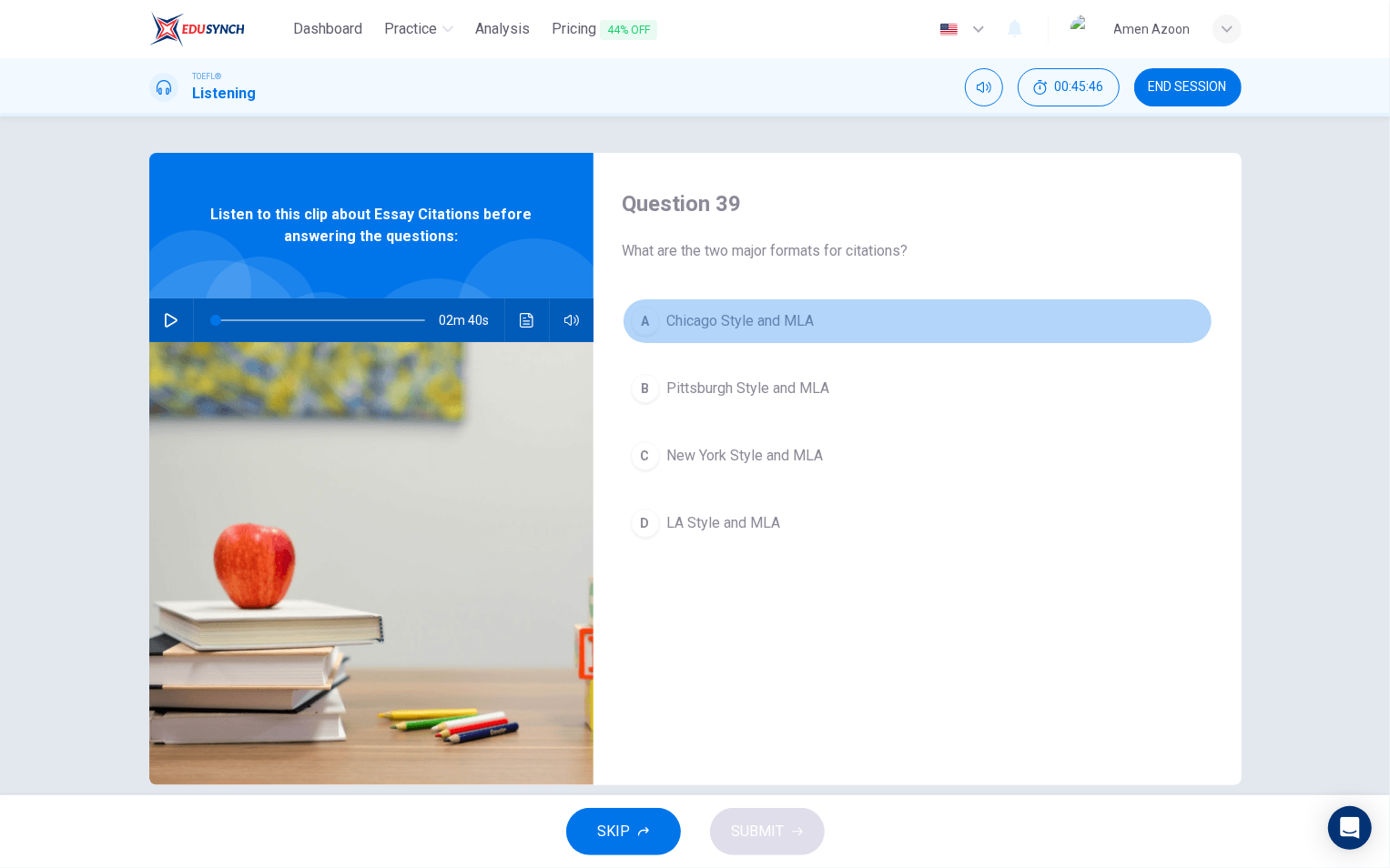 click on "Chicago Style and MLA" at bounding box center (741, 321) 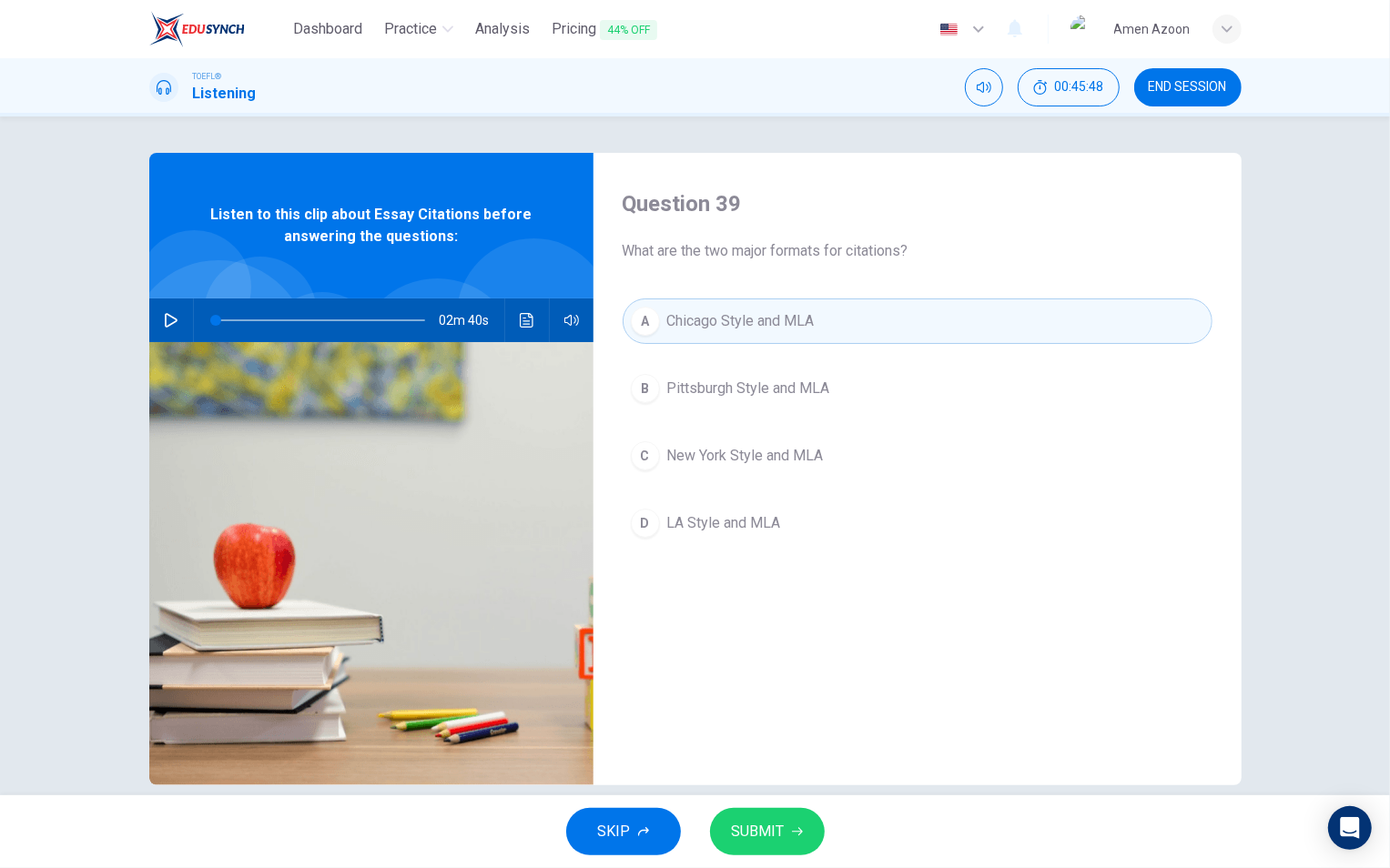 click on "SUBMIT" at bounding box center (767, 832) 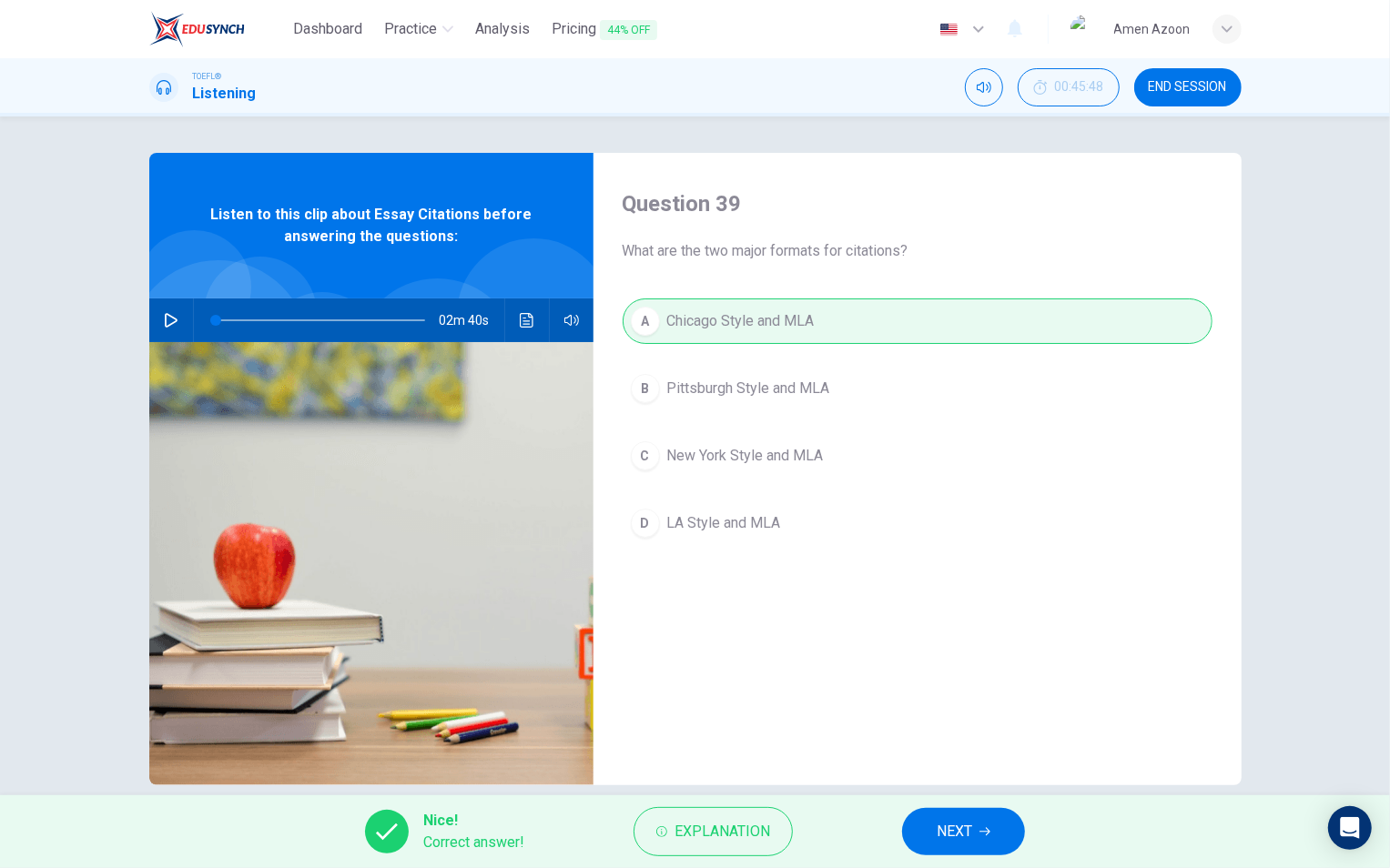 click on "NEXT" at bounding box center [954, 832] 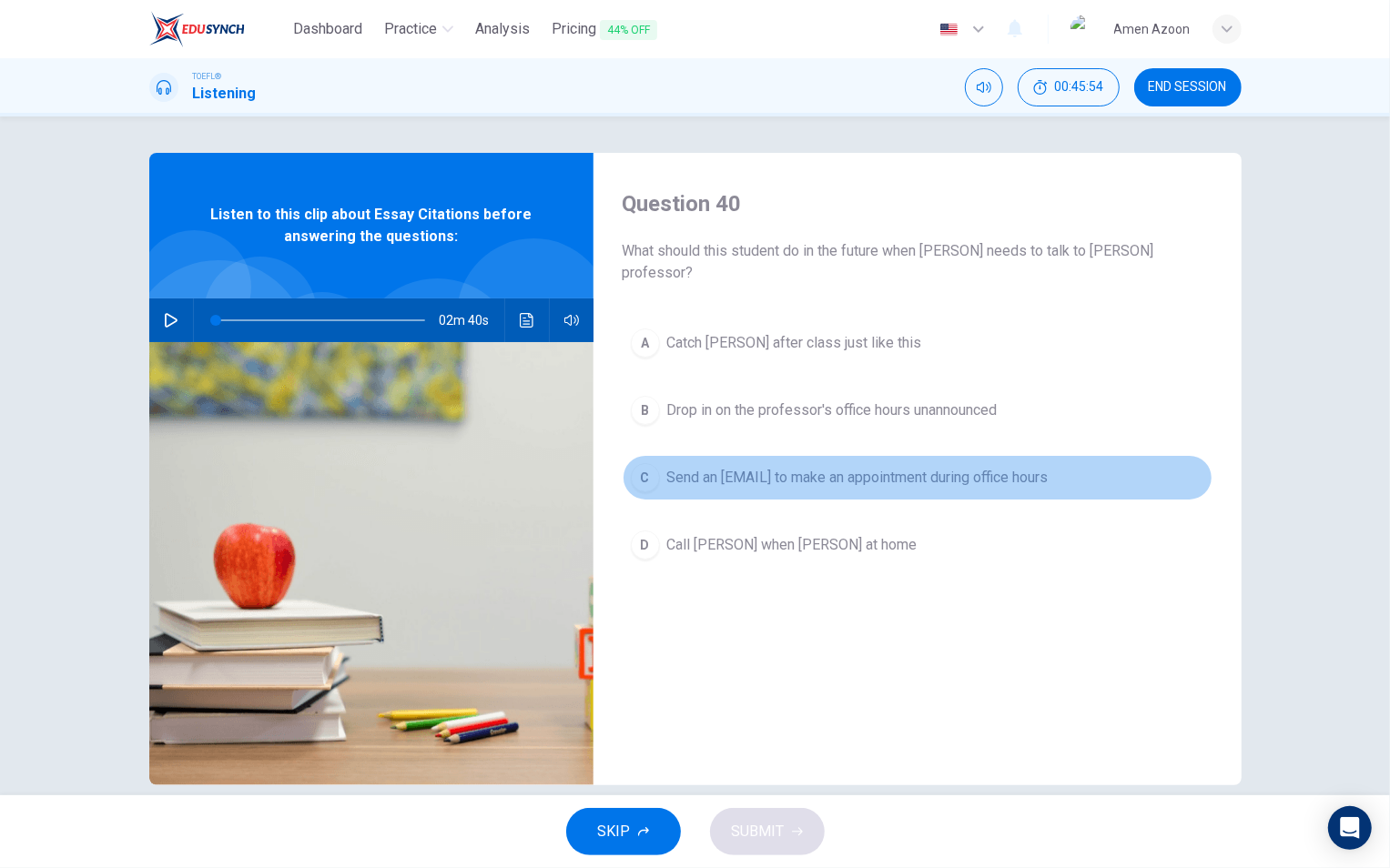 click on "Send an [EMAIL] to make an appointment during office hours" at bounding box center [795, 343] 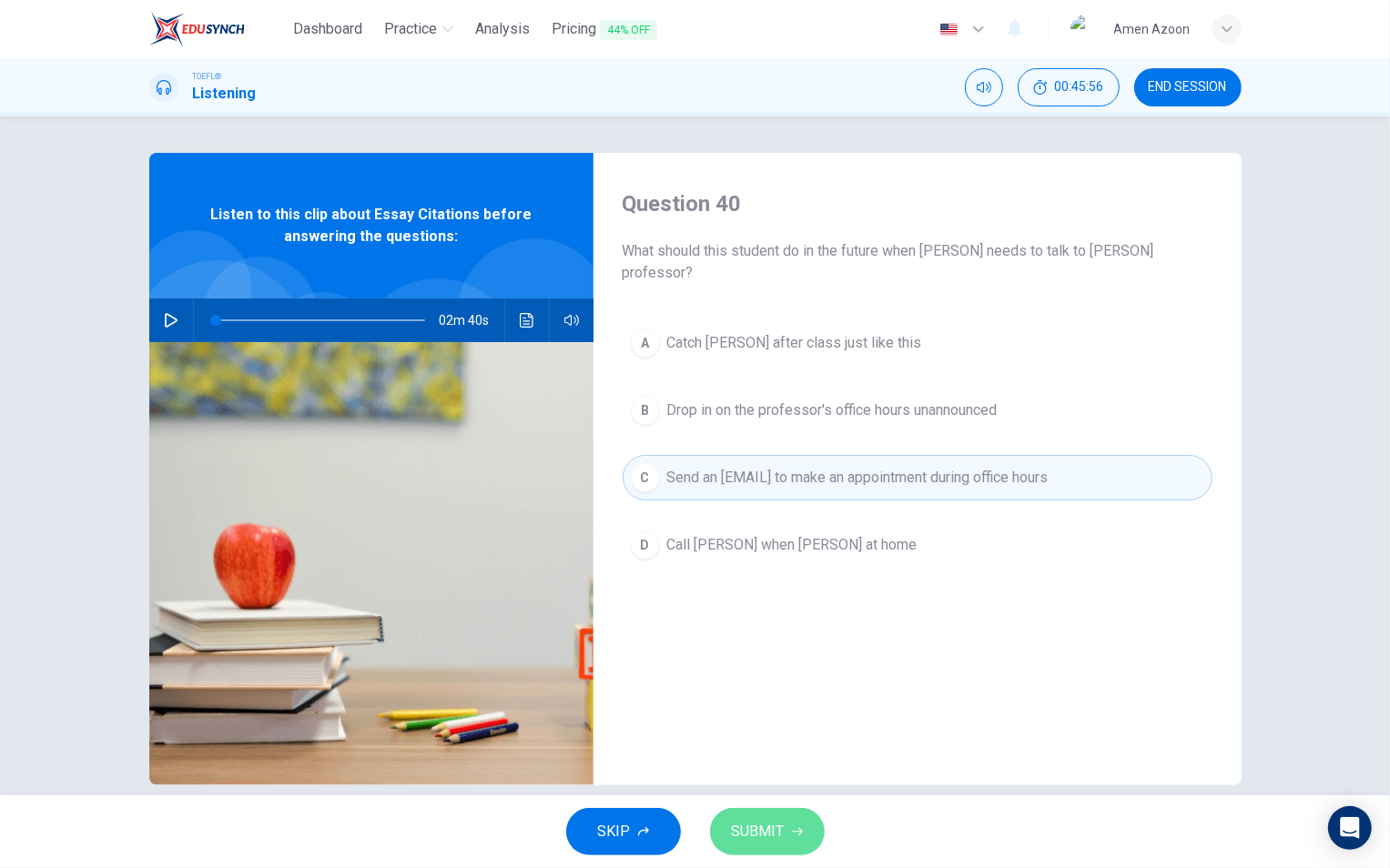 click on "SUBMIT" at bounding box center (758, 832) 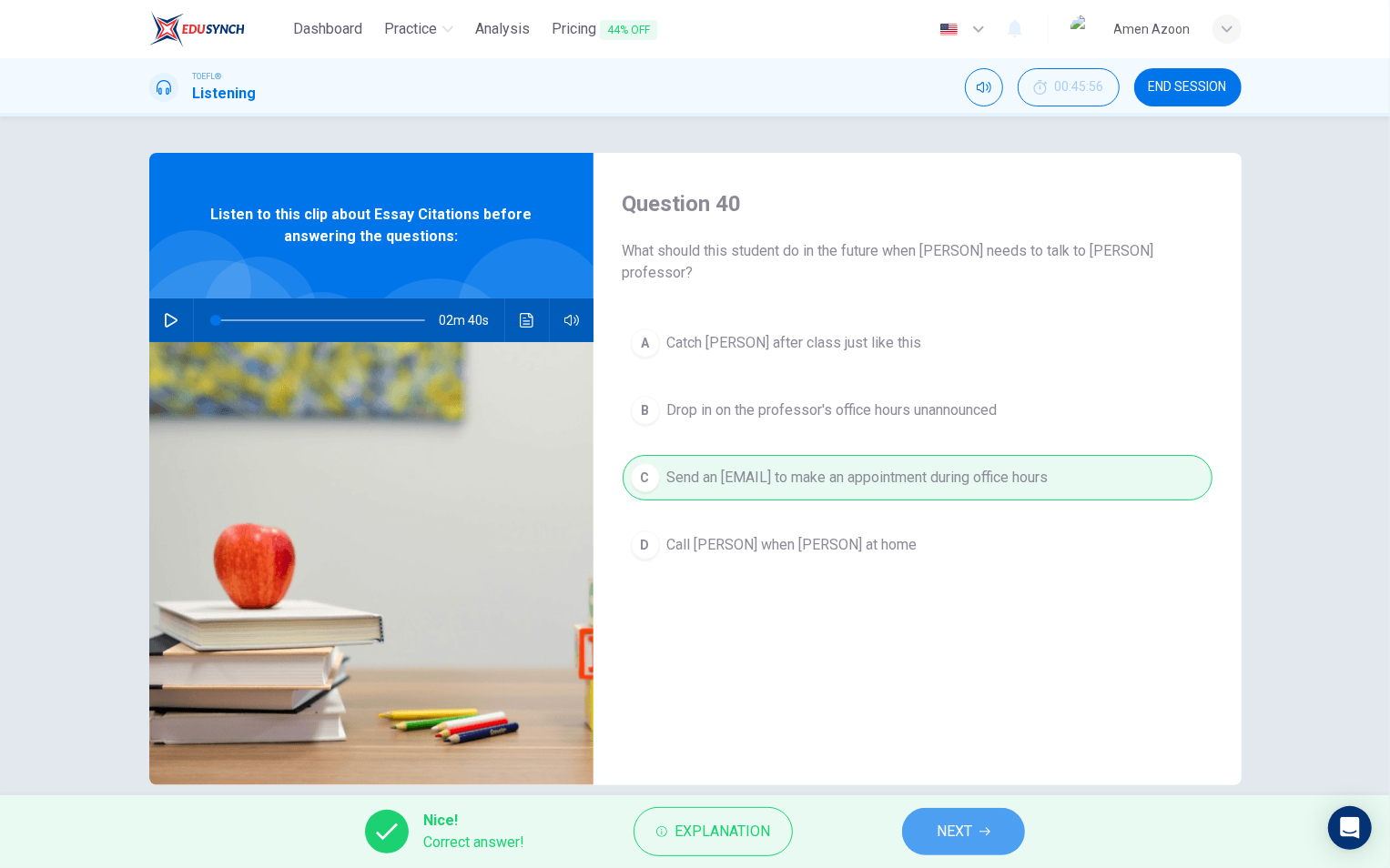 click on "NEXT" at bounding box center [963, 832] 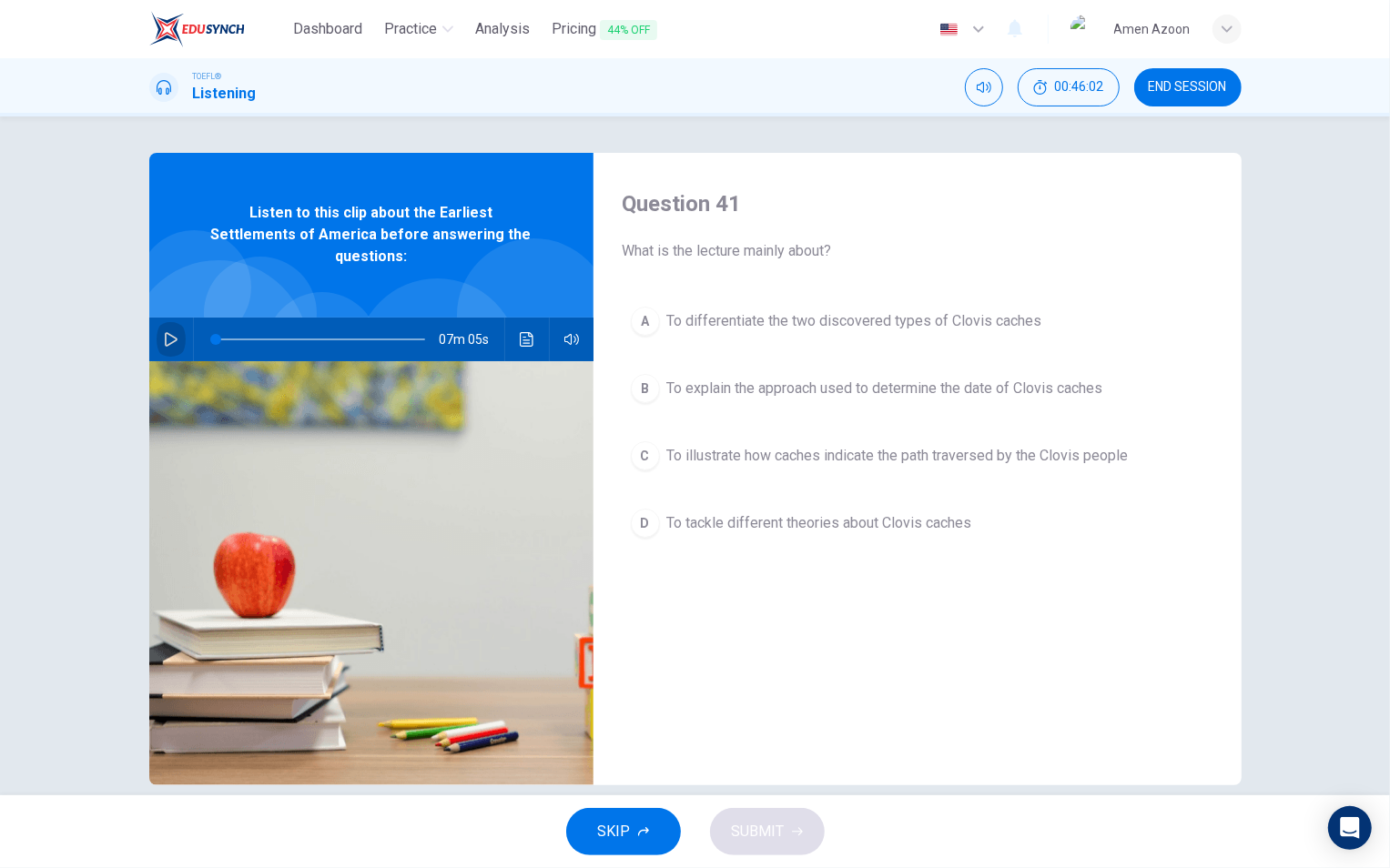 click at bounding box center [171, 339] 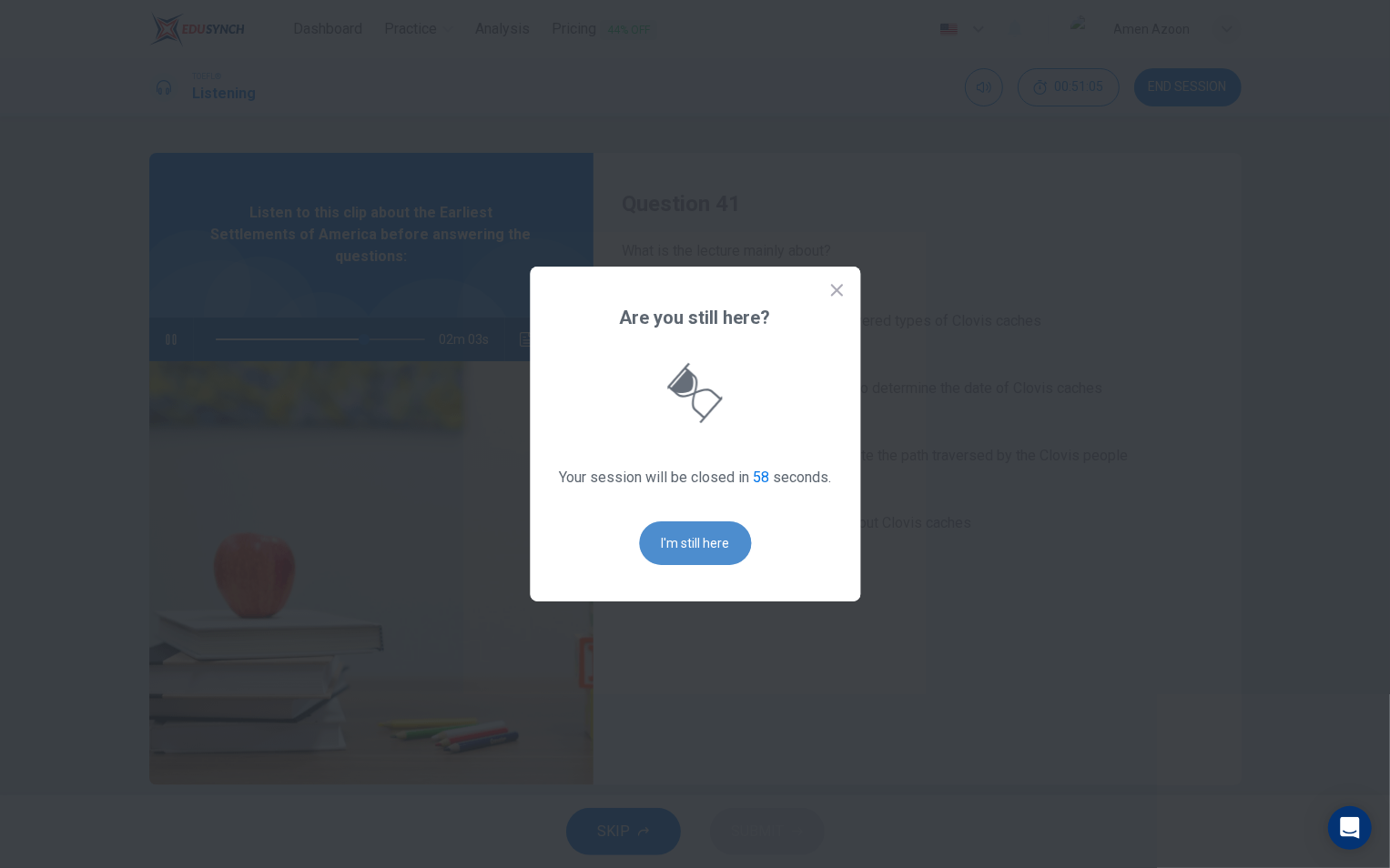 click on "I'm still here" at bounding box center (695, 543) 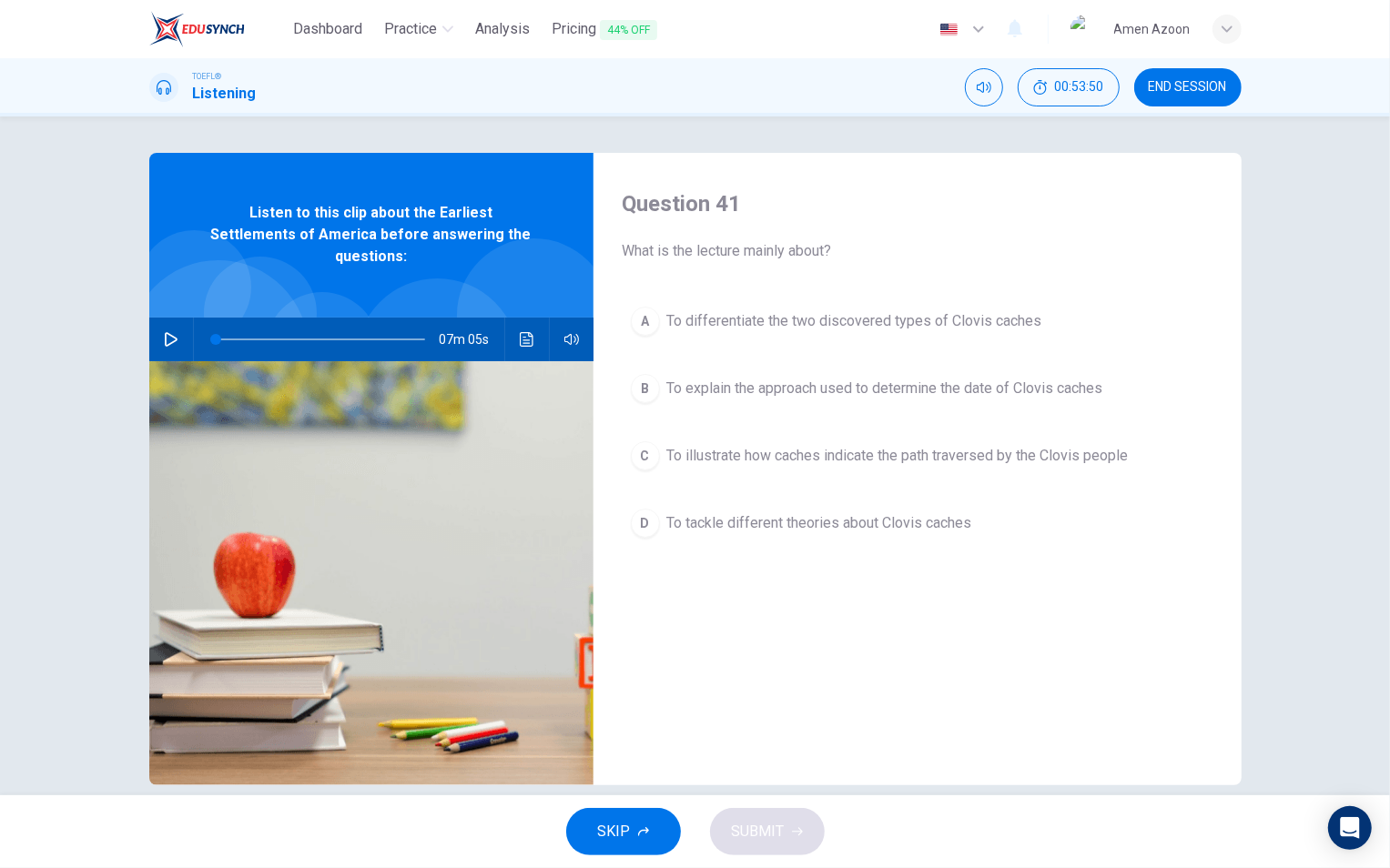 click on "To tackle different theories about Clovis caches" at bounding box center [855, 321] 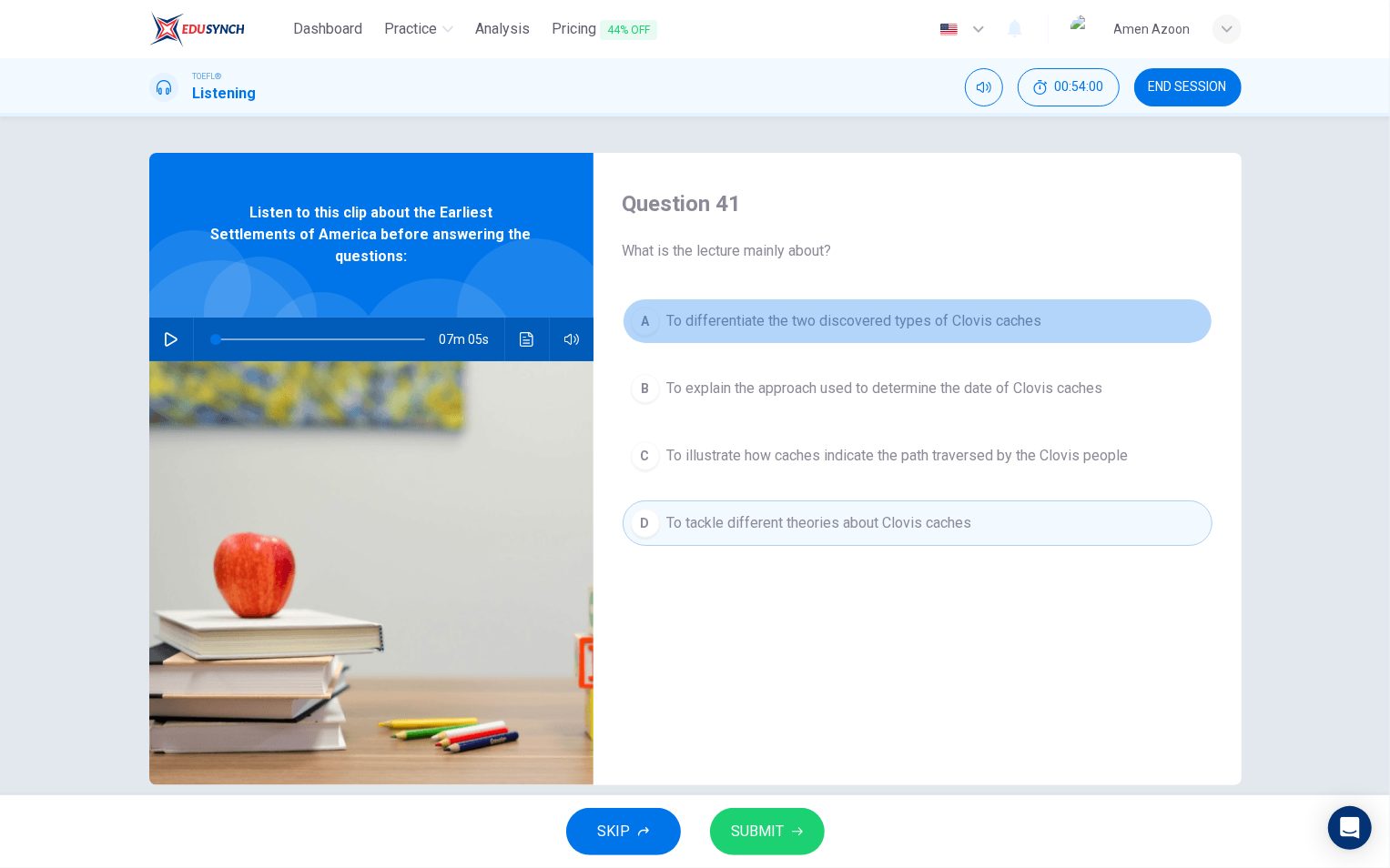 click on "A To differentiate the two discovered types of Clovis caches" at bounding box center [918, 321] 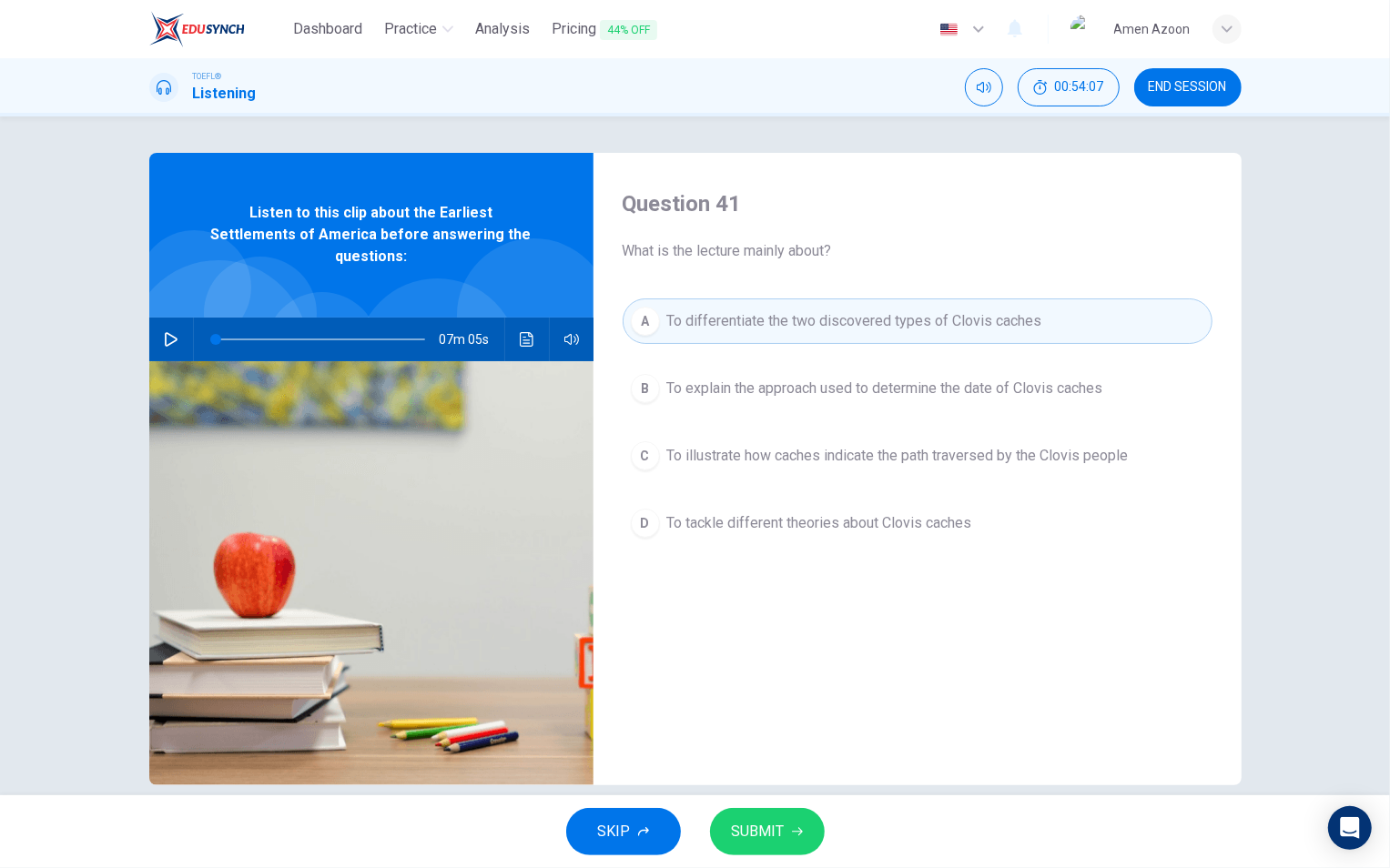 click on "SUBMIT" at bounding box center (758, 832) 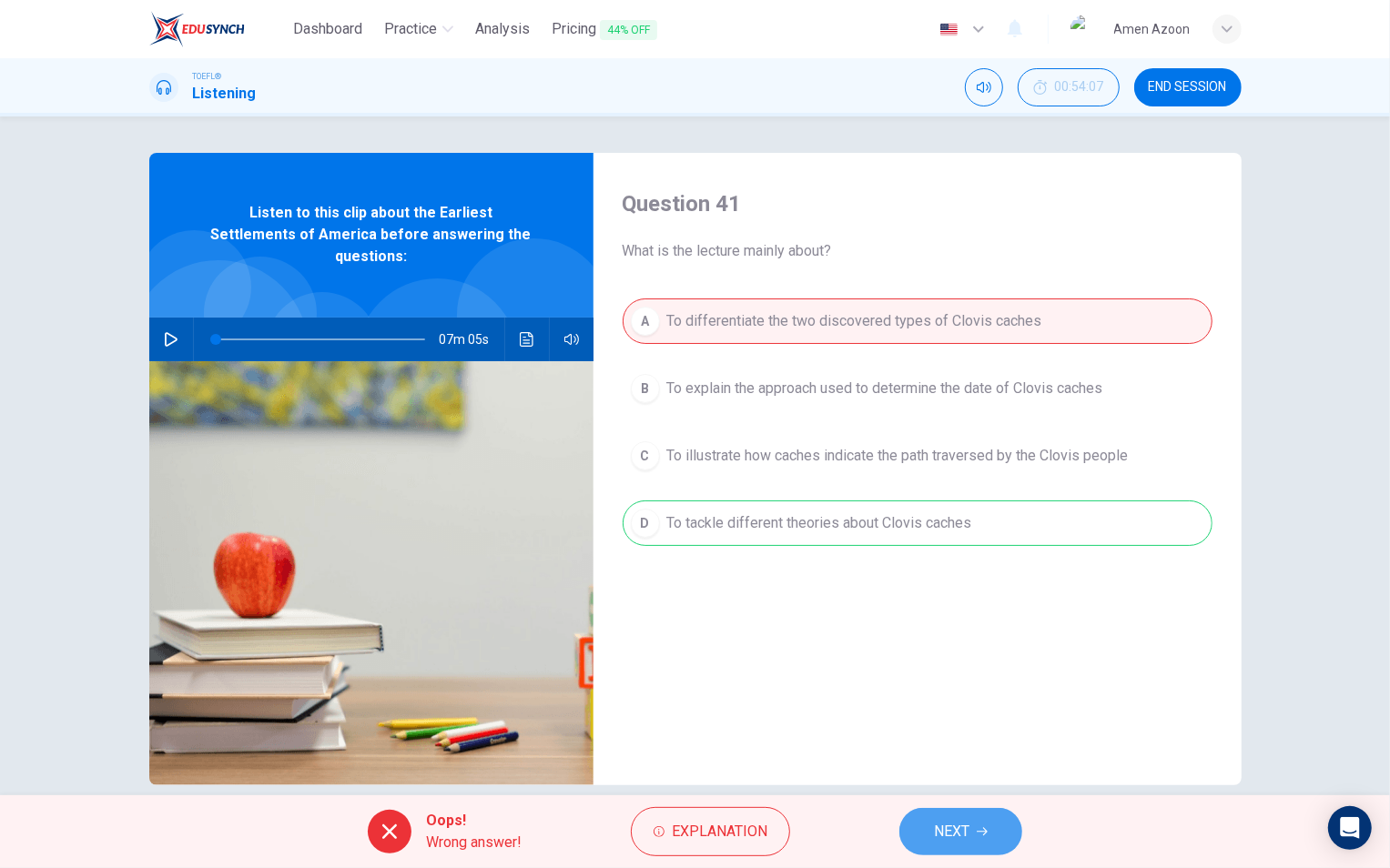 click on "NEXT" at bounding box center [951, 832] 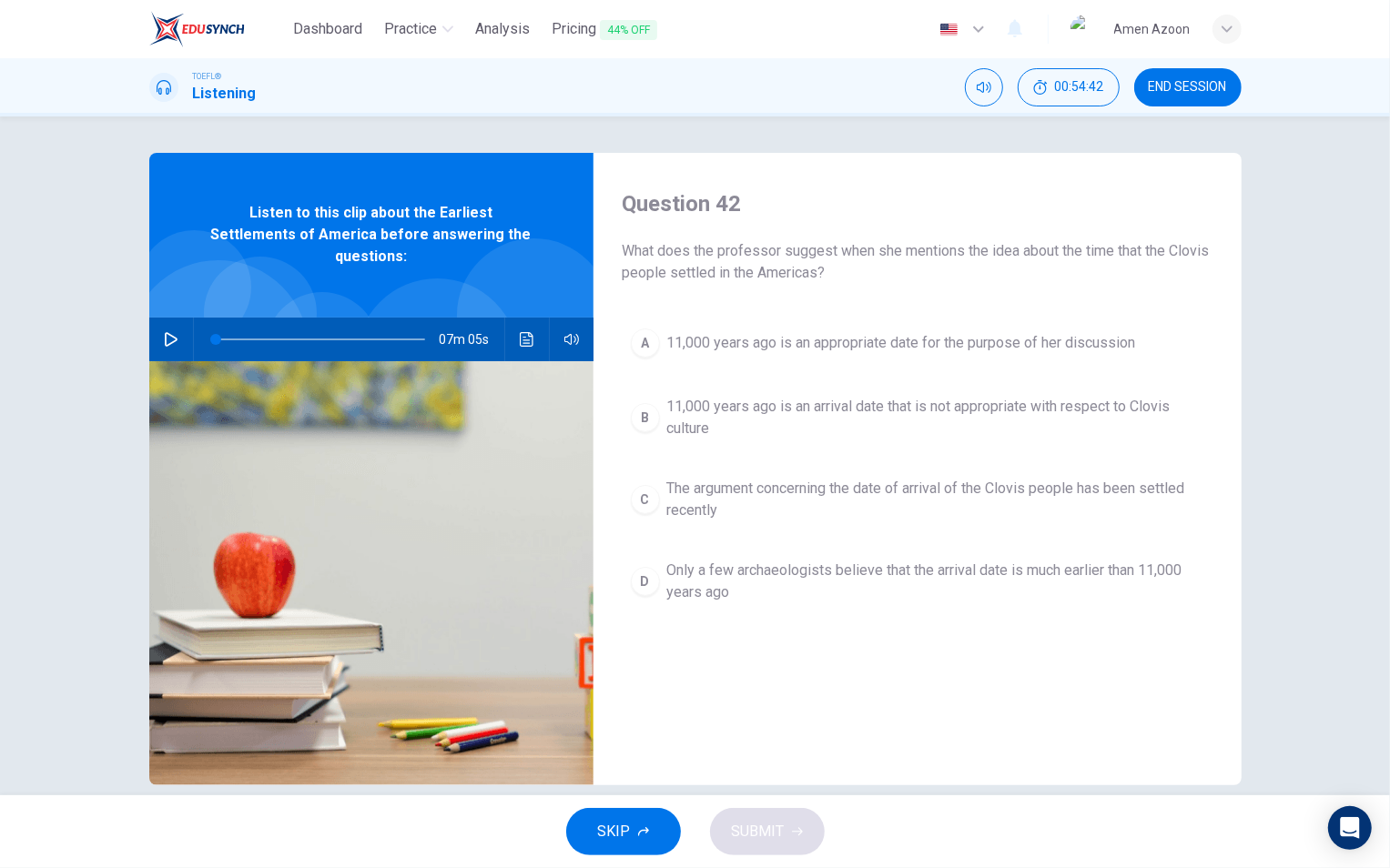 click on "11,000 years ago is an appropriate date for the purpose of her discussion" at bounding box center [901, 343] 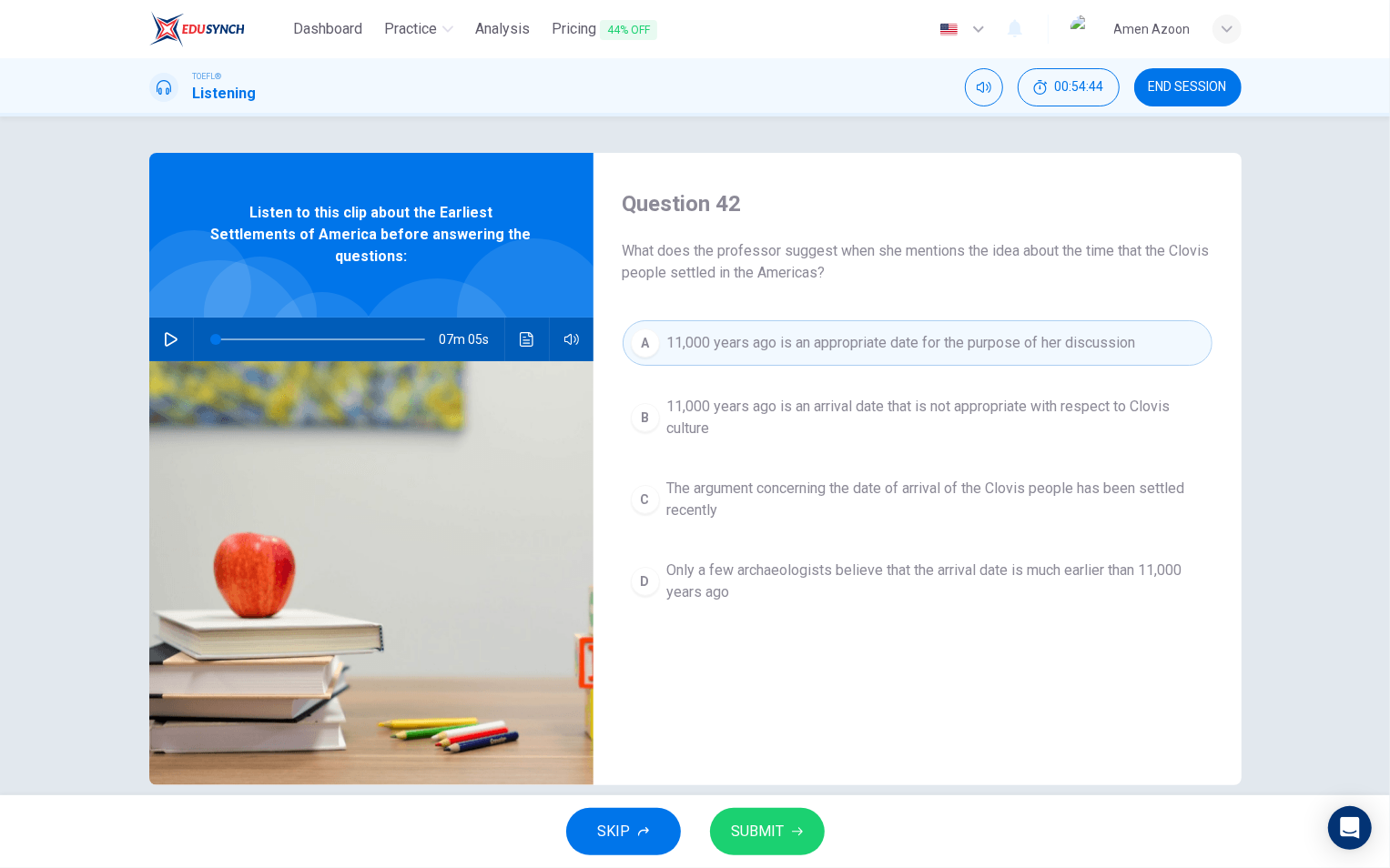 click on "SUBMIT" at bounding box center [758, 832] 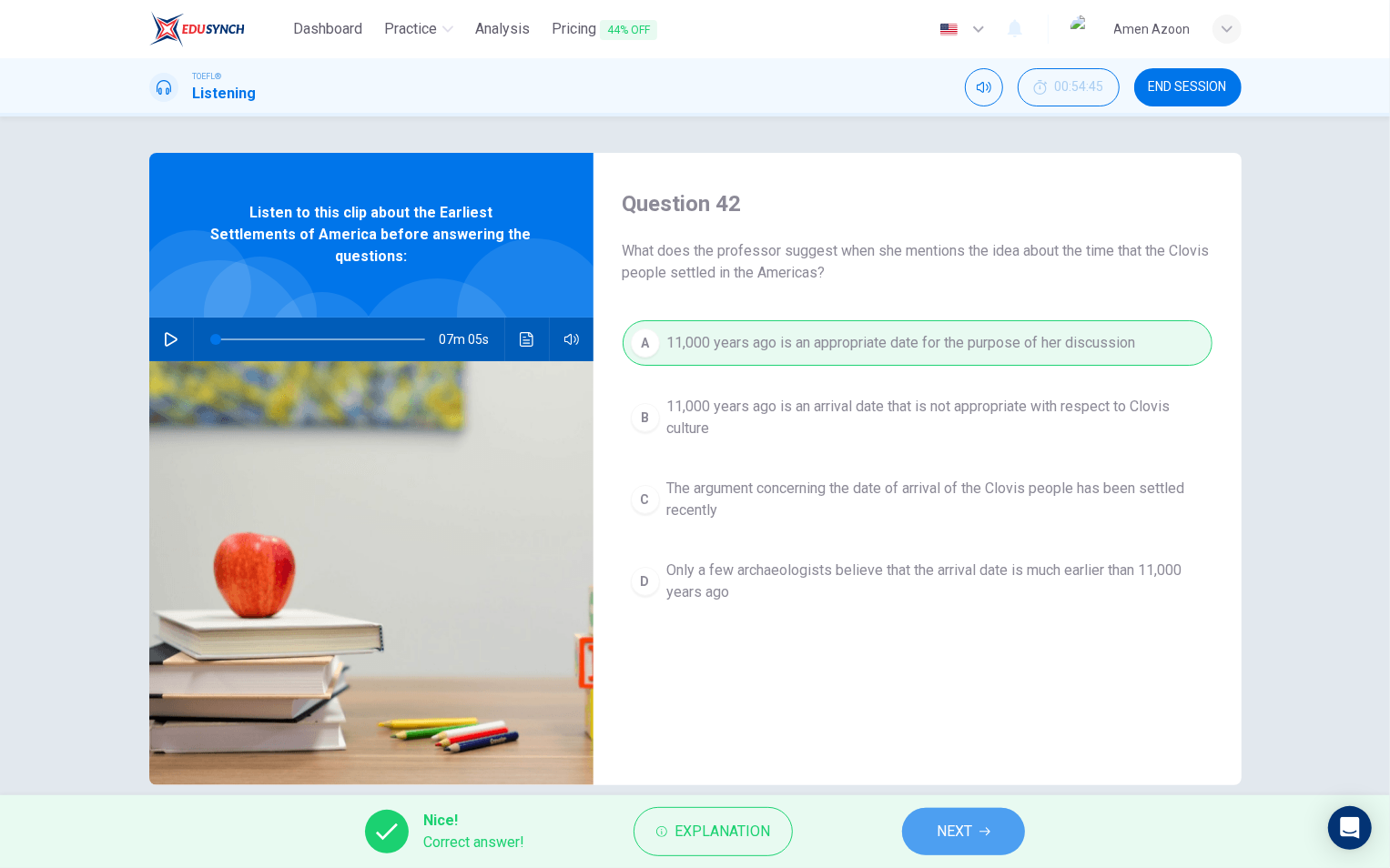 click on "NEXT" at bounding box center [954, 832] 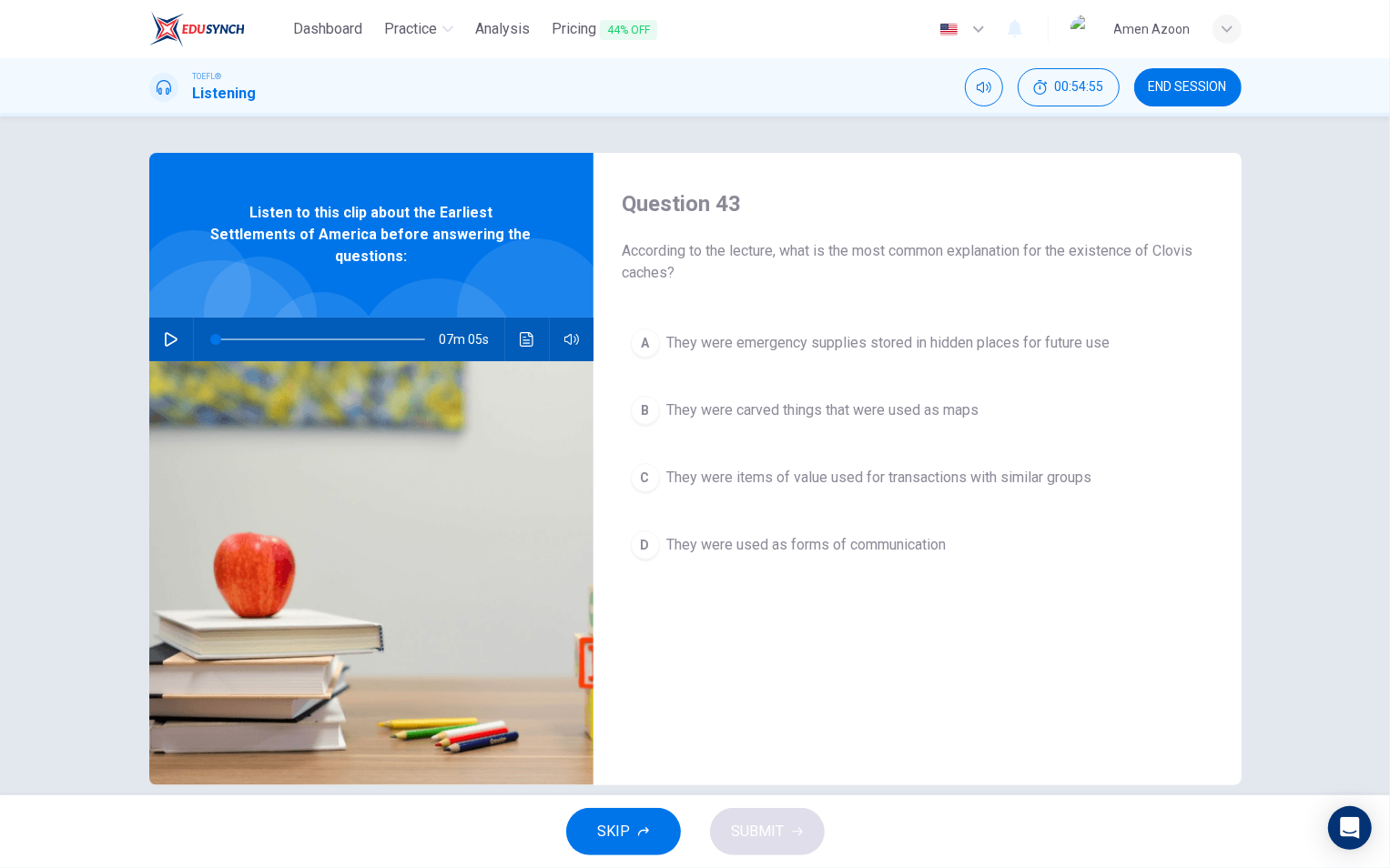 click on "They were emergency supplies stored in hidden places for future use" at bounding box center [888, 343] 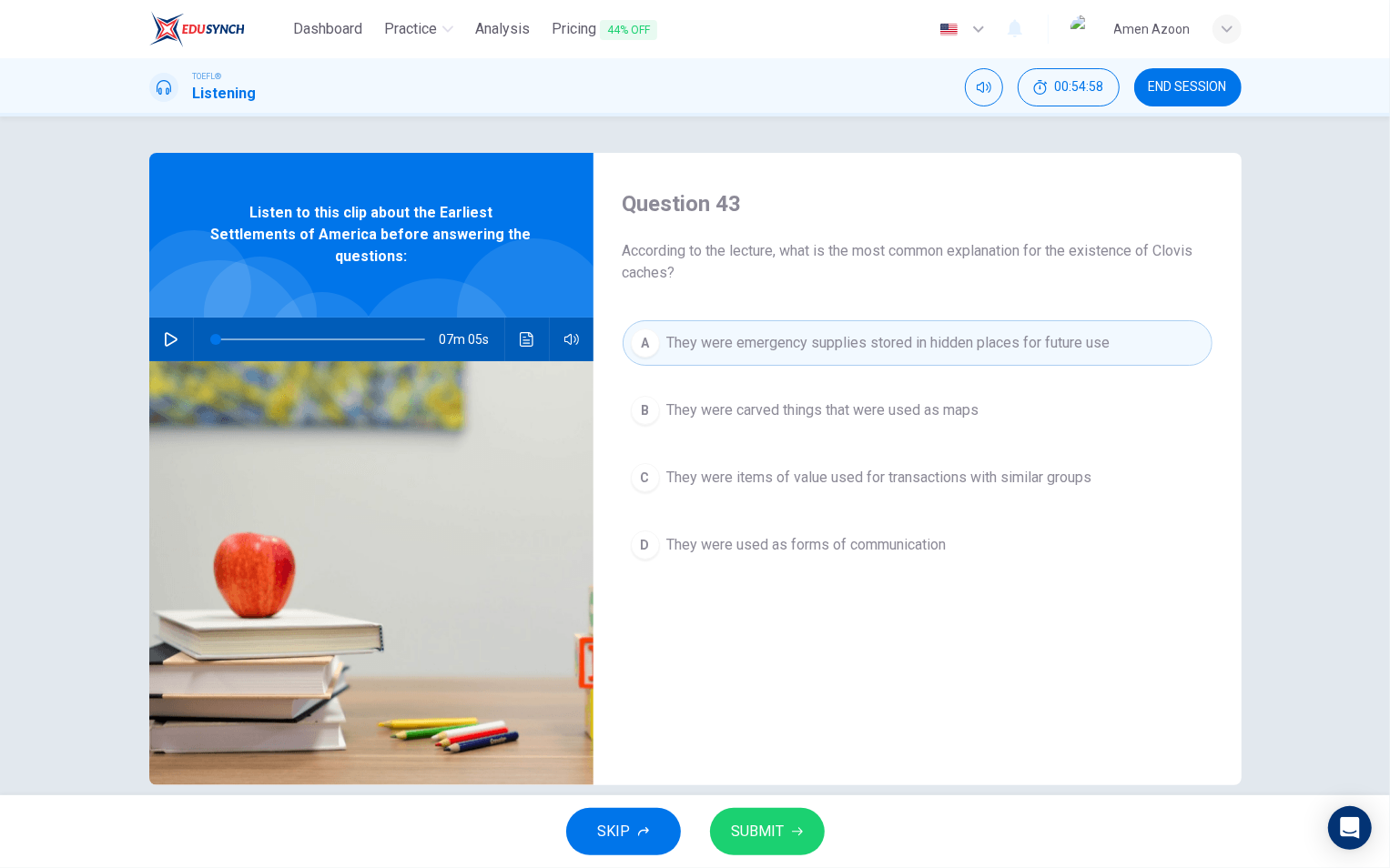 click on "SUBMIT" at bounding box center [758, 832] 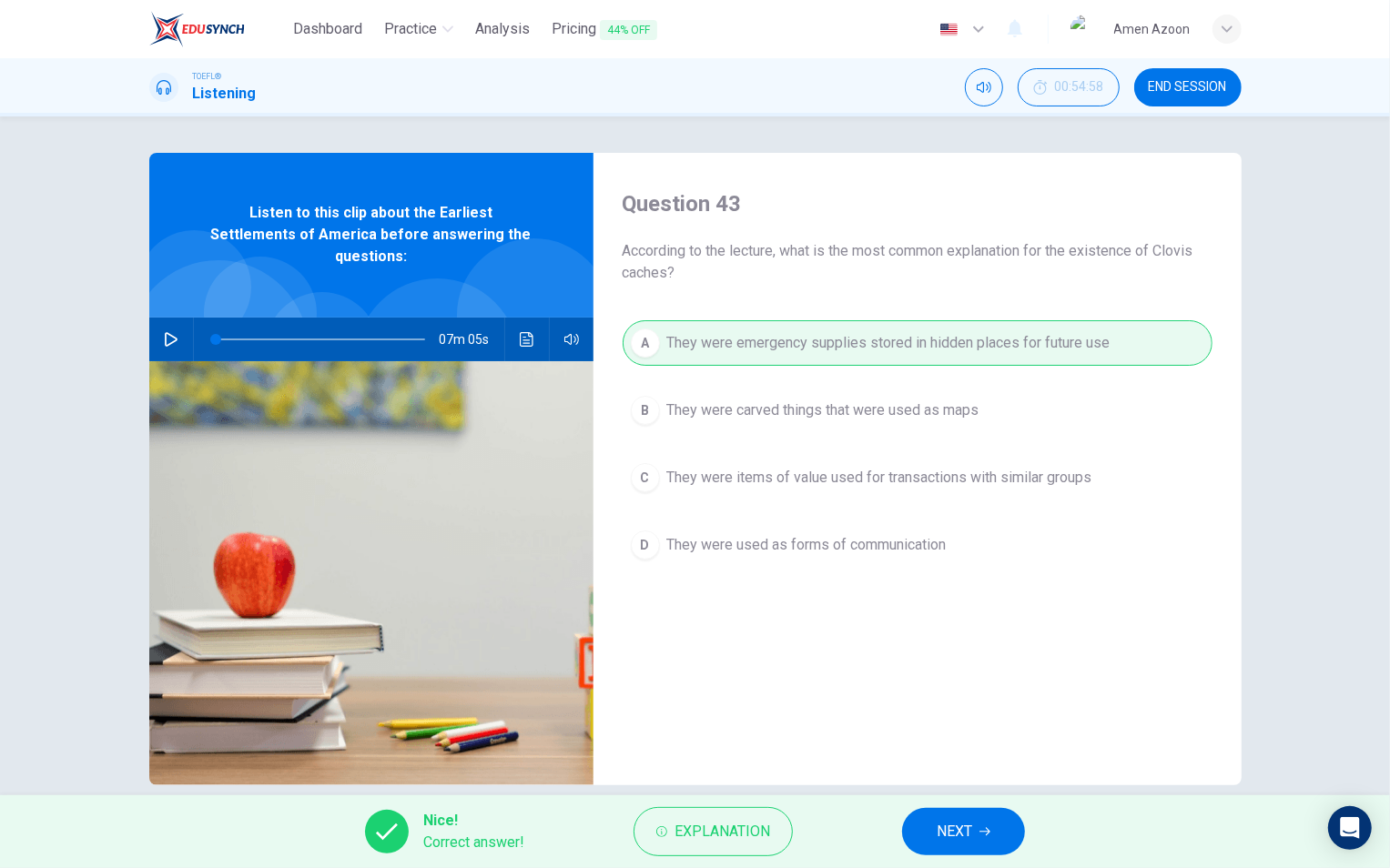 click on "NEXT" at bounding box center [963, 832] 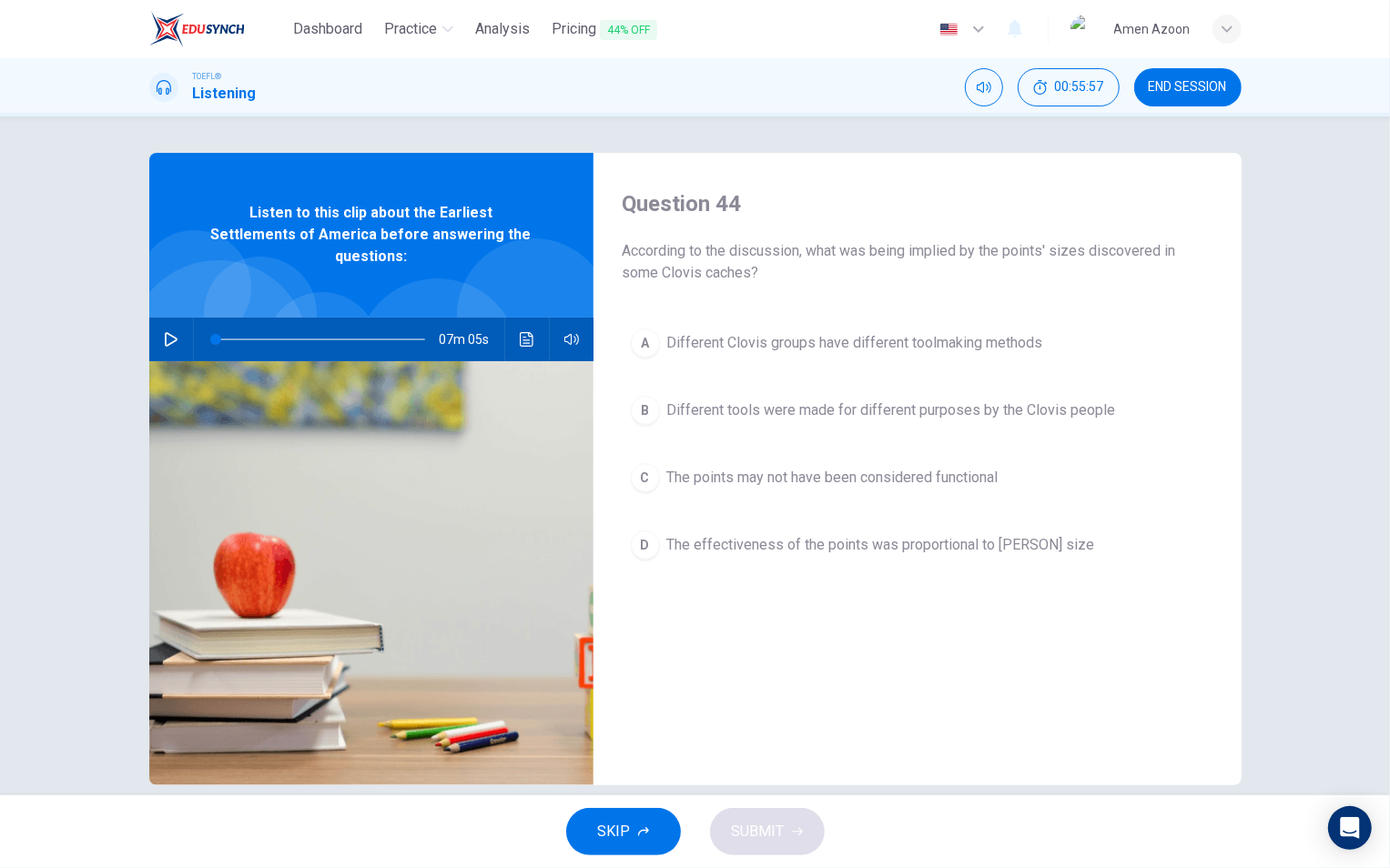 click on "B Different tools were made for different purposes by the Clovis people" at bounding box center (918, 410) 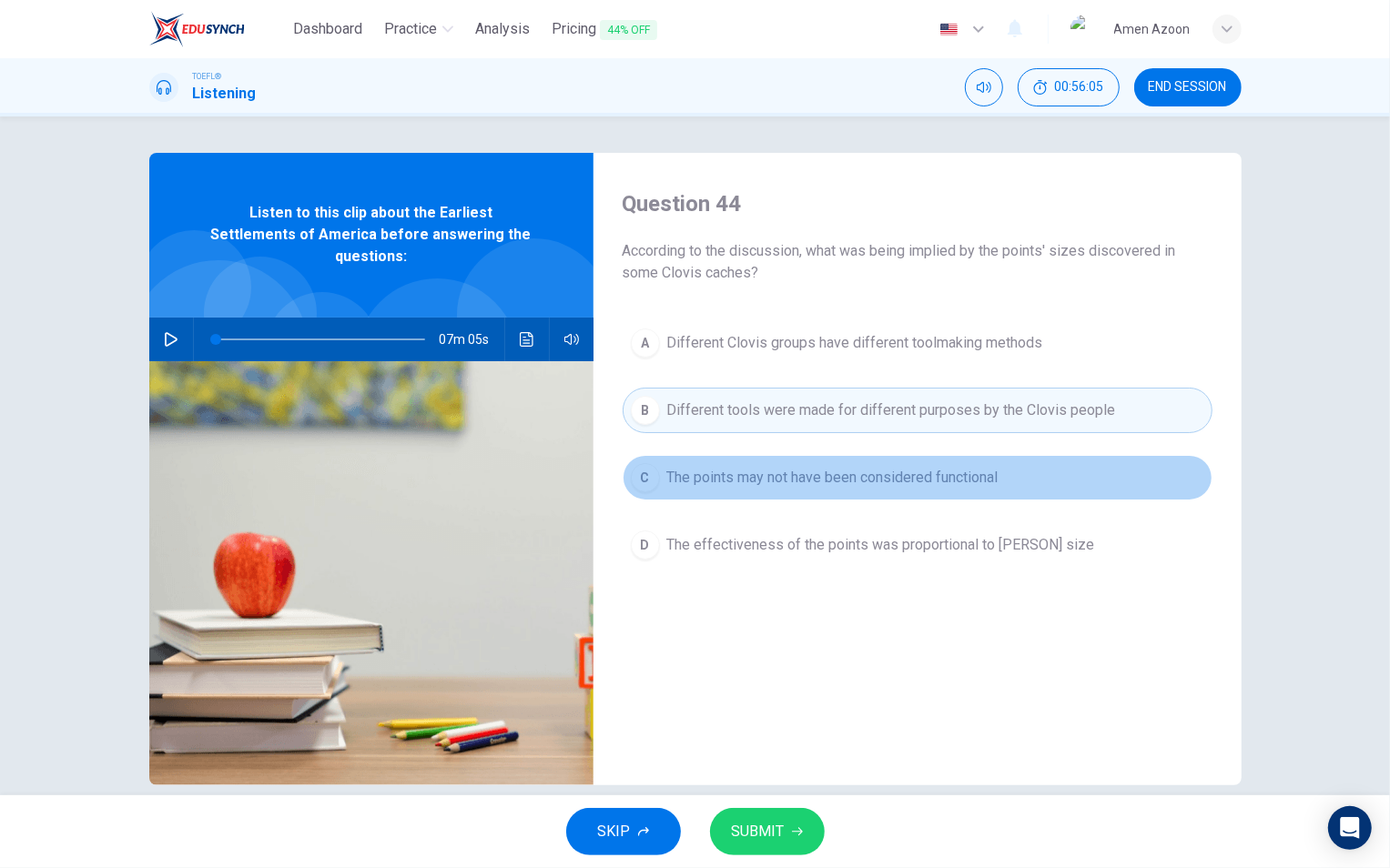click on "The points may not have been considered functional" at bounding box center [855, 343] 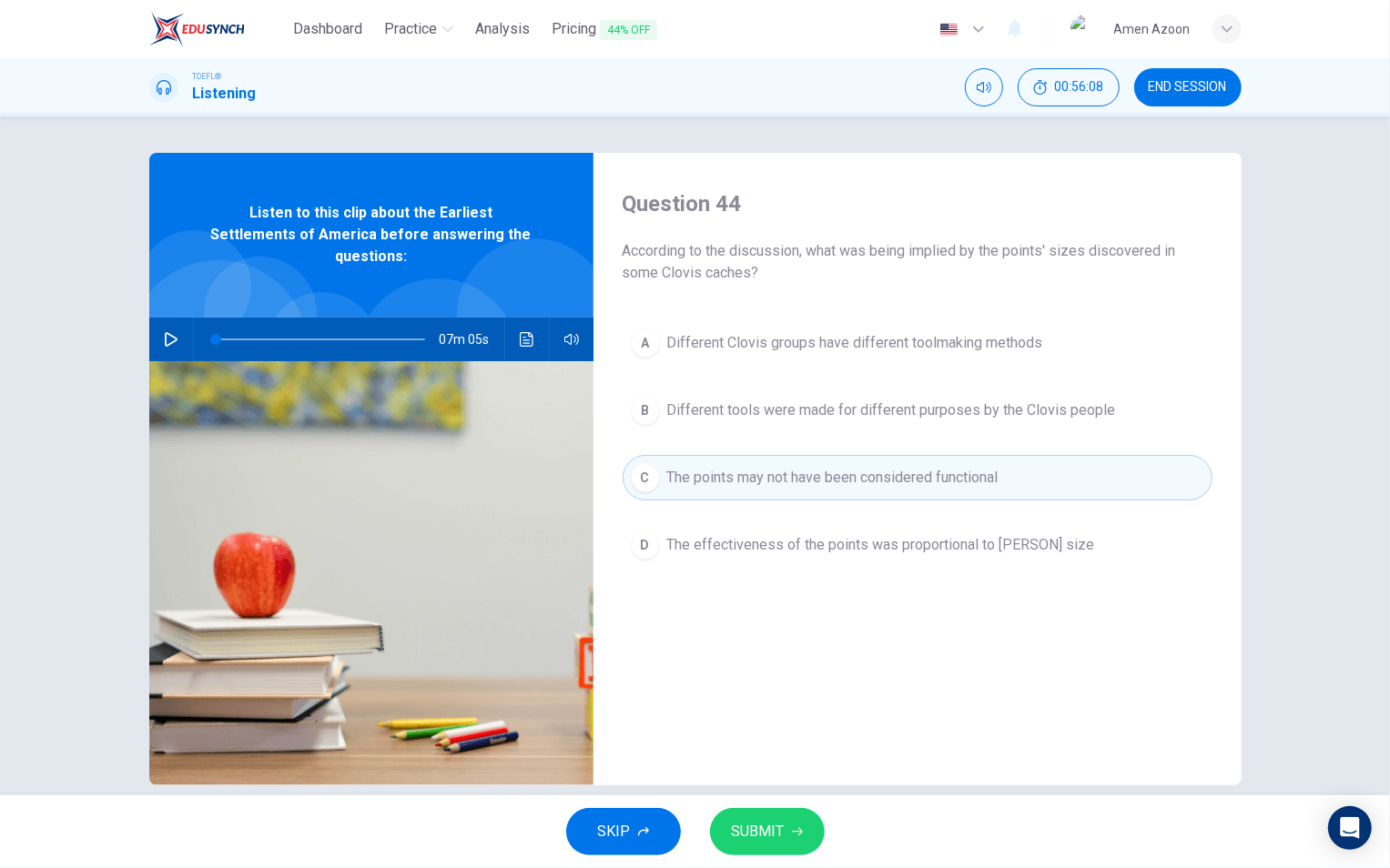 click on "SUBMIT" at bounding box center (758, 832) 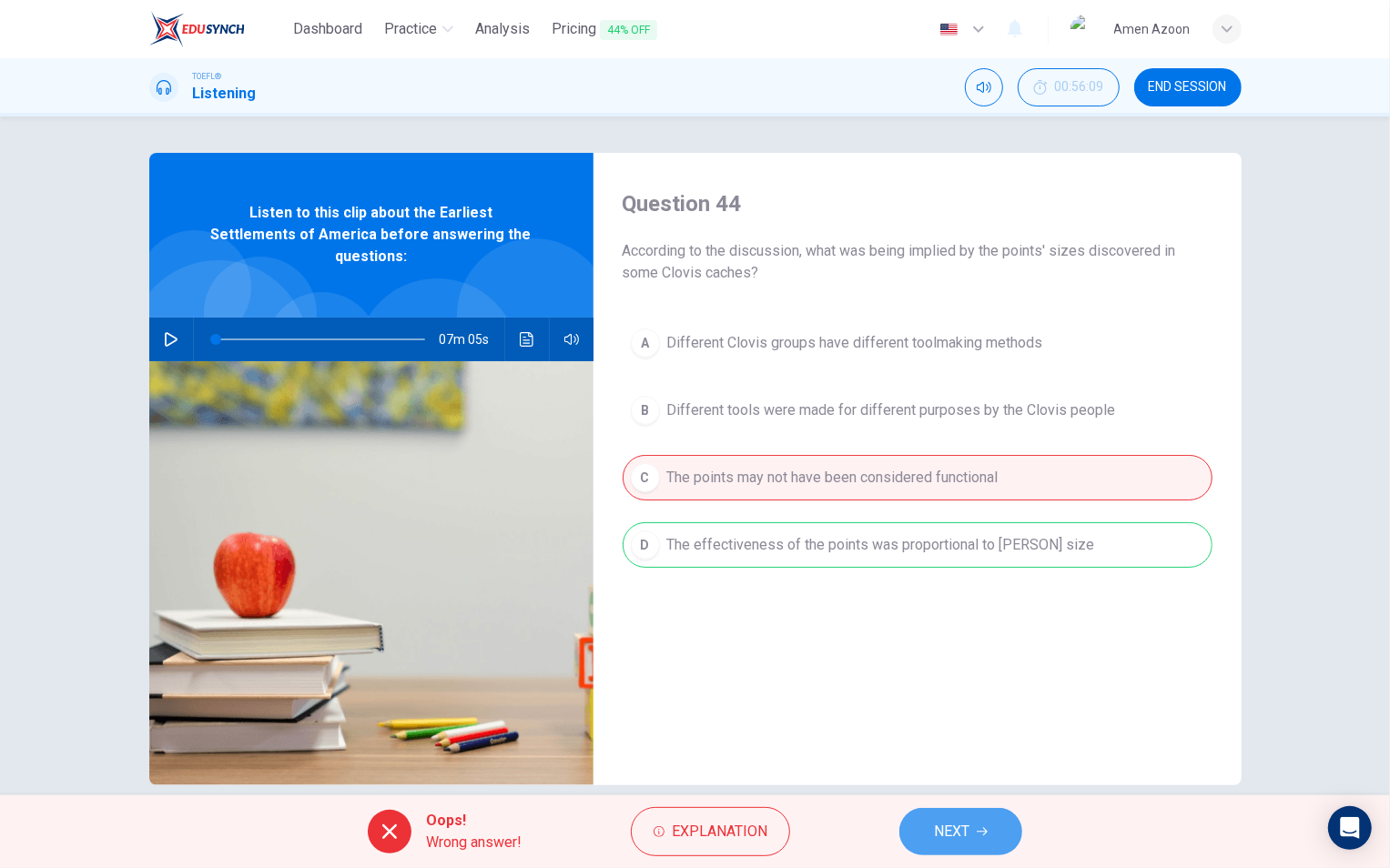 click on "NEXT" at bounding box center [951, 832] 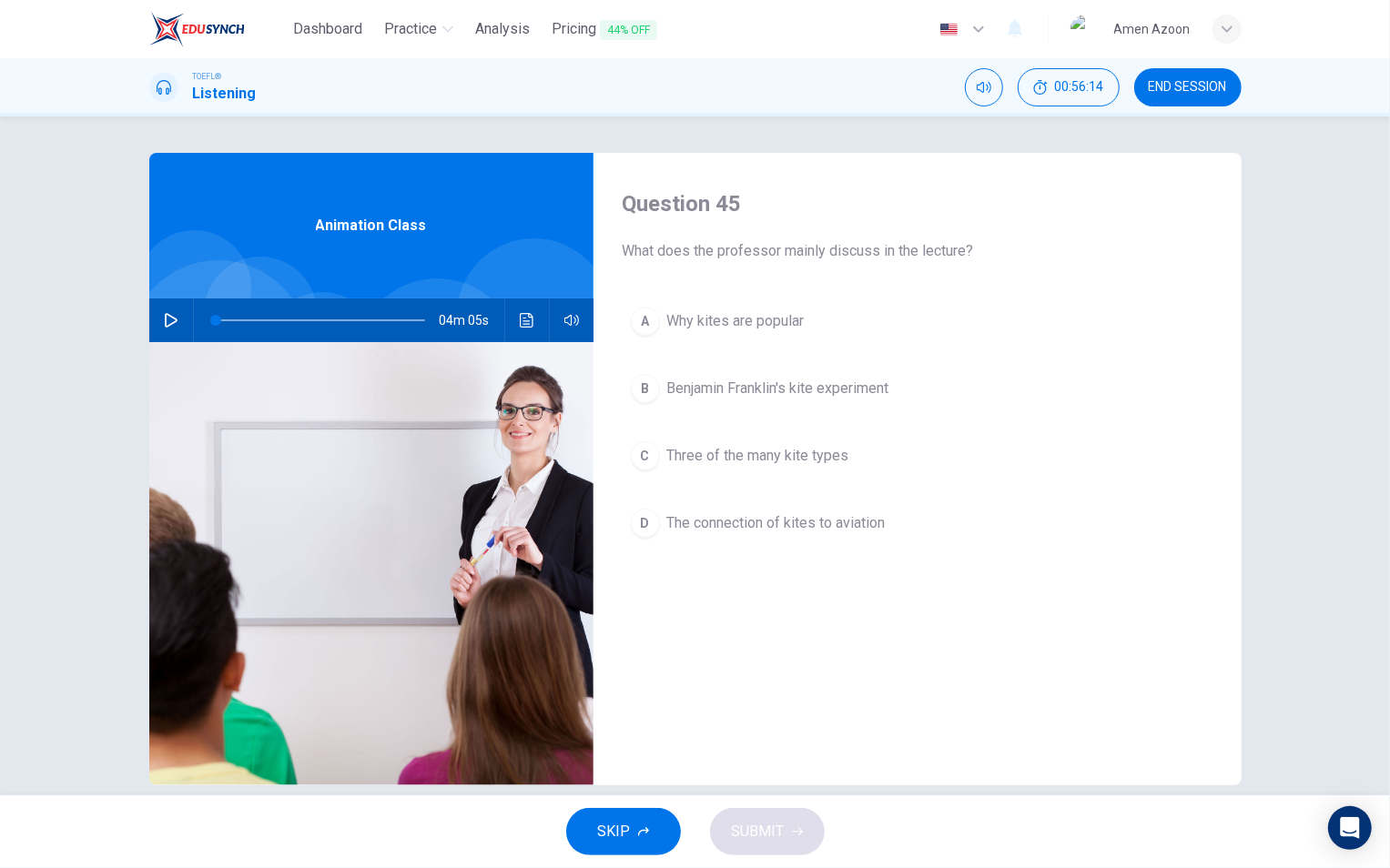 click at bounding box center [171, 320] 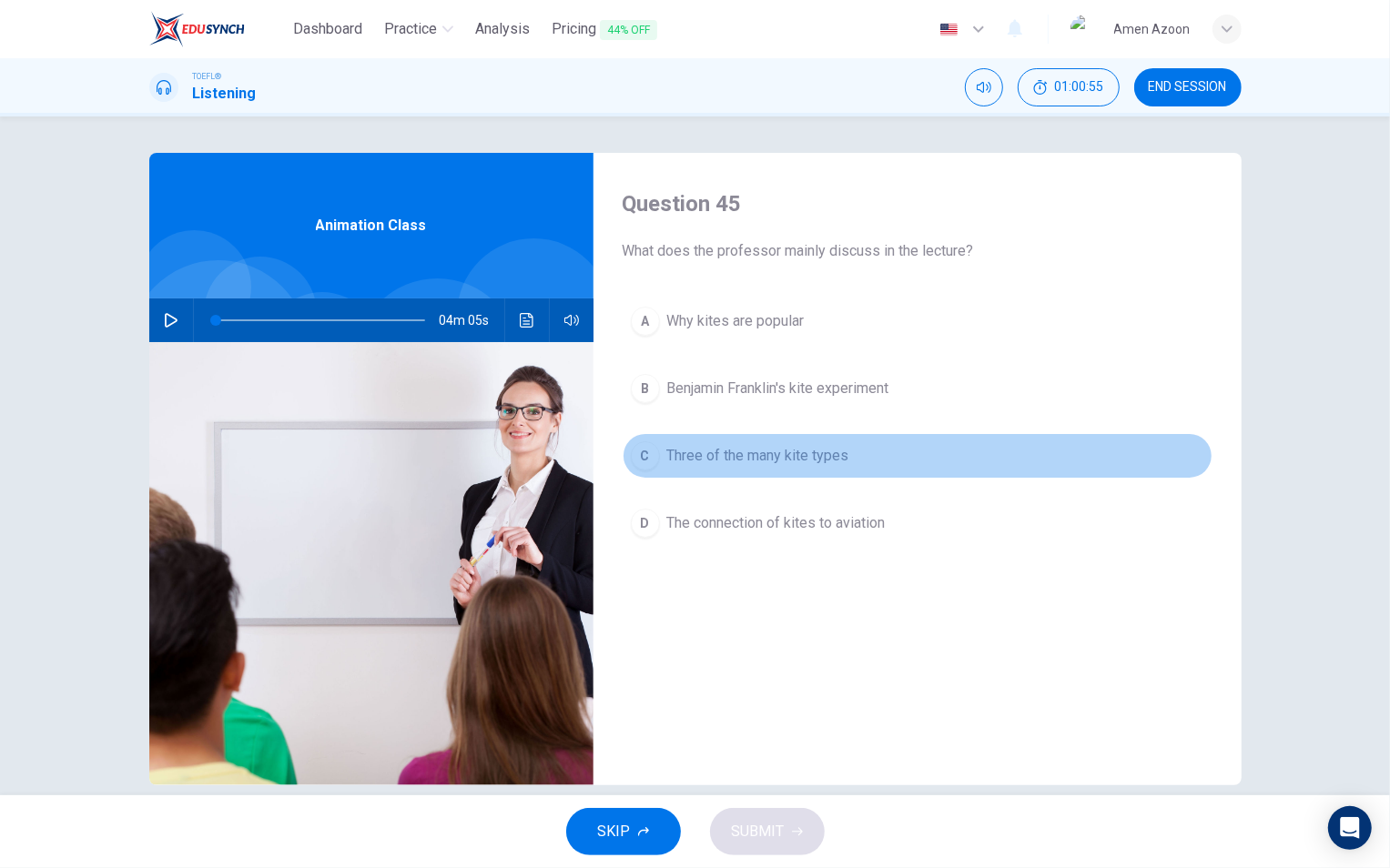 click on "C Three of the many kite types" at bounding box center [918, 456] 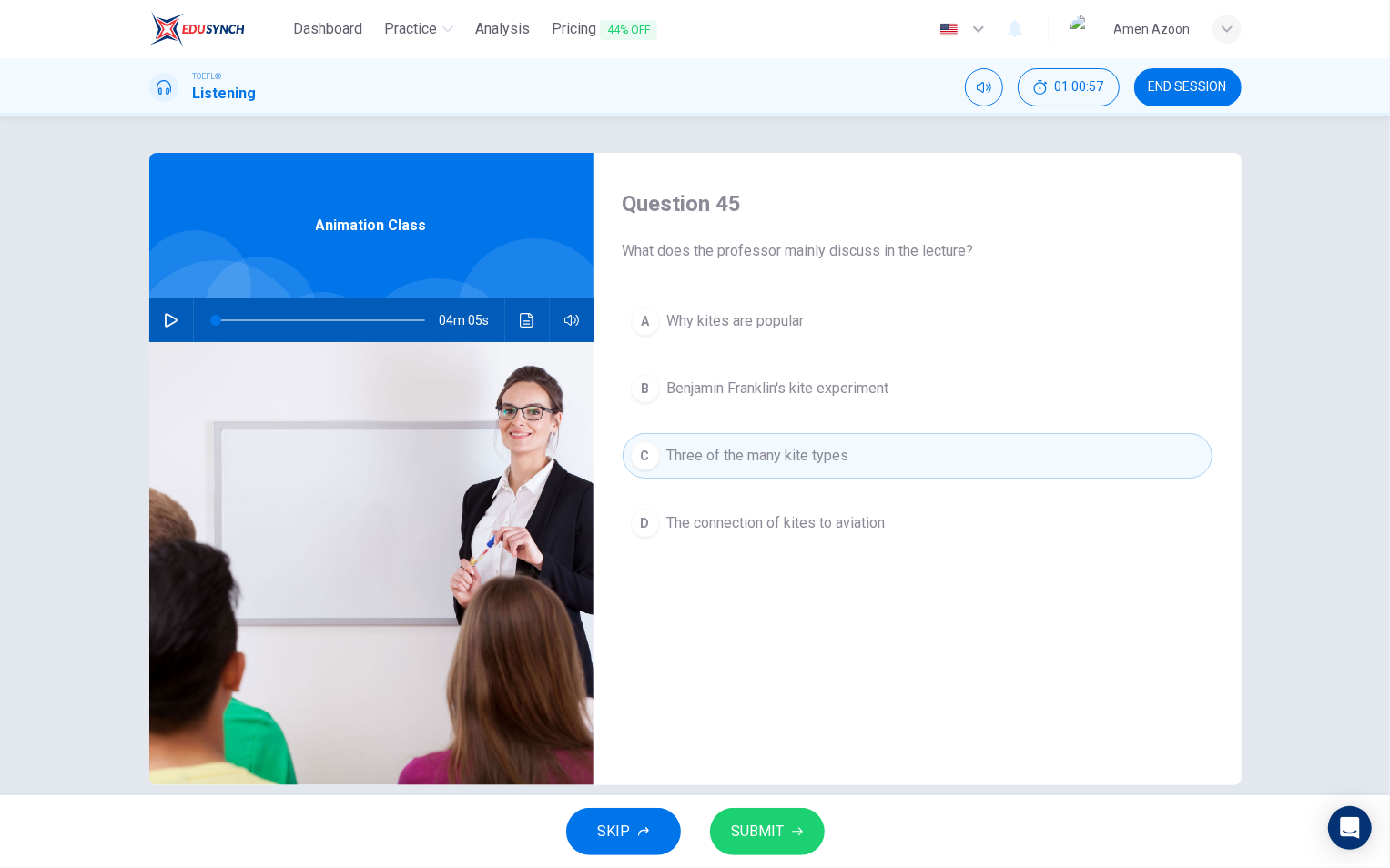click on "SUBMIT" at bounding box center [767, 832] 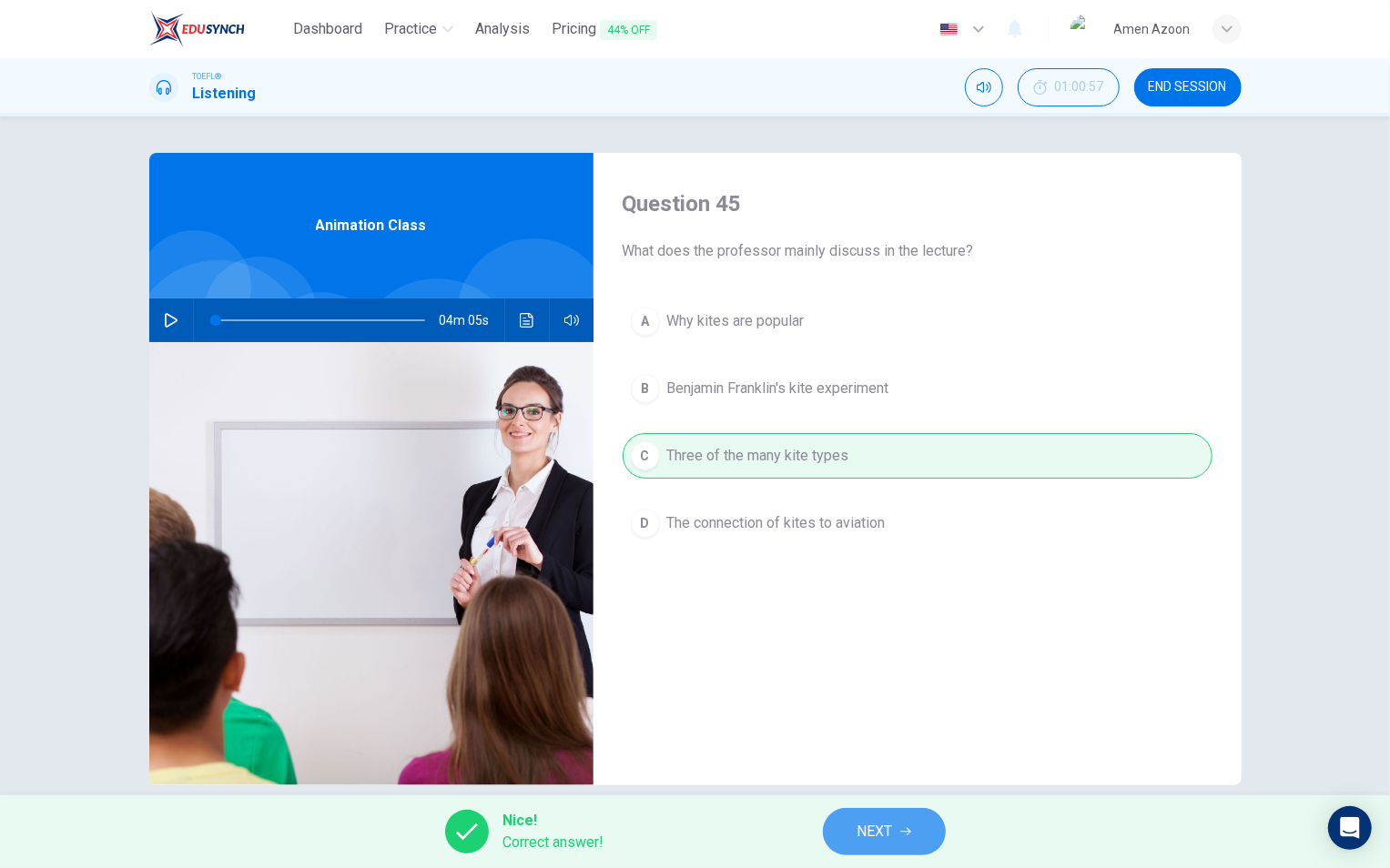 click on "NEXT" at bounding box center (875, 832) 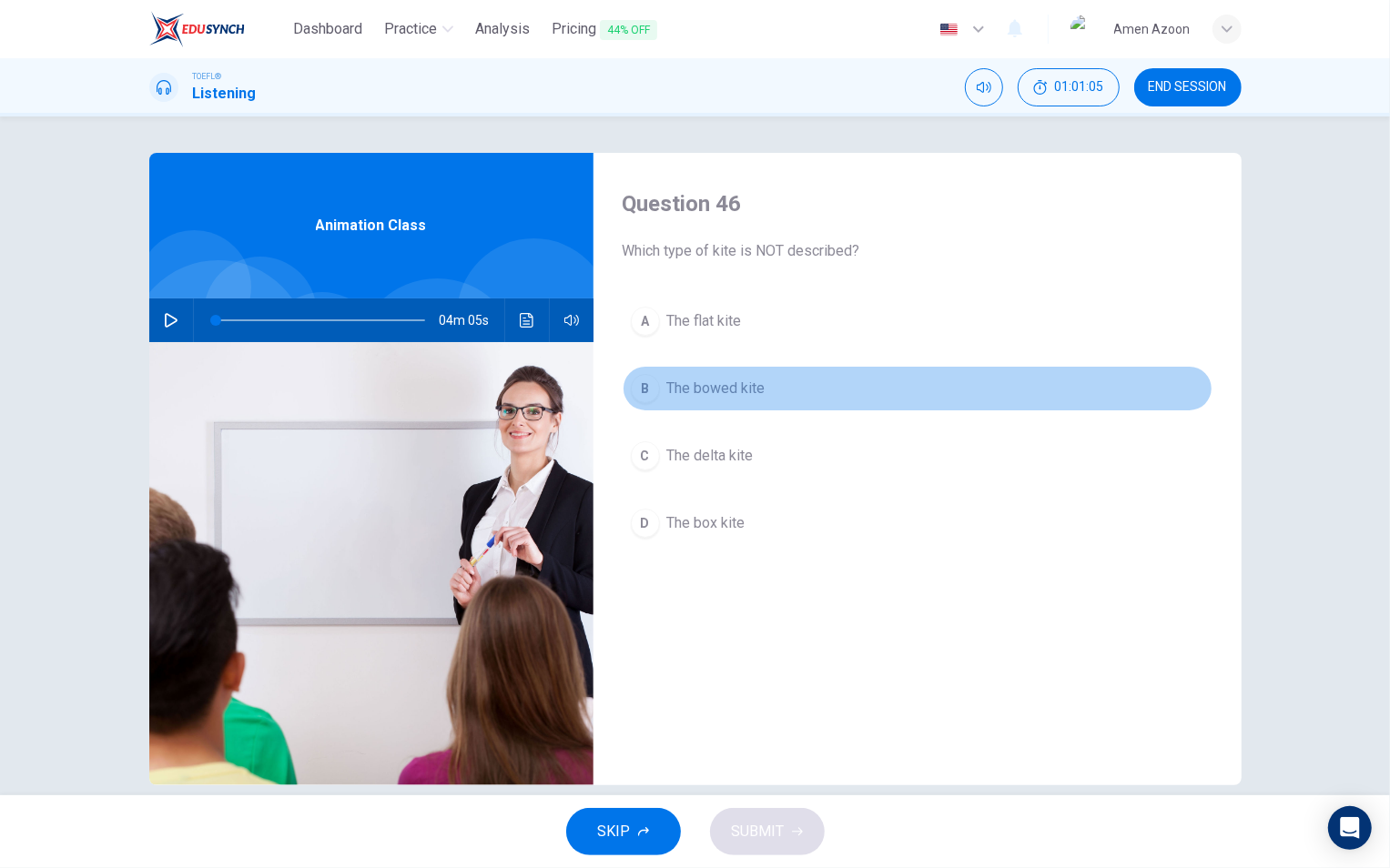 click on "The bowed kite" at bounding box center (705, 321) 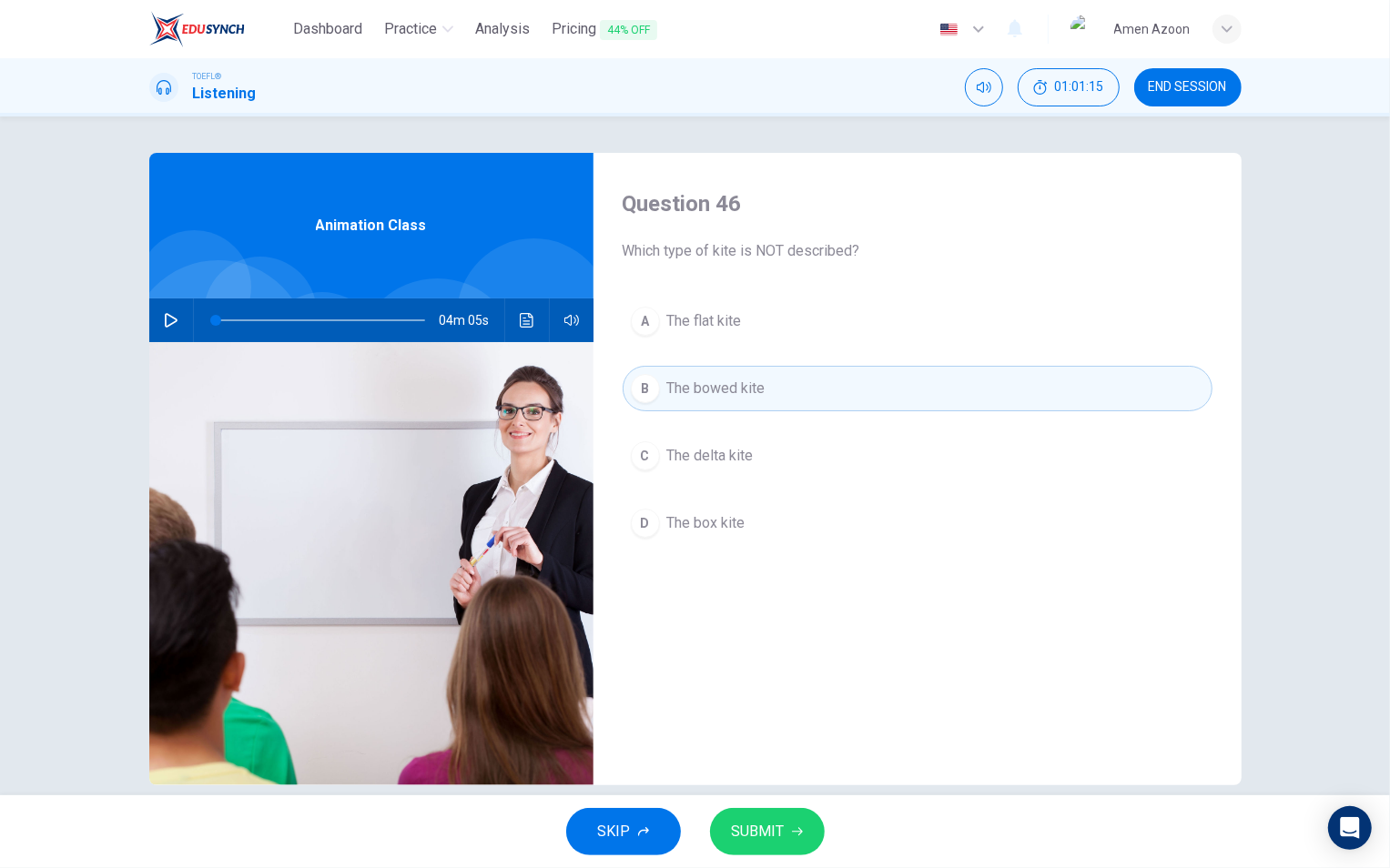 click on "The delta kite" at bounding box center [705, 321] 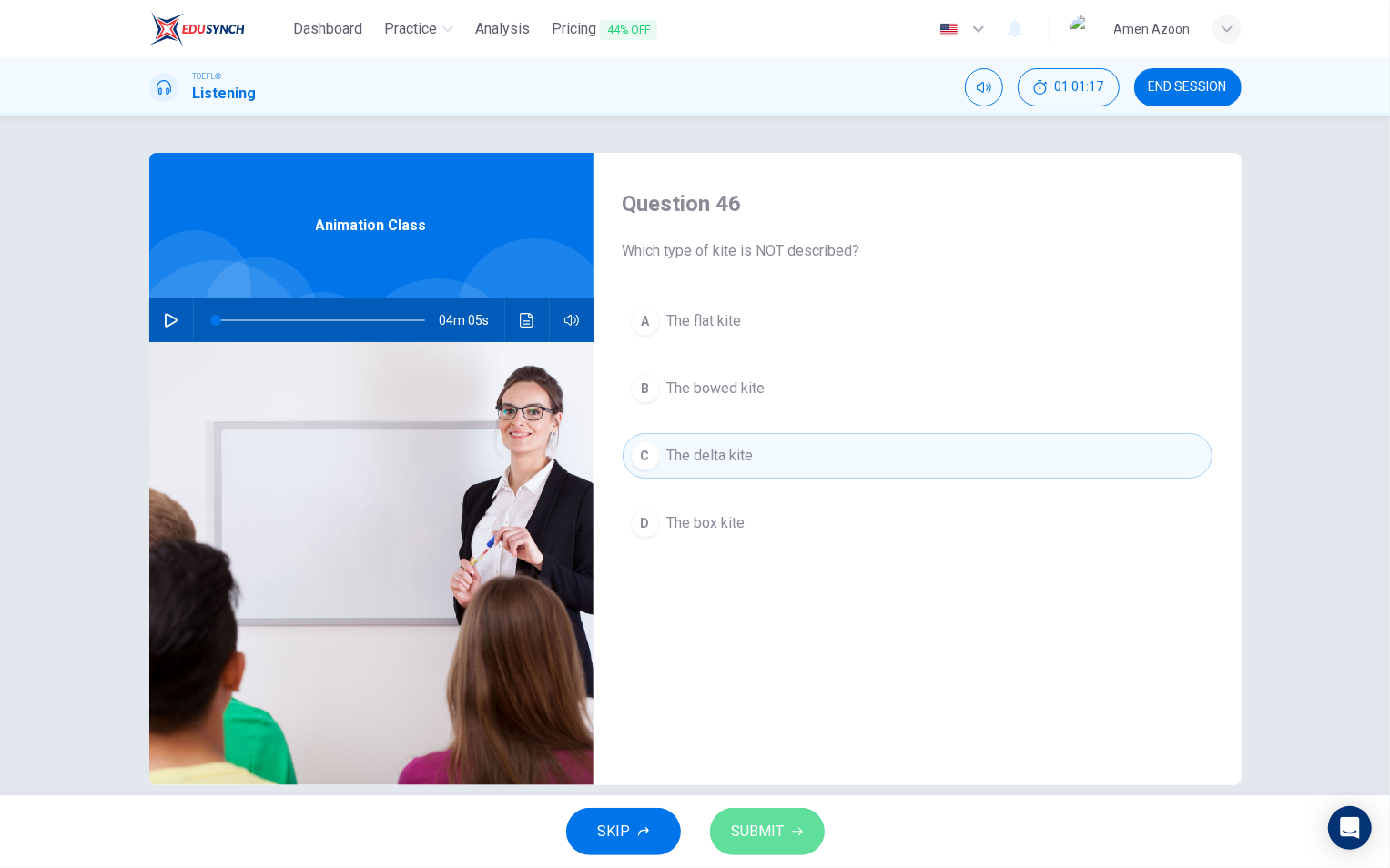 click on "SUBMIT" at bounding box center (758, 832) 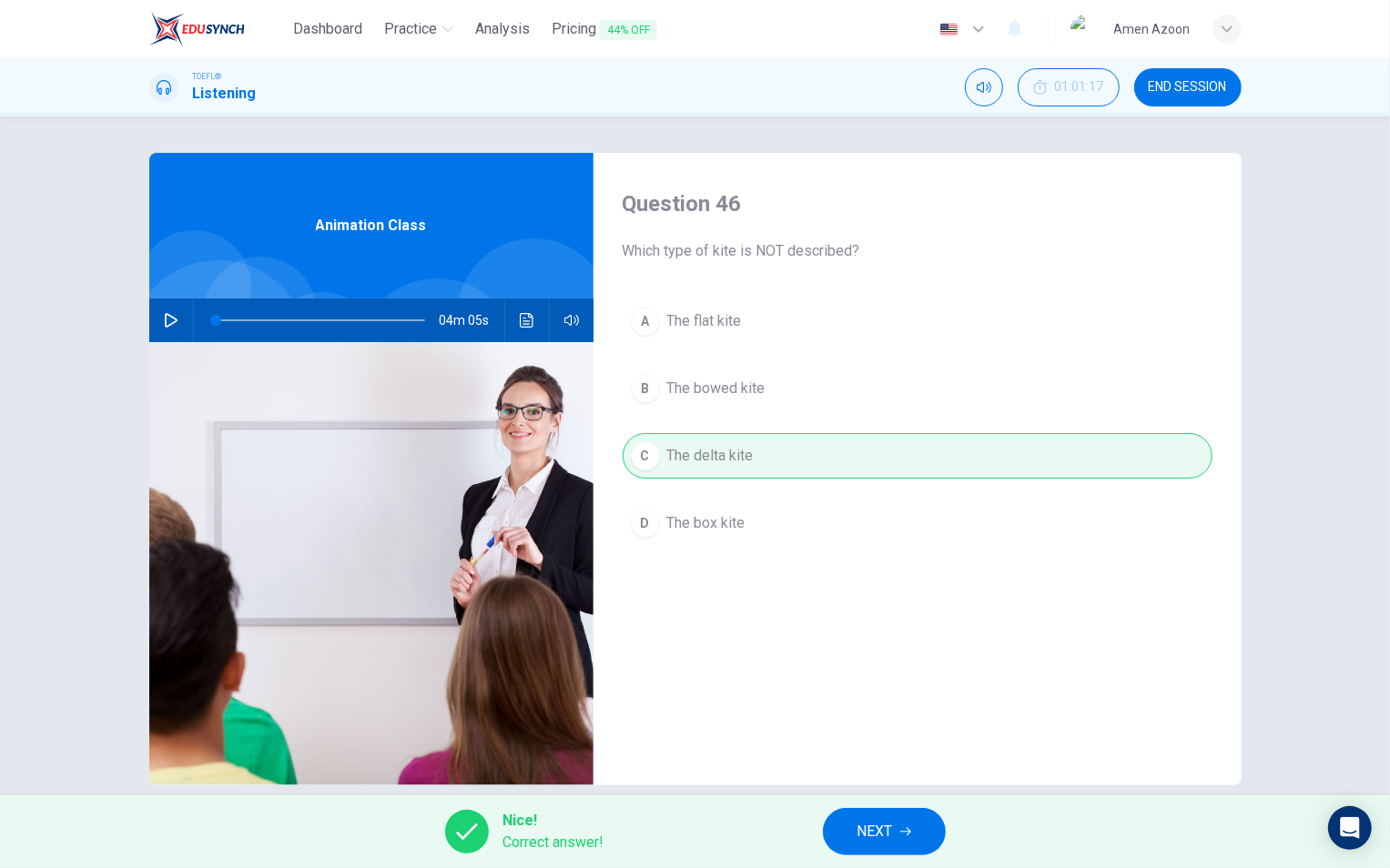 click on "NEXT" at bounding box center (884, 832) 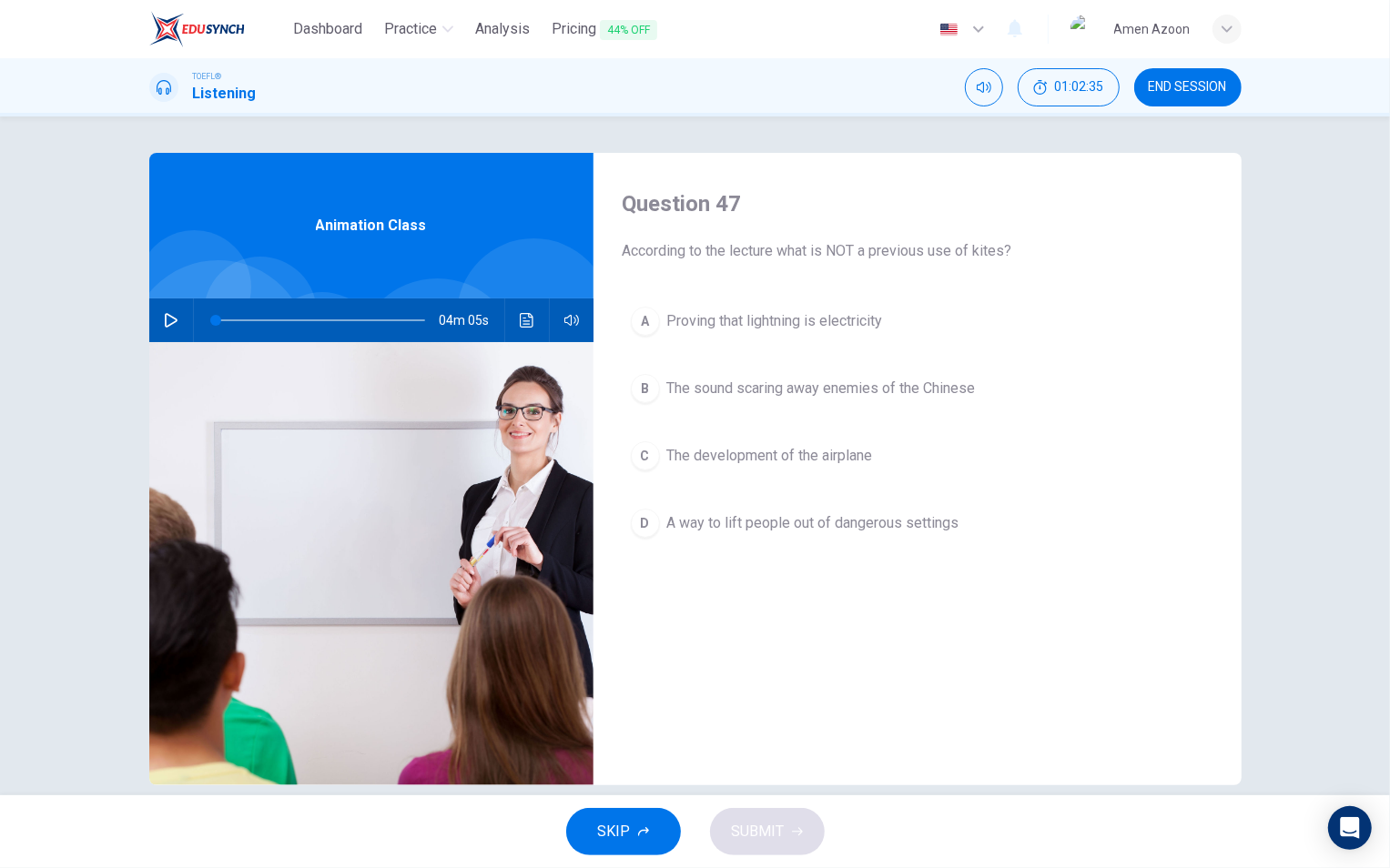 click on "Proving that lightning is electricity" at bounding box center (775, 321) 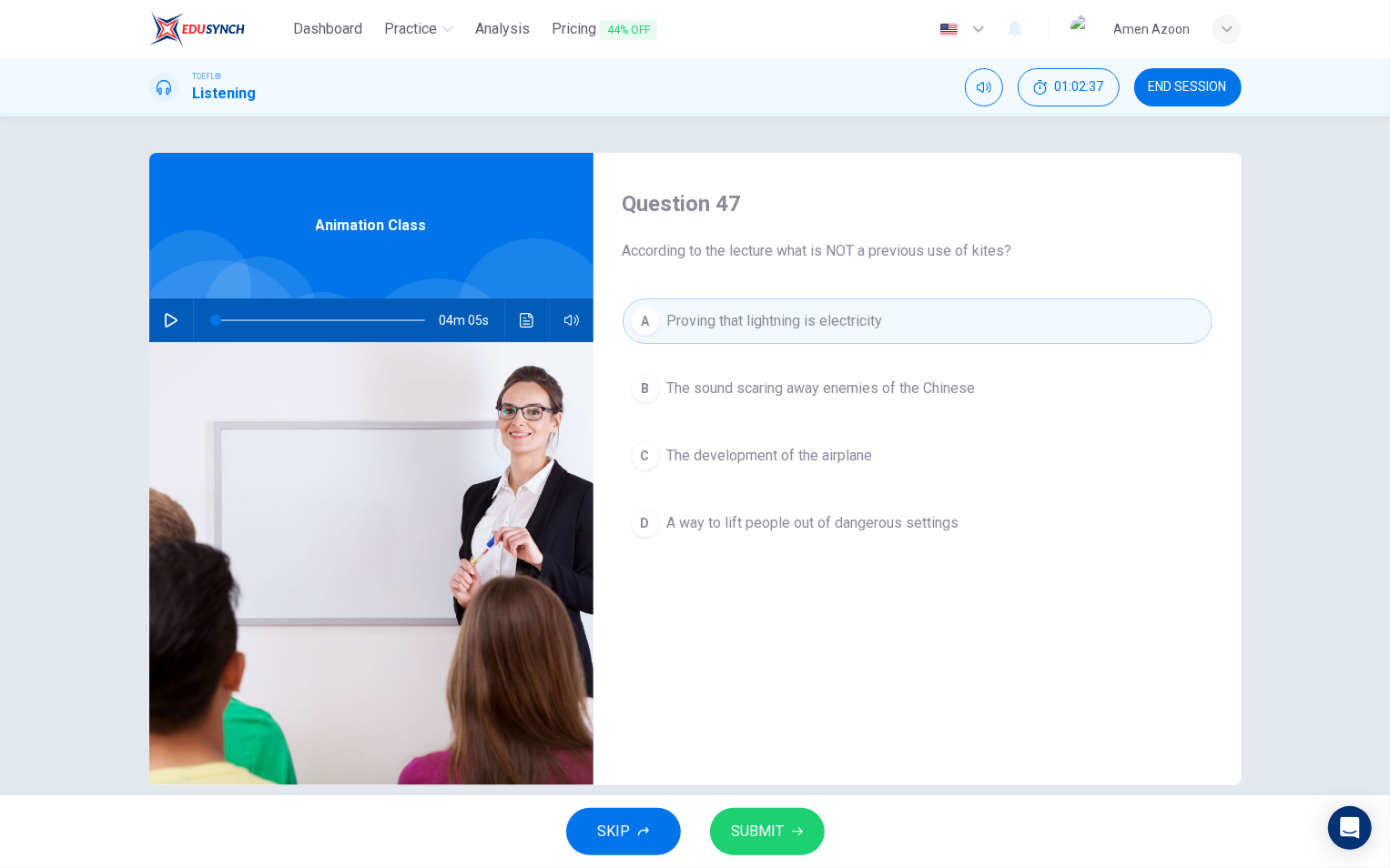 click on "SUBMIT" at bounding box center [767, 832] 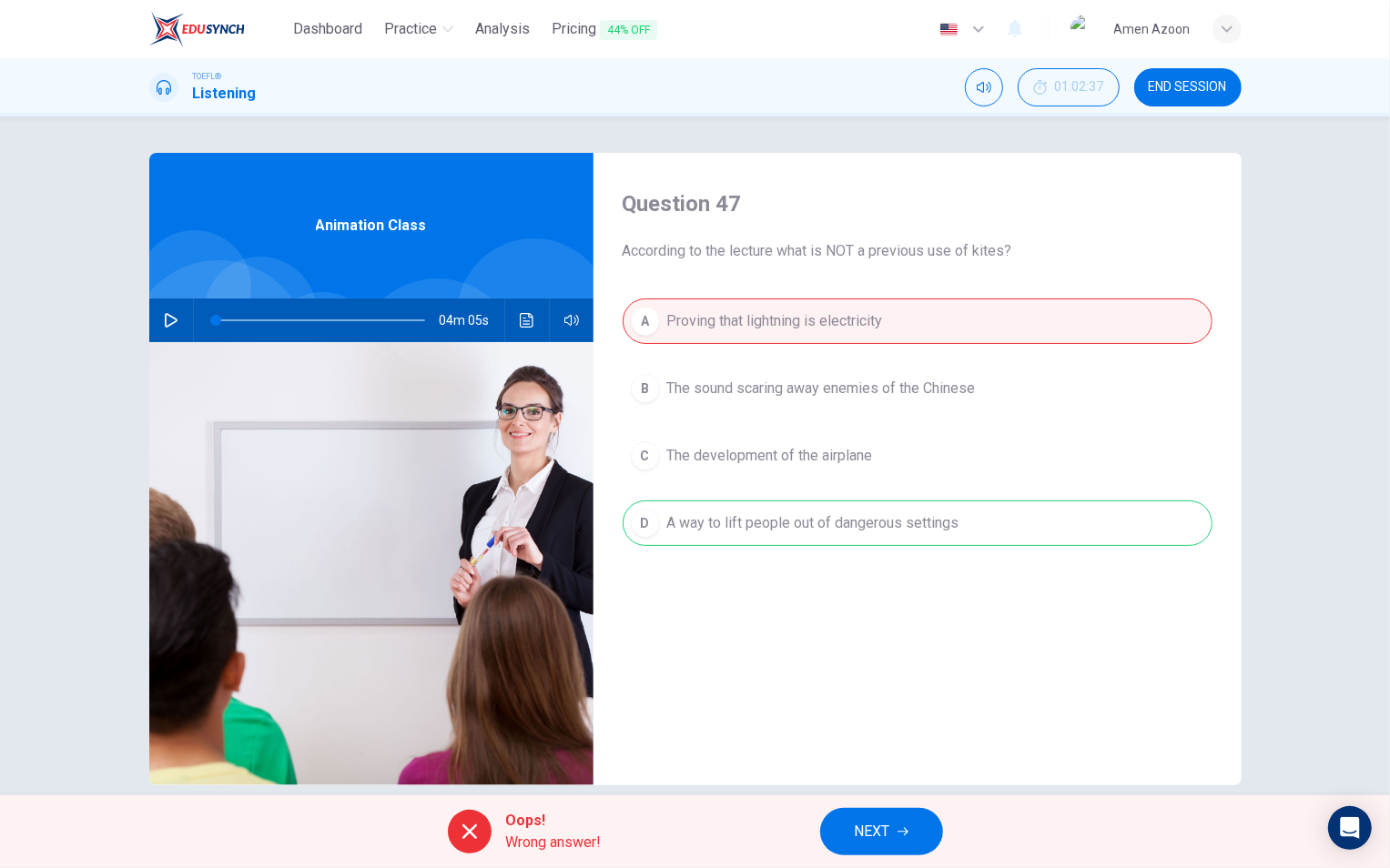 click on "NEXT" at bounding box center [872, 832] 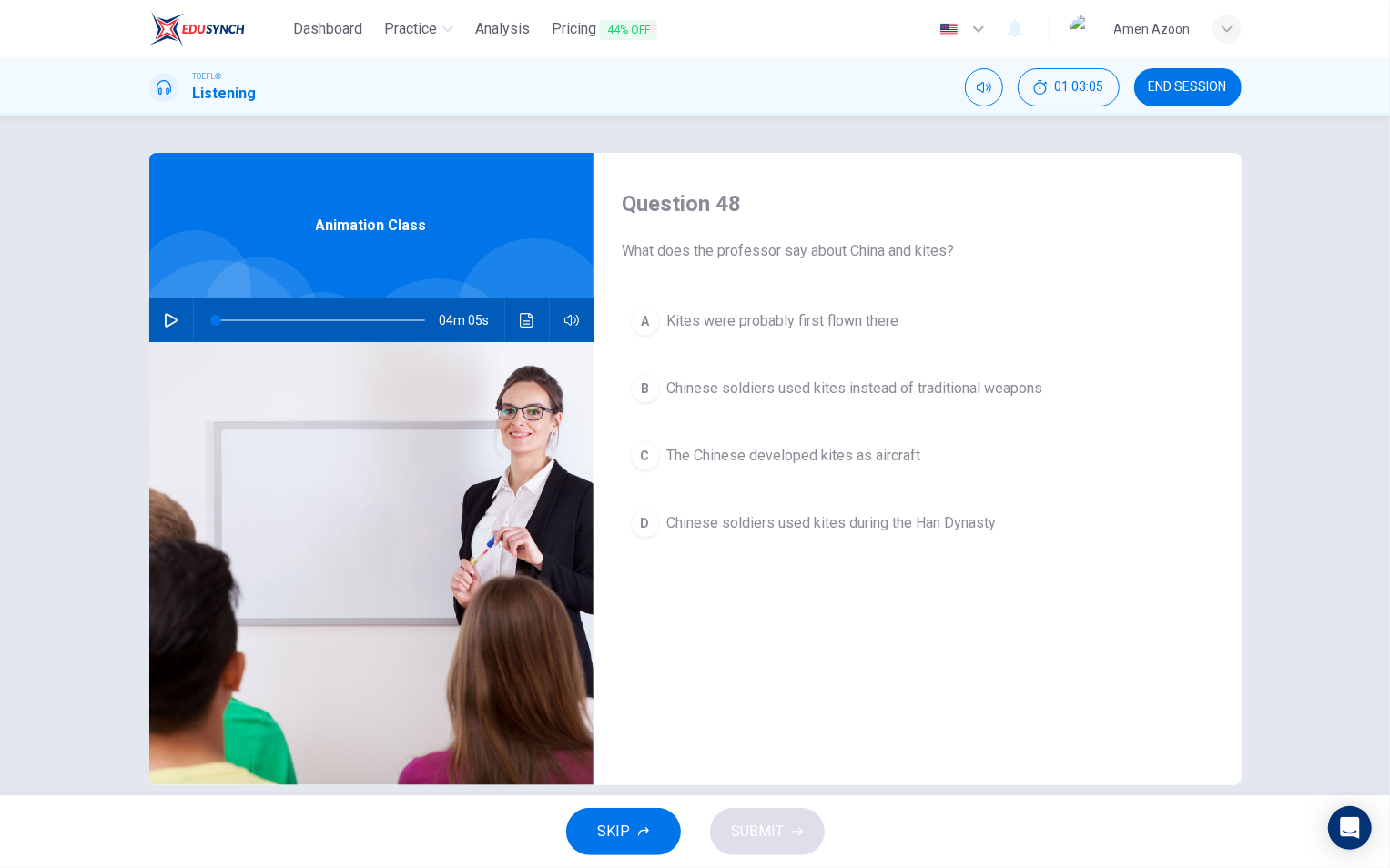 click on "Kites were probably first flown there" at bounding box center (783, 321) 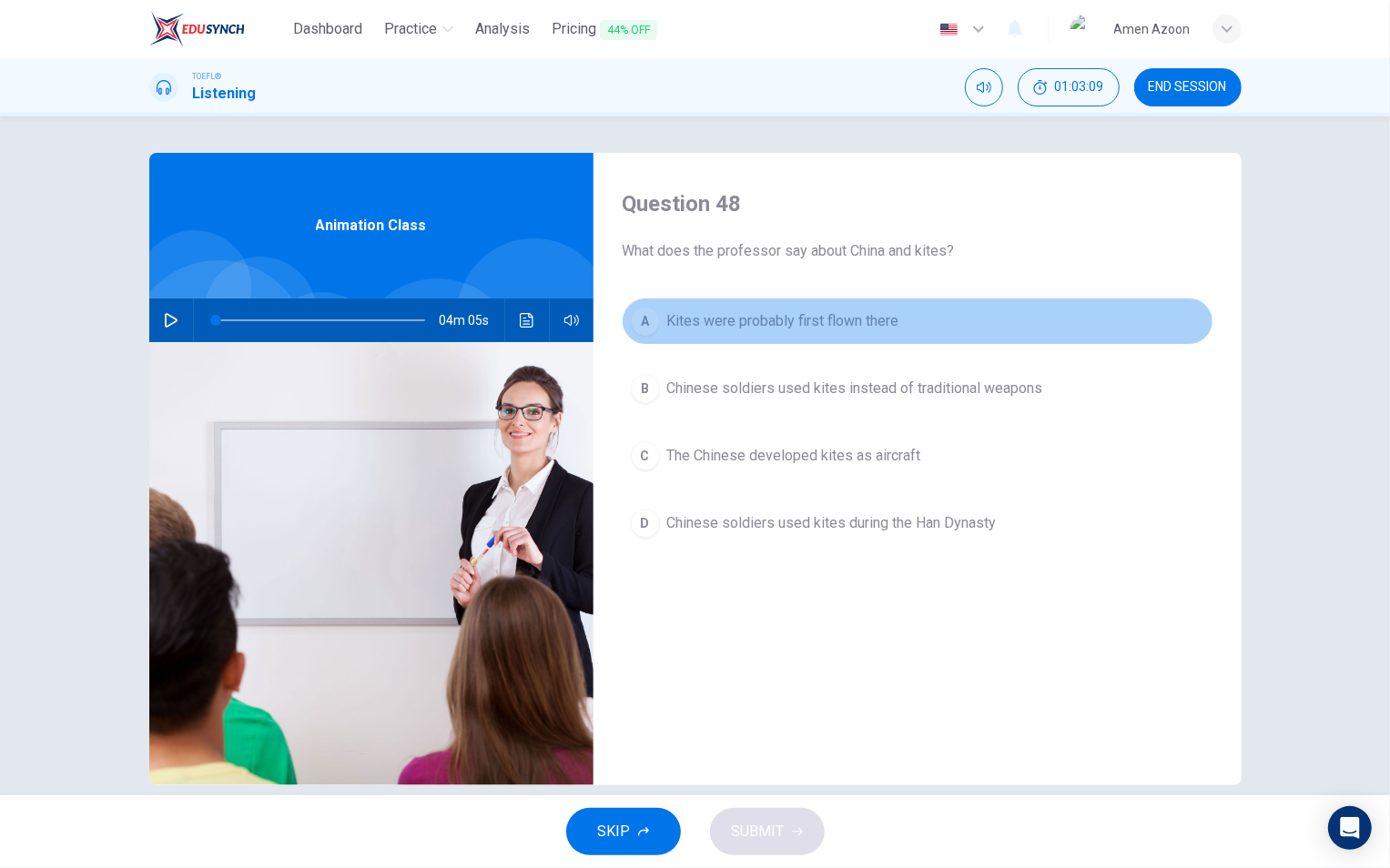 click on "Kites were probably first flown there" at bounding box center (783, 321) 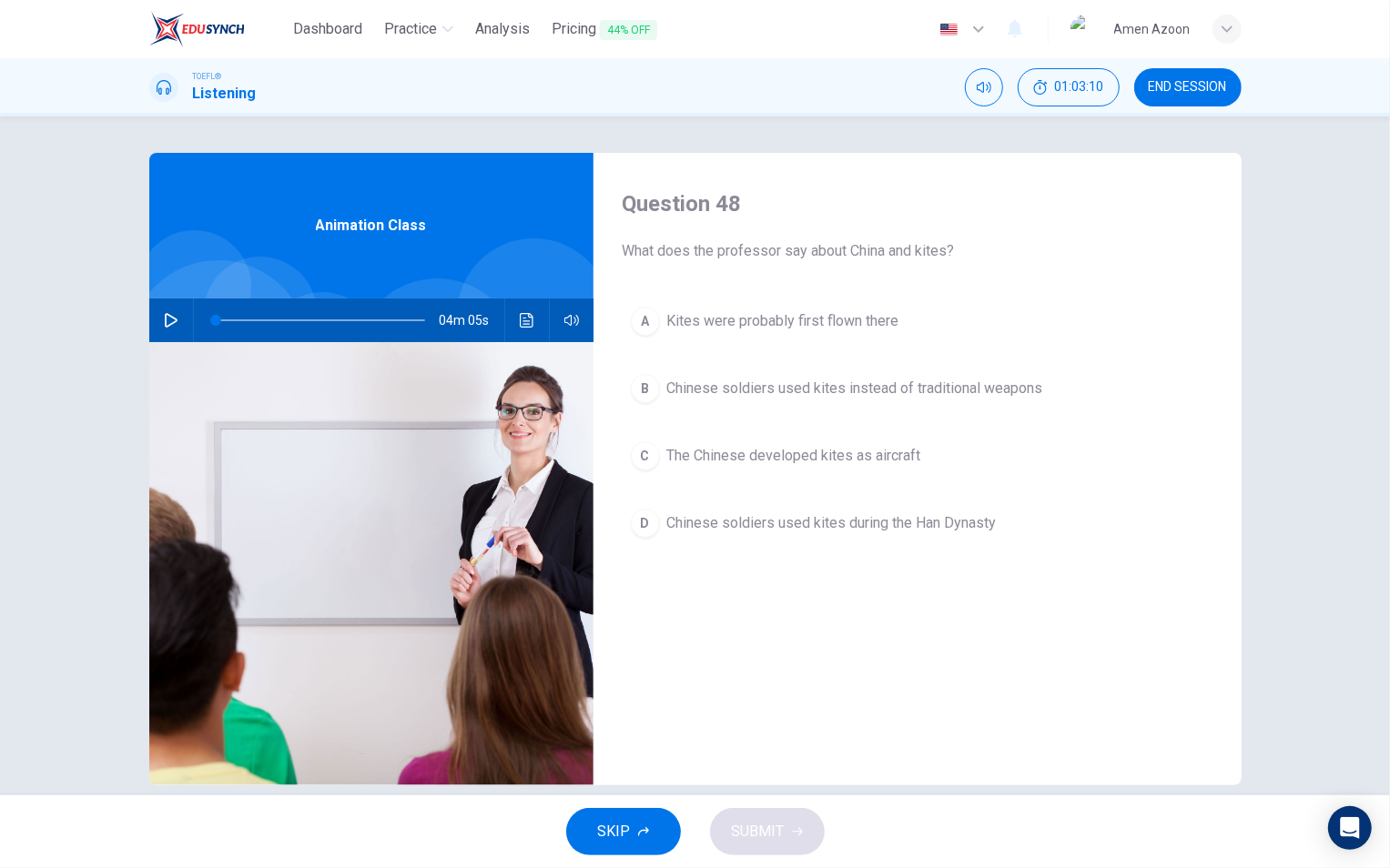 click on "Chinese soldiers used kites instead of traditional weapons" at bounding box center (783, 321) 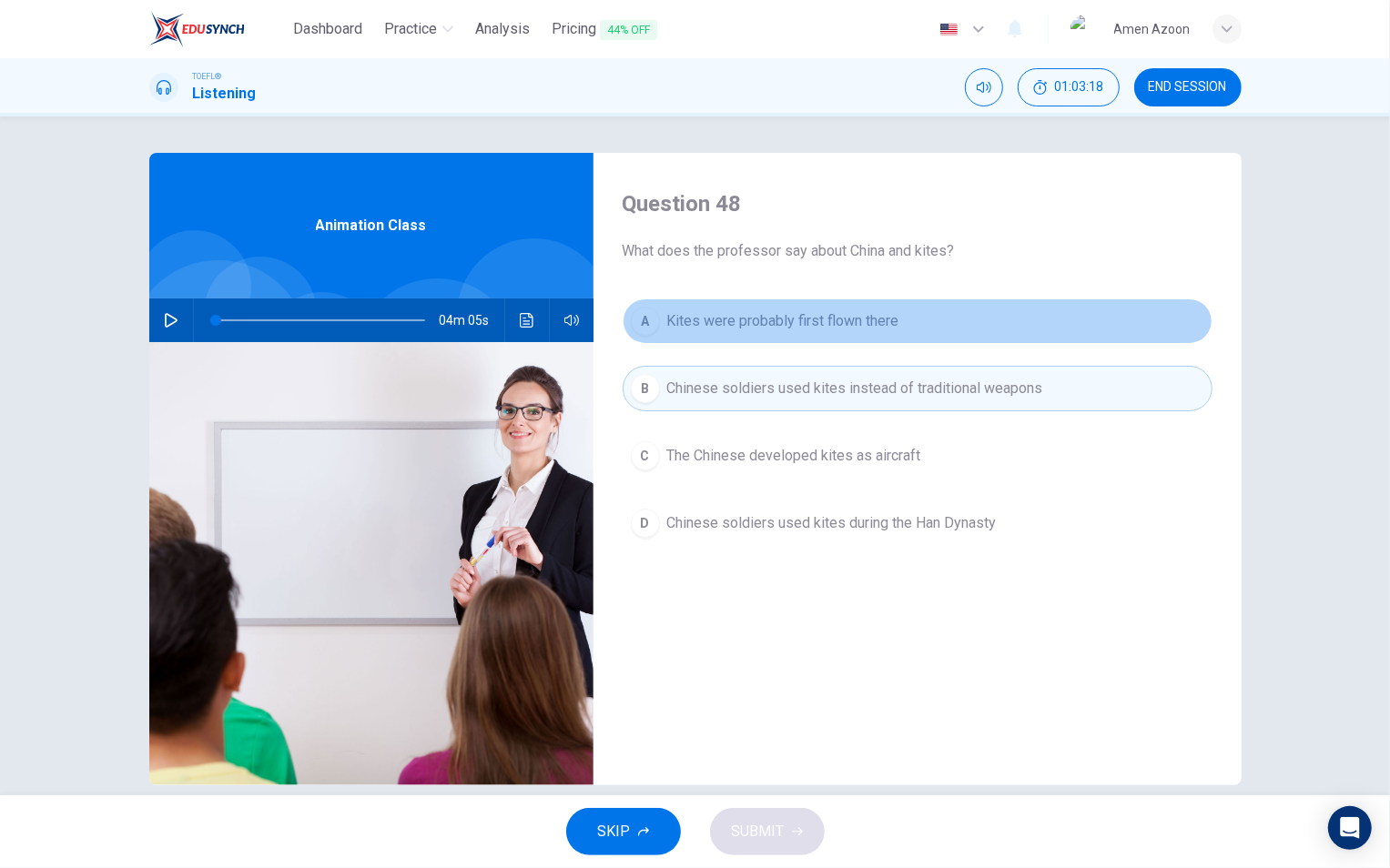 click on "Kites were probably first flown there" at bounding box center [783, 321] 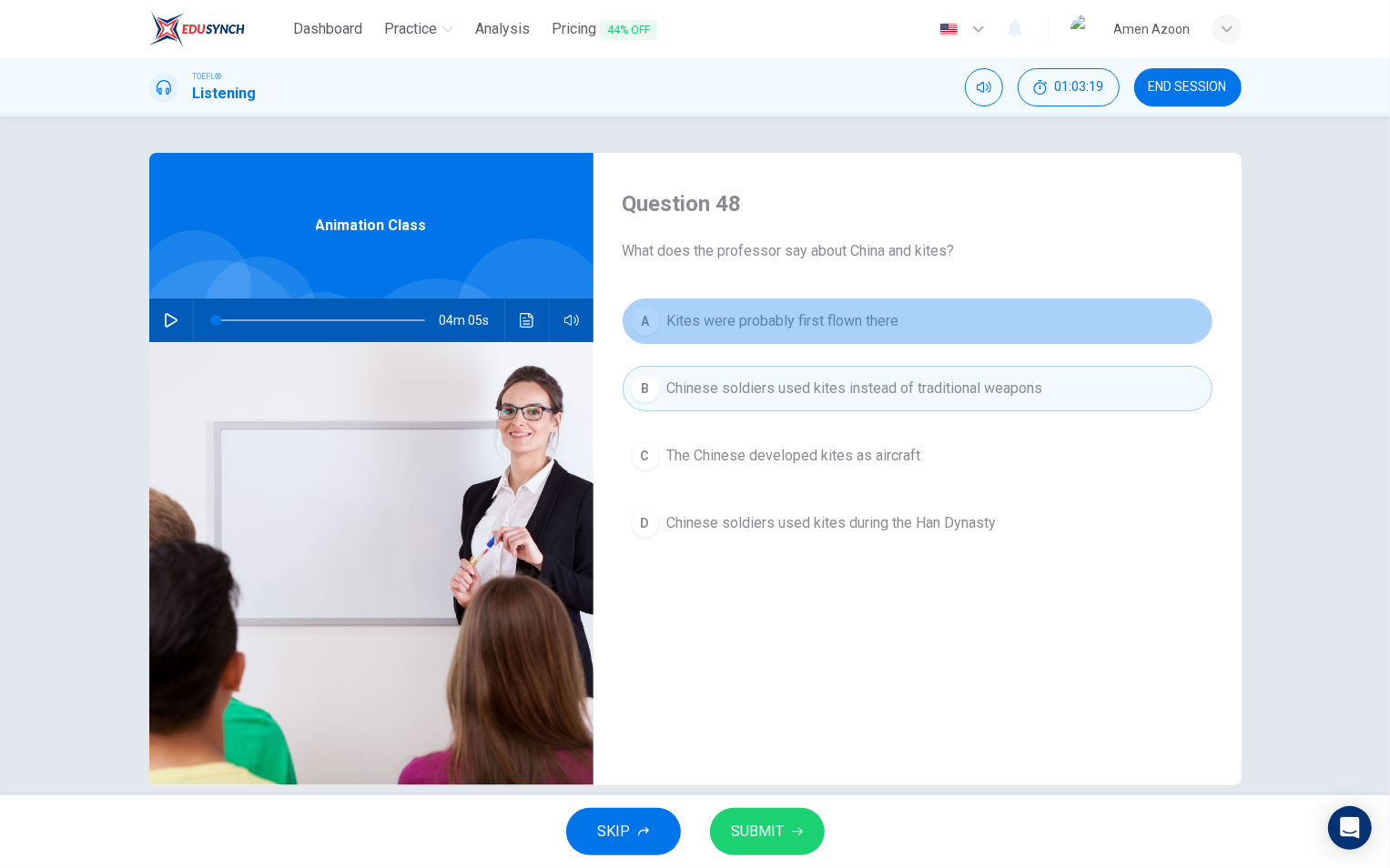 click on "Kites were probably first flown there" at bounding box center [783, 321] 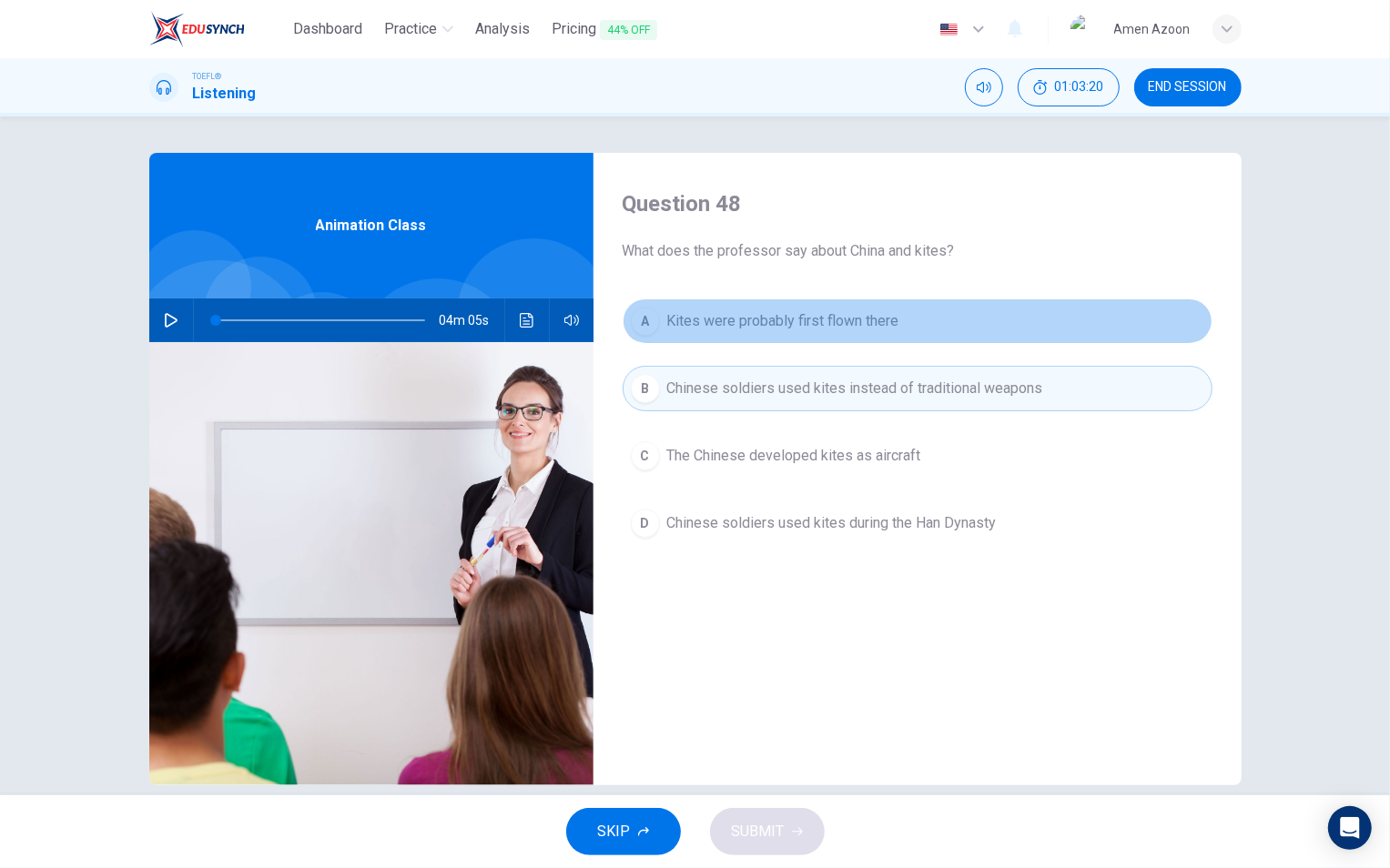 click on "Kites were probably first flown there" at bounding box center [783, 321] 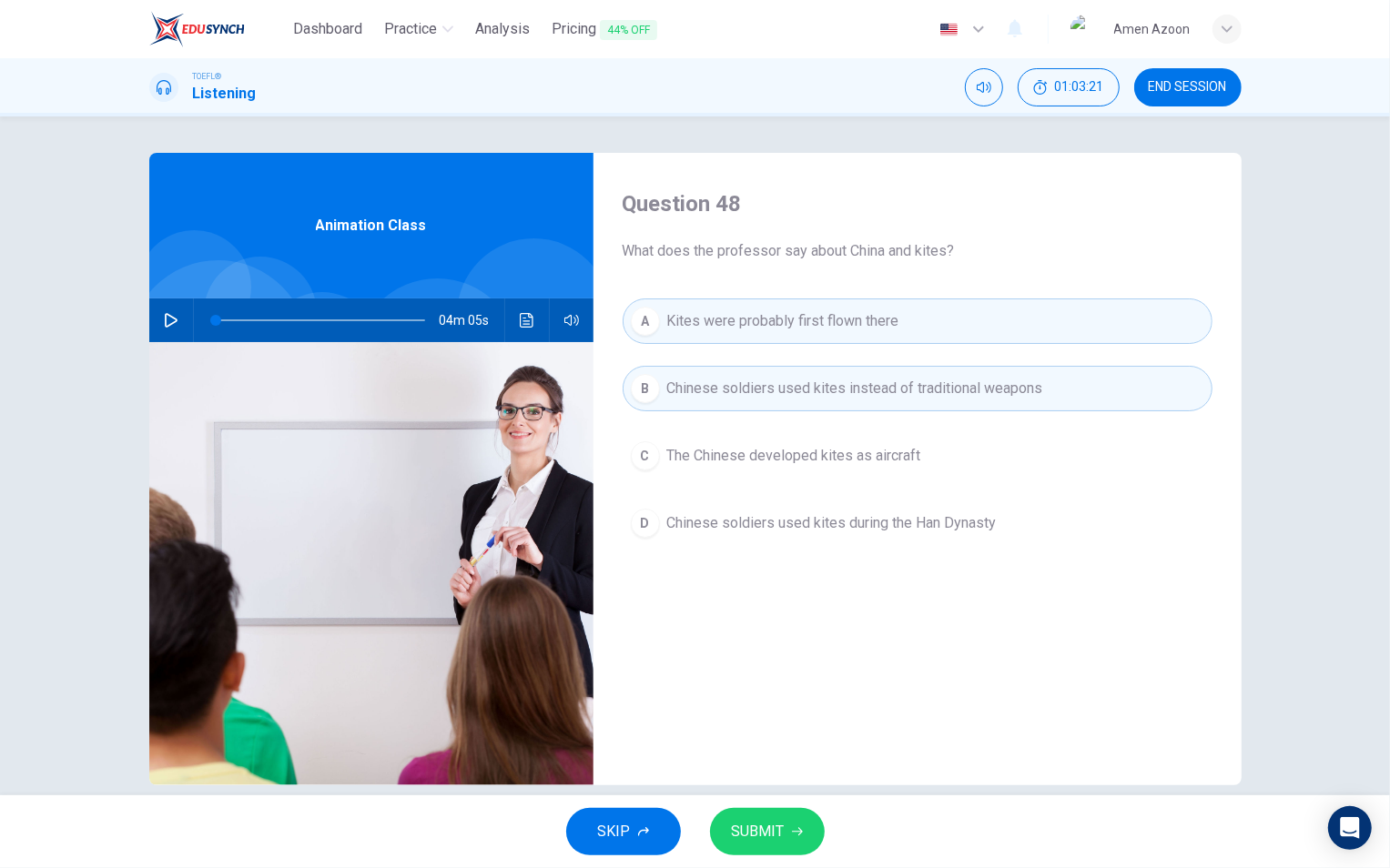 click on "Kites were probably first flown there" at bounding box center [783, 321] 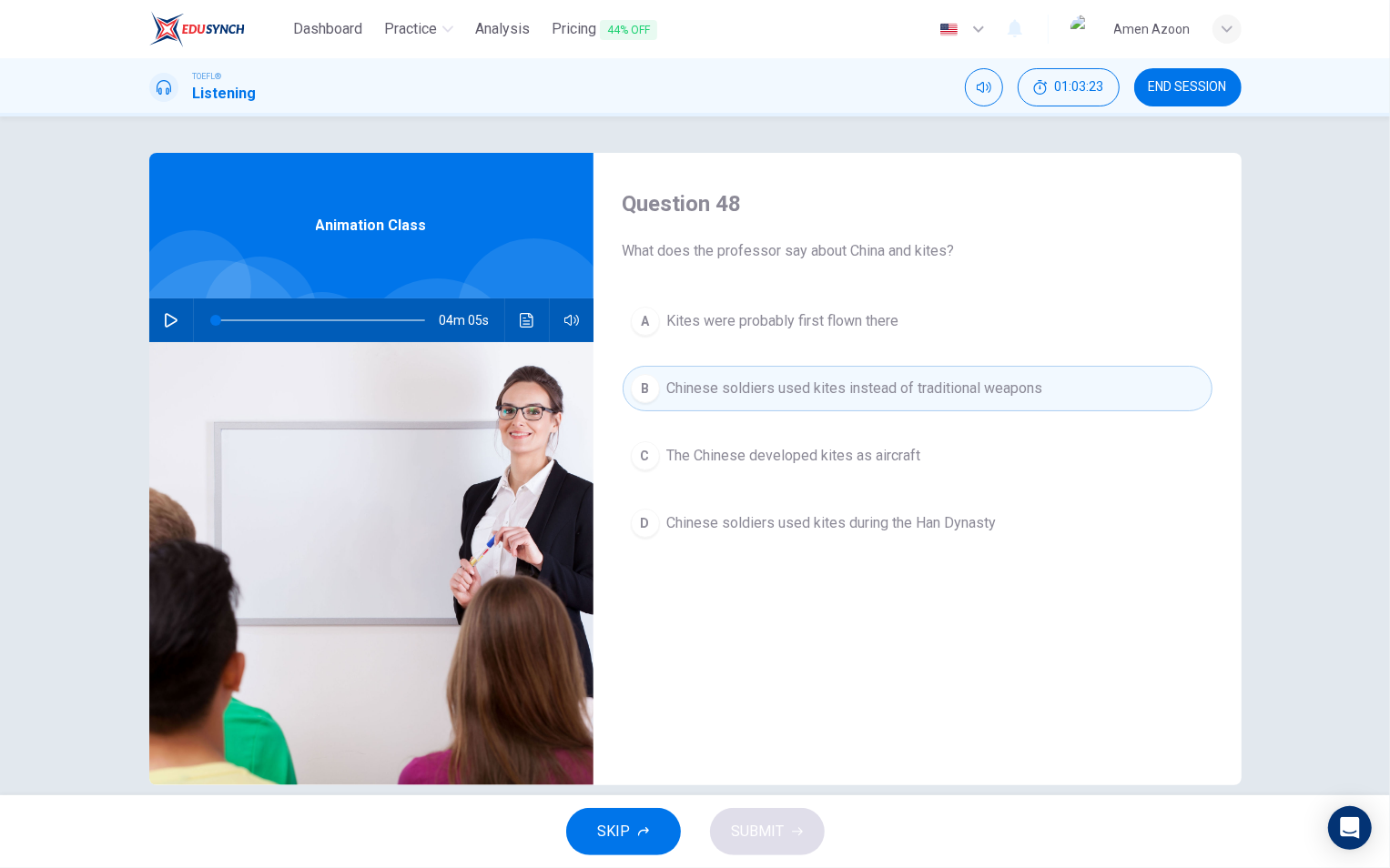 click on "A Kites were probably first flown there B Chinese soldiers used kites instead of traditional weapons C The Chinese developed kites as aircraft D Chinese soldiers used kites during the Han Dynasty" at bounding box center [918, 440] 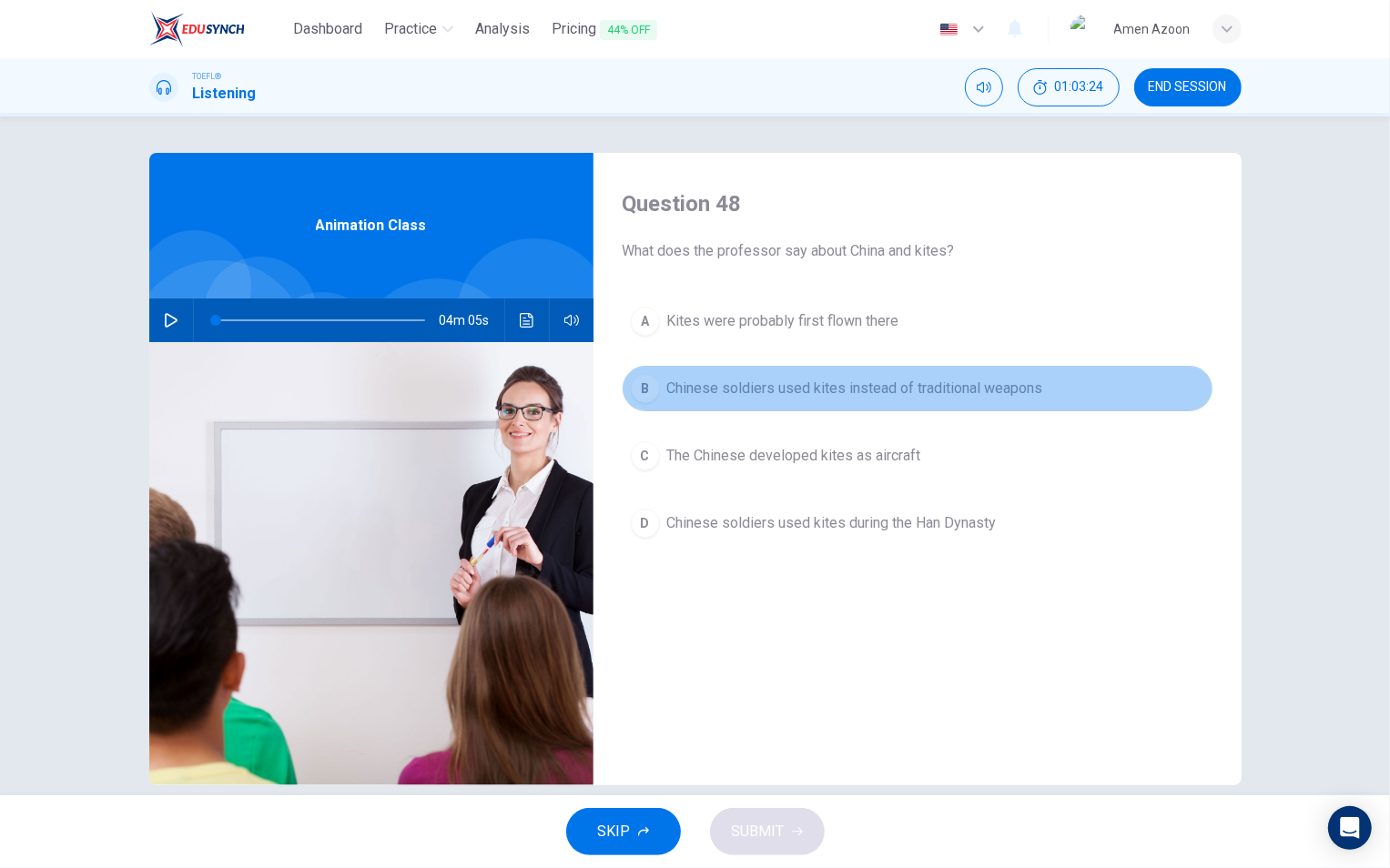 click on "Chinese soldiers used kites instead of traditional weapons" at bounding box center (855, 389) 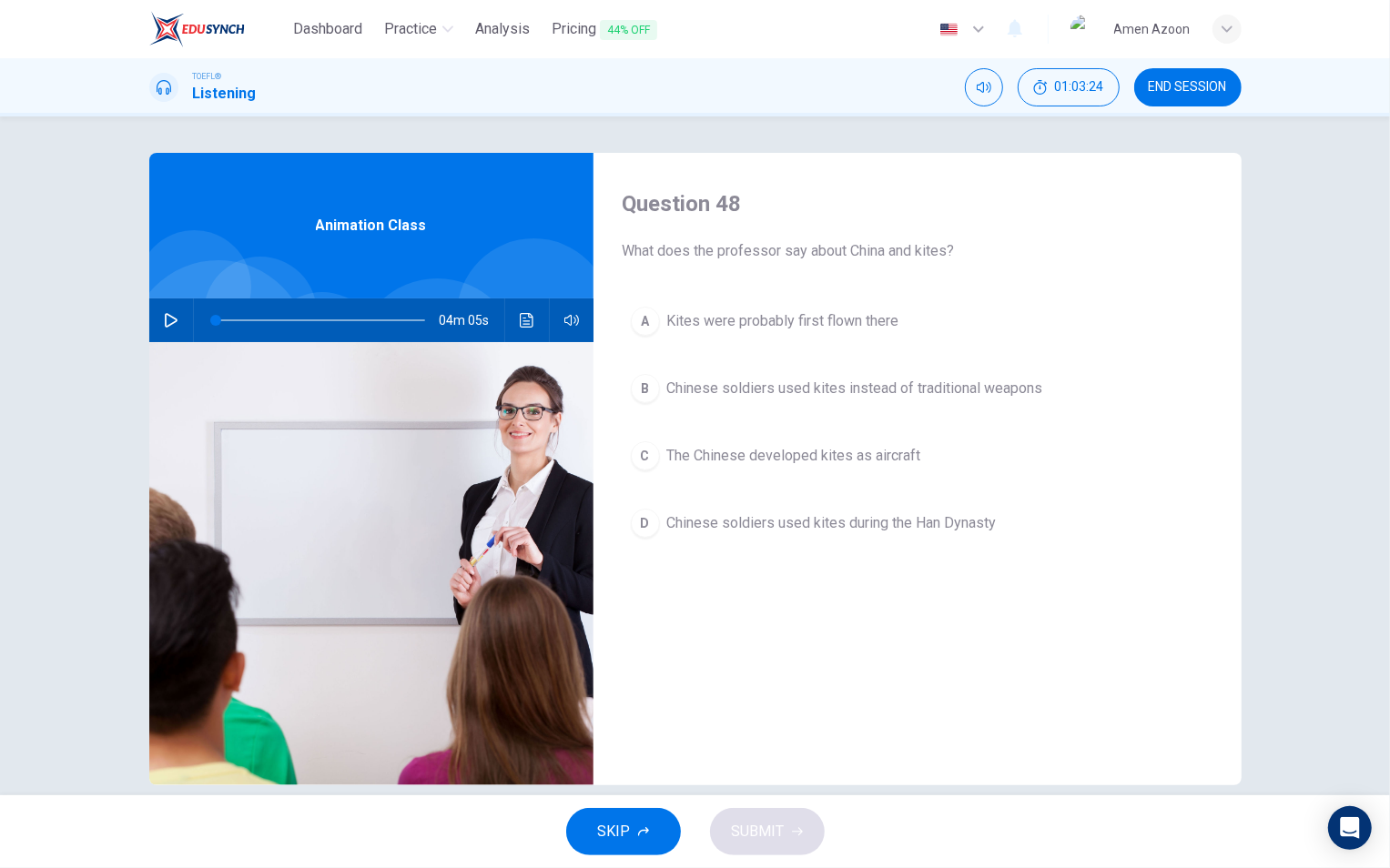 click on "Kites were probably first flown there" at bounding box center (783, 321) 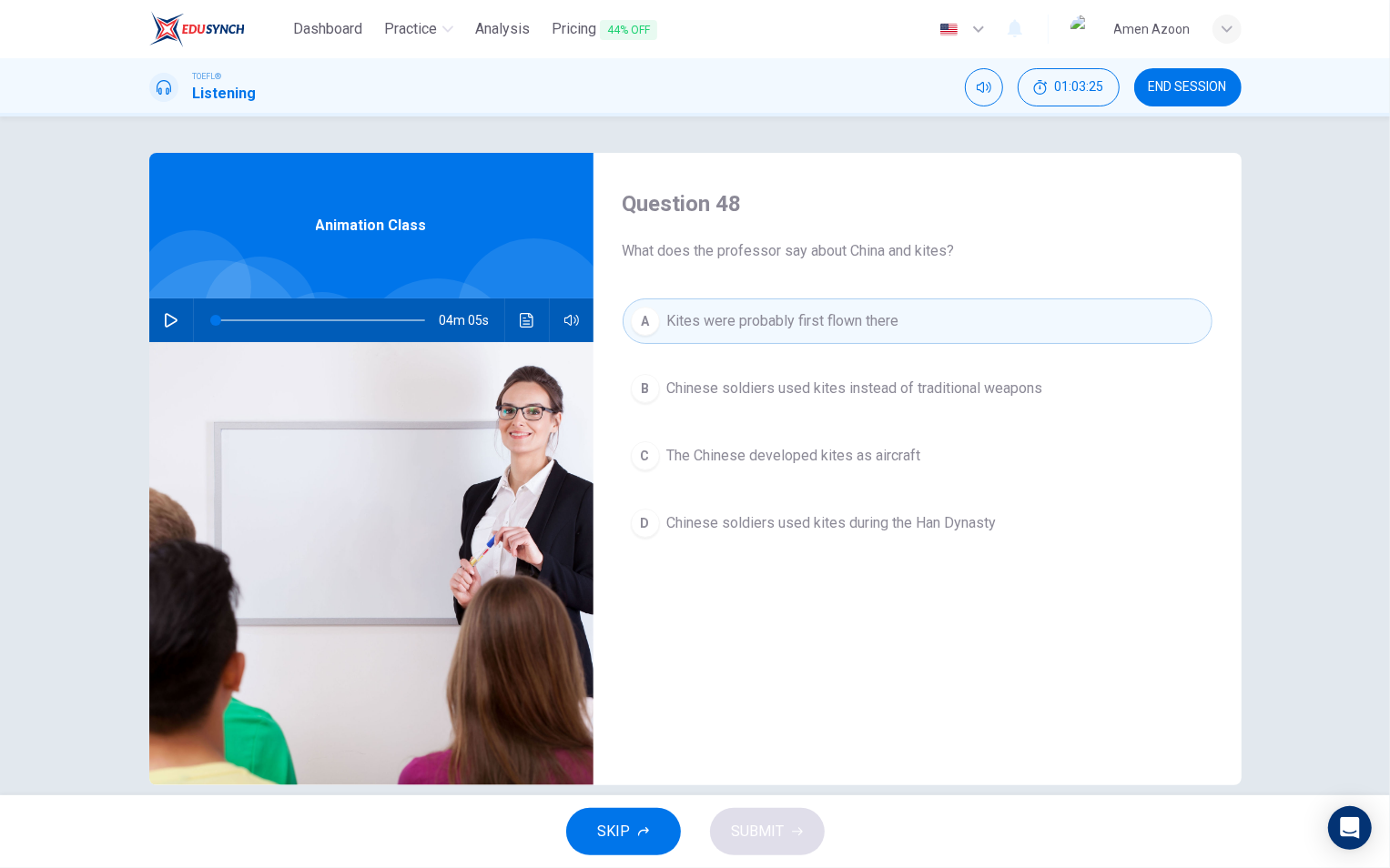click on "Kites were probably first flown there" at bounding box center (783, 321) 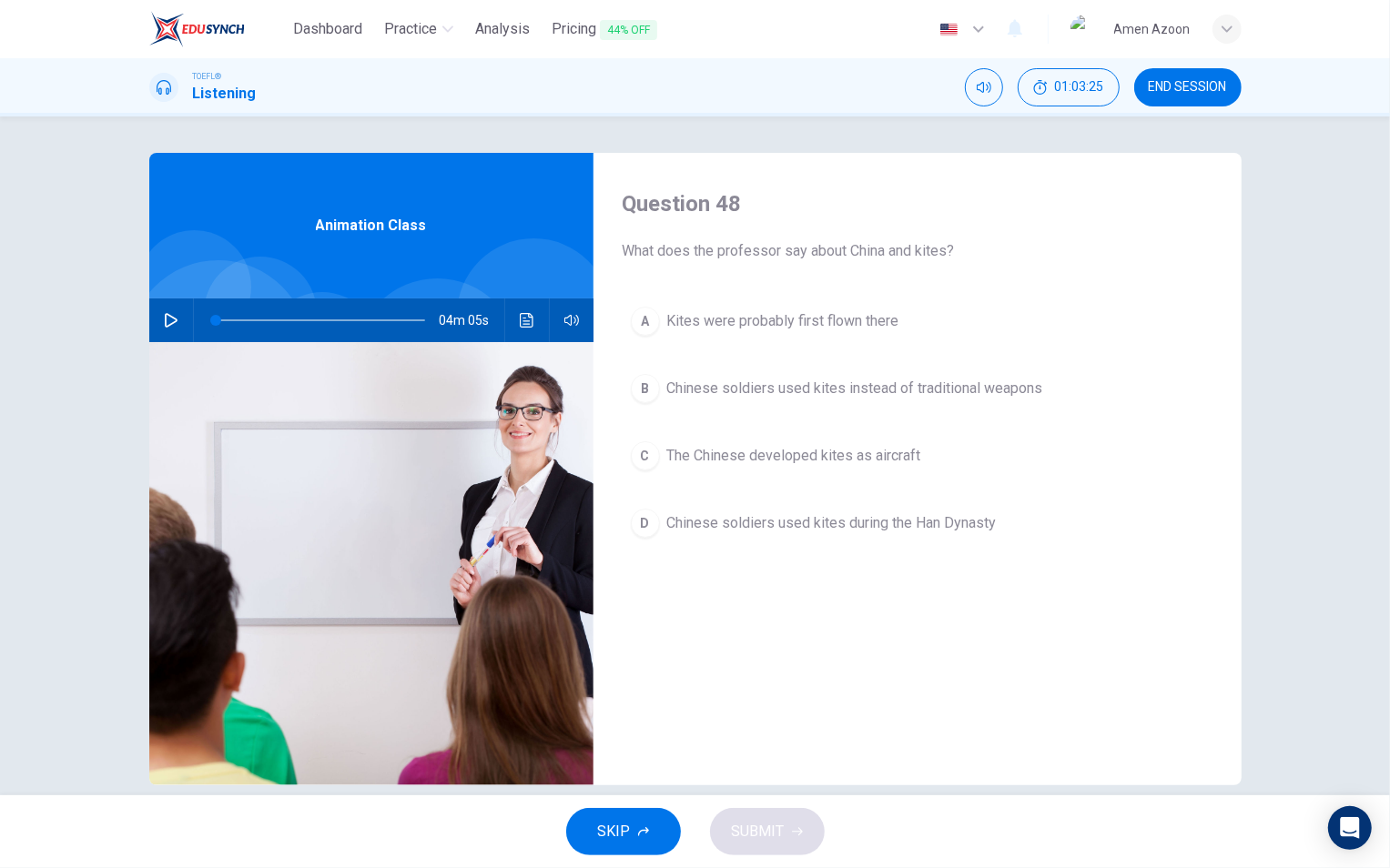 click on "Kites were probably first flown there" at bounding box center [783, 321] 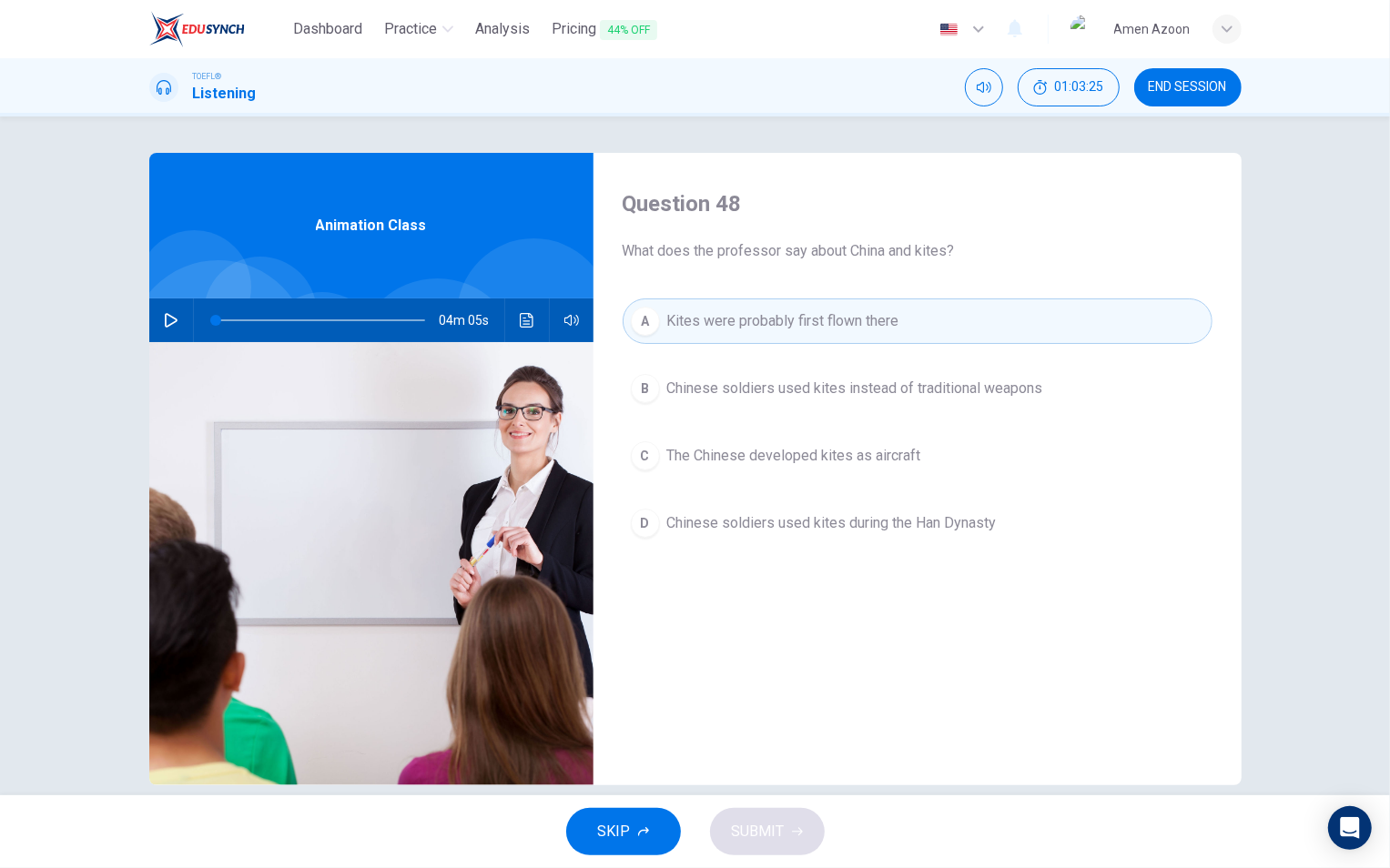 click on "A Kites were probably first flown there B Chinese soldiers used kites instead of traditional weapons C The Chinese developed kites as aircraft D Chinese soldiers used kites during the Han Dynasty" at bounding box center (918, 440) 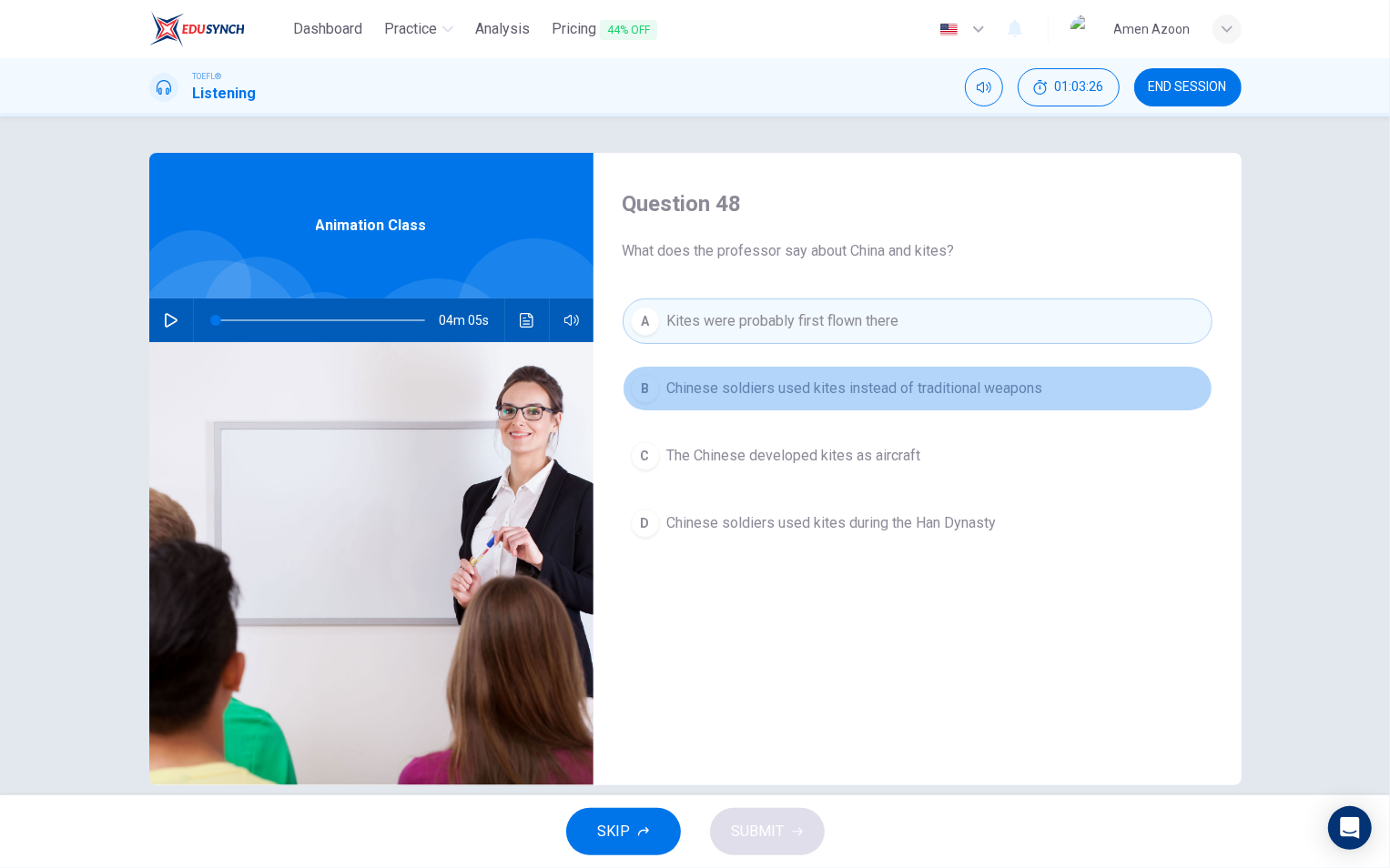 click on "Chinese soldiers used kites instead of traditional weapons" at bounding box center (855, 389) 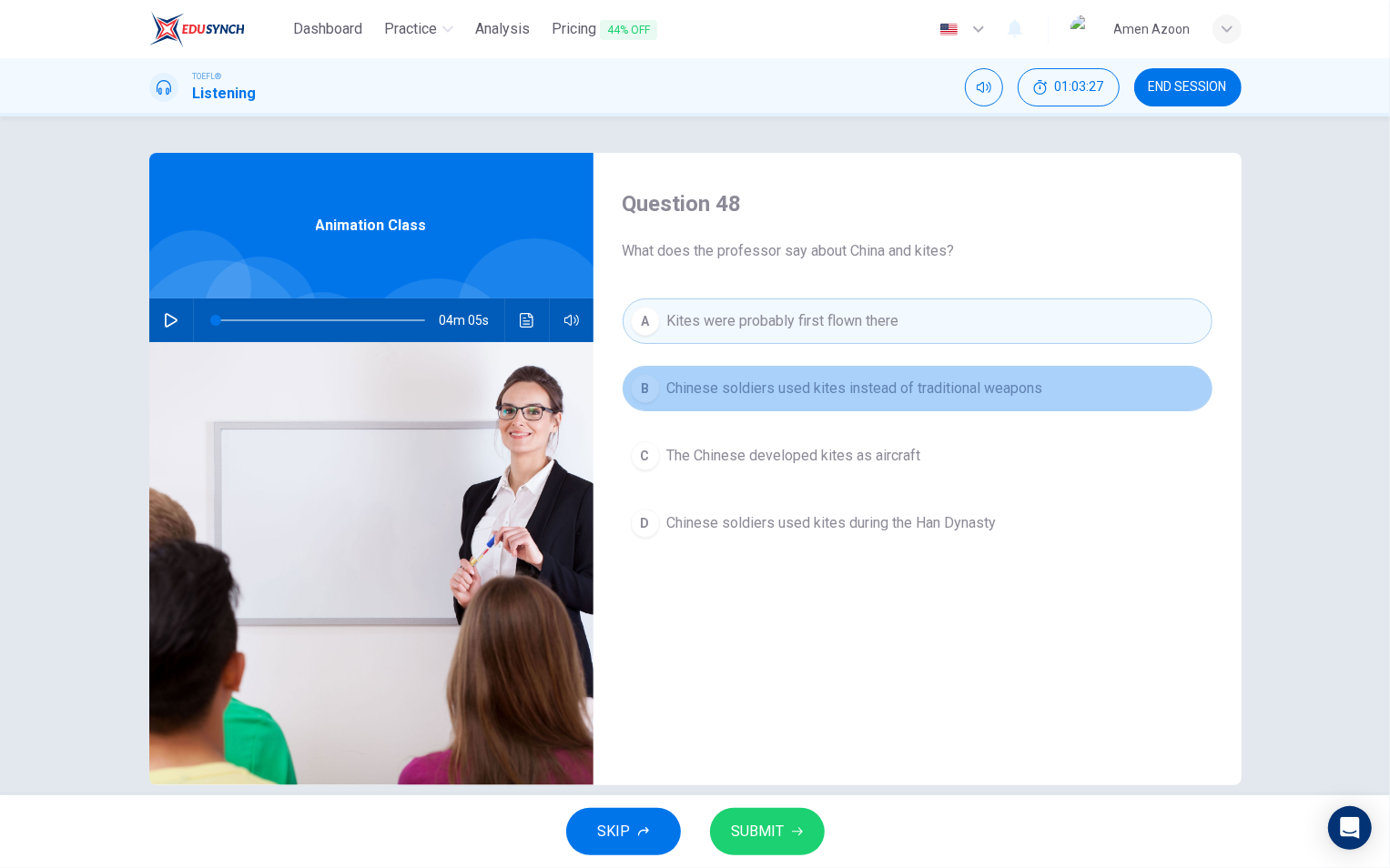 click on "Chinese soldiers used kites instead of traditional weapons" at bounding box center (783, 321) 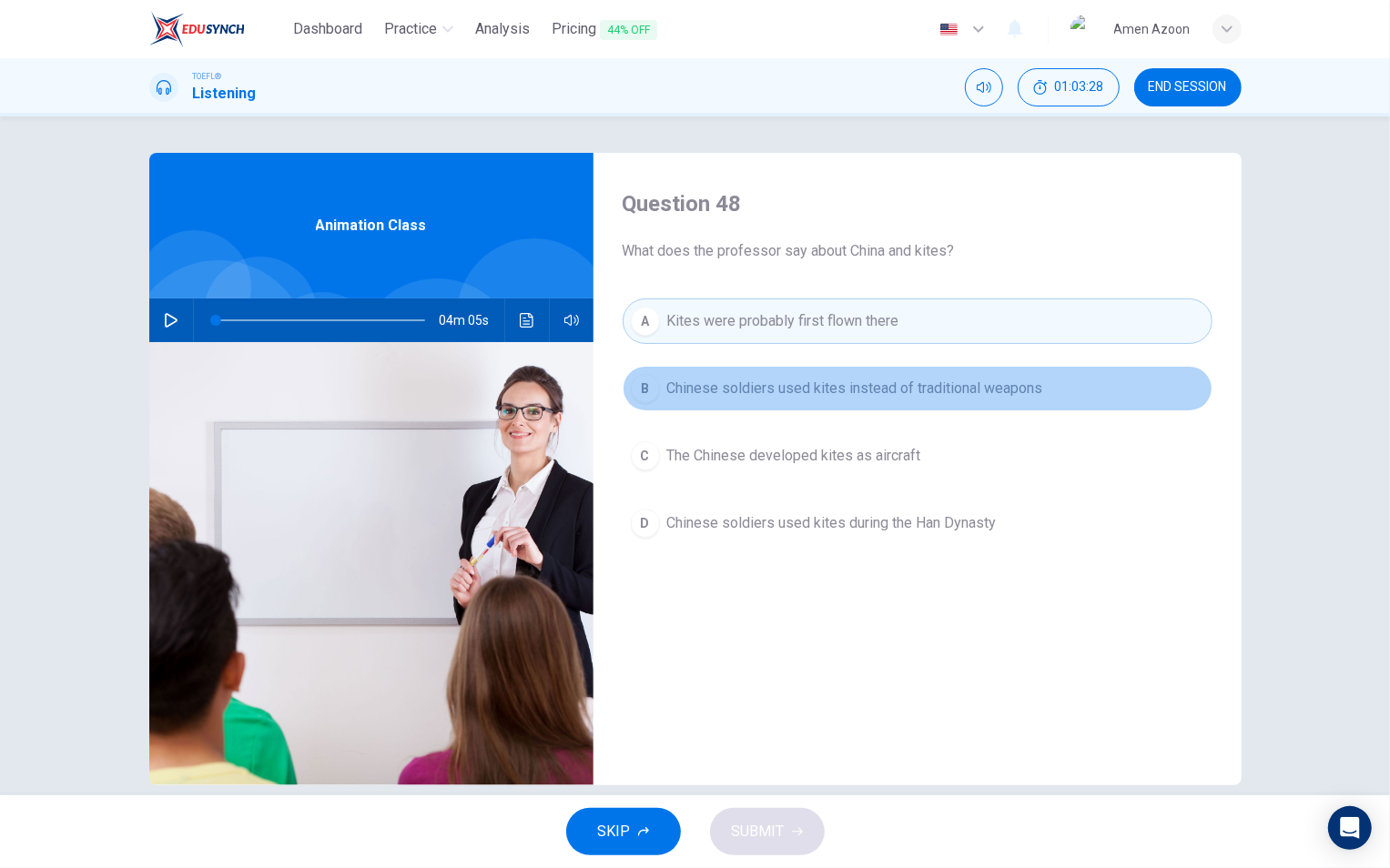 click on "Chinese soldiers used kites instead of traditional weapons" at bounding box center [855, 389] 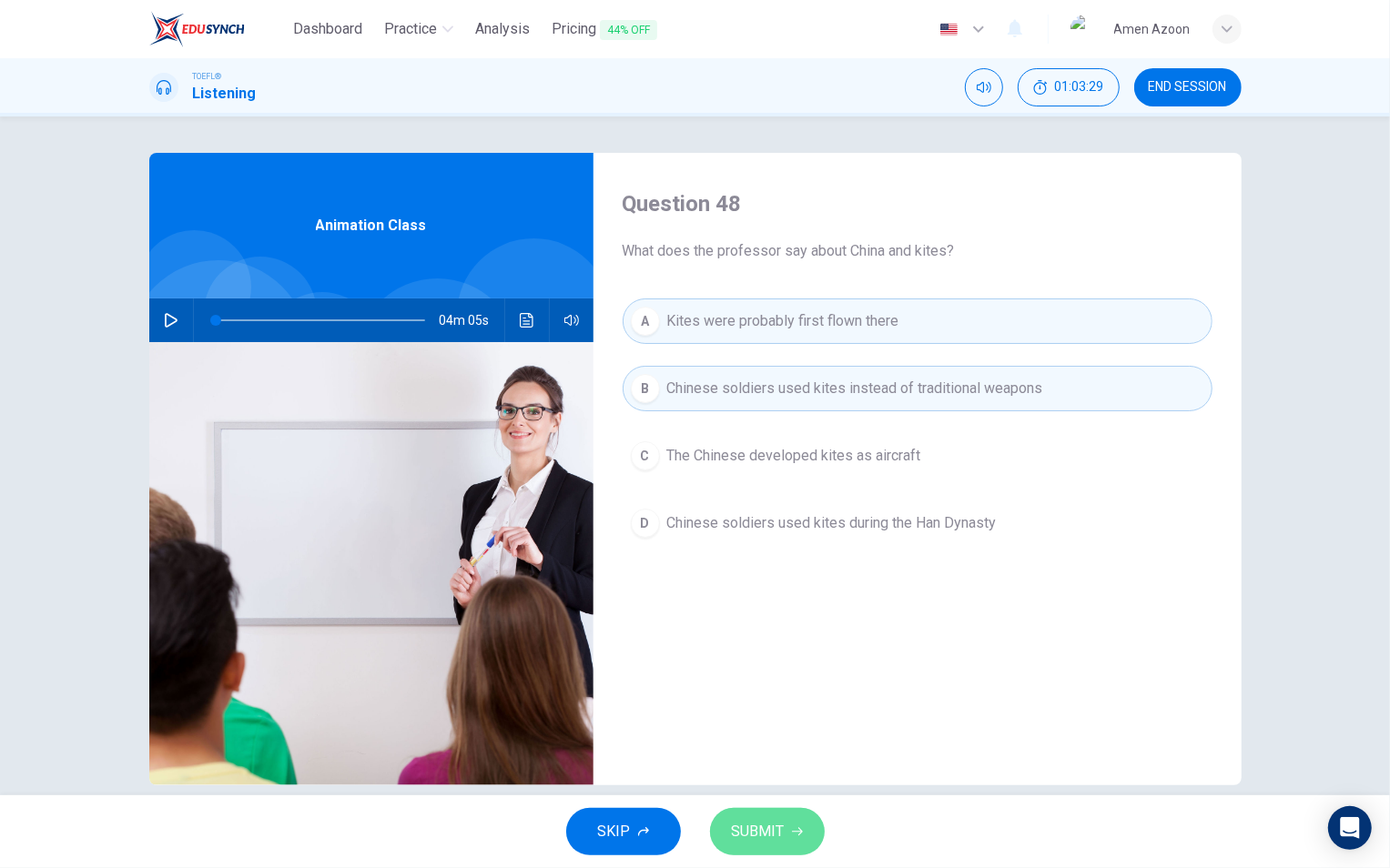 click on "SUBMIT" at bounding box center (758, 832) 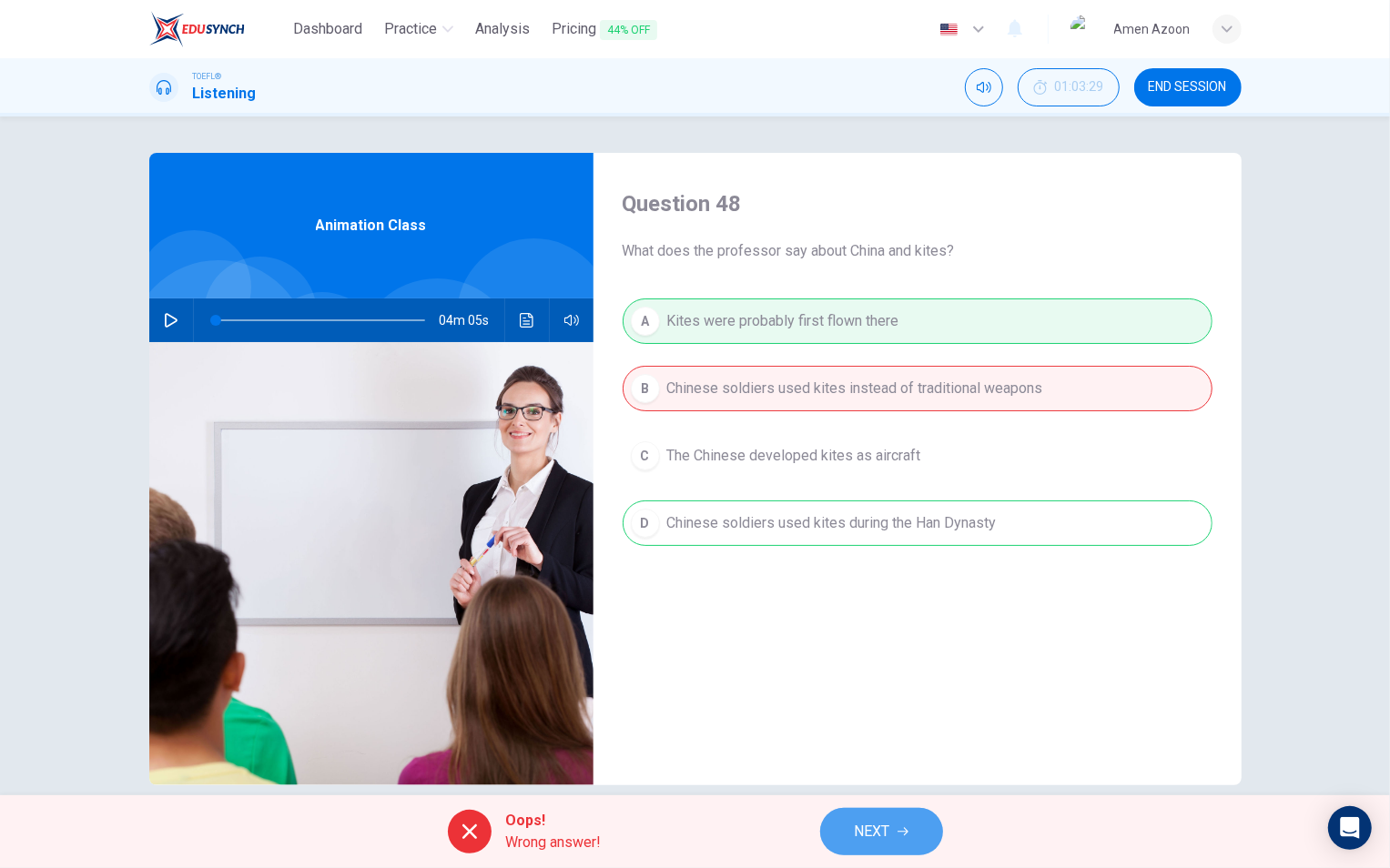 click on "NEXT" at bounding box center [872, 832] 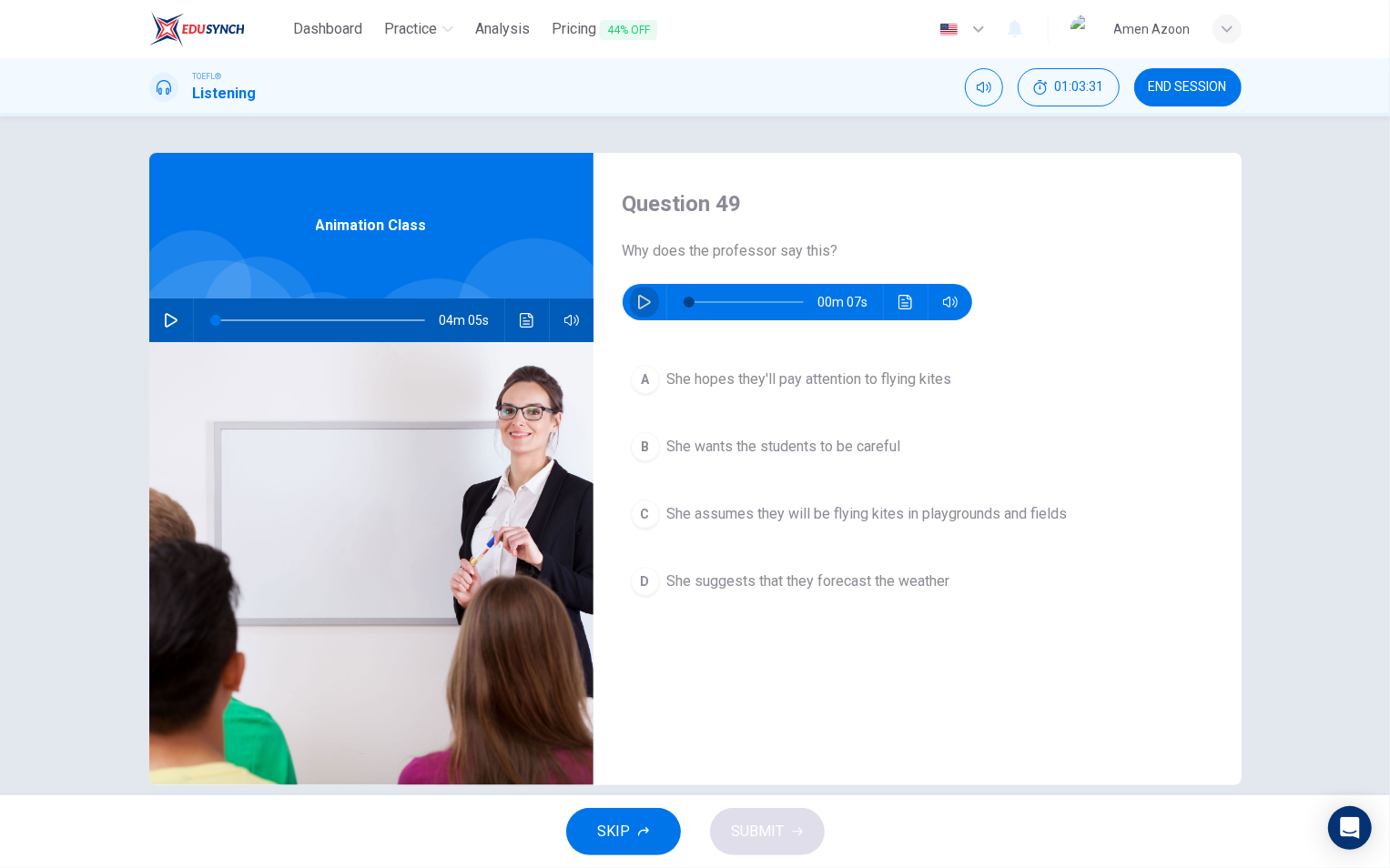 click at bounding box center (644, 302) 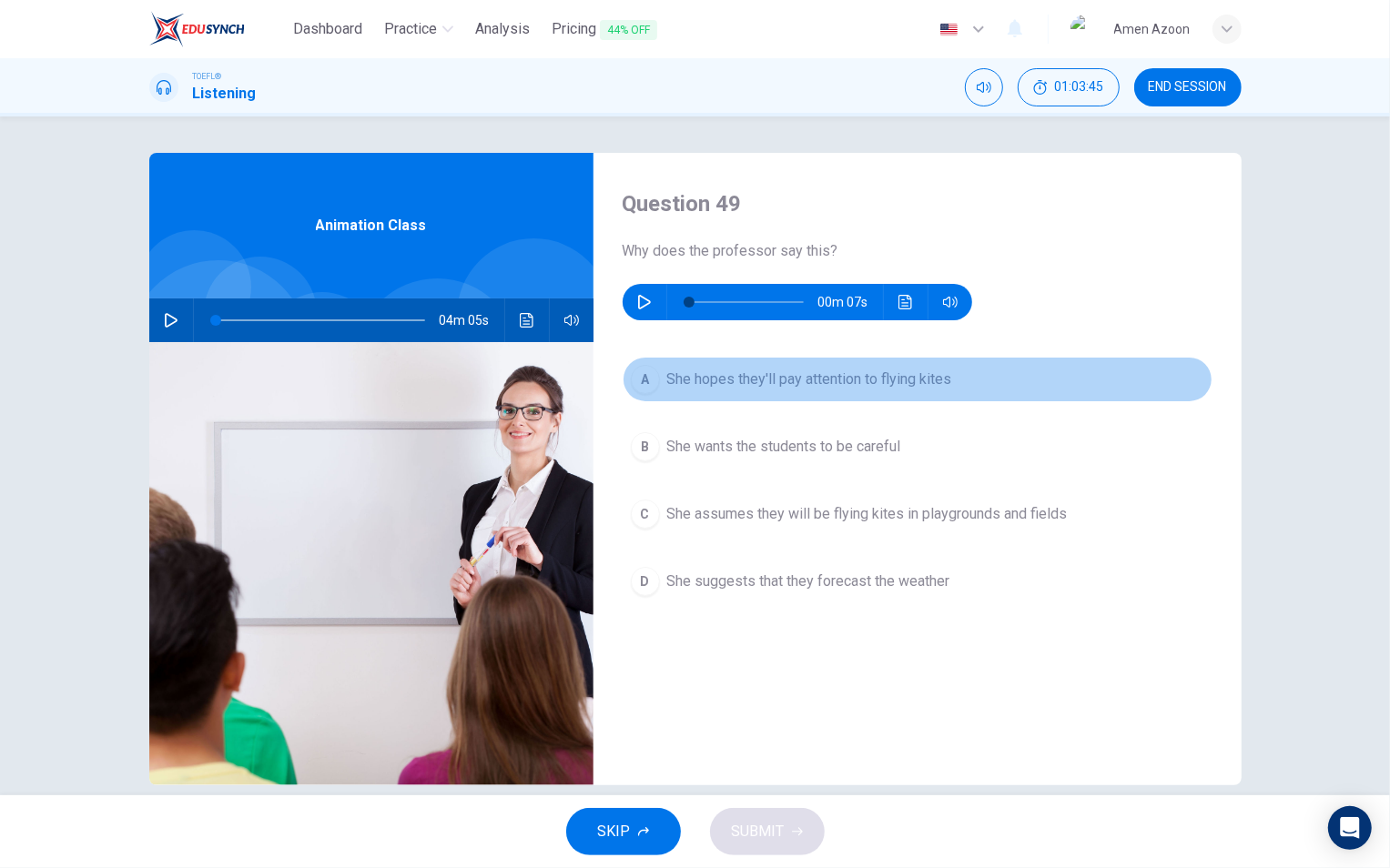 click on "She hopes they'll pay attention to flying kites" at bounding box center (809, 379) 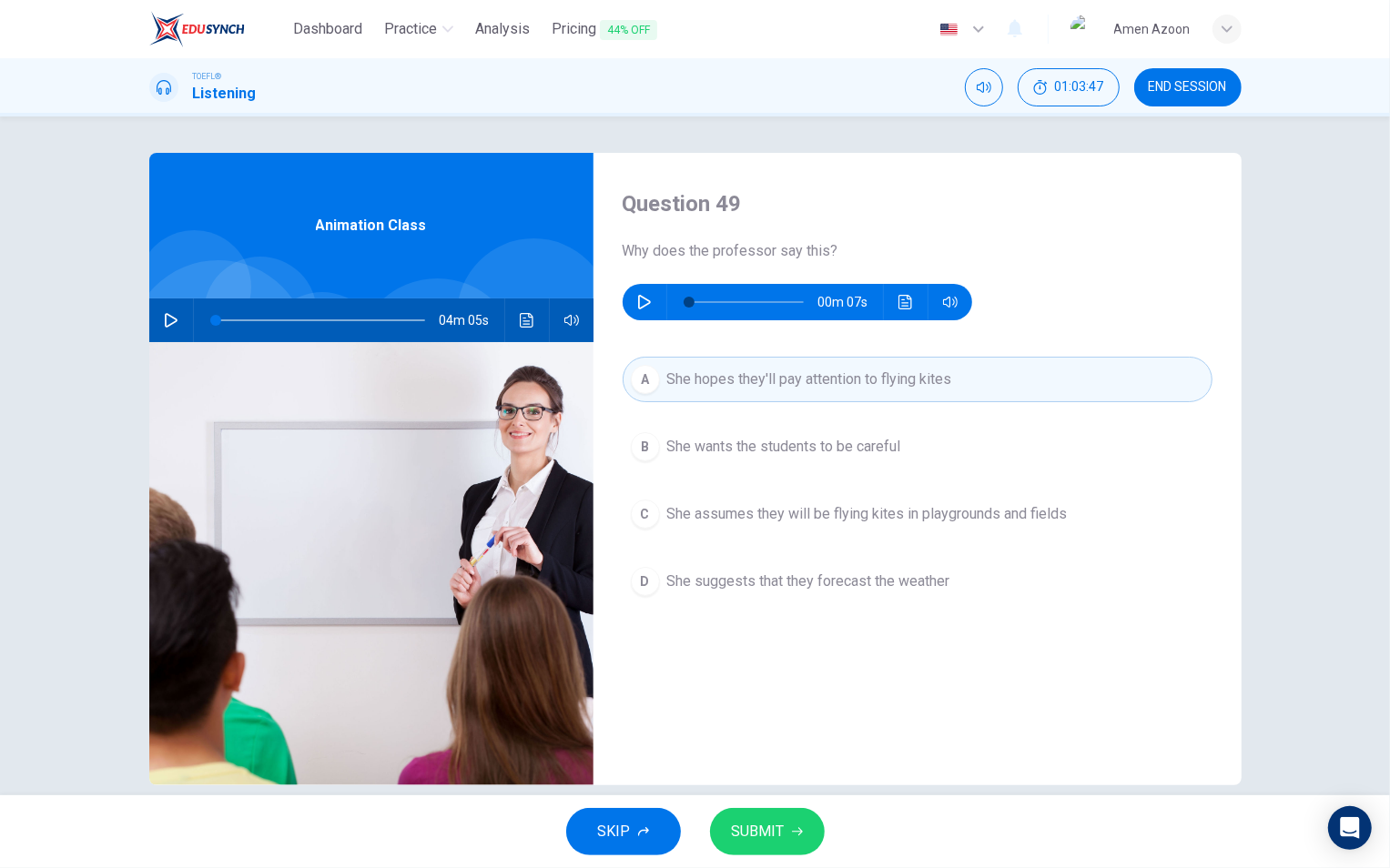 click on "SUBMIT" at bounding box center [758, 832] 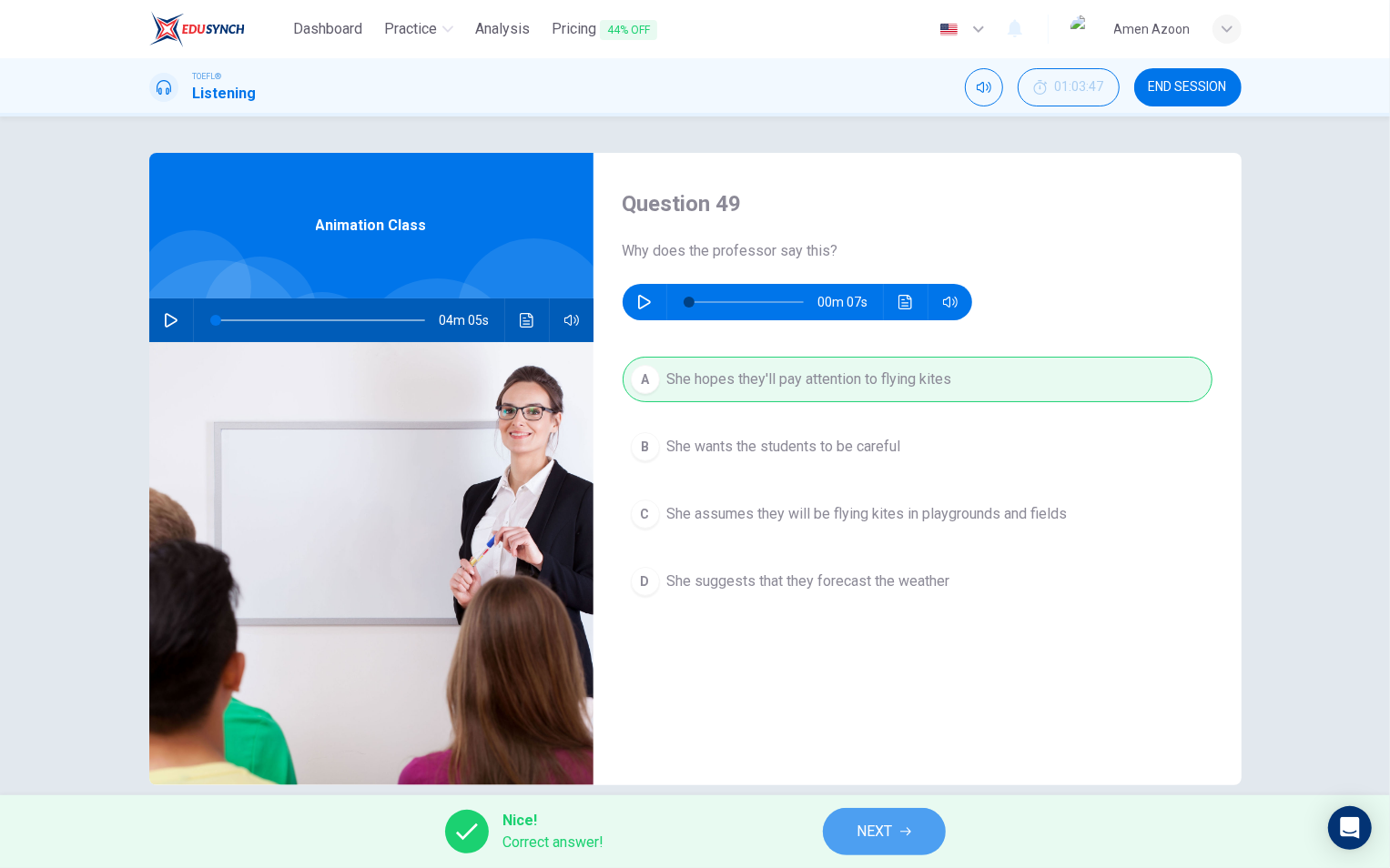 click on "NEXT" at bounding box center [875, 832] 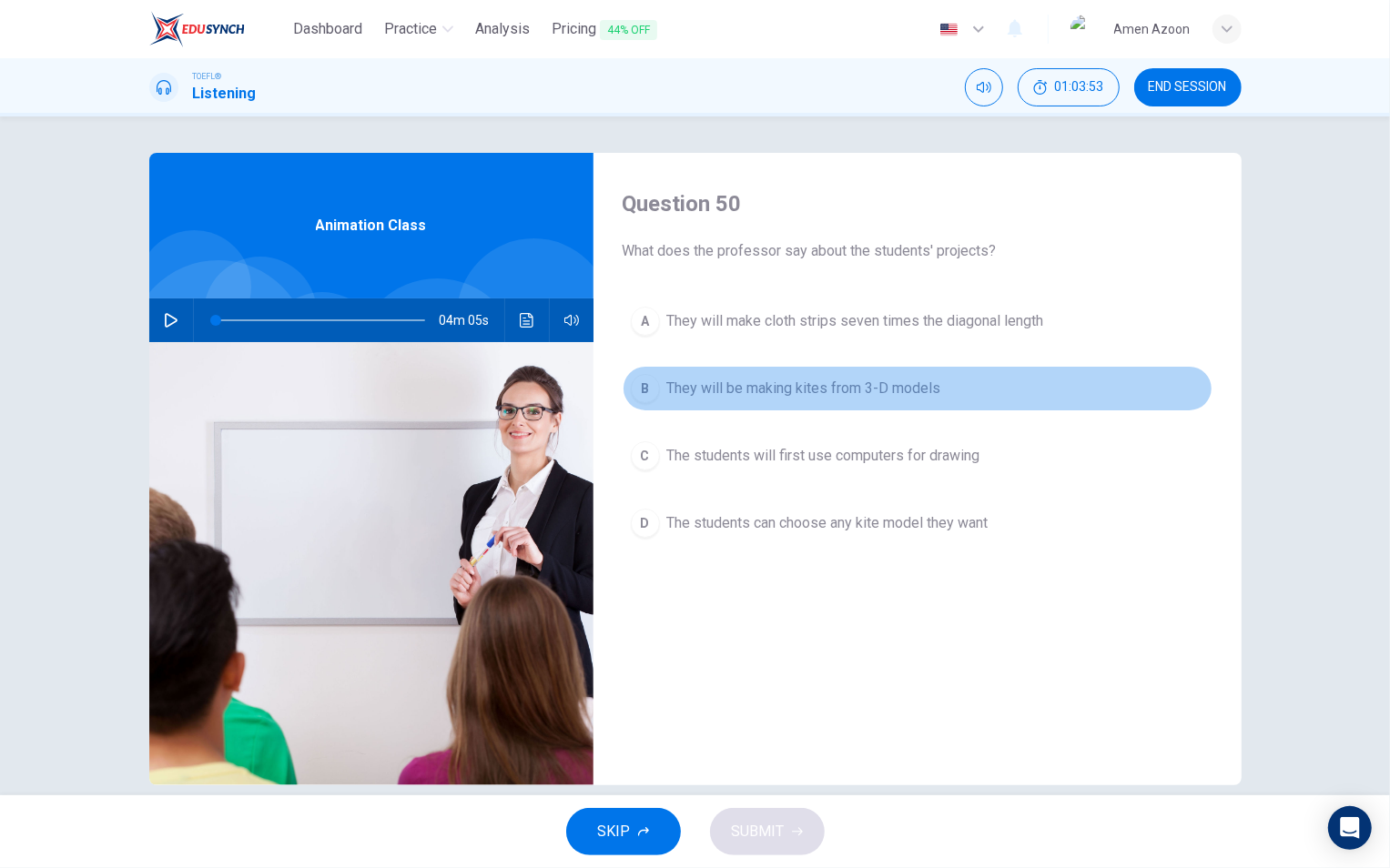 click on "They will be making kites from 3-D models" at bounding box center [856, 321] 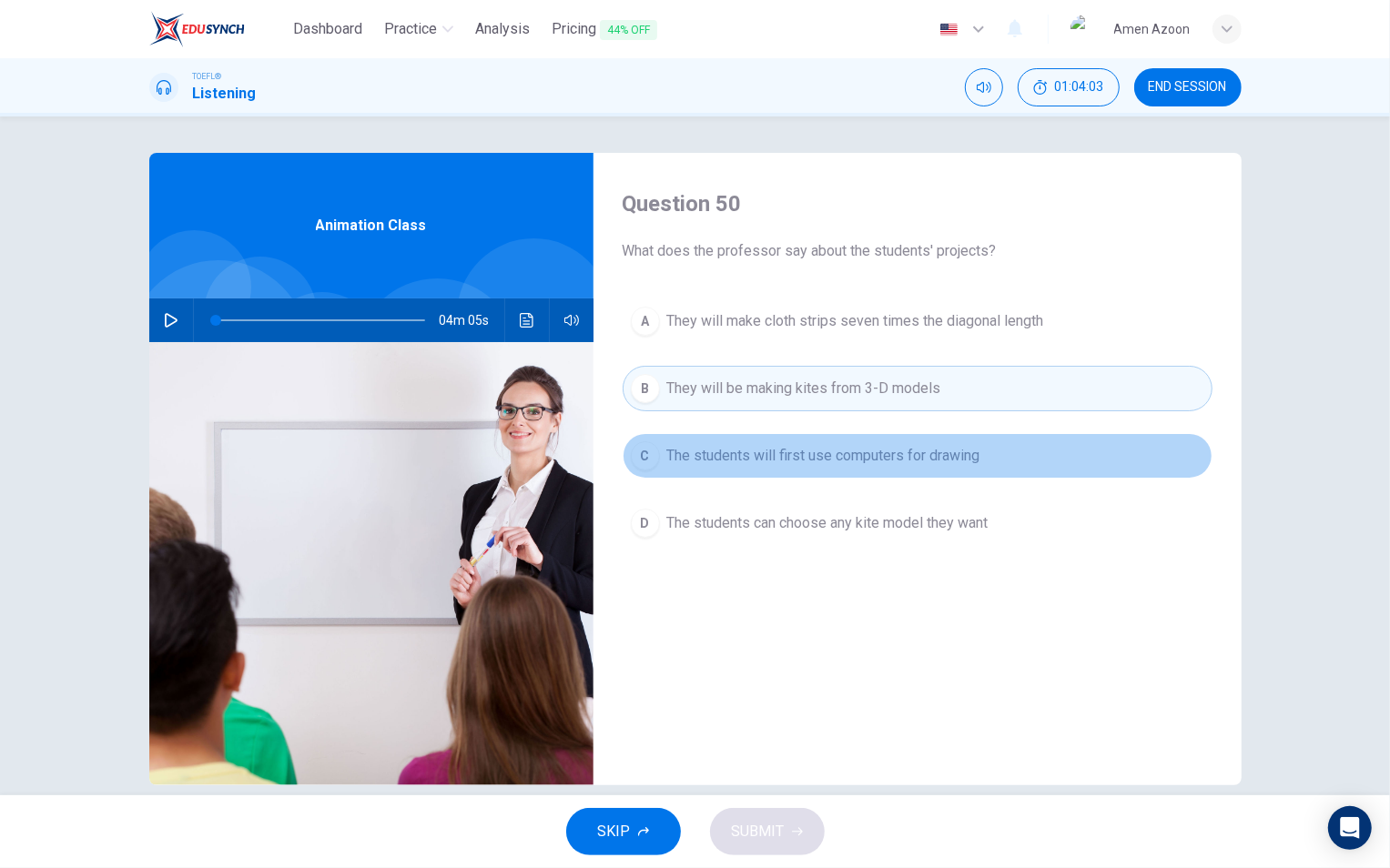 click on "The students will first use computers for drawing" at bounding box center [856, 321] 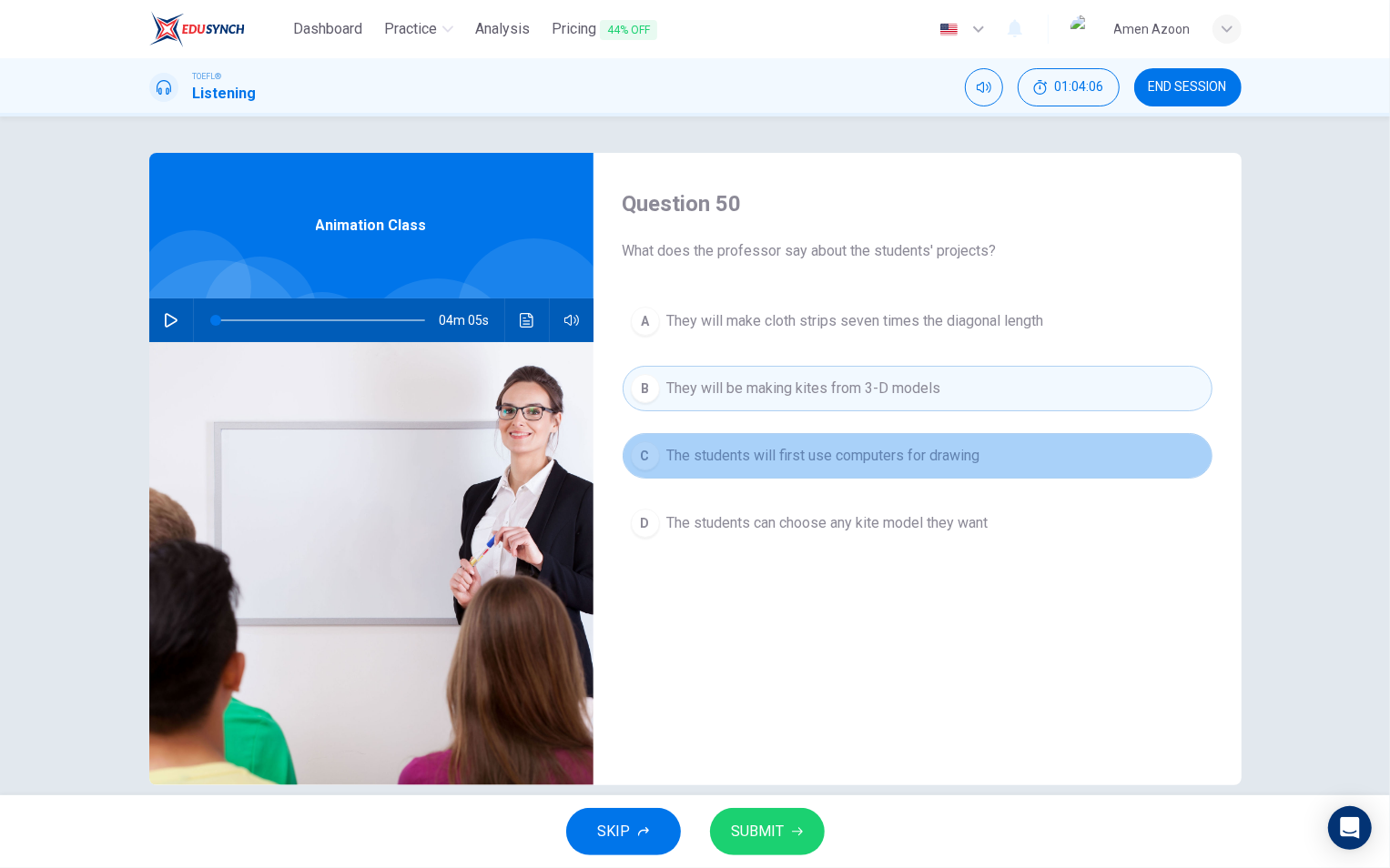 click on "The students will first use computers for drawing" at bounding box center [804, 389] 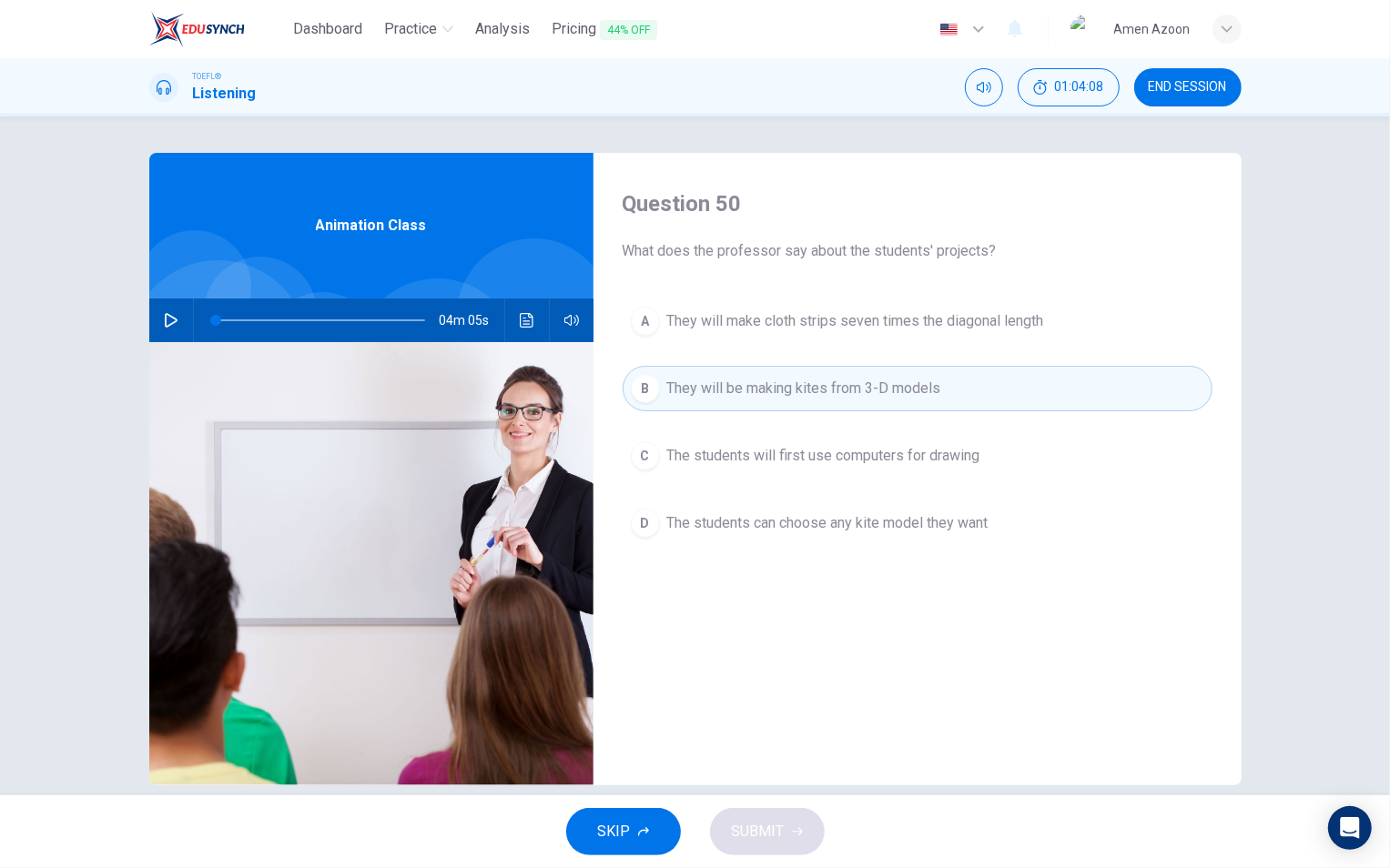 click on "They will be making kites from 3-D models" at bounding box center (804, 389) 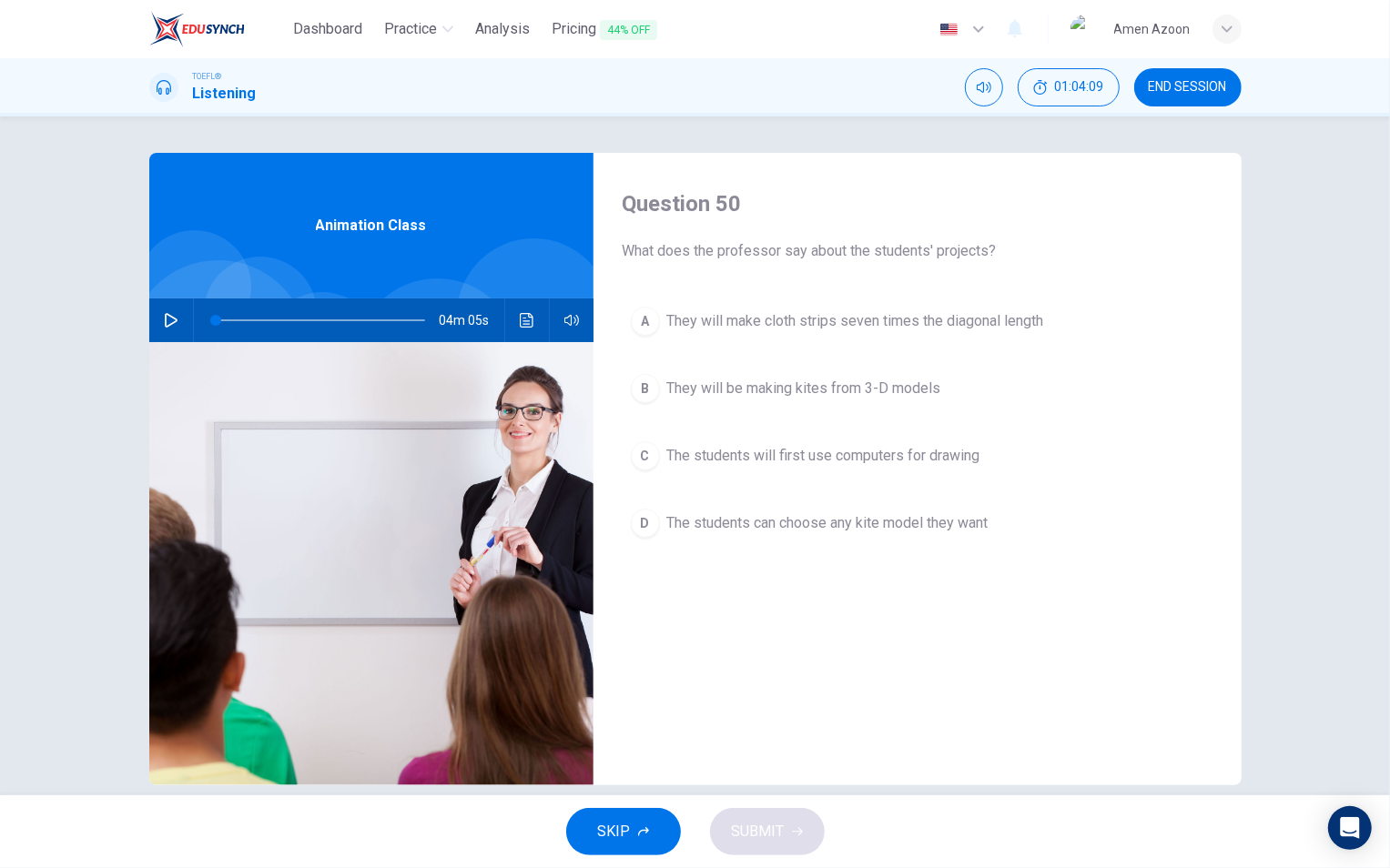 click on "A [PERSON] will make cloth strips seven times the diagonal length B [PERSON] will be making kites from 3-D models C The students will first use computers for drawing D The students can choose any kite model they want" at bounding box center (918, 440) 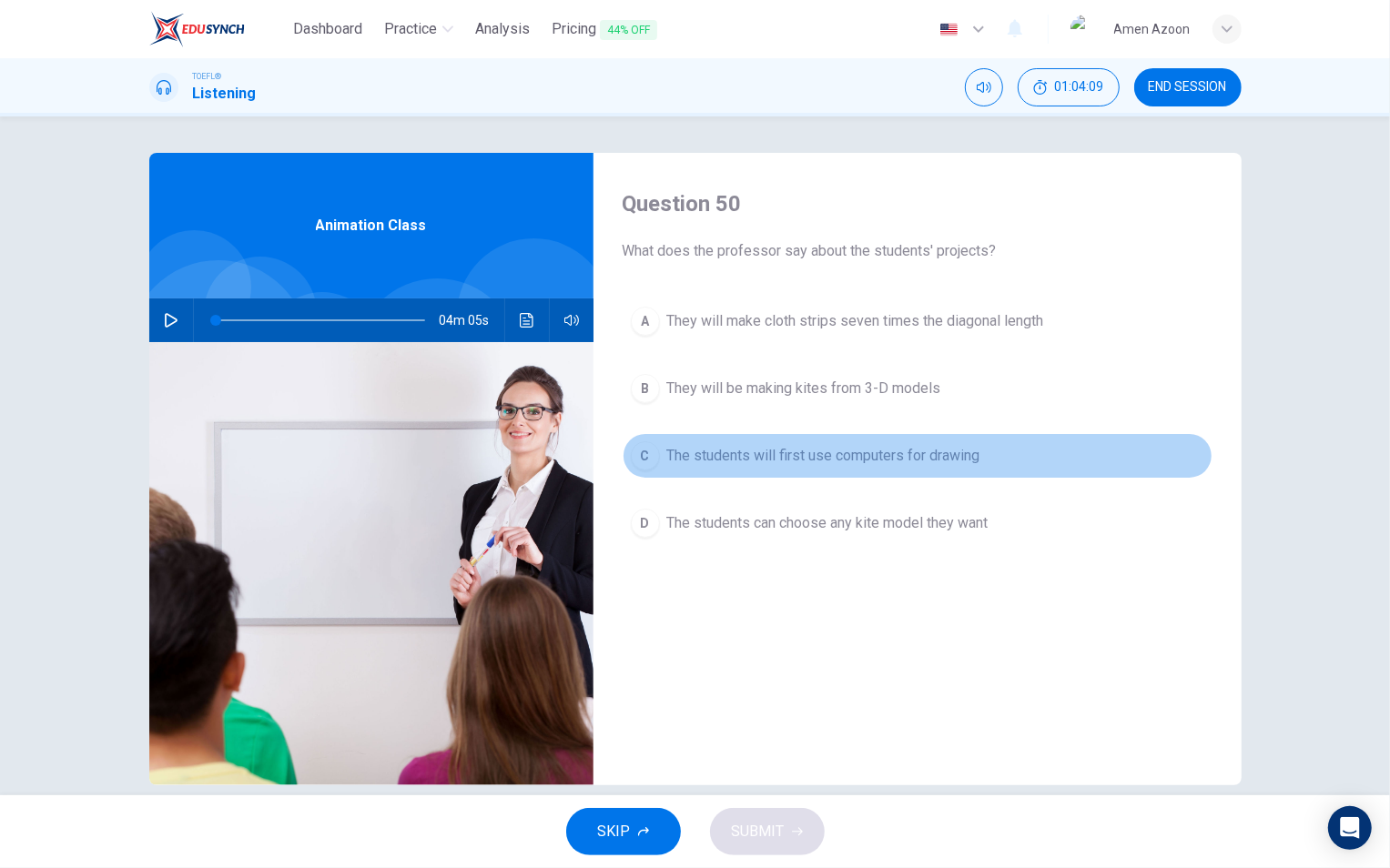 click on "C The students will first use computers for drawing" at bounding box center (918, 456) 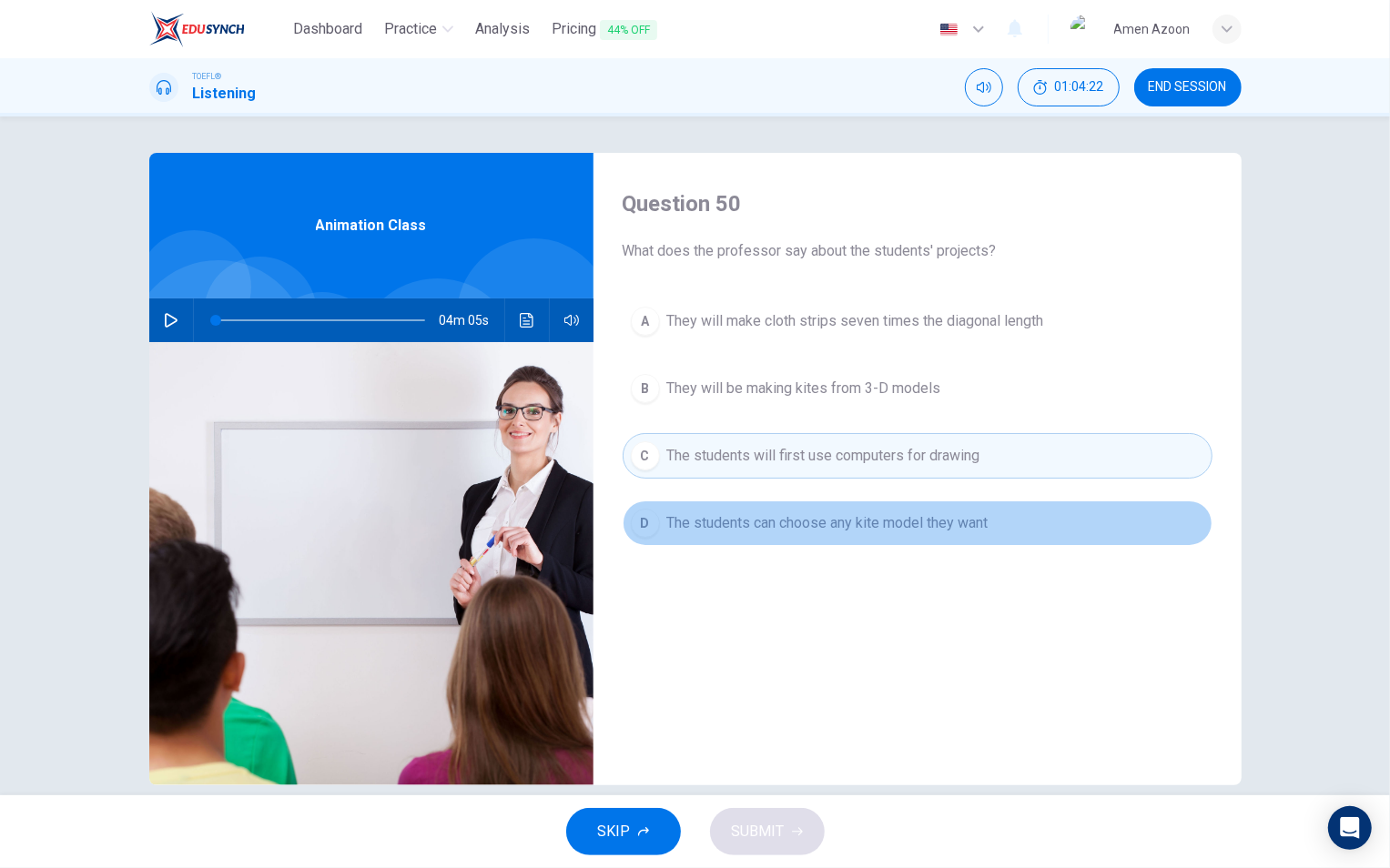 click on "The students can choose any kite model they want" at bounding box center (856, 321) 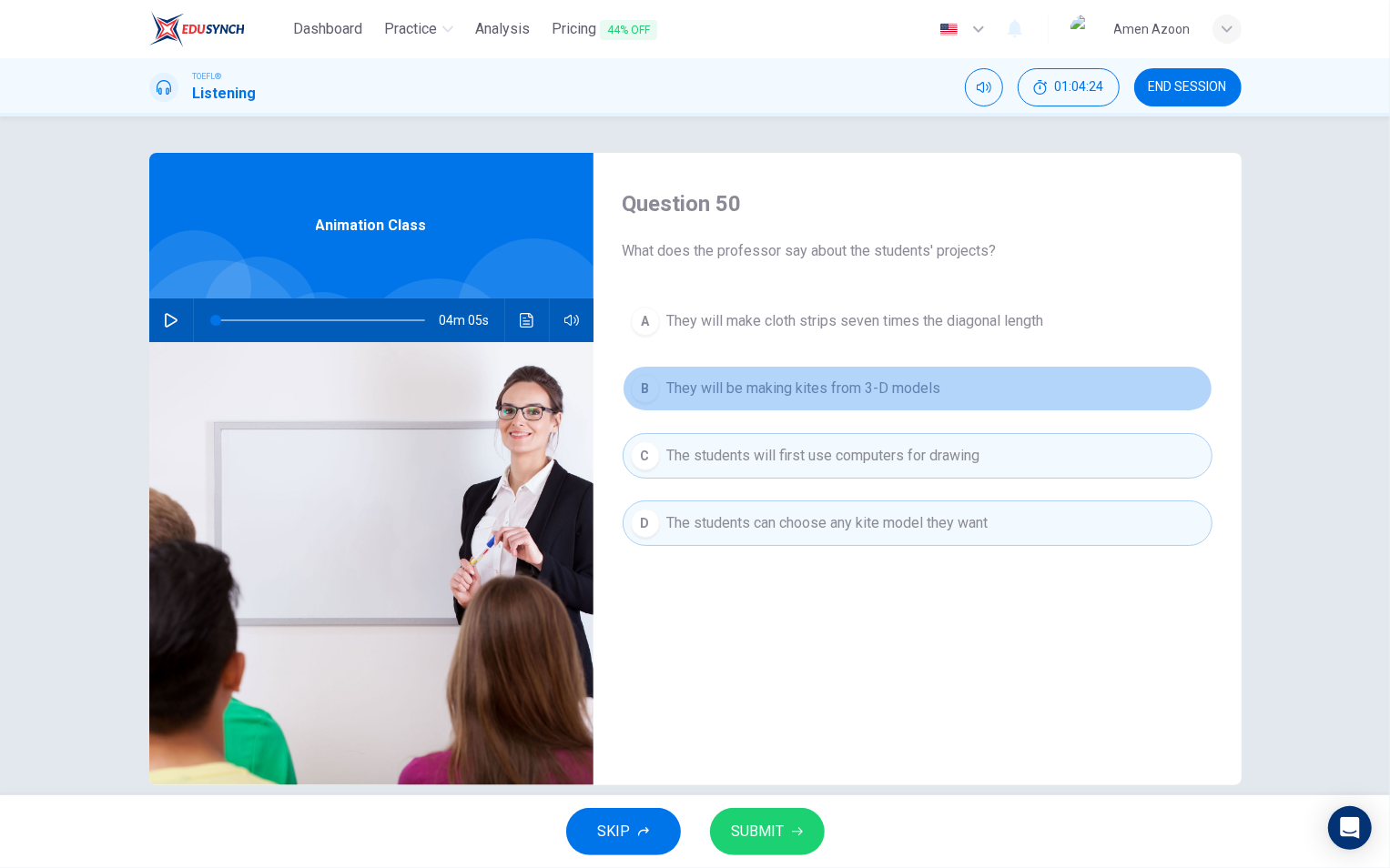 click on "They will be making kites from 3-D models" at bounding box center (856, 321) 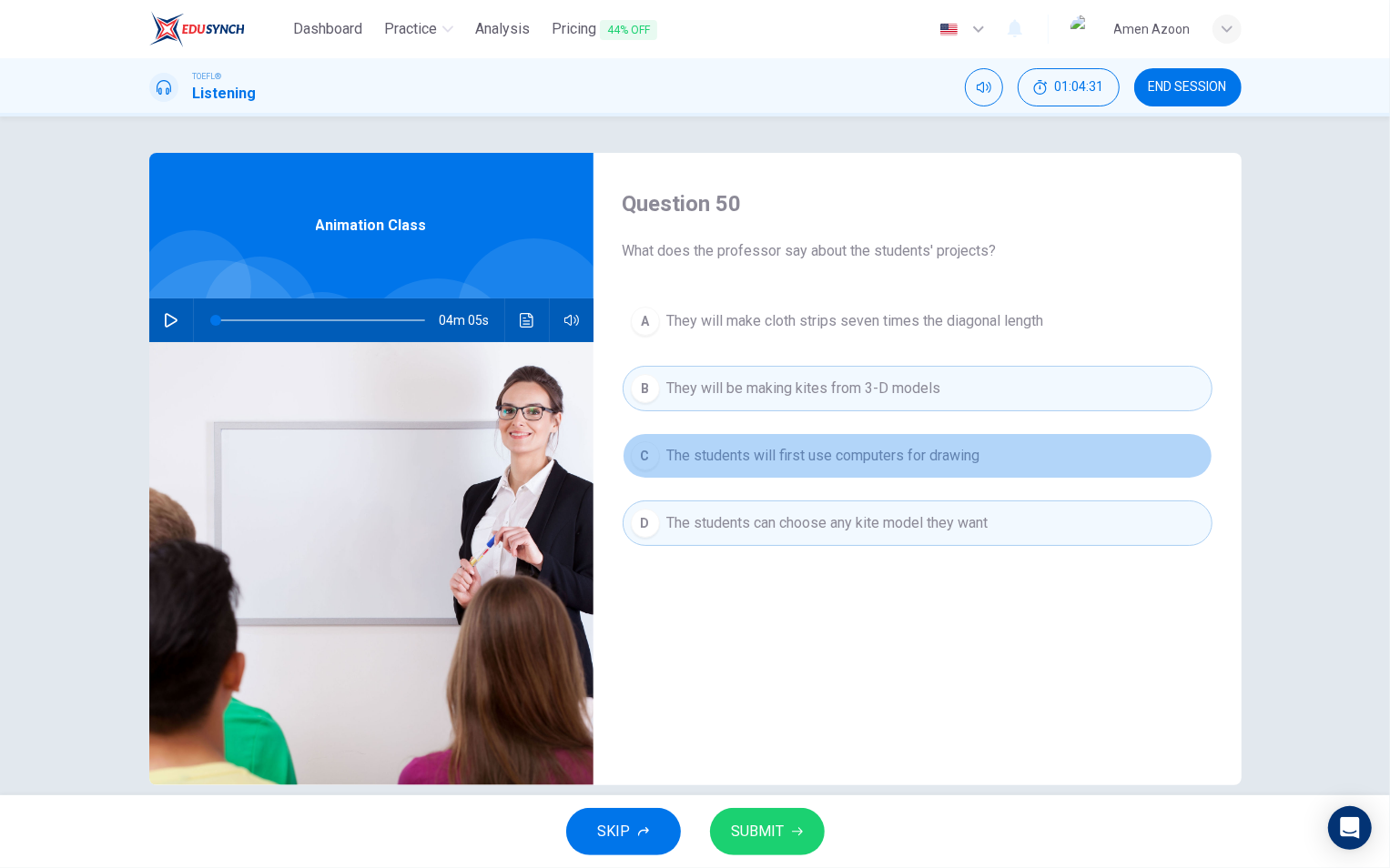 click on "The students will first use computers for drawing" at bounding box center [856, 321] 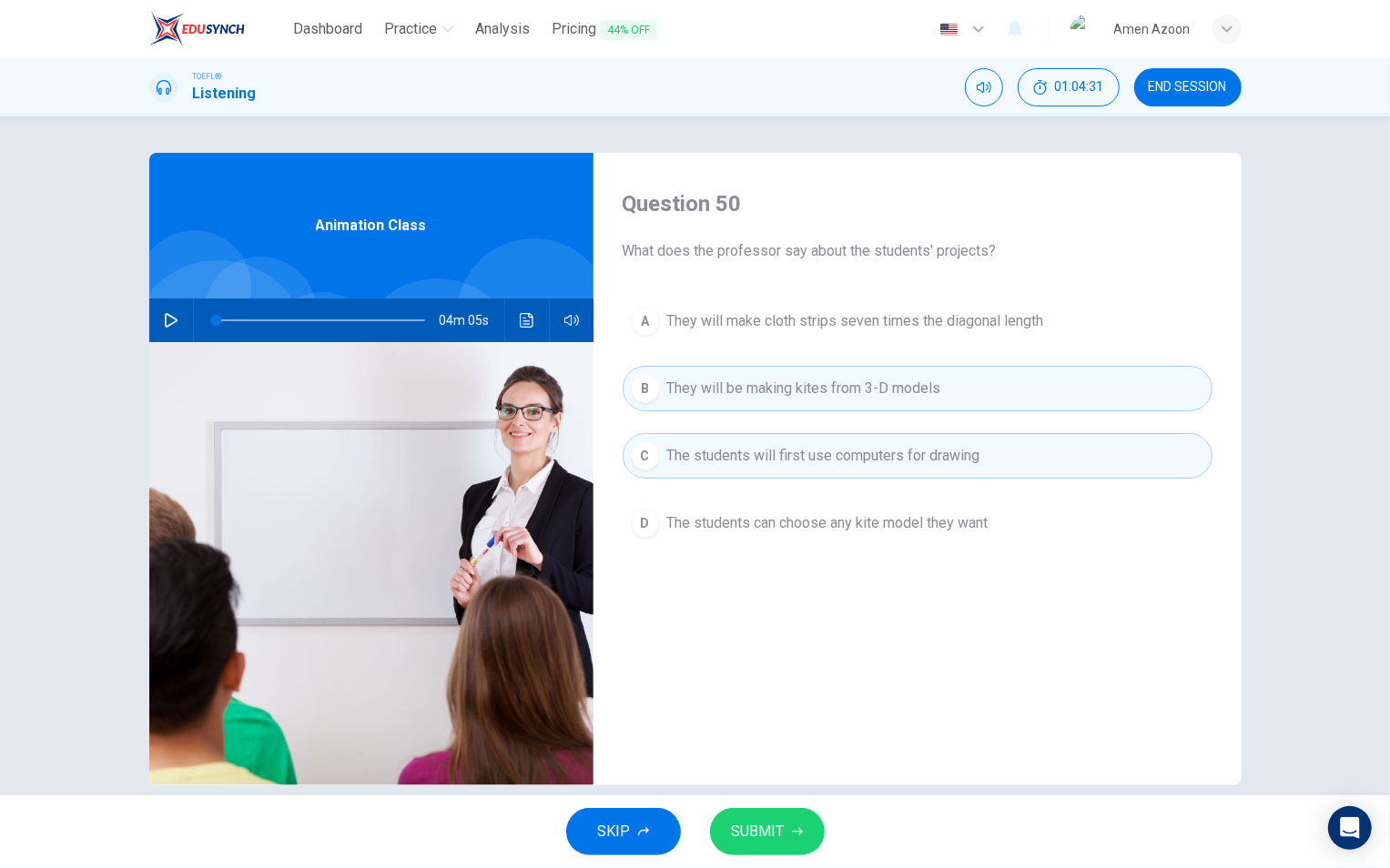 click on "The students will first use computers for drawing" at bounding box center (804, 389) 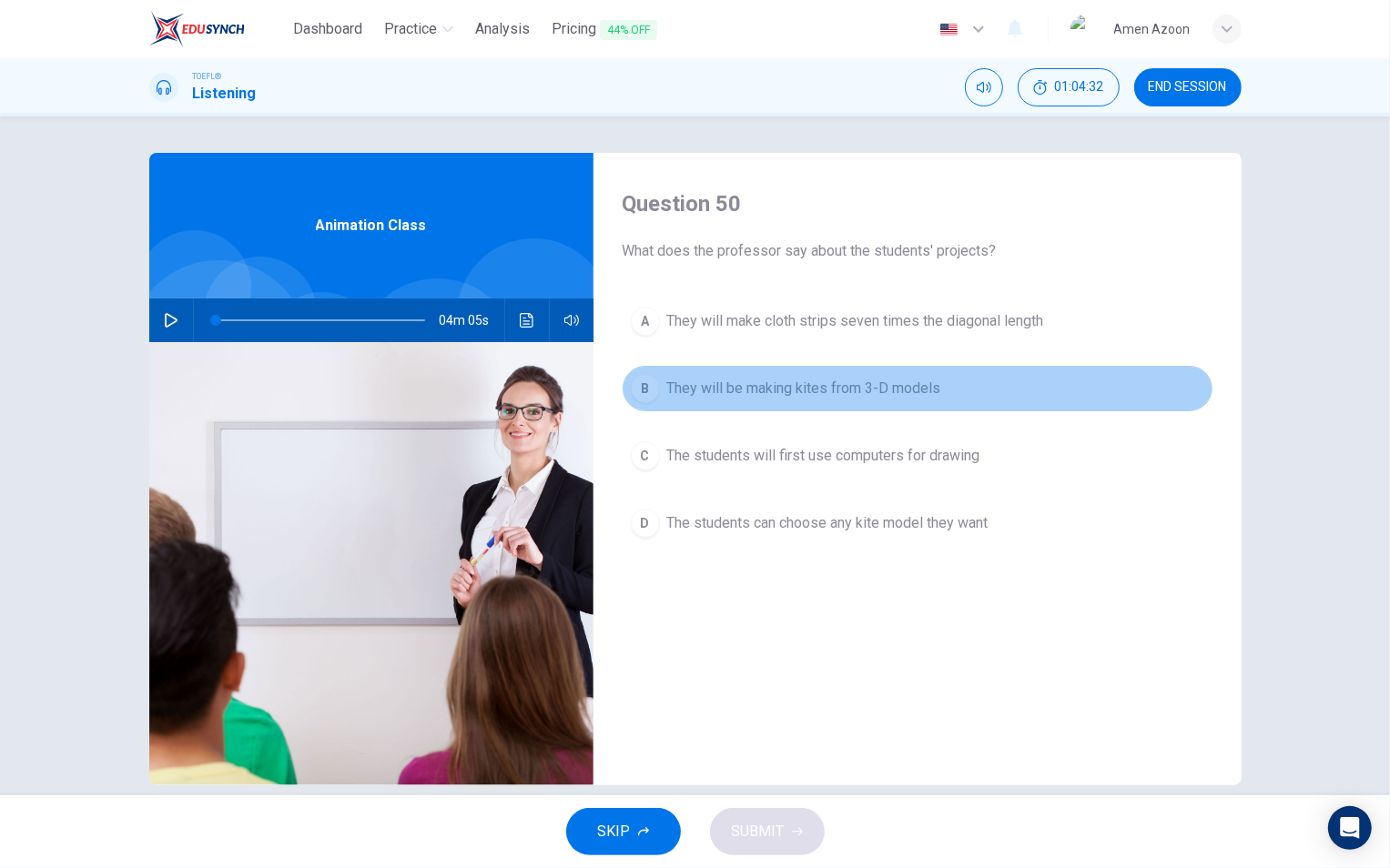 click on "They will be making kites from 3-D models" at bounding box center (804, 389) 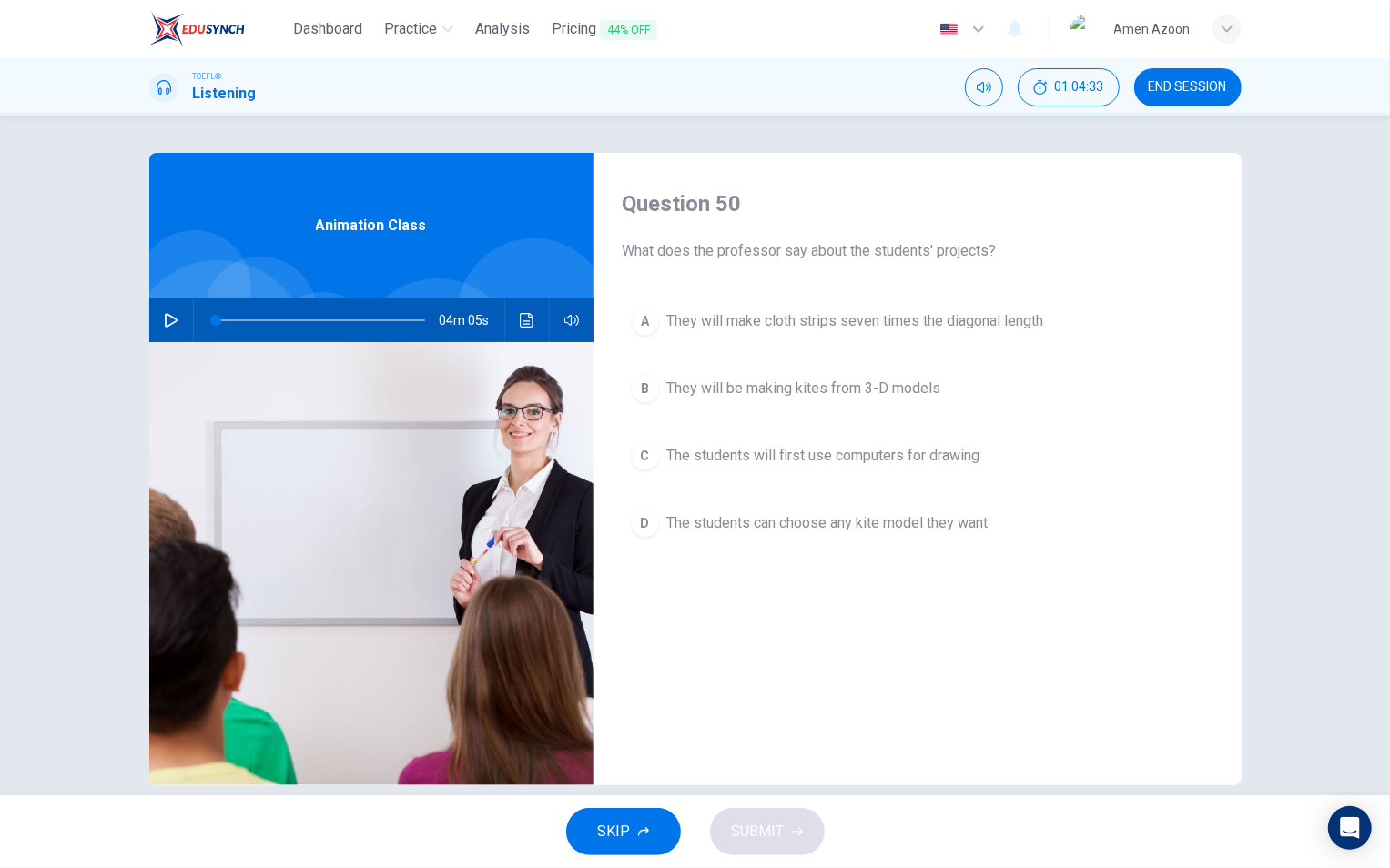 click on "The students can choose any kite model they want" at bounding box center [856, 321] 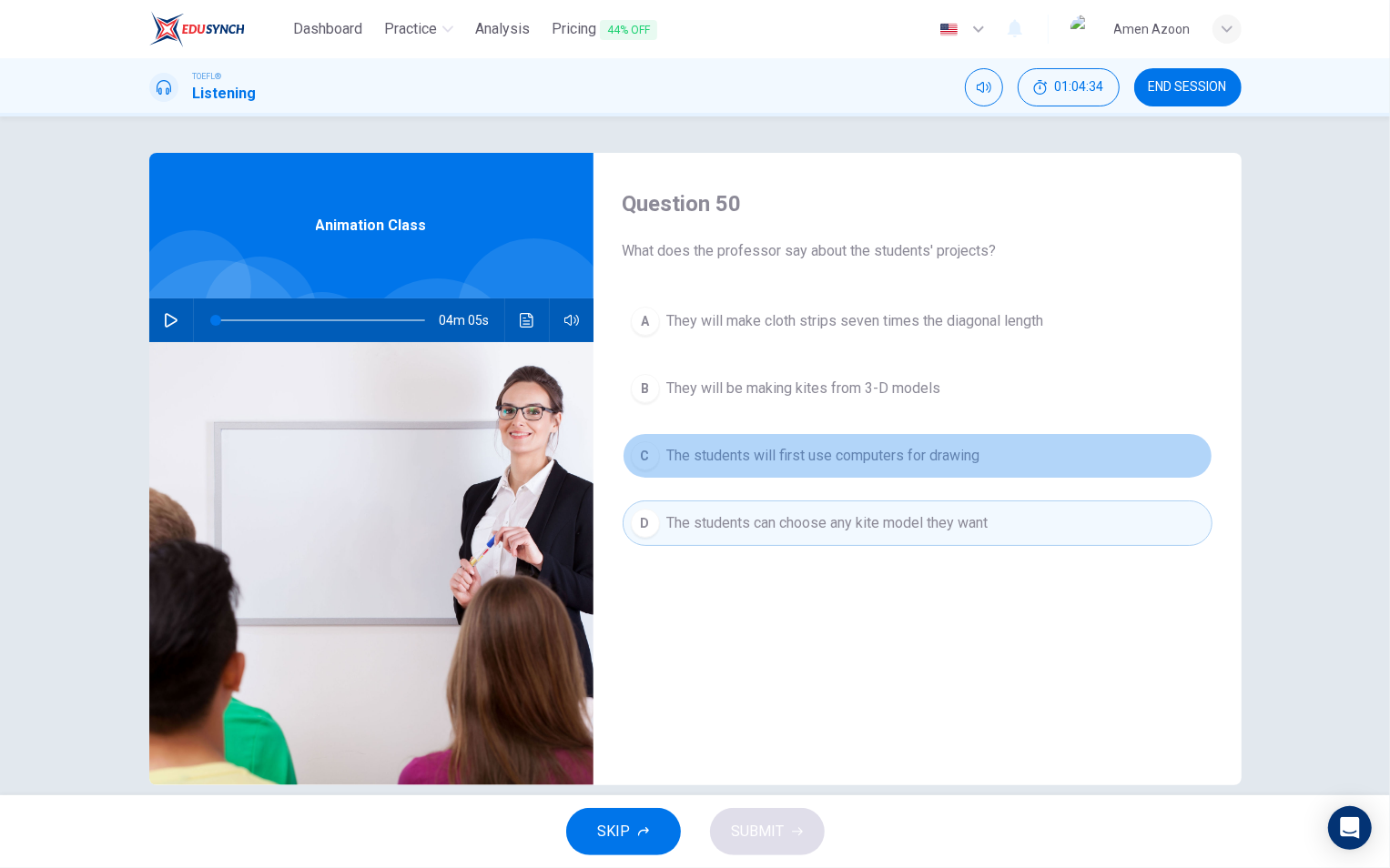 click on "The students will first use computers for drawing" at bounding box center (856, 321) 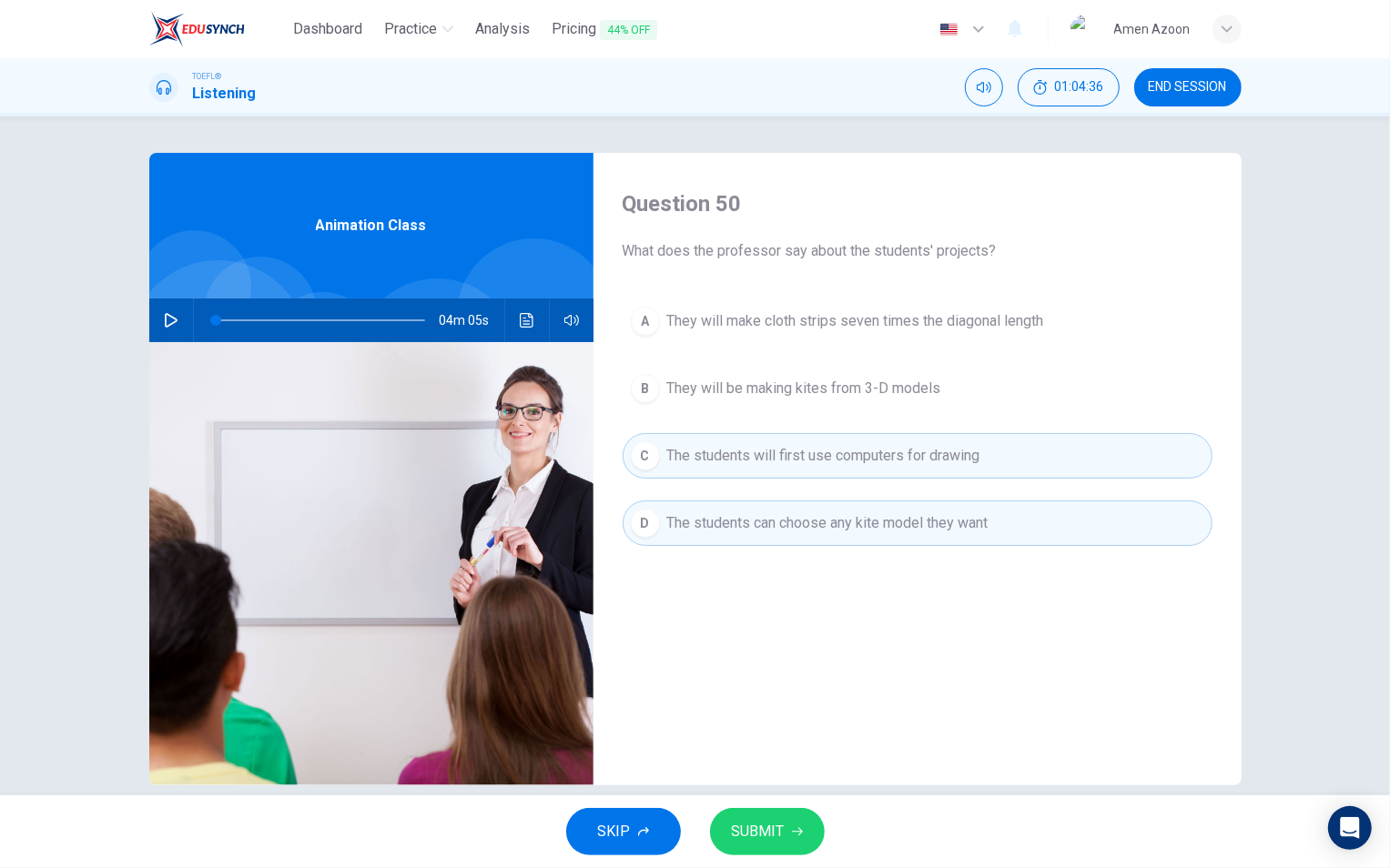 click on "SUBMIT" at bounding box center [758, 832] 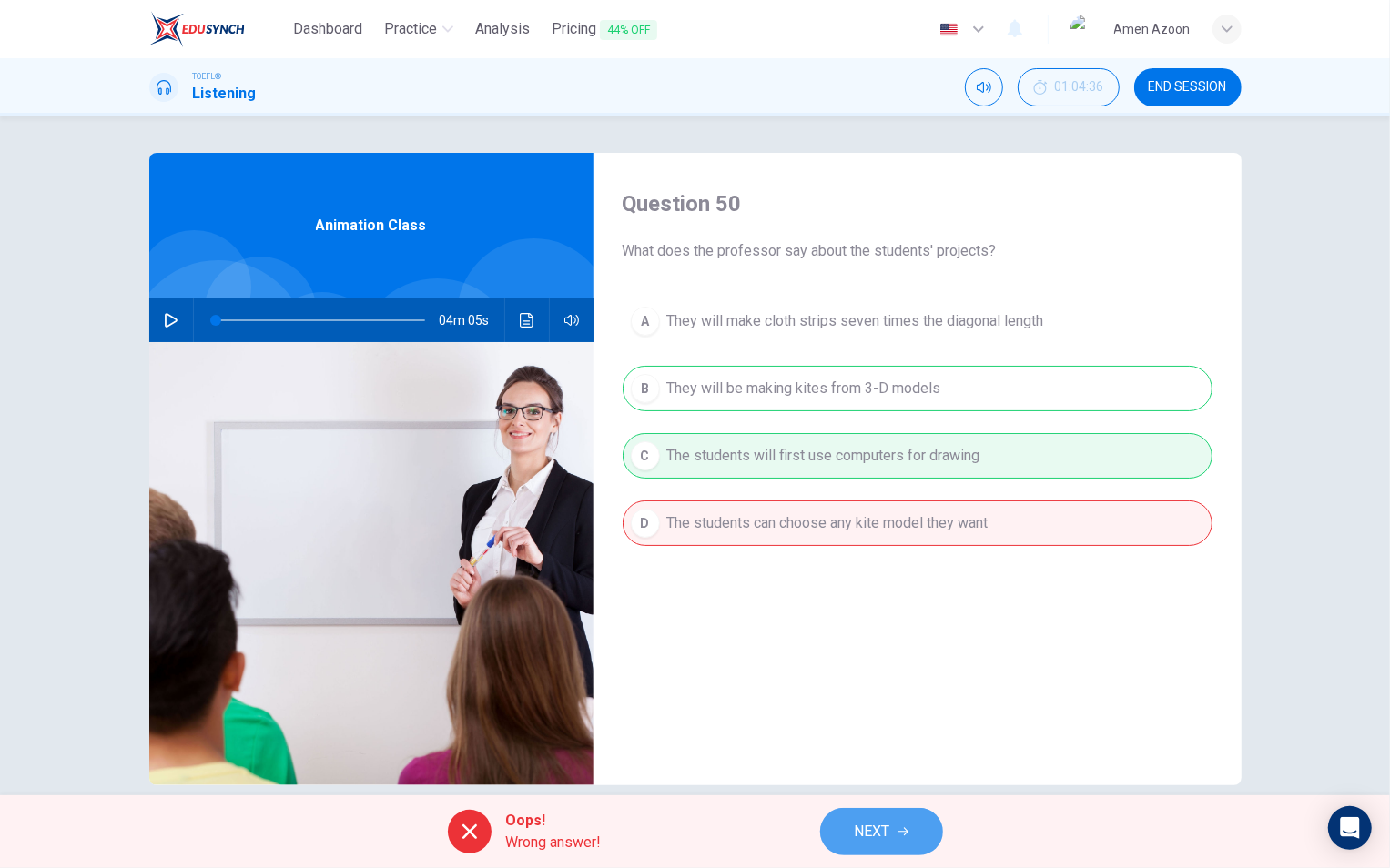 click on "NEXT" at bounding box center (881, 832) 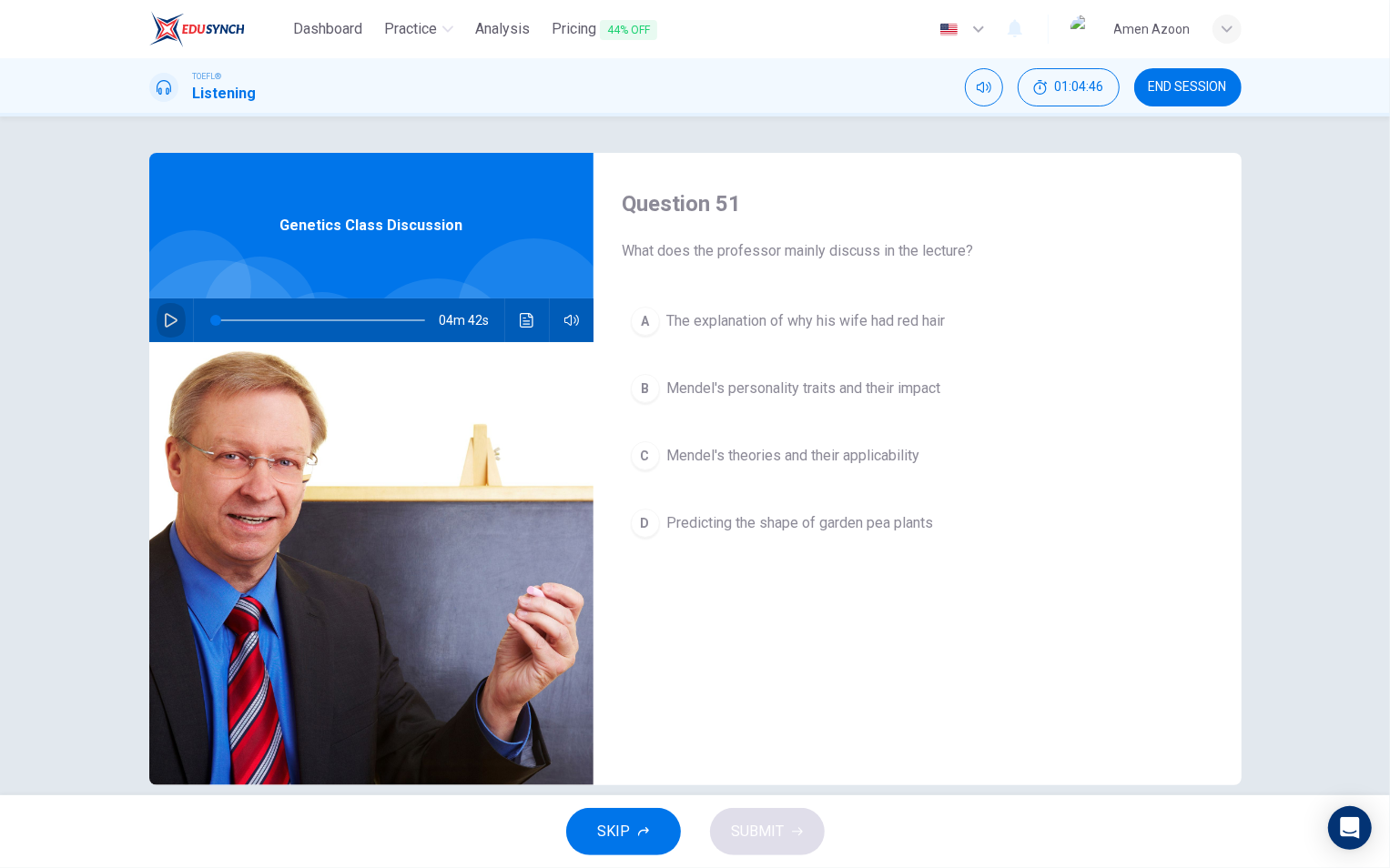 click at bounding box center [171, 320] 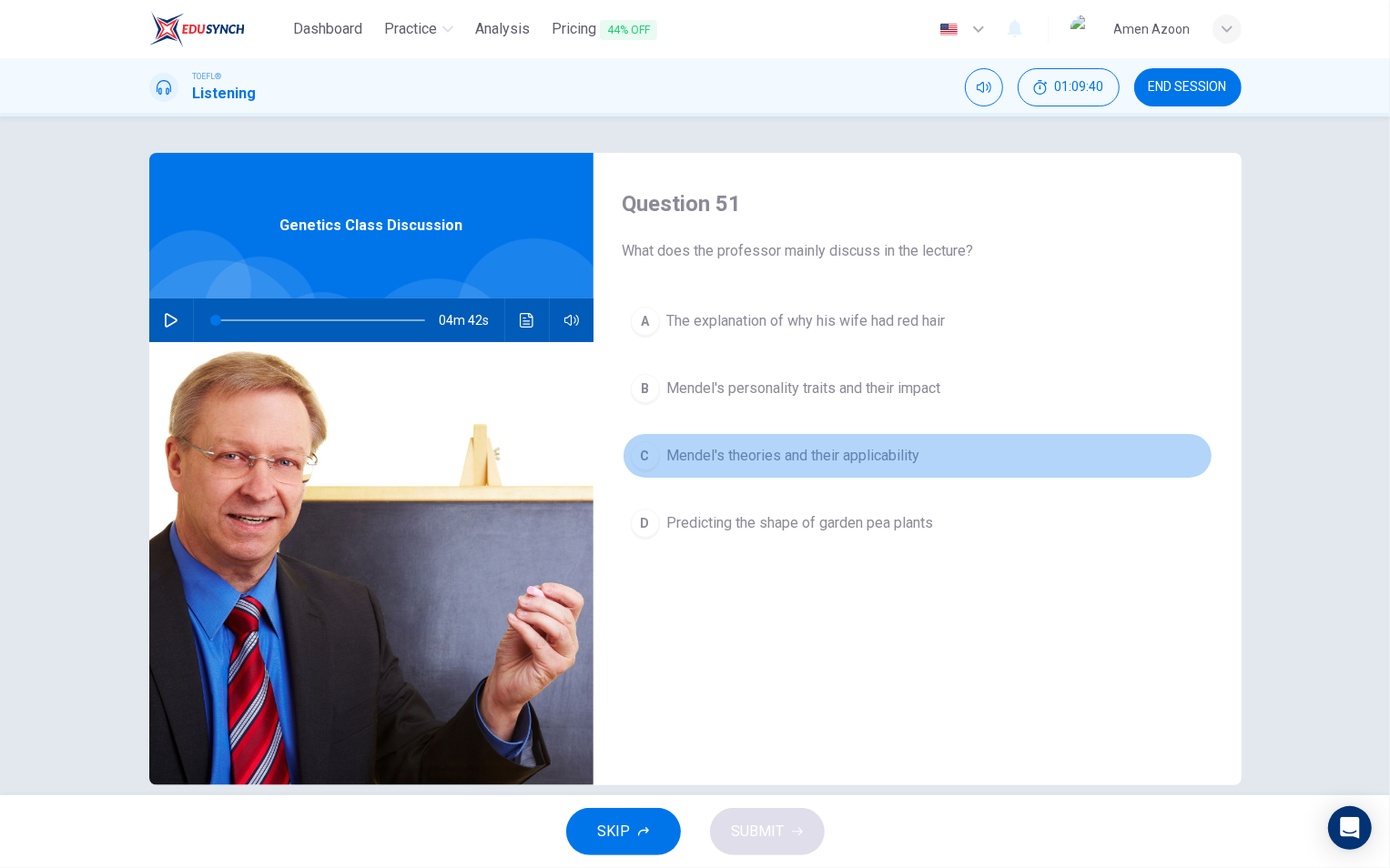 click on "C Mendel's theories and their applicability" at bounding box center (918, 456) 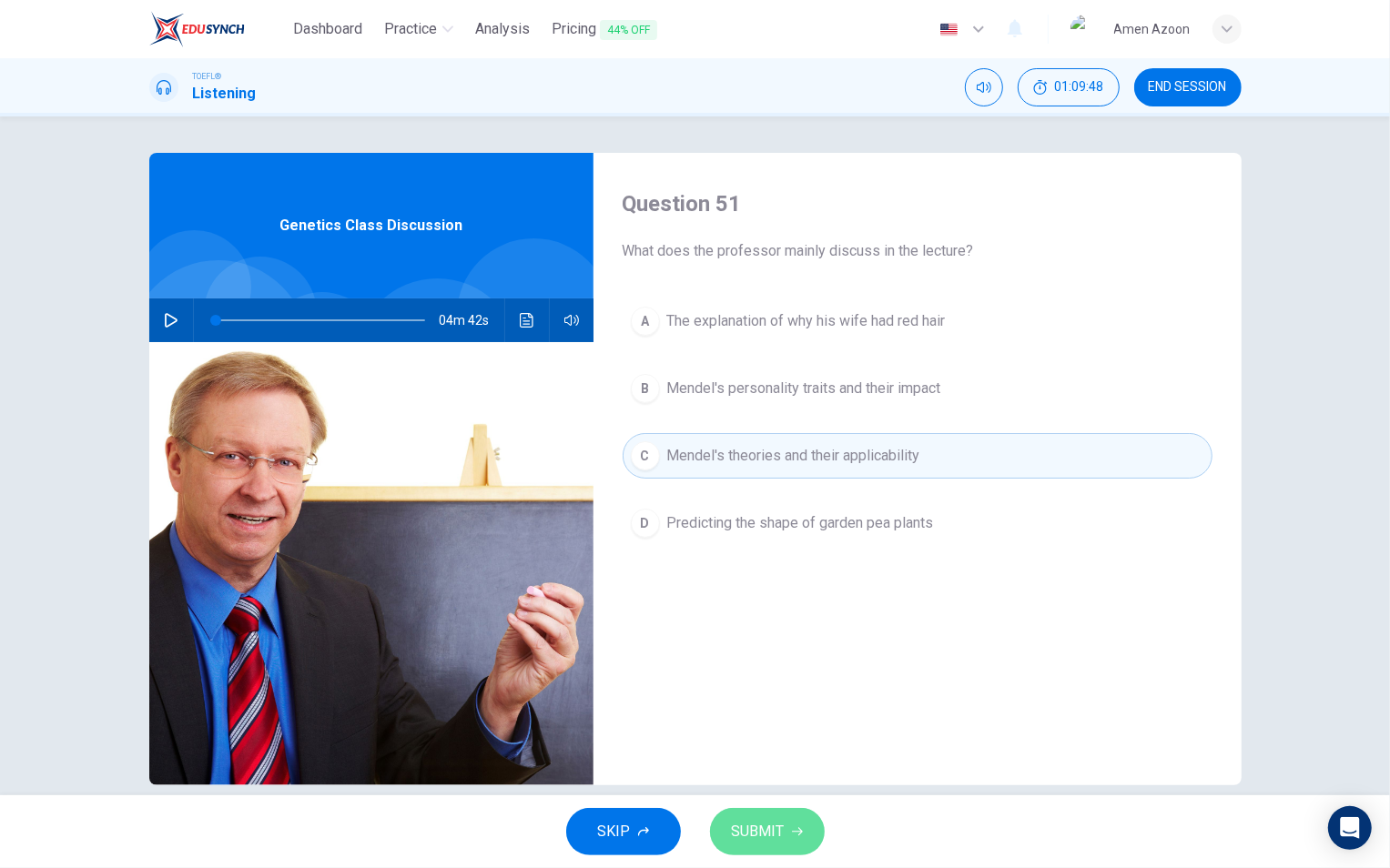 click on "SUBMIT" at bounding box center (758, 832) 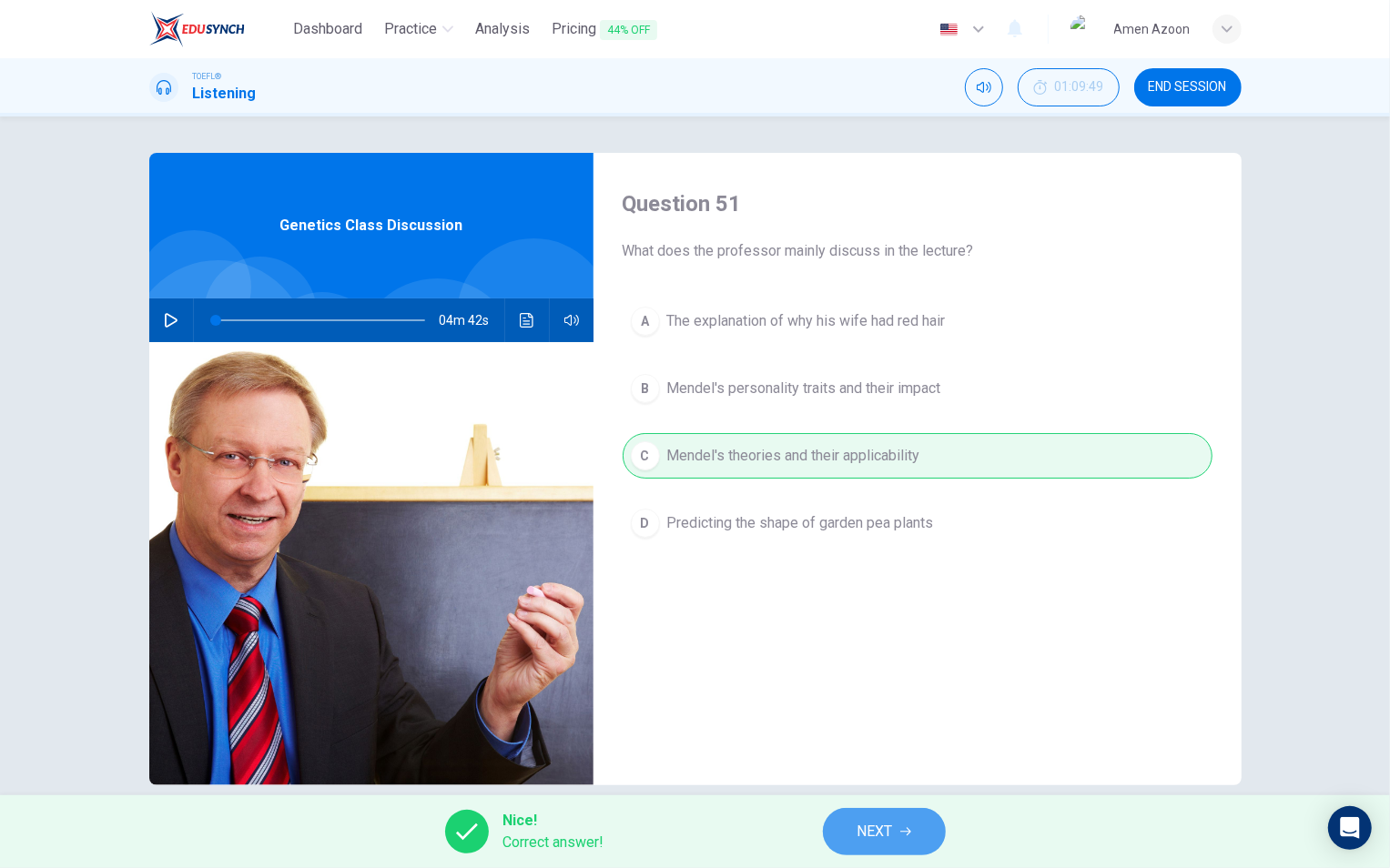 click at bounding box center [906, 832] 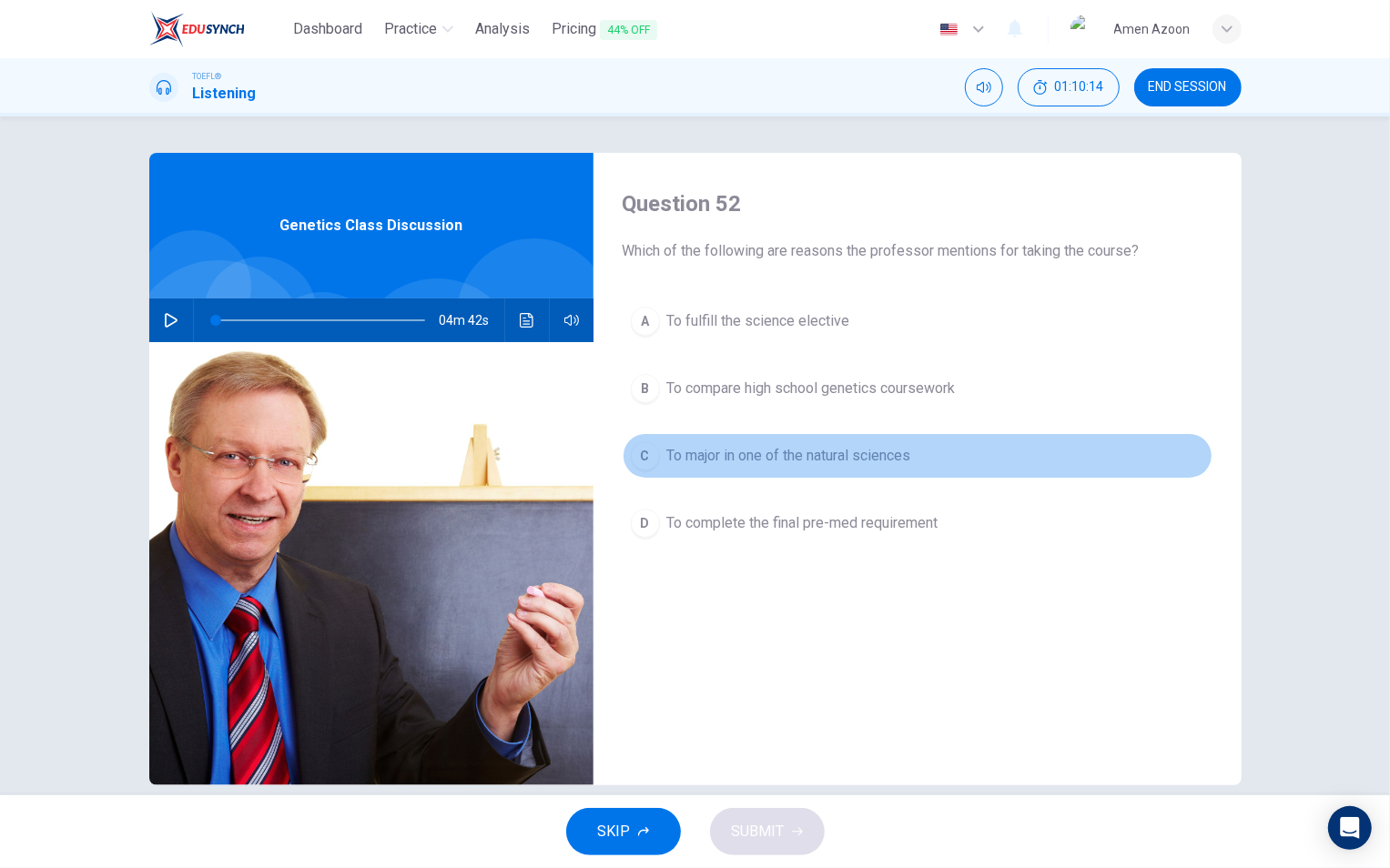 click on "To major in one of the natural sciences" at bounding box center [758, 321] 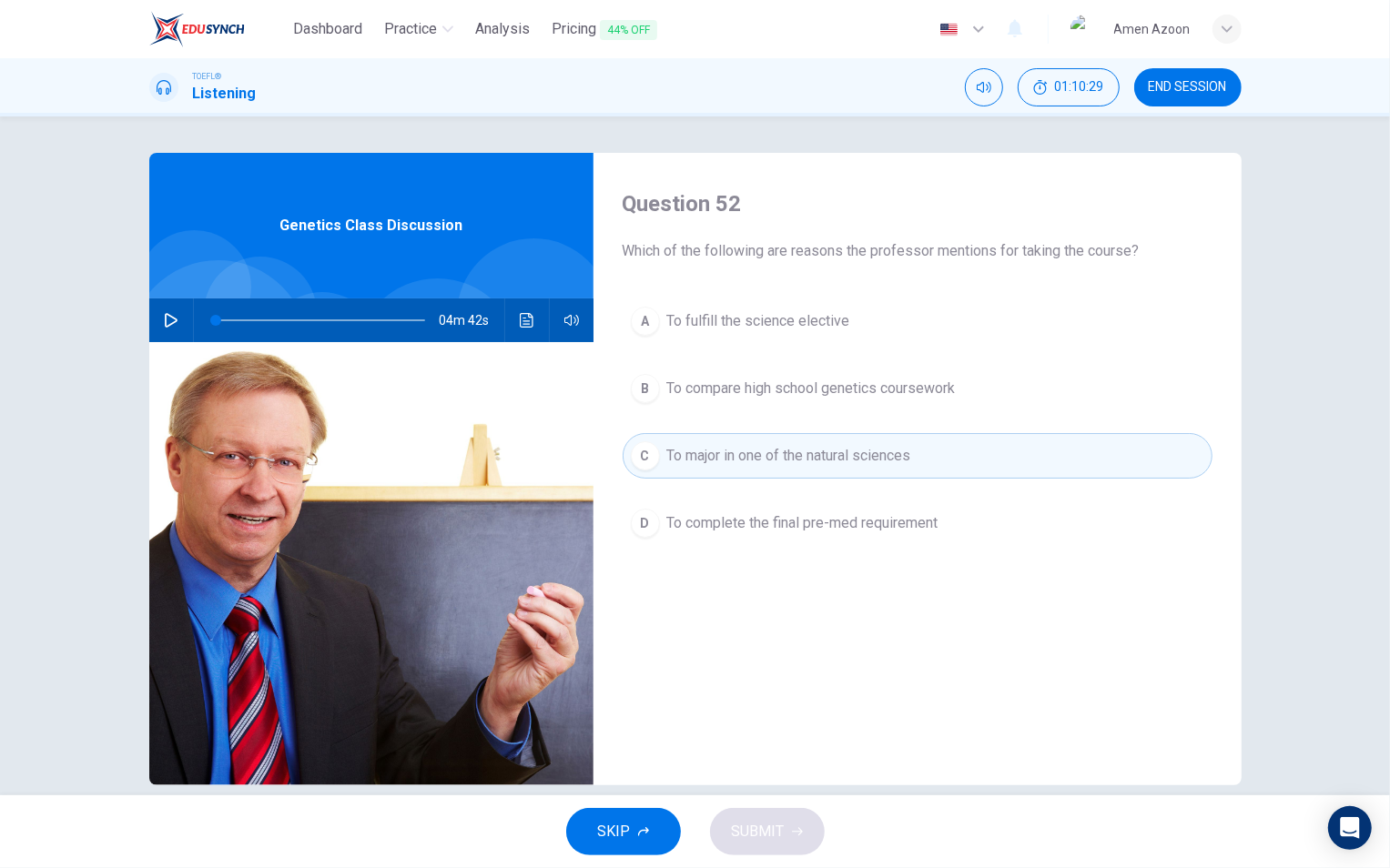 click on "To complete the final pre-med requirement" at bounding box center [758, 321] 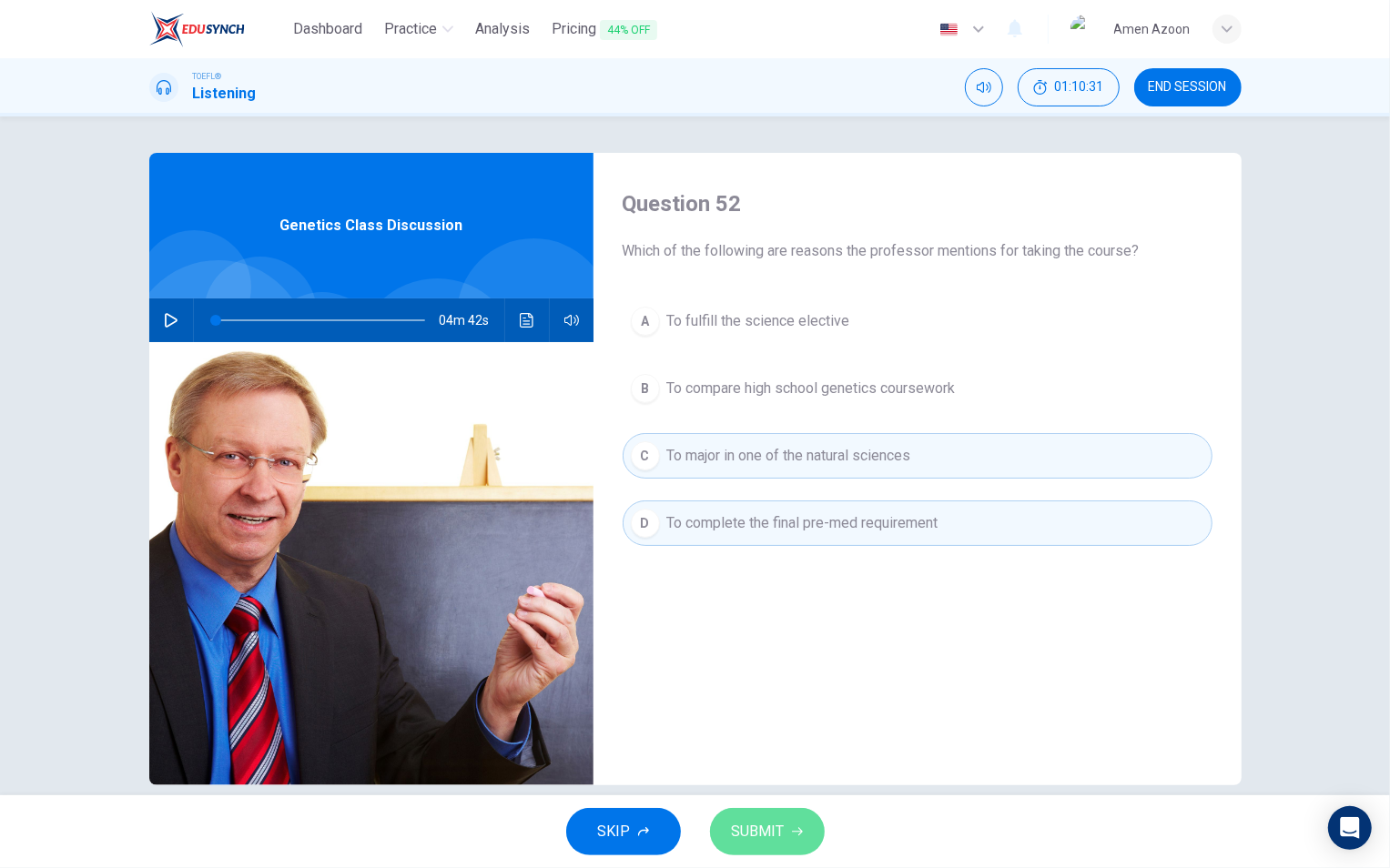 click on "SUBMIT" at bounding box center [758, 832] 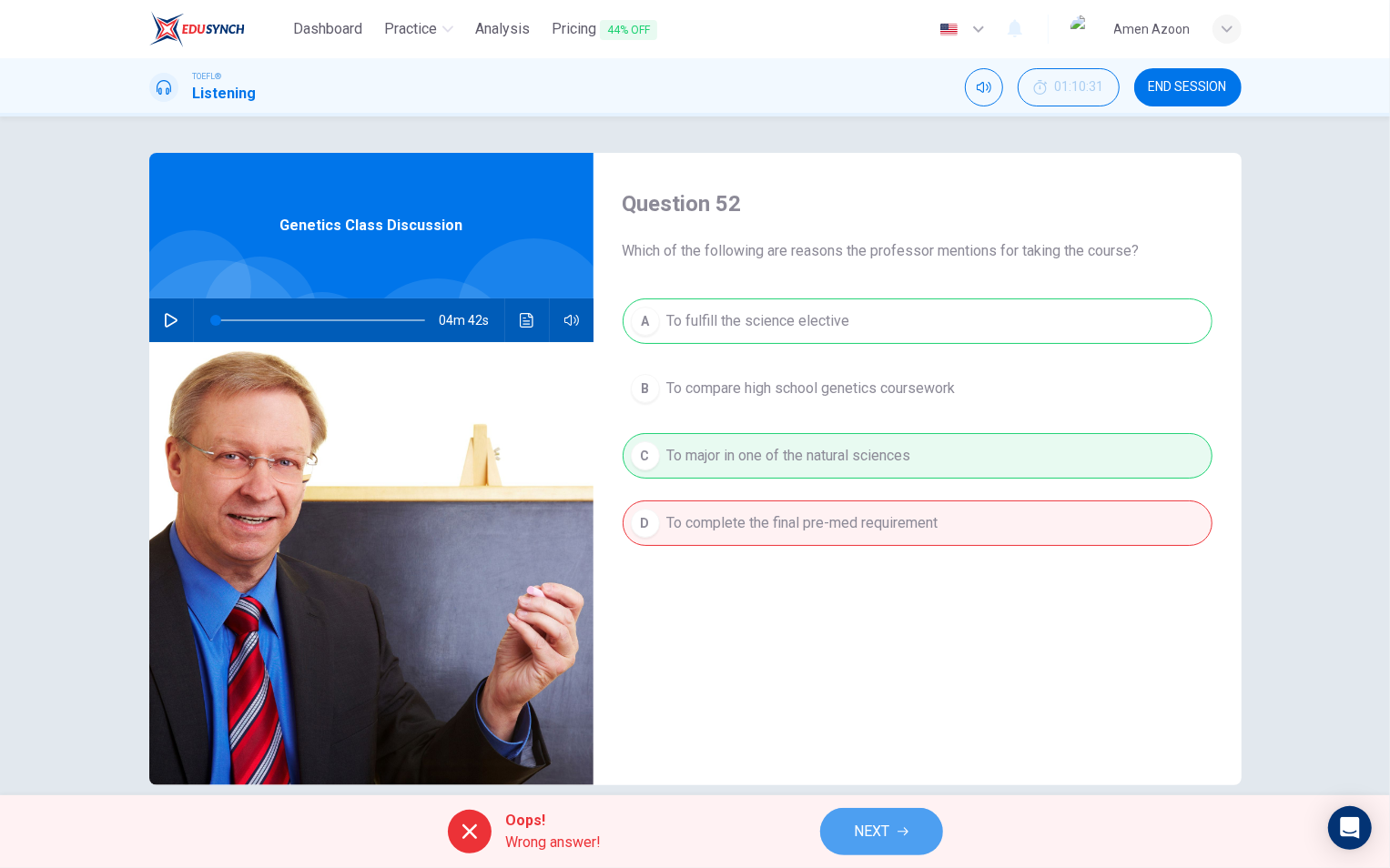 click on "NEXT" at bounding box center (872, 832) 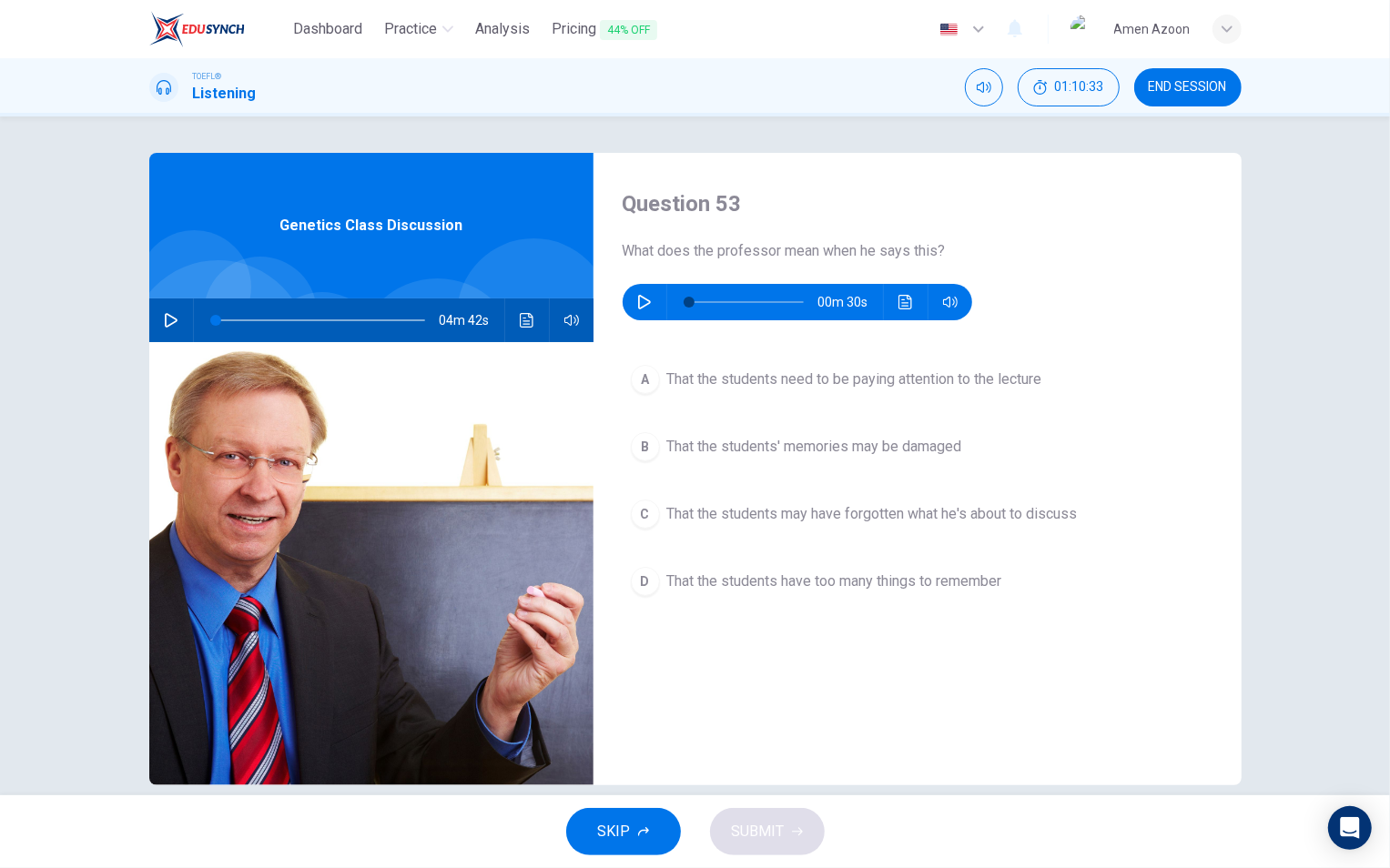 click at bounding box center (644, 302) 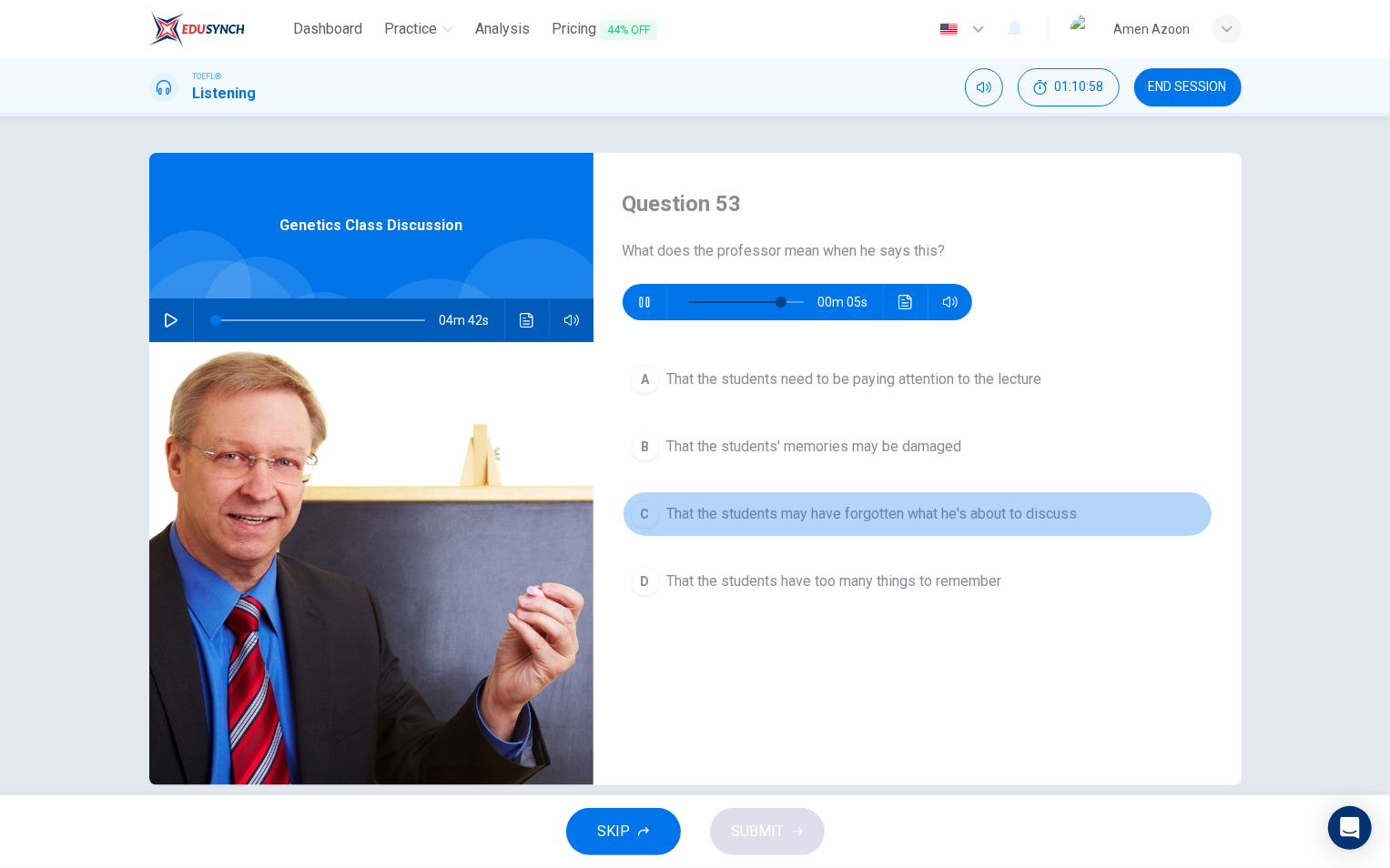 click on "That the students may have forgotten what he's about to discuss" at bounding box center [855, 379] 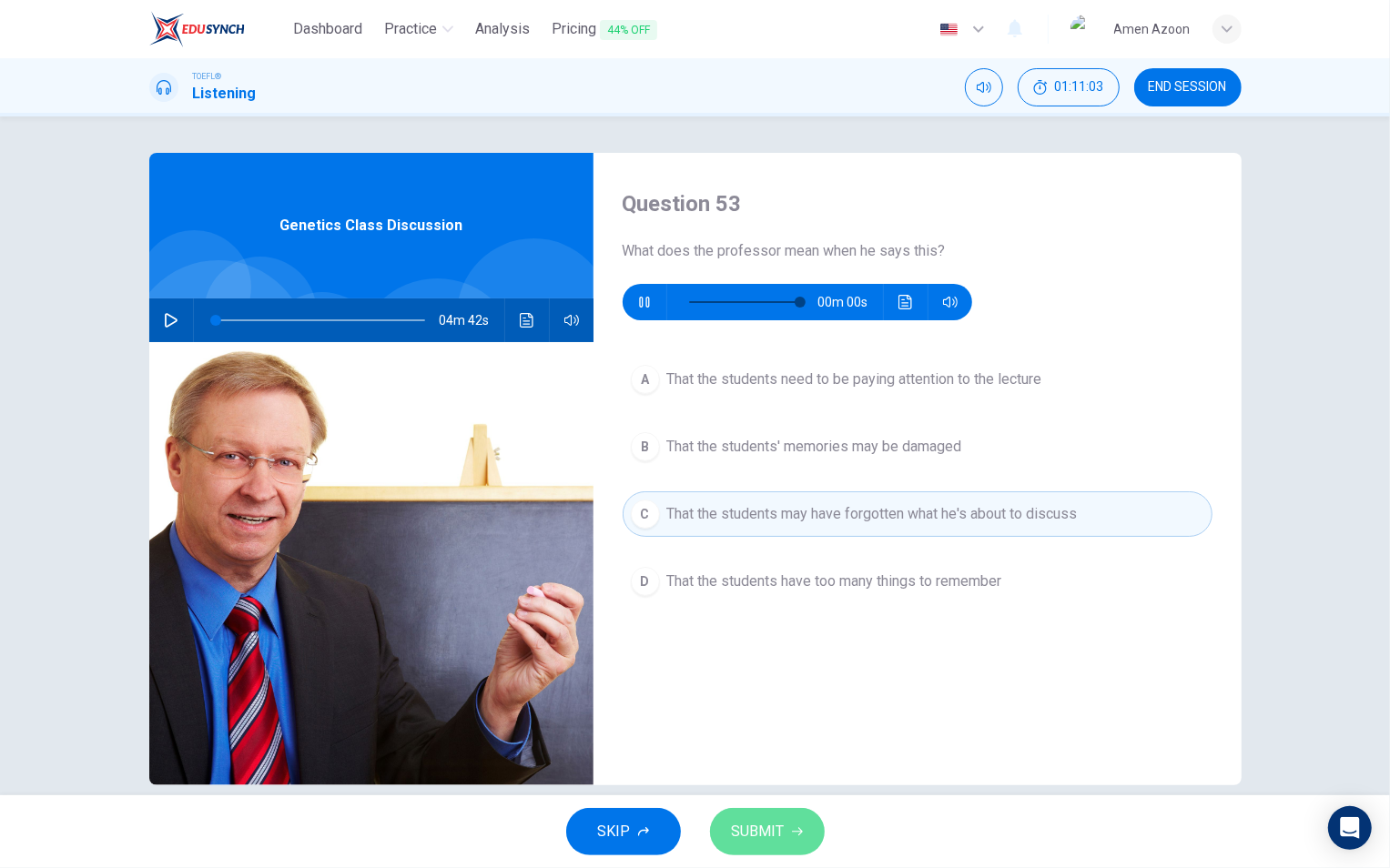 click on "SUBMIT" at bounding box center [758, 832] 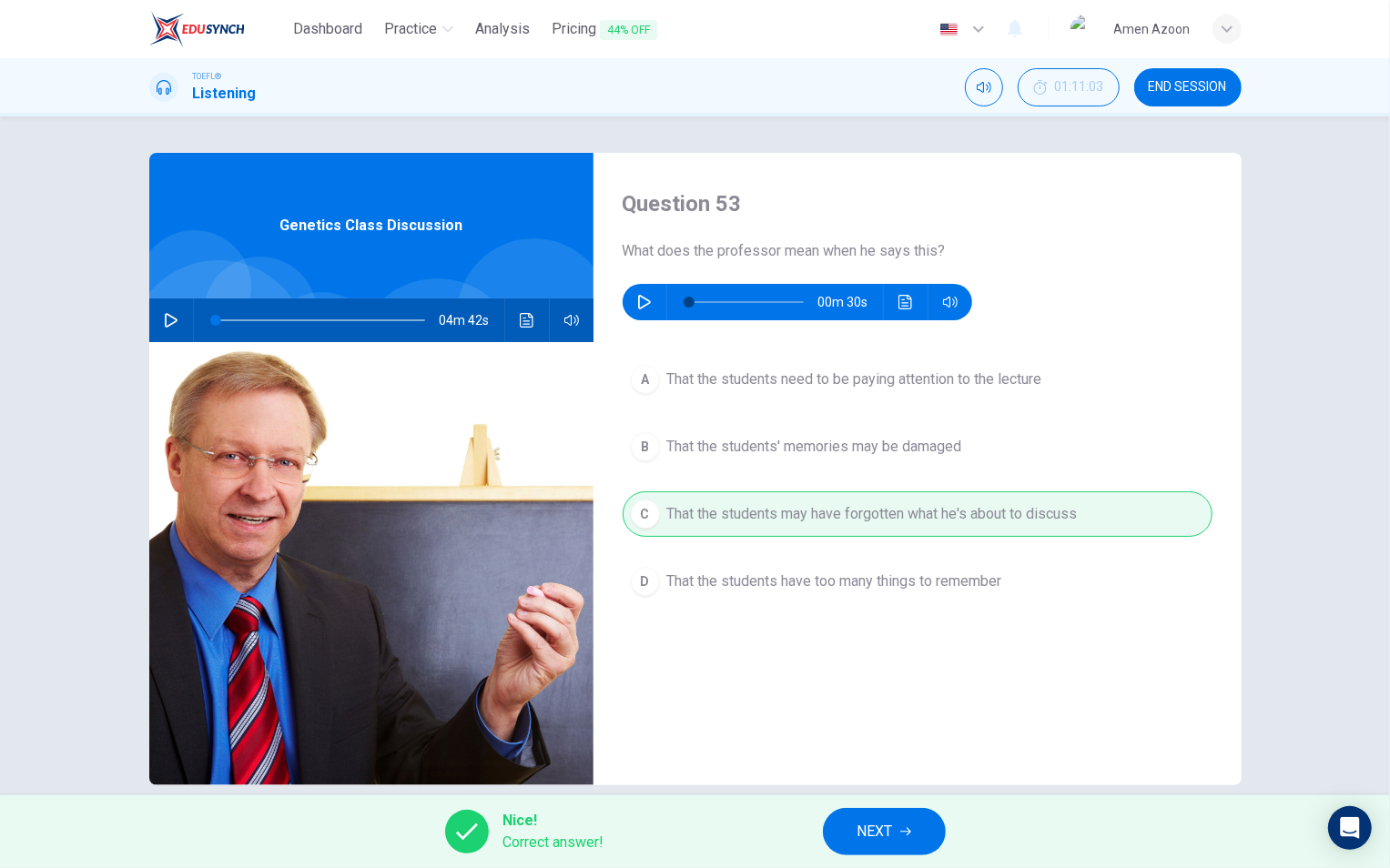 click on "NEXT" at bounding box center (875, 832) 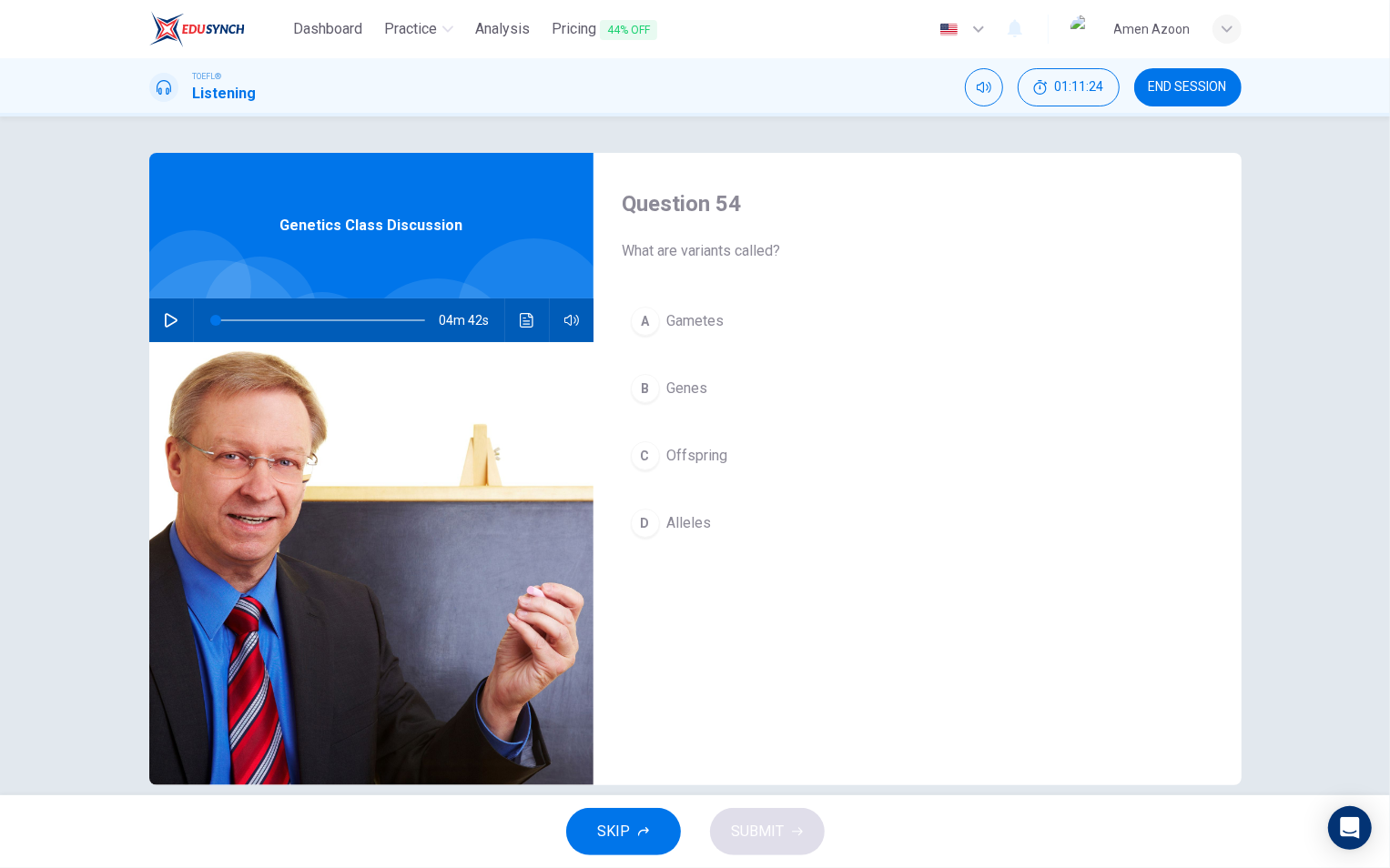 click on "Alleles" at bounding box center (695, 321) 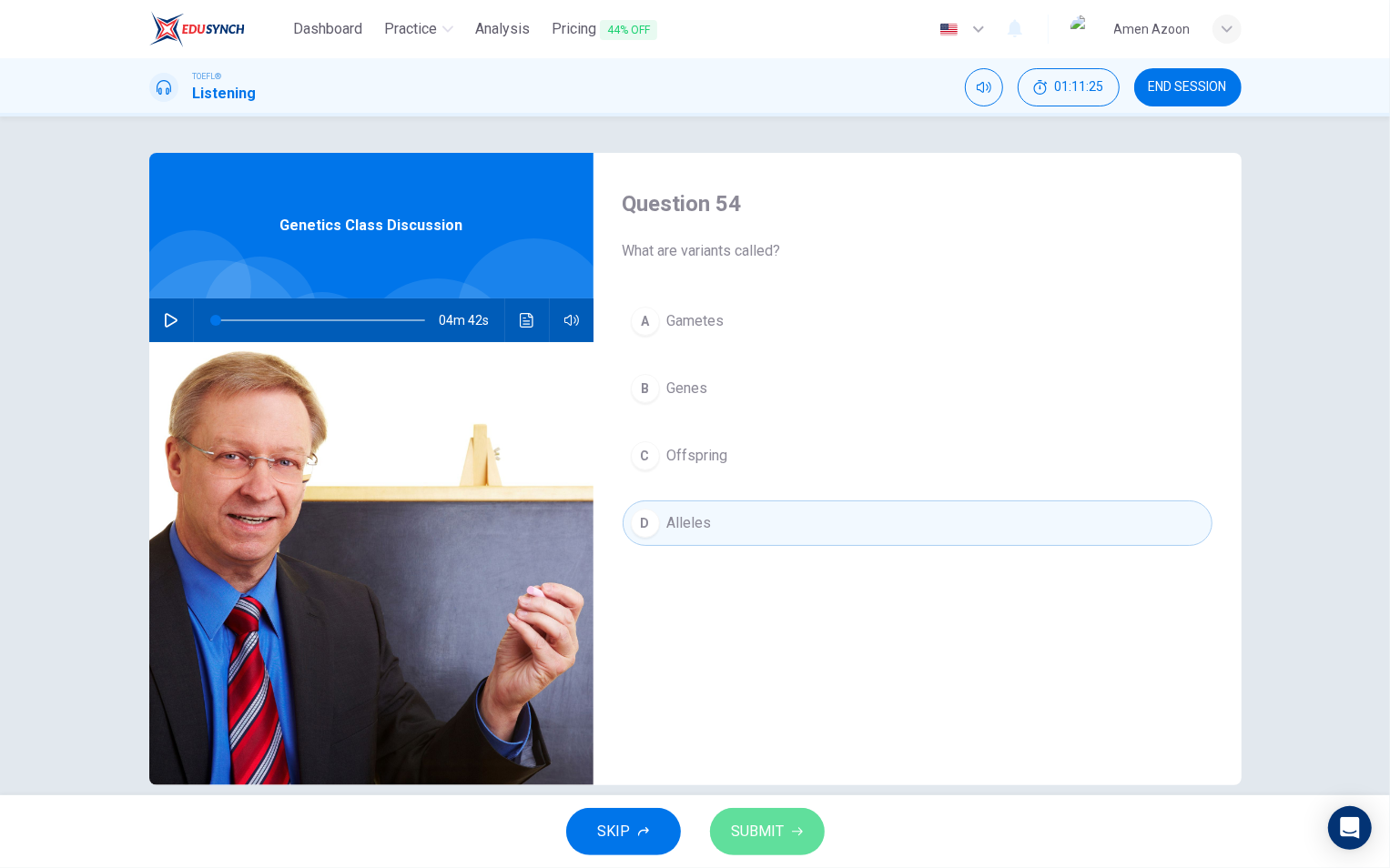 click on "SUBMIT" at bounding box center (758, 832) 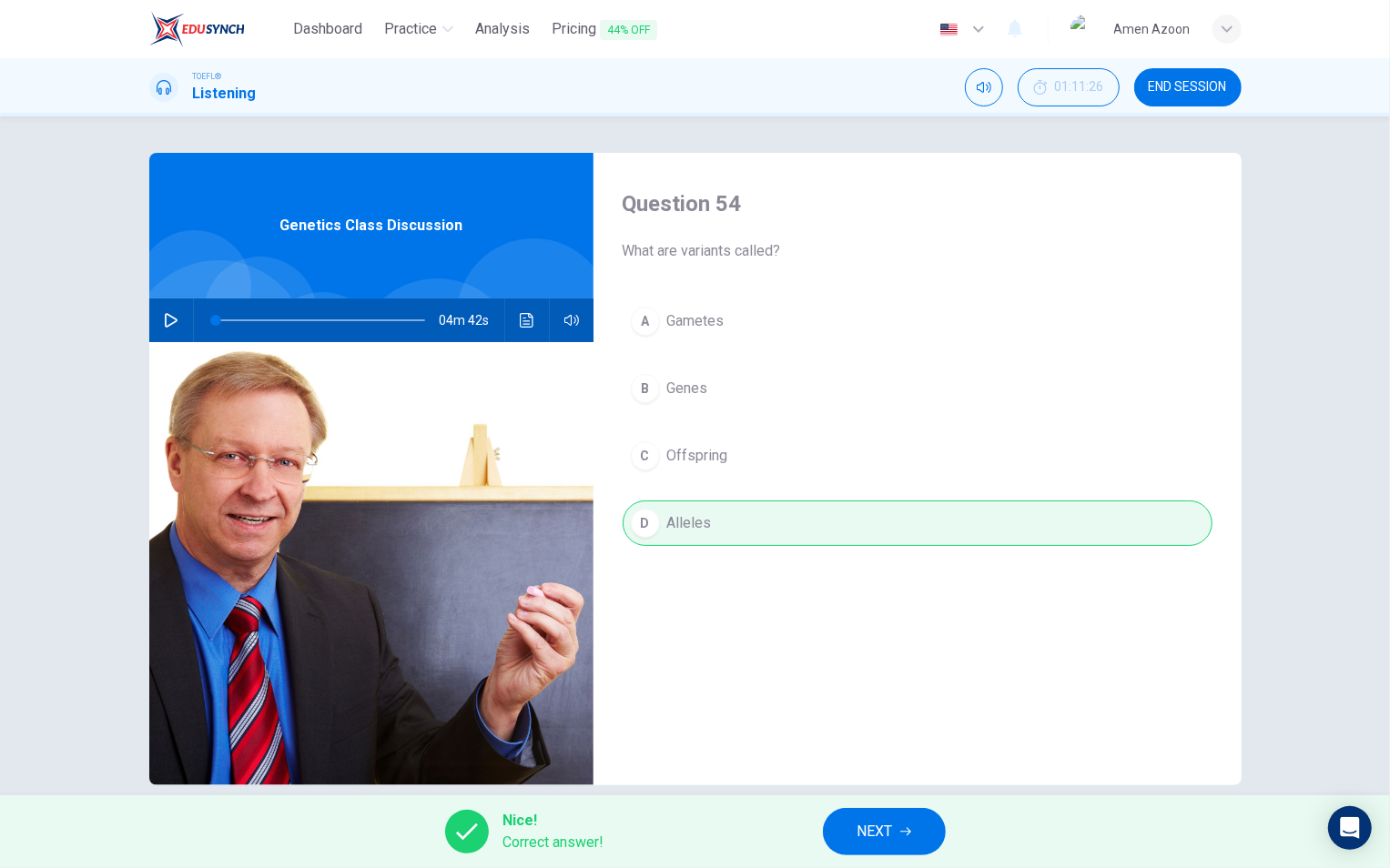 click on "NEXT" at bounding box center [884, 832] 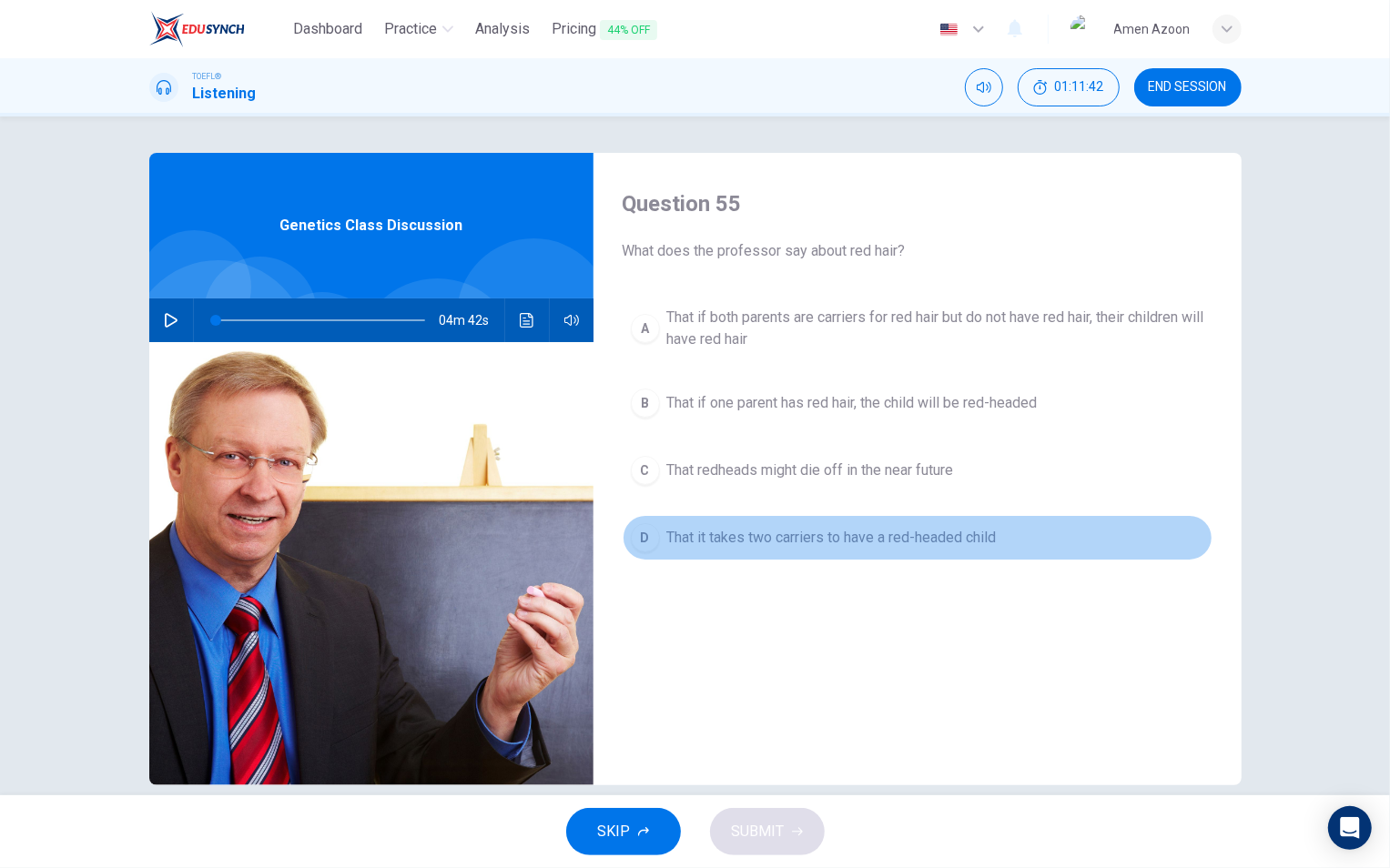 click on "That it takes two carriers to have a red-headed child" at bounding box center [936, 328] 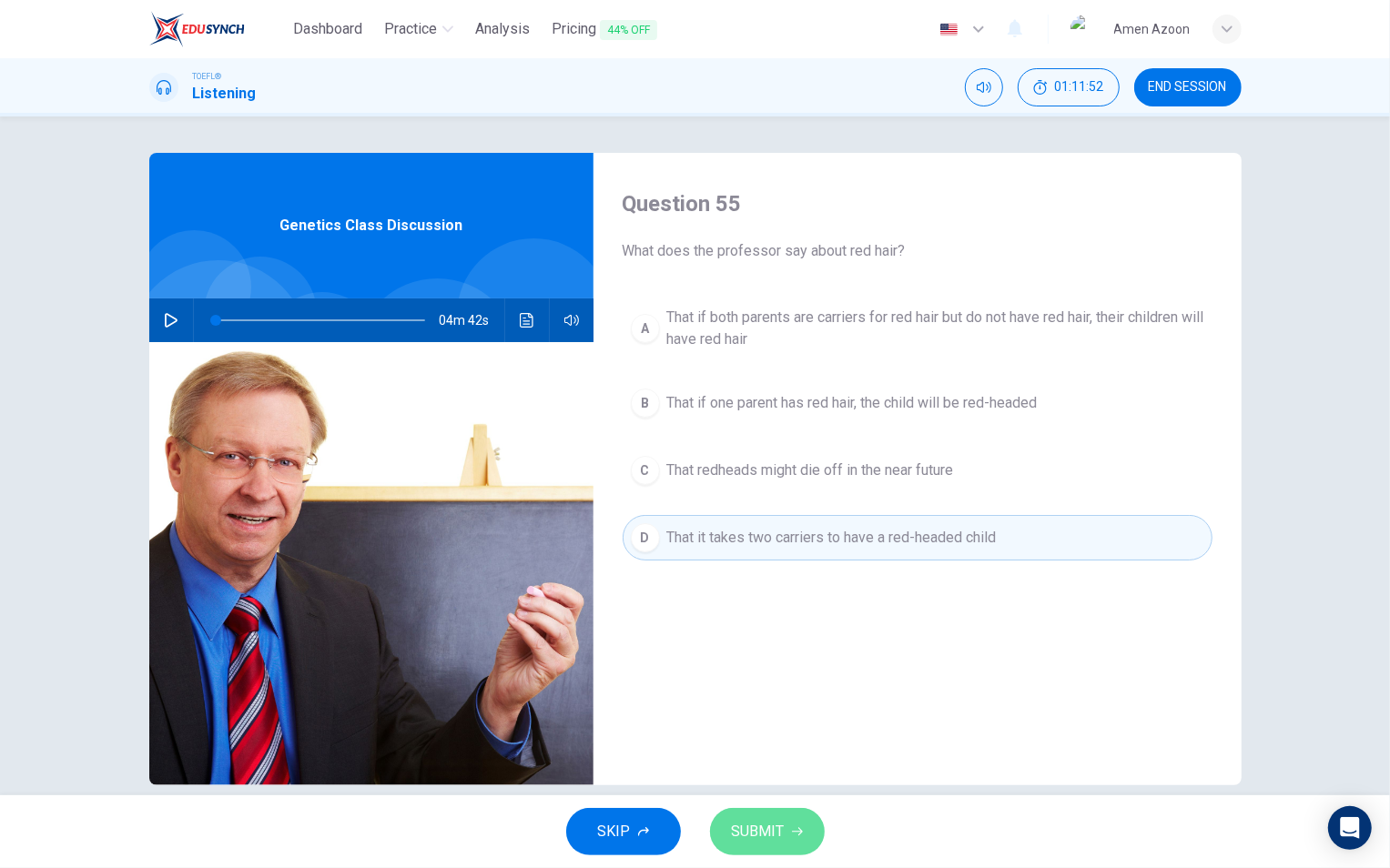 click on "SUBMIT" at bounding box center [758, 832] 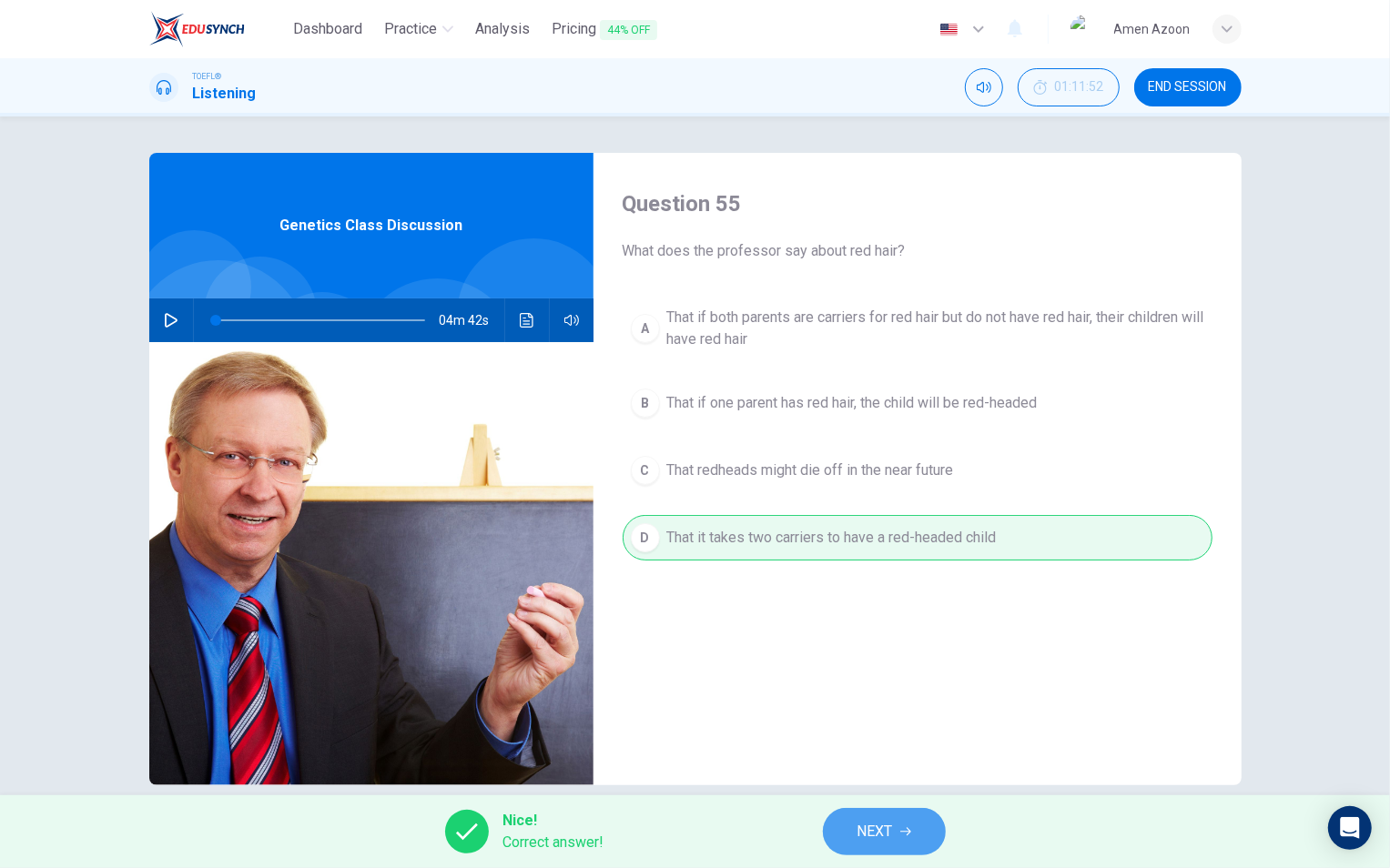 click on "NEXT" at bounding box center [875, 832] 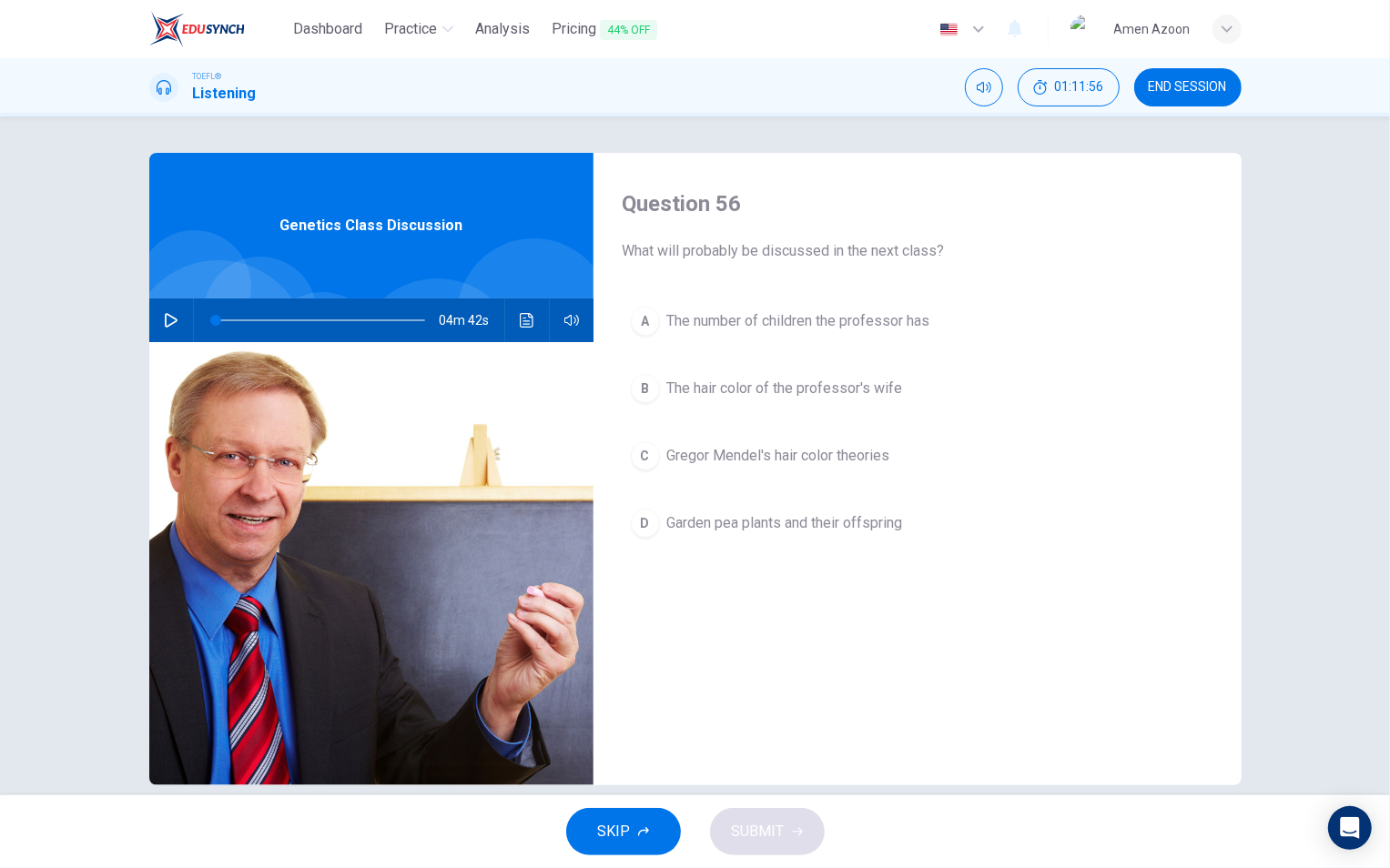click on "The hair color of the professor's wife" at bounding box center [798, 321] 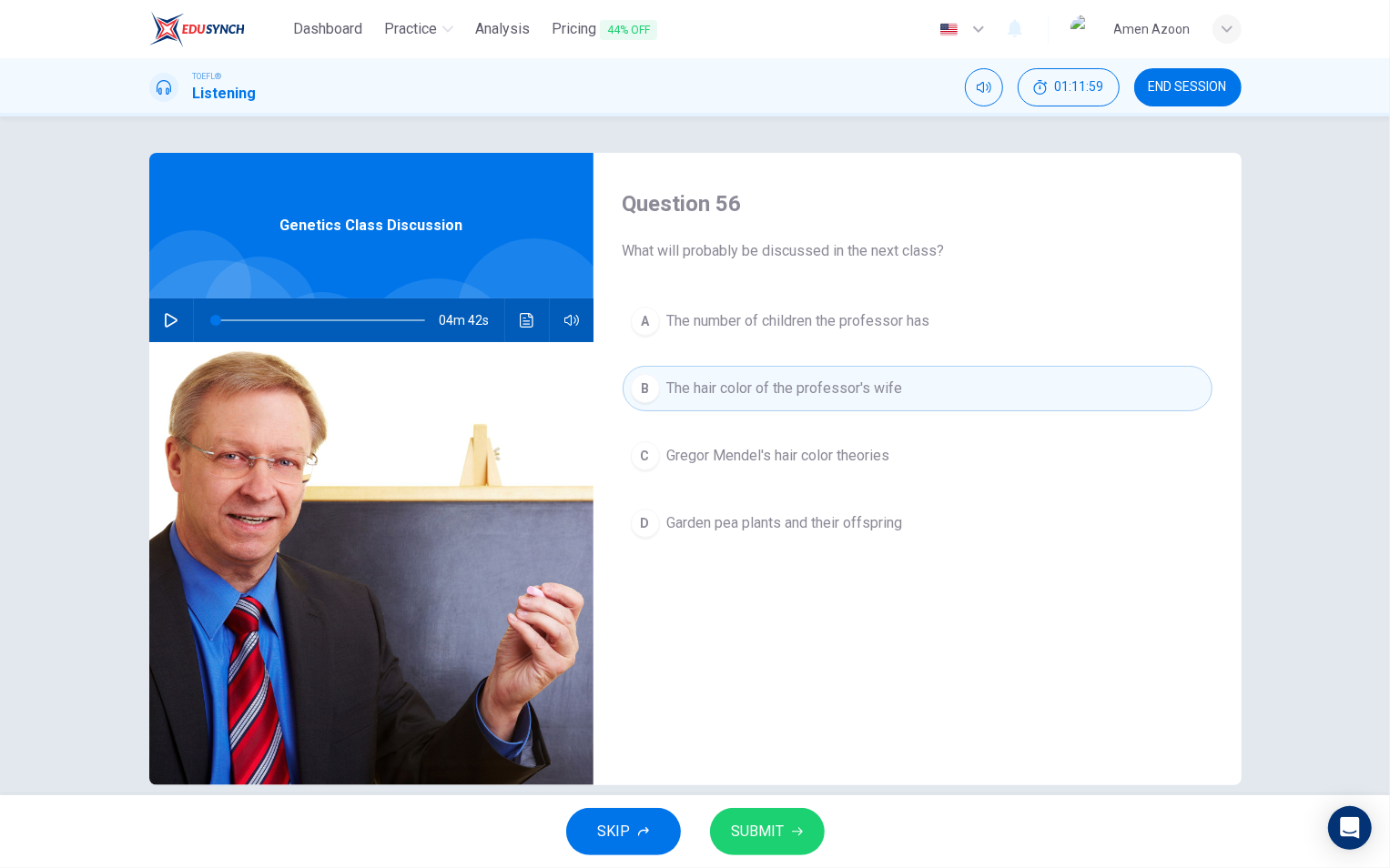 click on "SUBMIT" at bounding box center (758, 832) 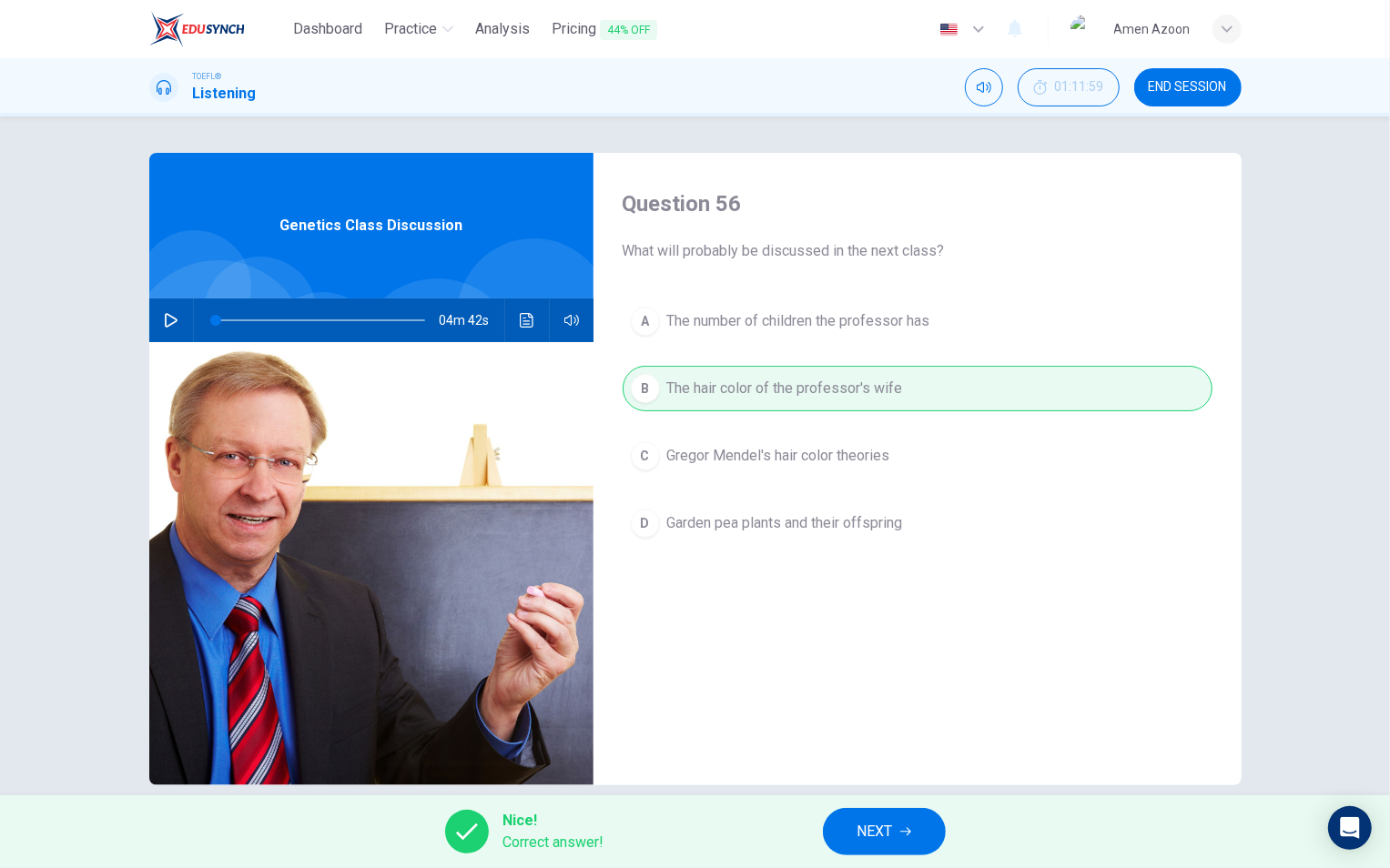 click on "NEXT" at bounding box center [875, 832] 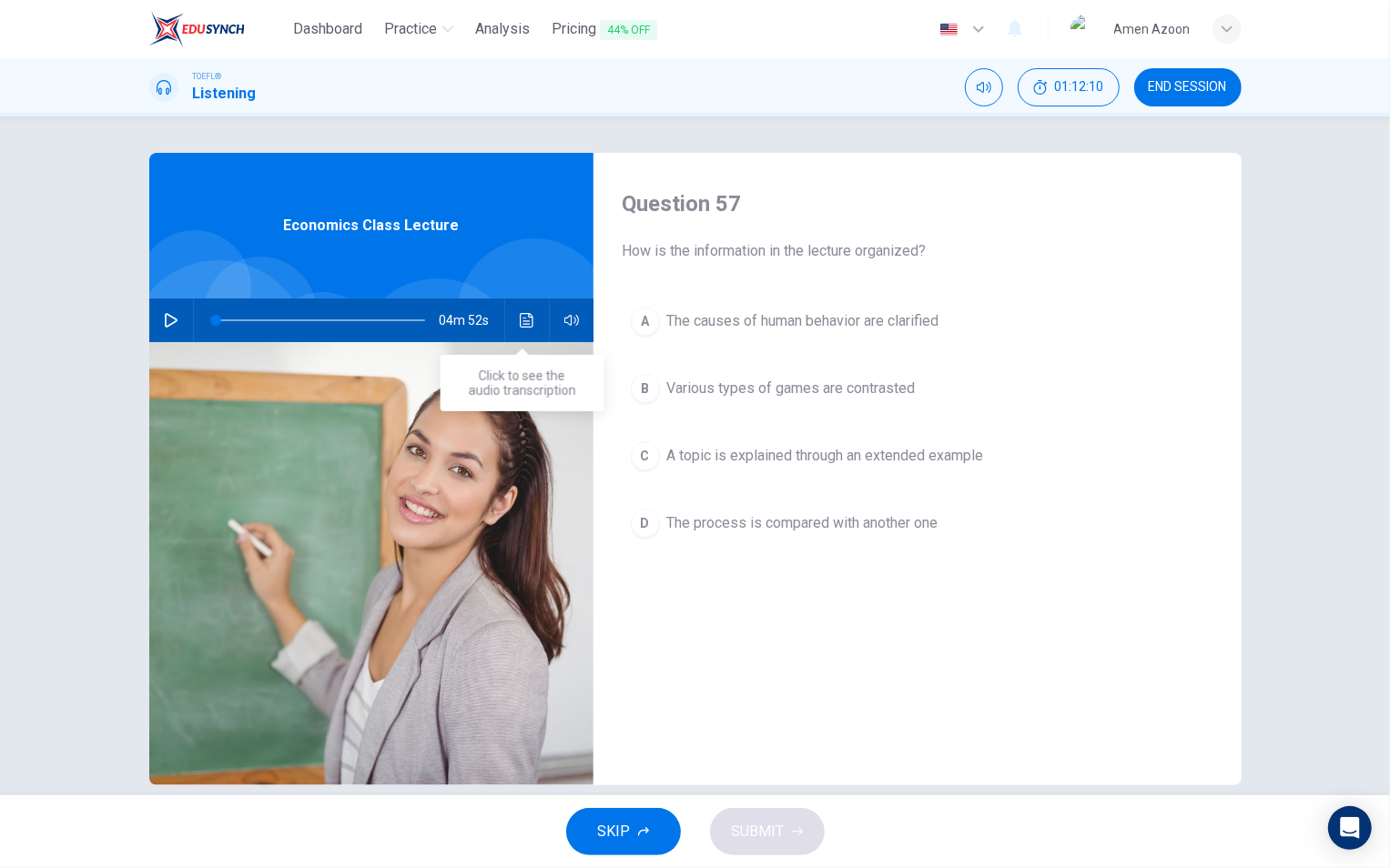click at bounding box center (527, 320) 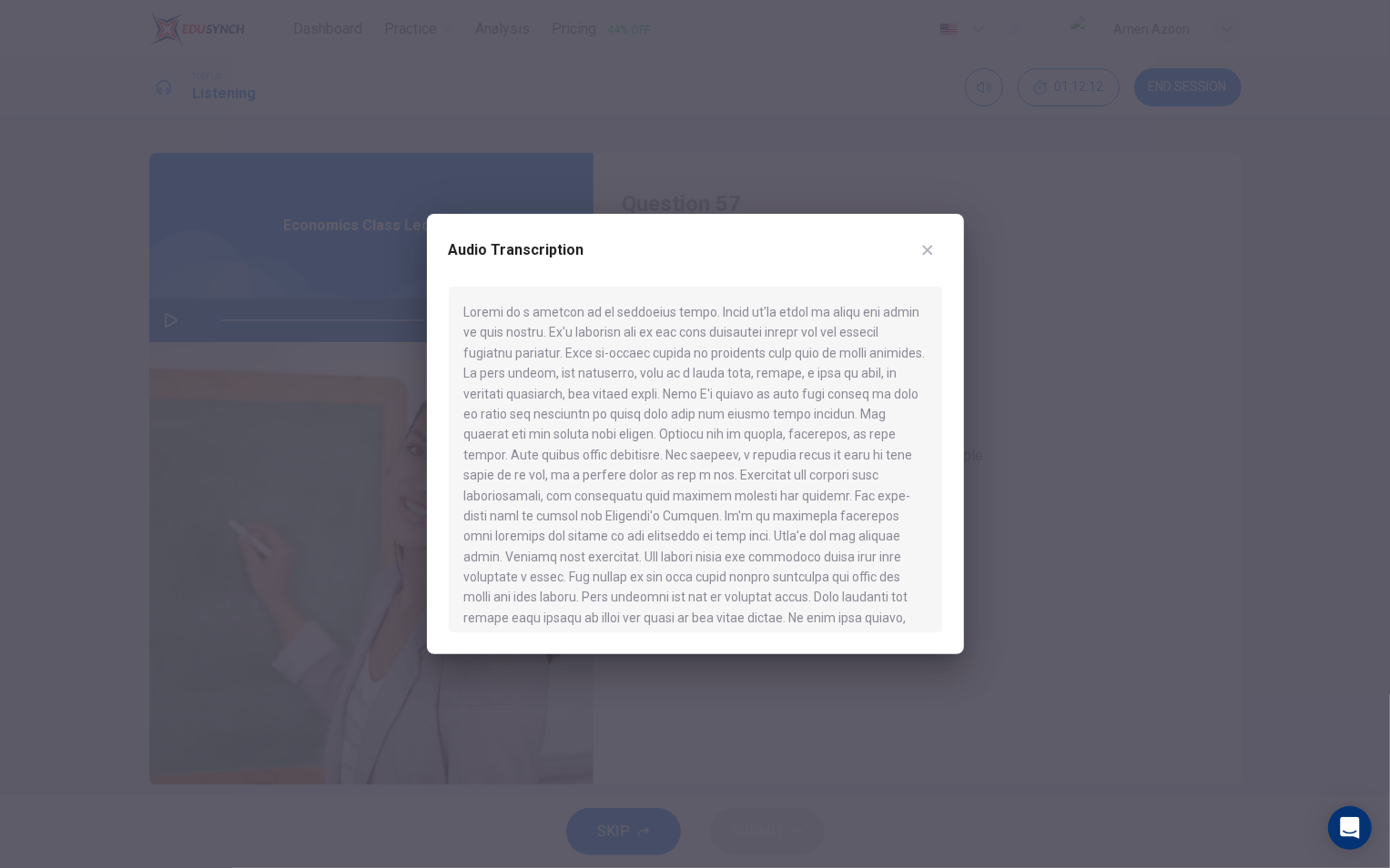drag, startPoint x: 627, startPoint y: 457, endPoint x: 628, endPoint y: 367, distance: 90.00556 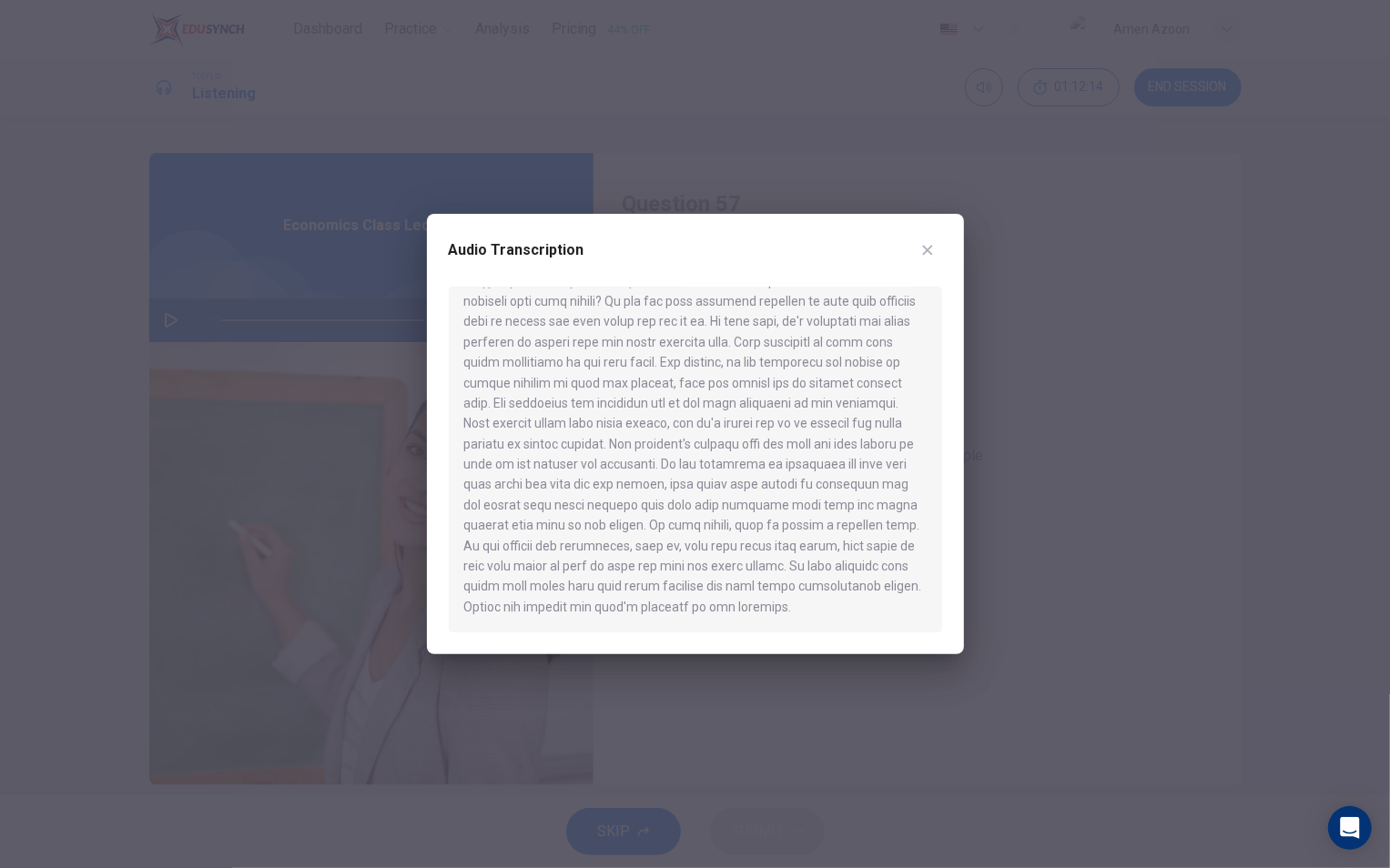 scroll, scrollTop: 0, scrollLeft: 0, axis: both 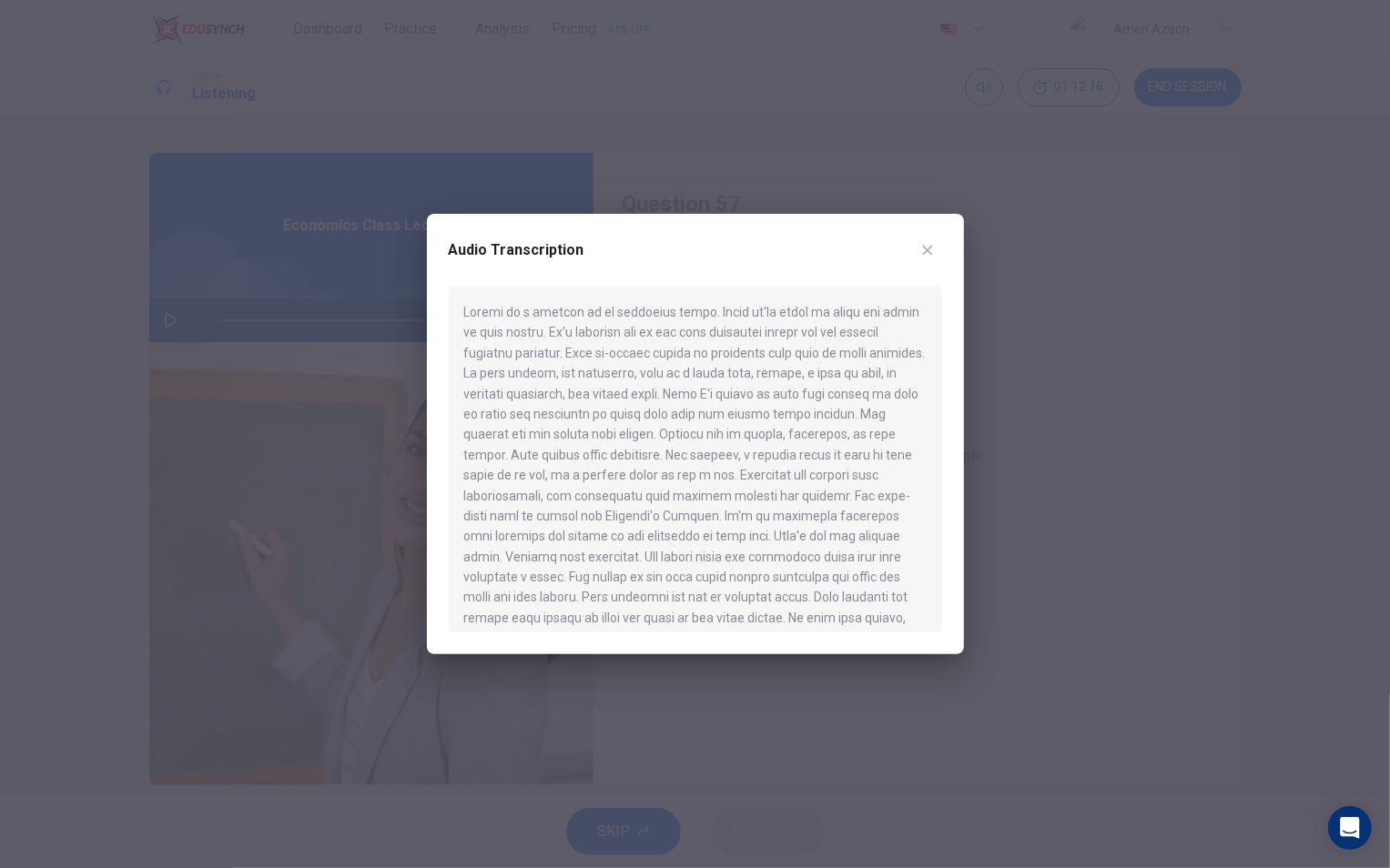 click at bounding box center [928, 250] 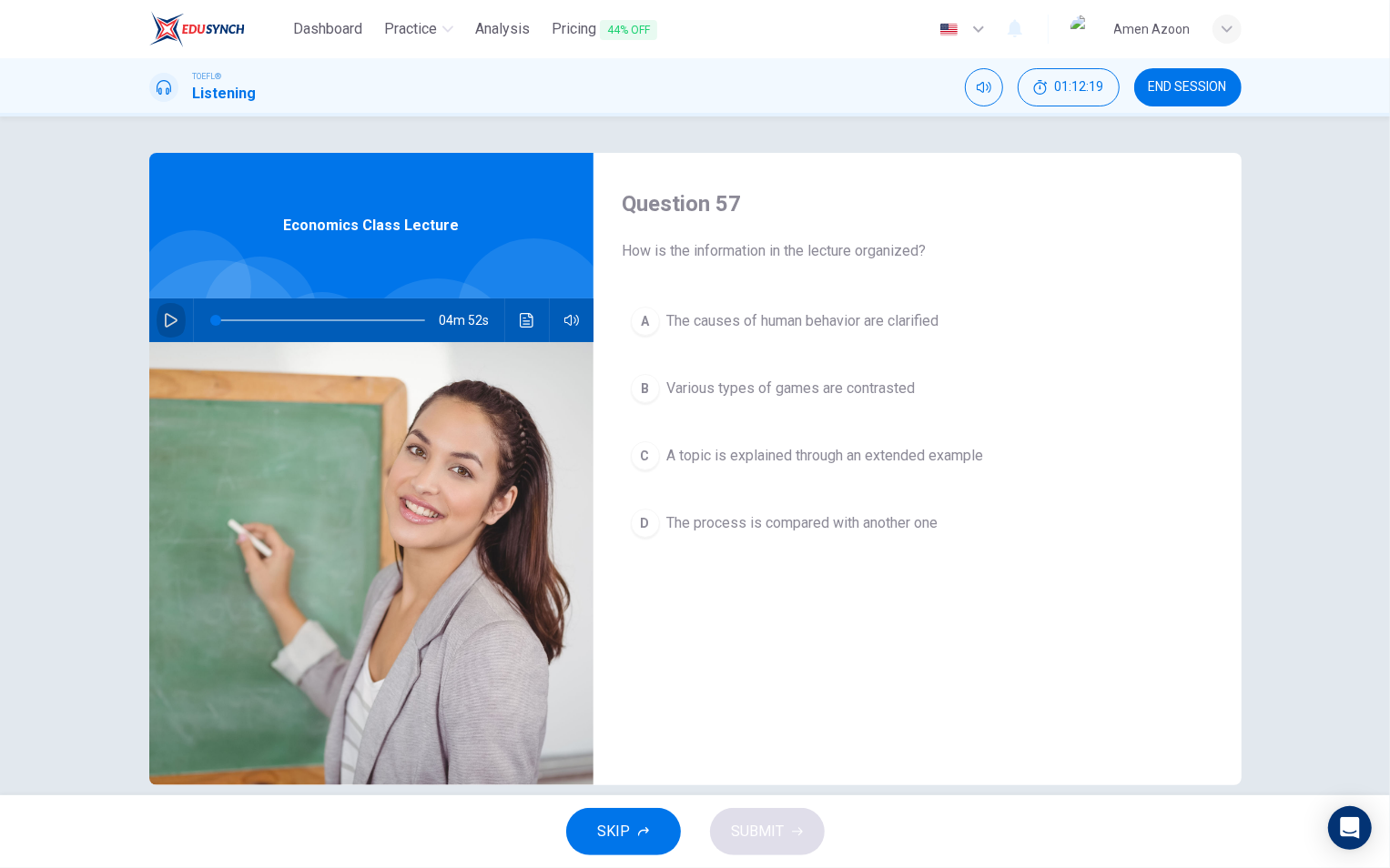 click at bounding box center [171, 320] 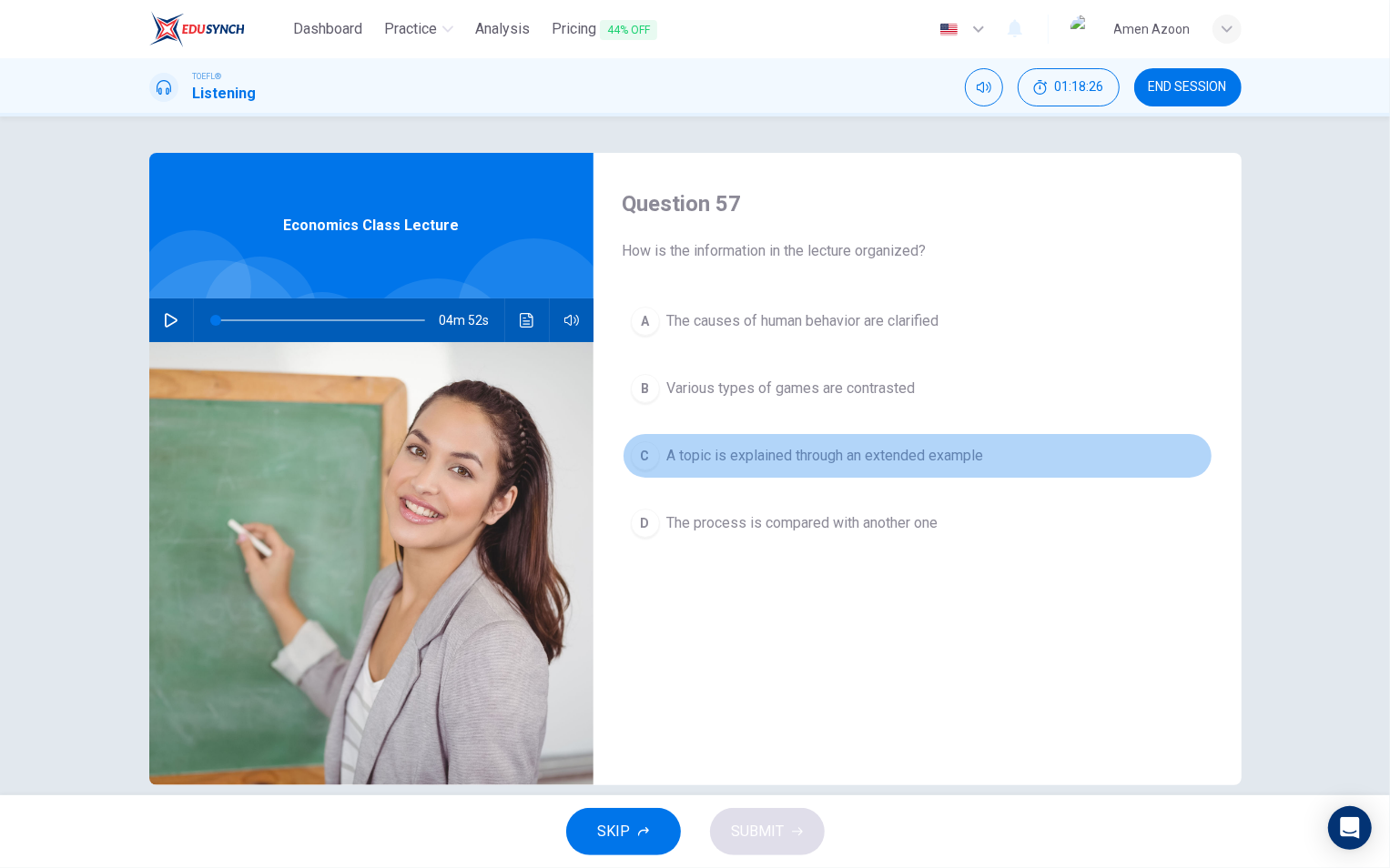 click on "C A topic is explained through an extended example" at bounding box center (918, 456) 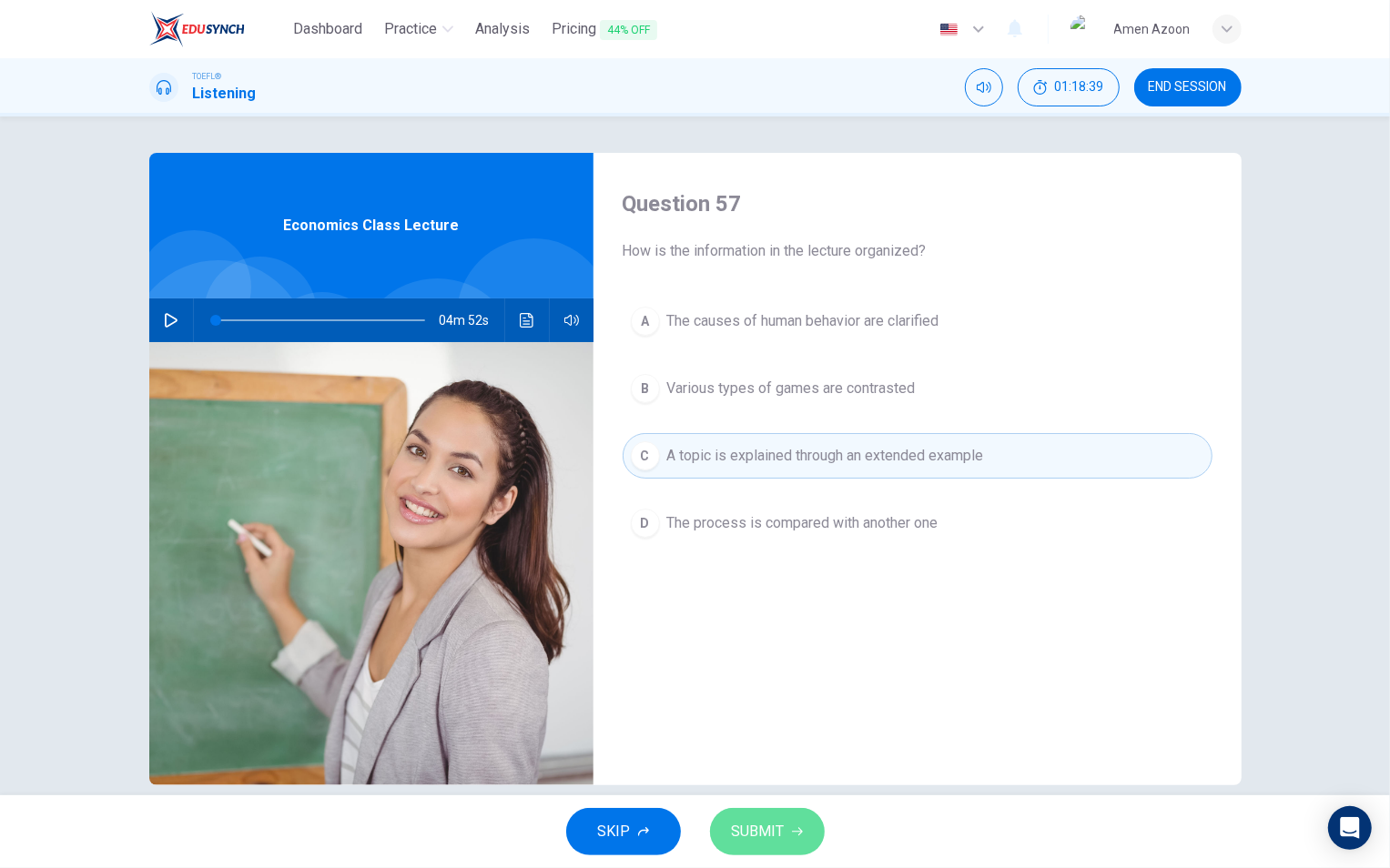 click on "SUBMIT" at bounding box center [758, 832] 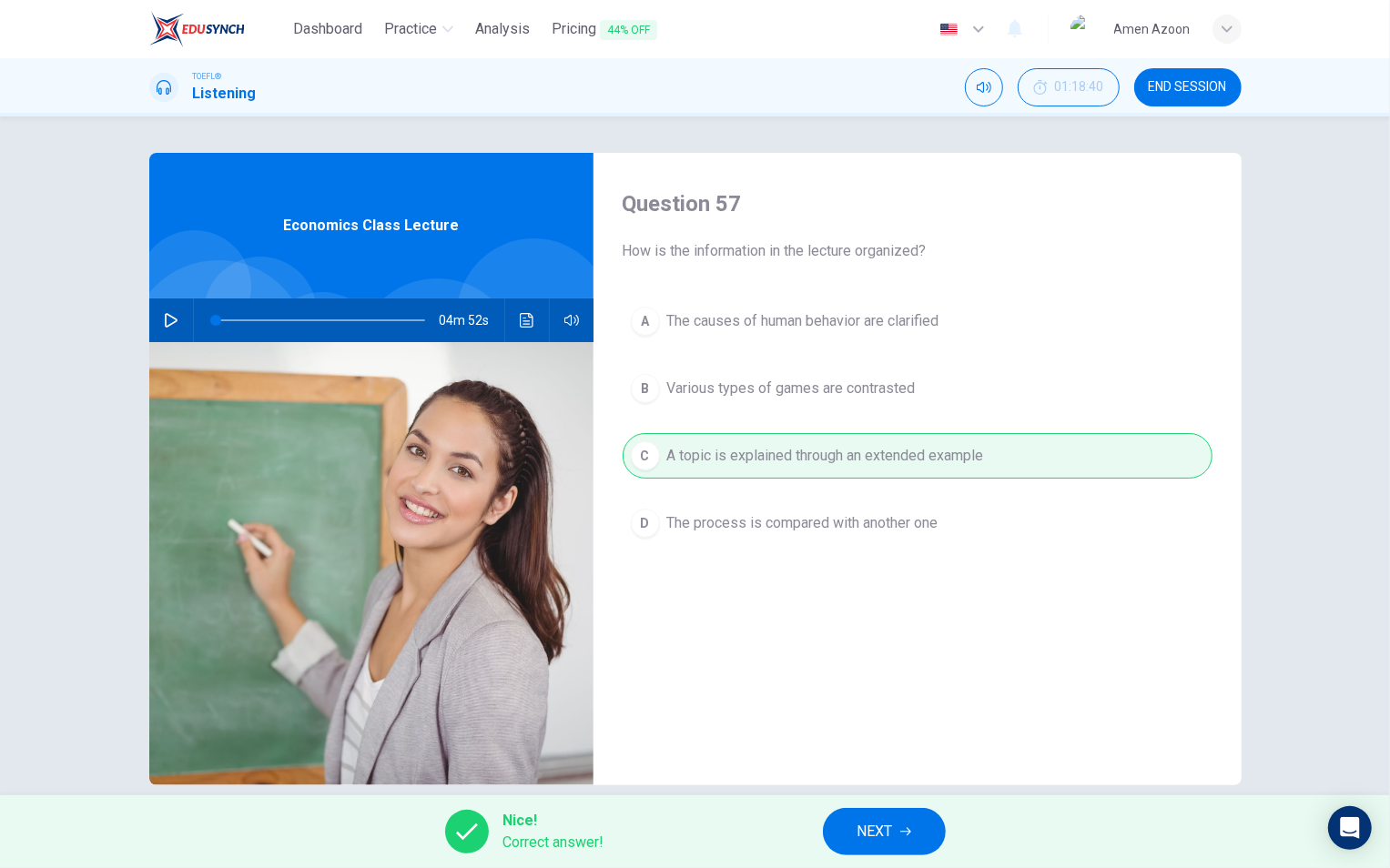 click on "NEXT" at bounding box center (875, 832) 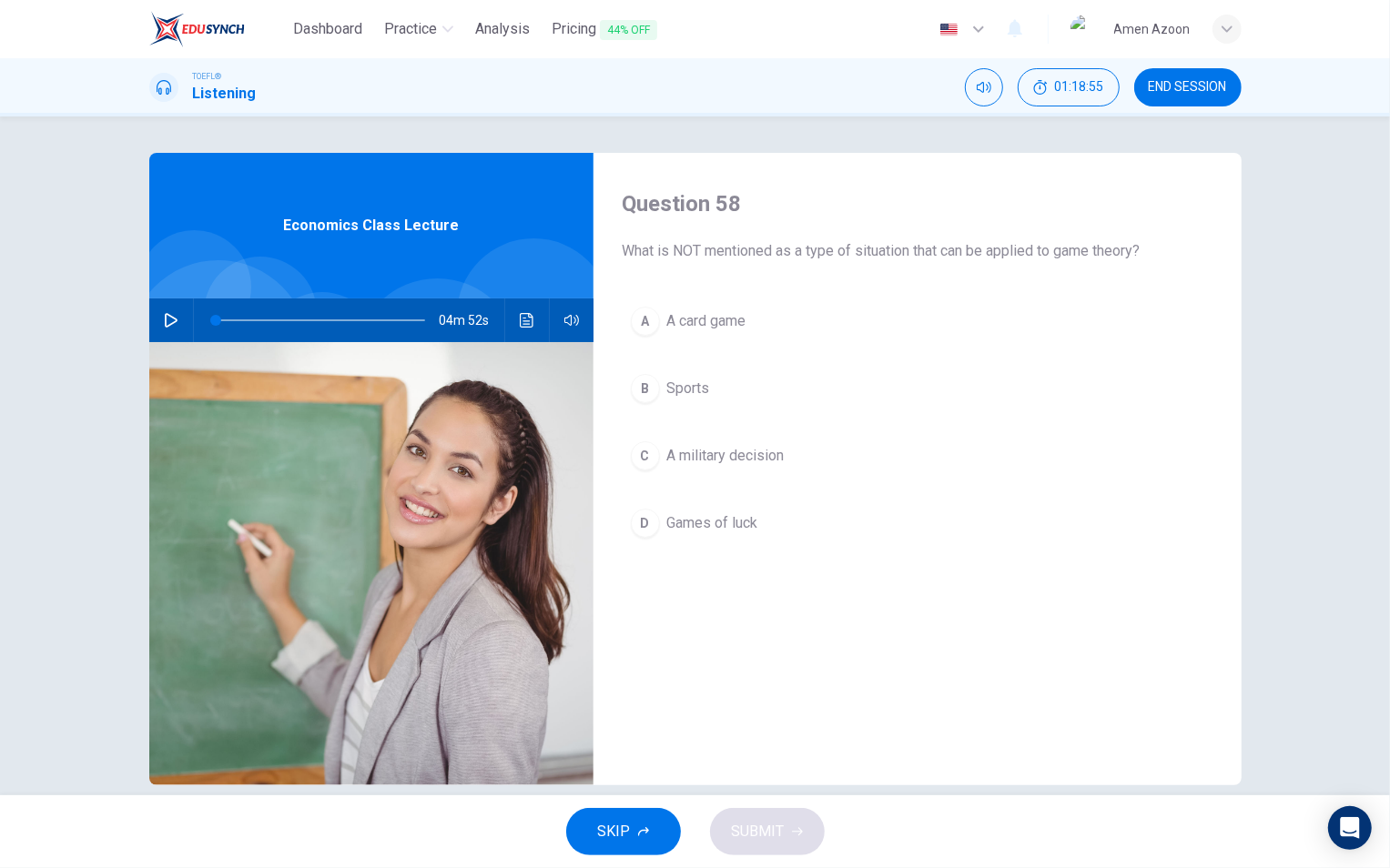 click on "Games of luck" at bounding box center (706, 321) 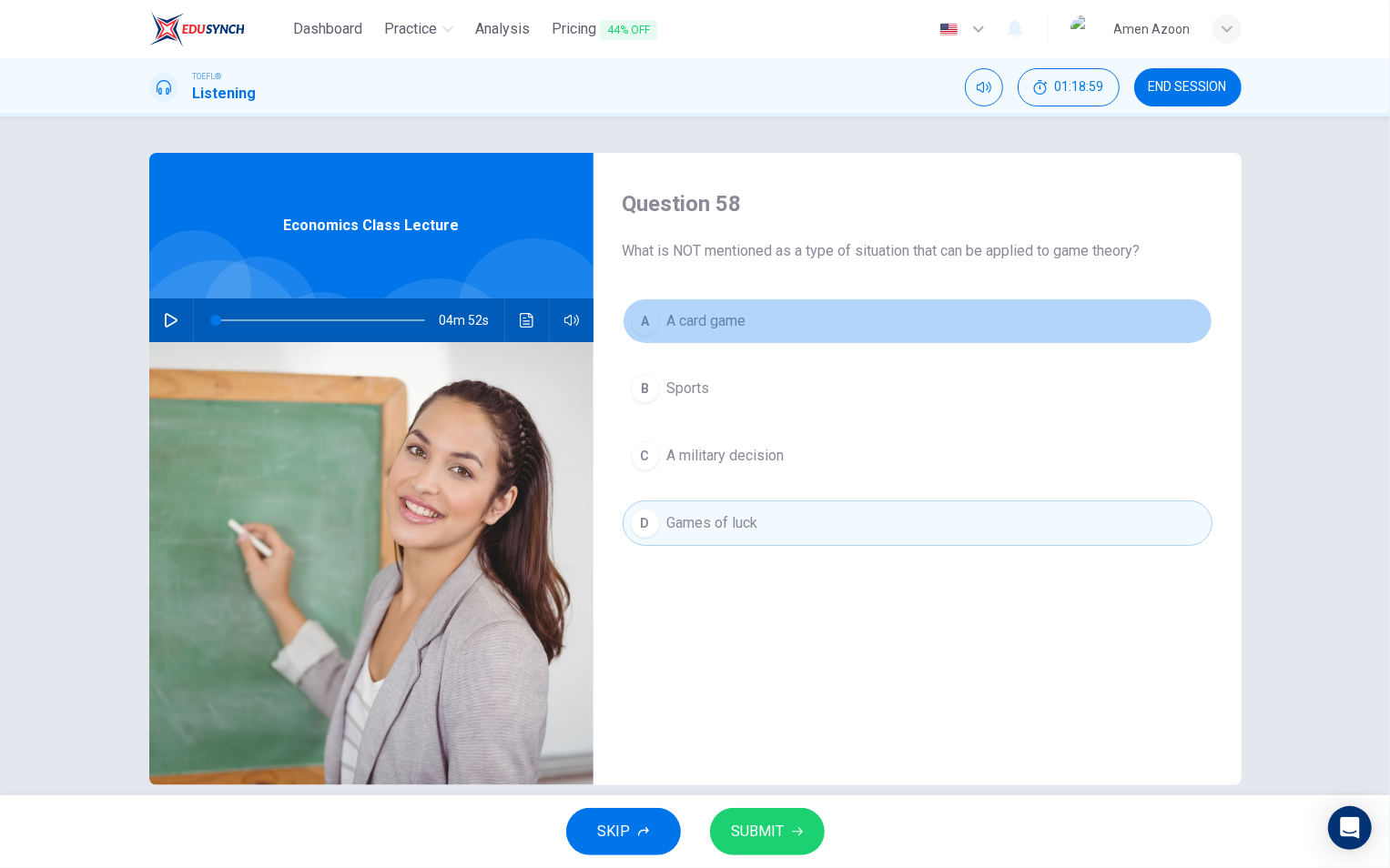 click on "A card game" at bounding box center [706, 321] 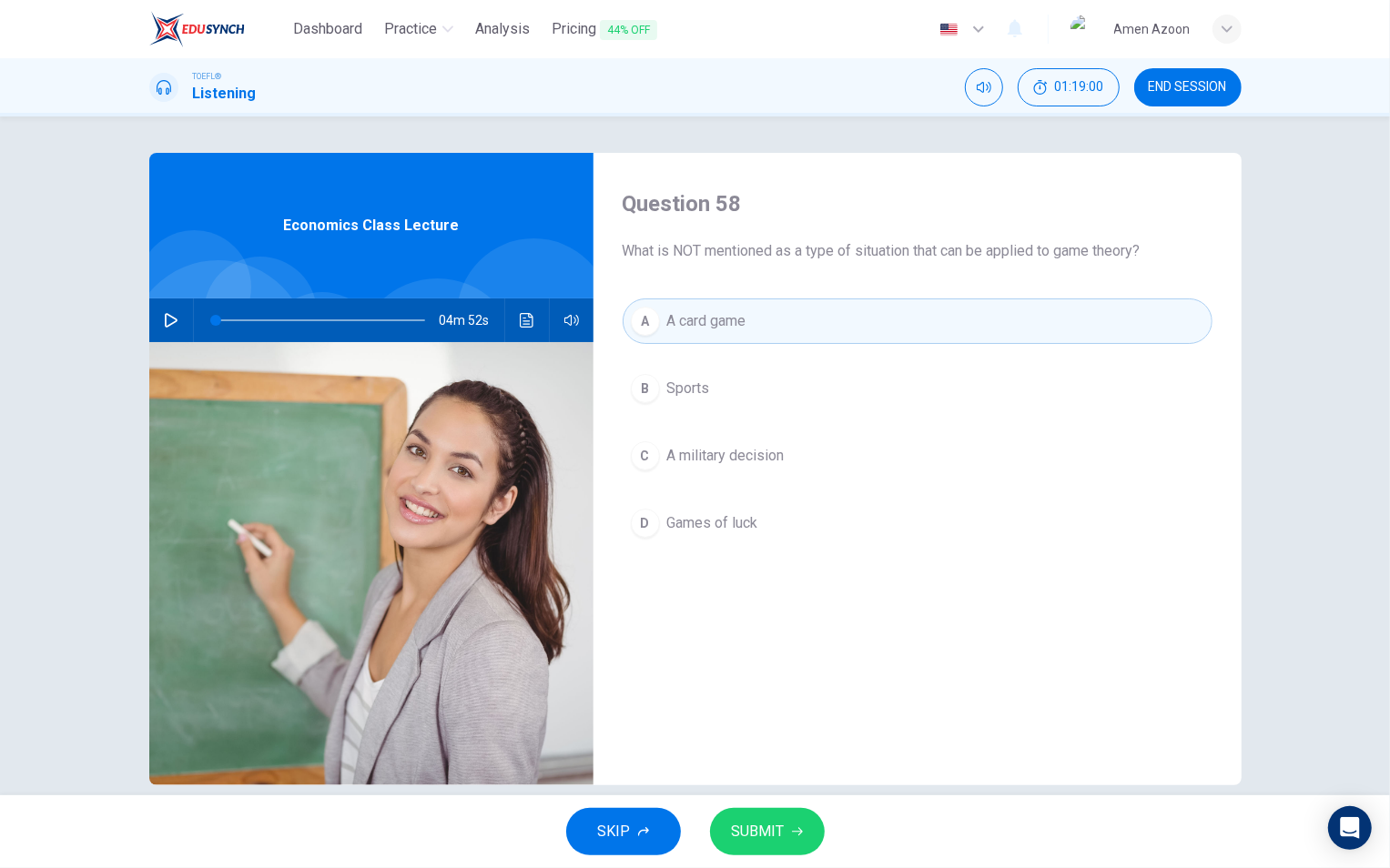 click on "SUBMIT" at bounding box center [767, 832] 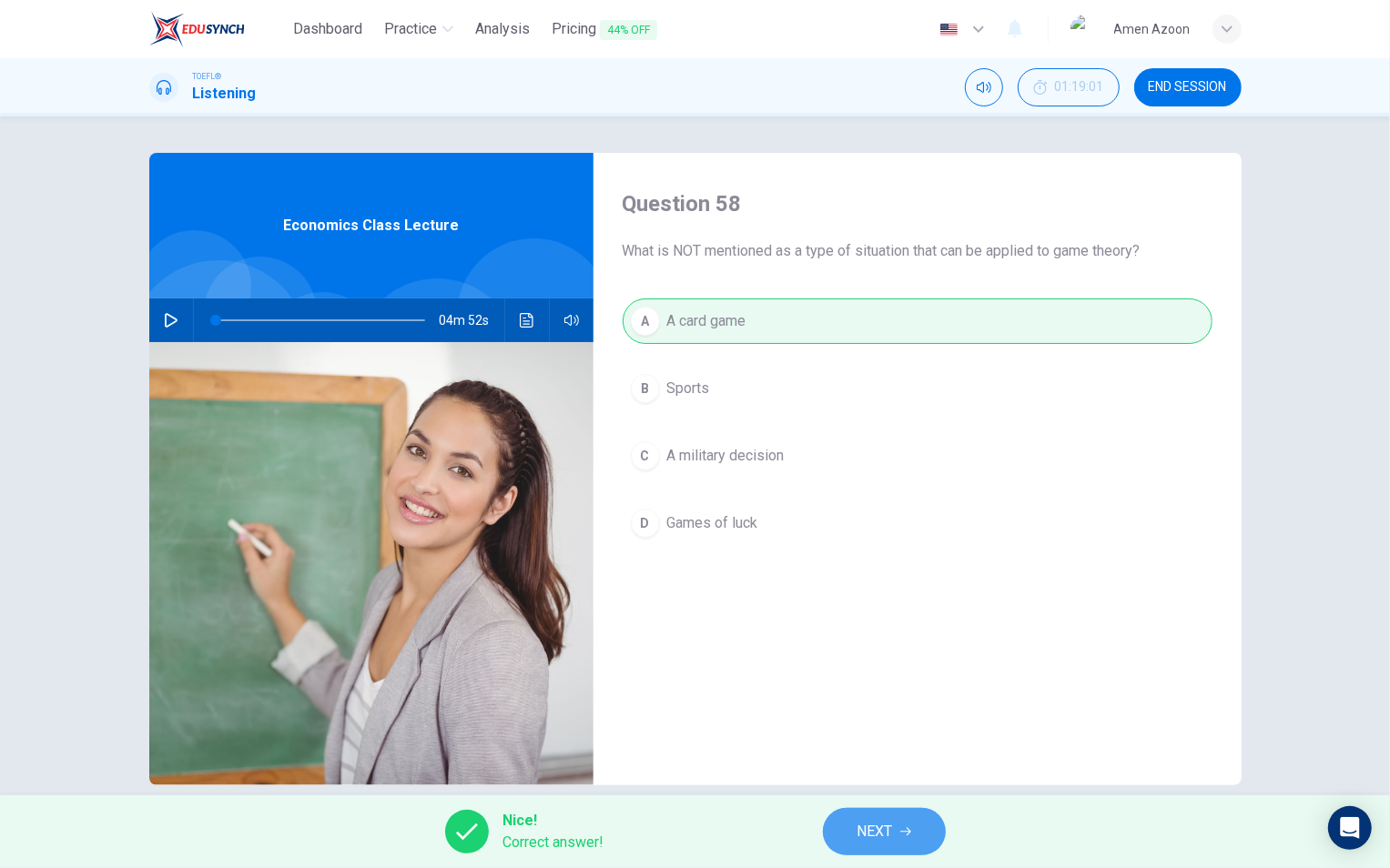 click on "NEXT" at bounding box center [875, 832] 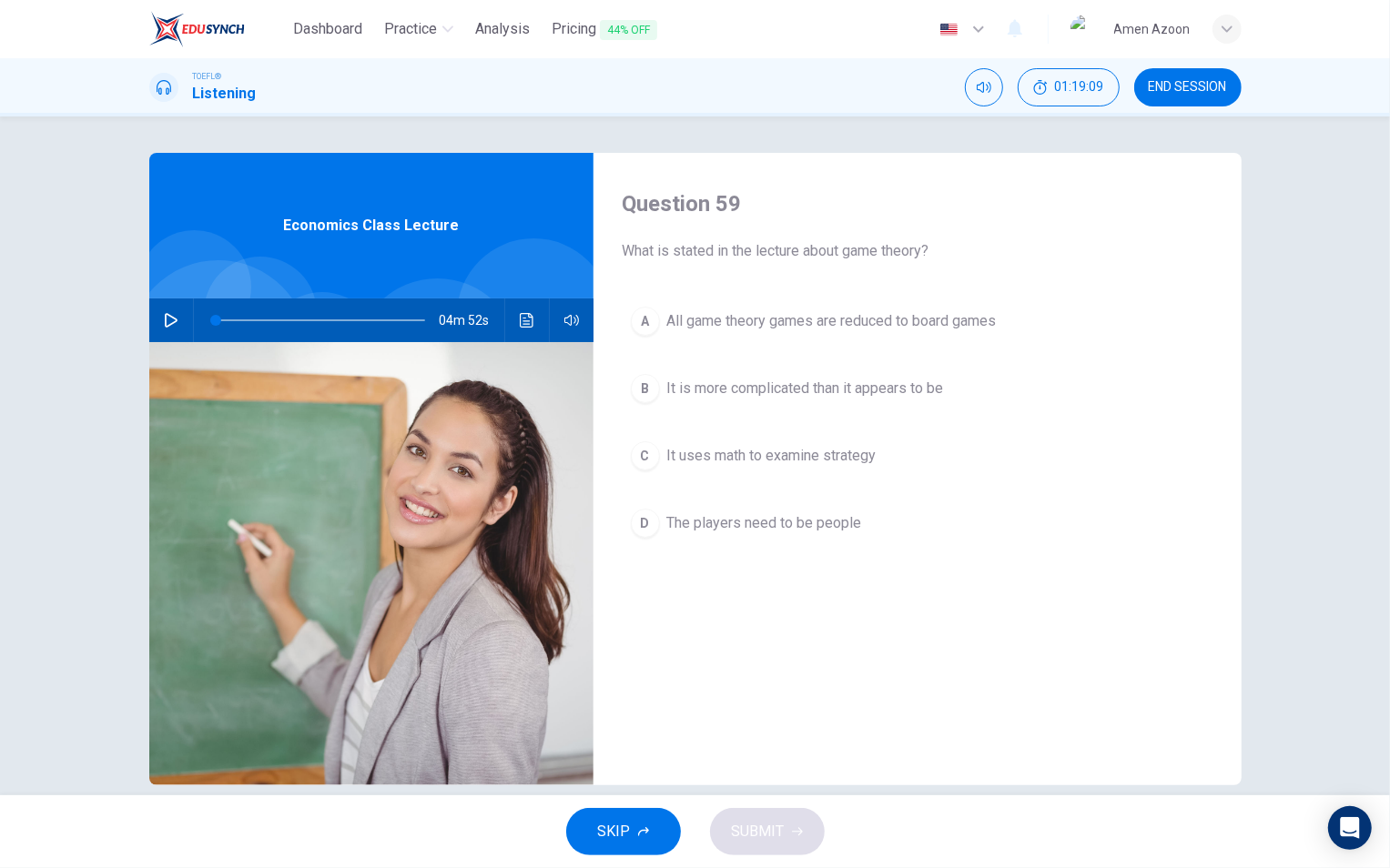 click on "B It is more complicated than it appears to be" at bounding box center [918, 389] 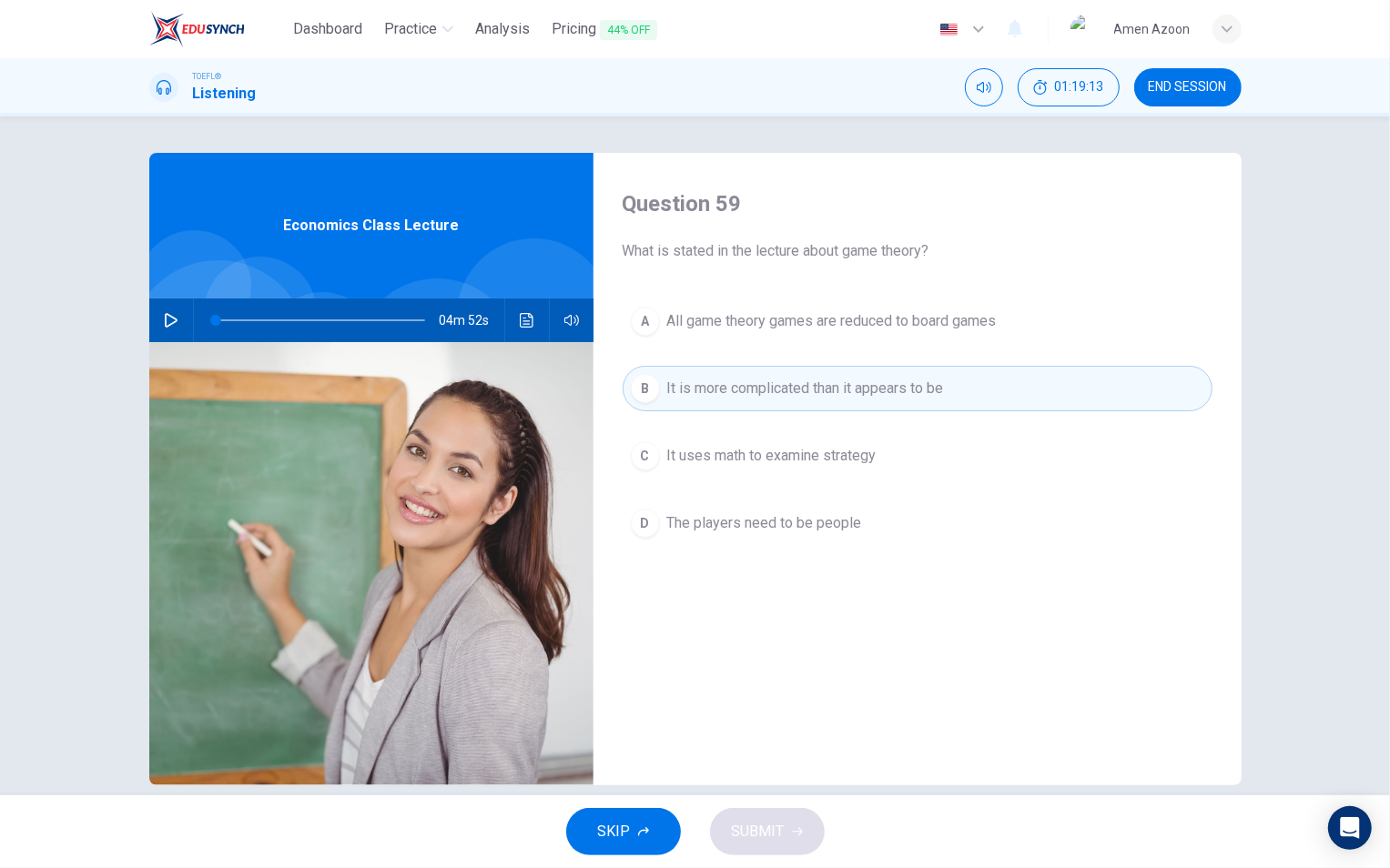 click on "It uses math to examine strategy" at bounding box center [832, 321] 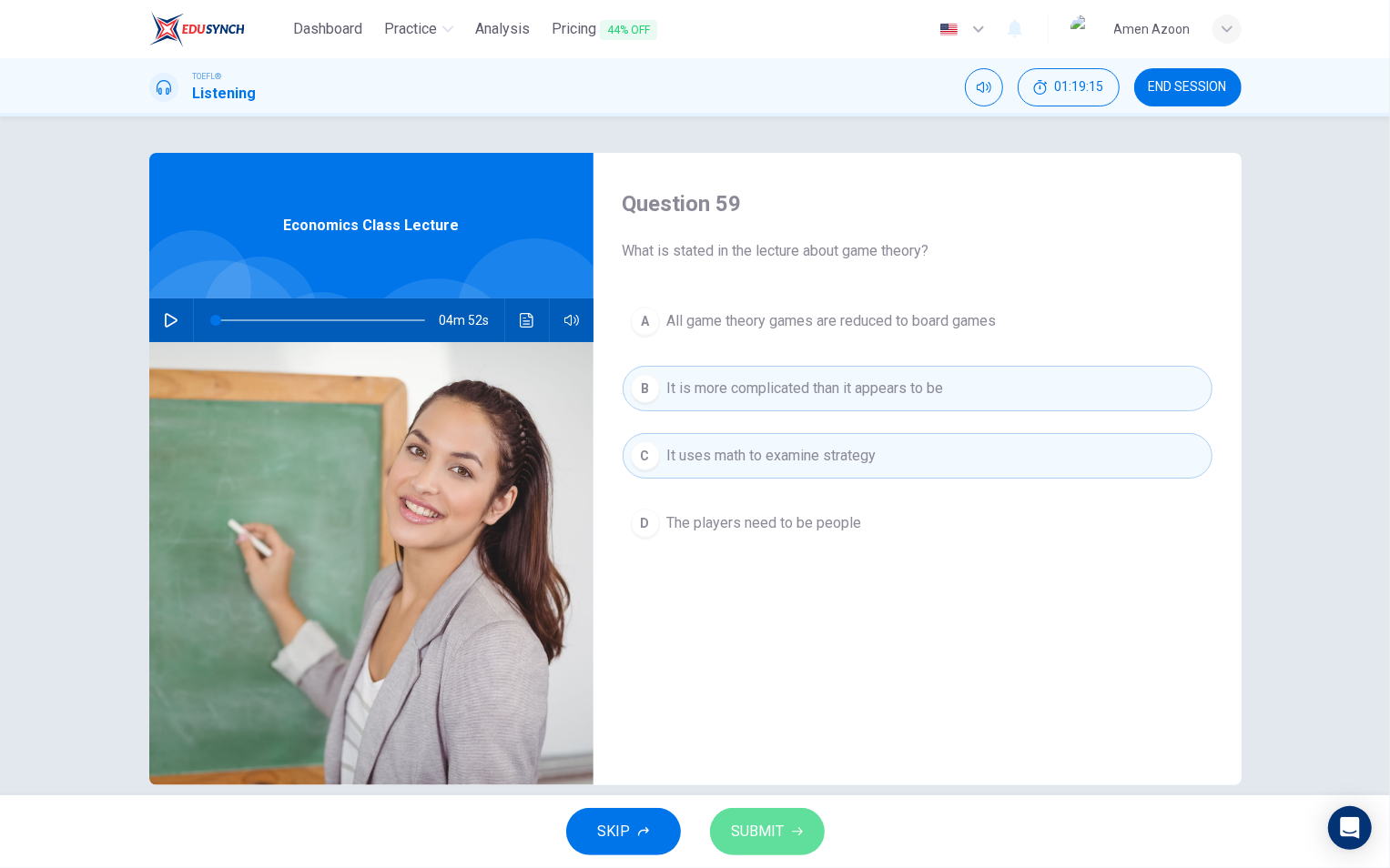 click on "SUBMIT" at bounding box center (758, 832) 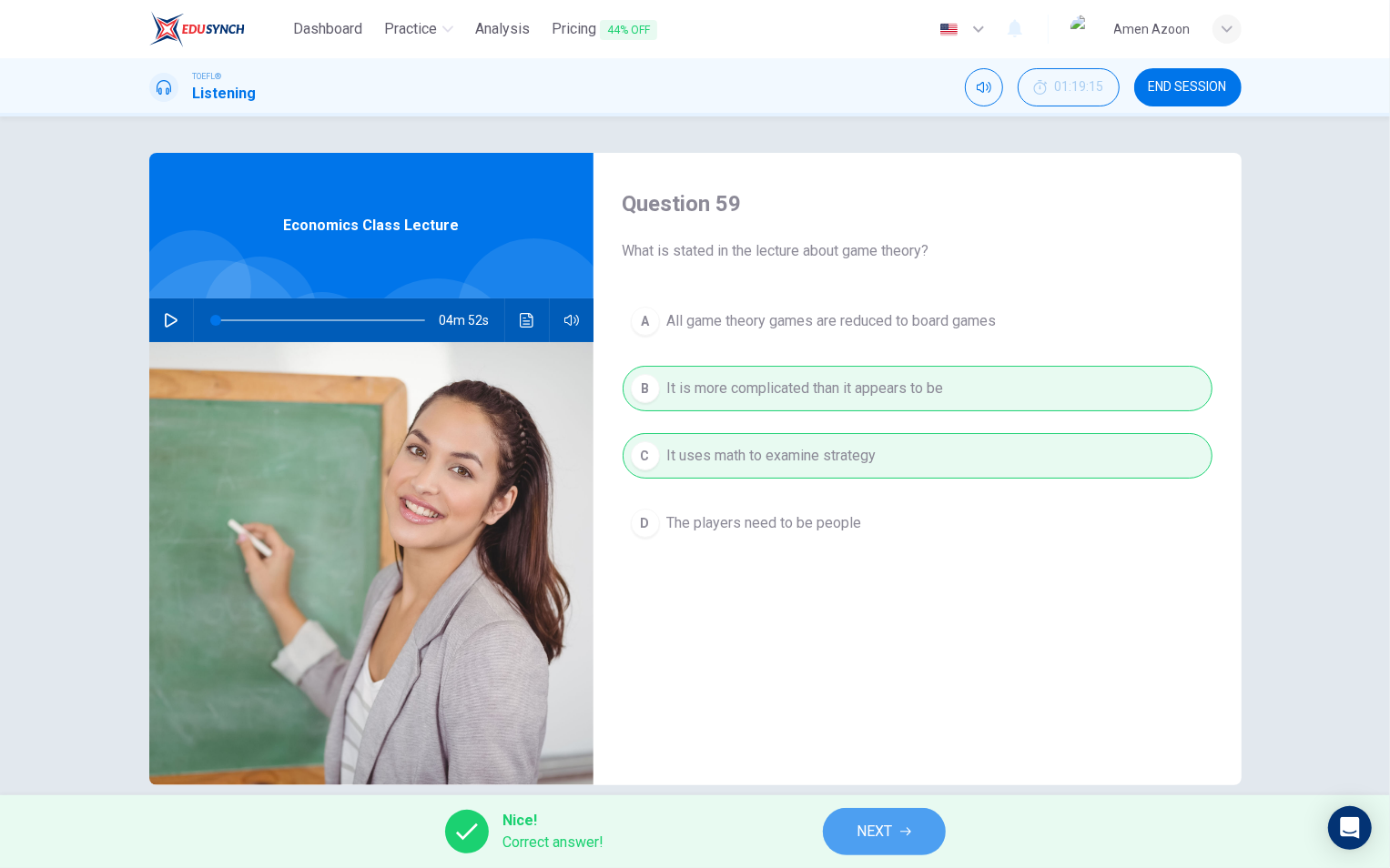 click on "NEXT" at bounding box center (875, 832) 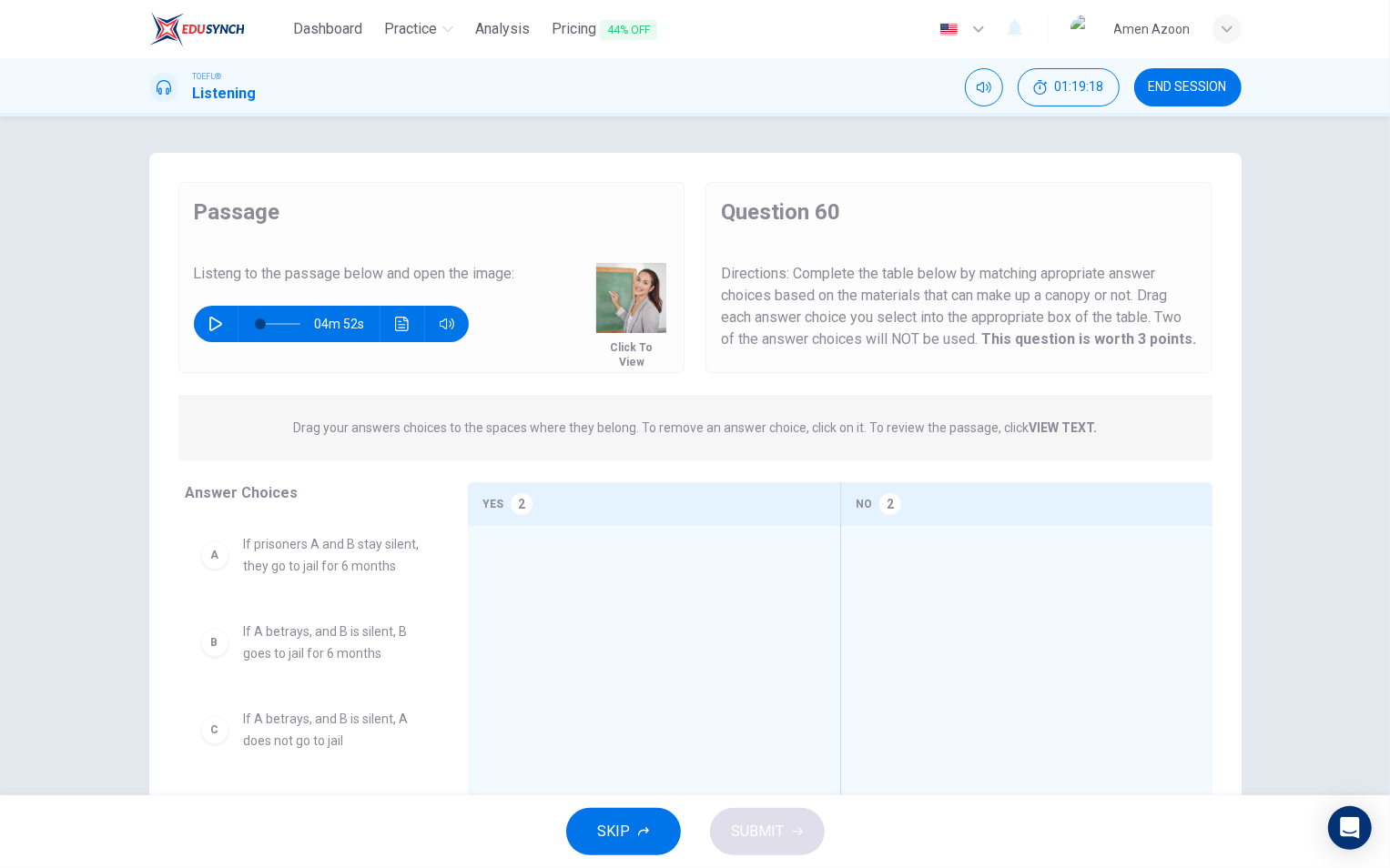 click at bounding box center [216, 324] 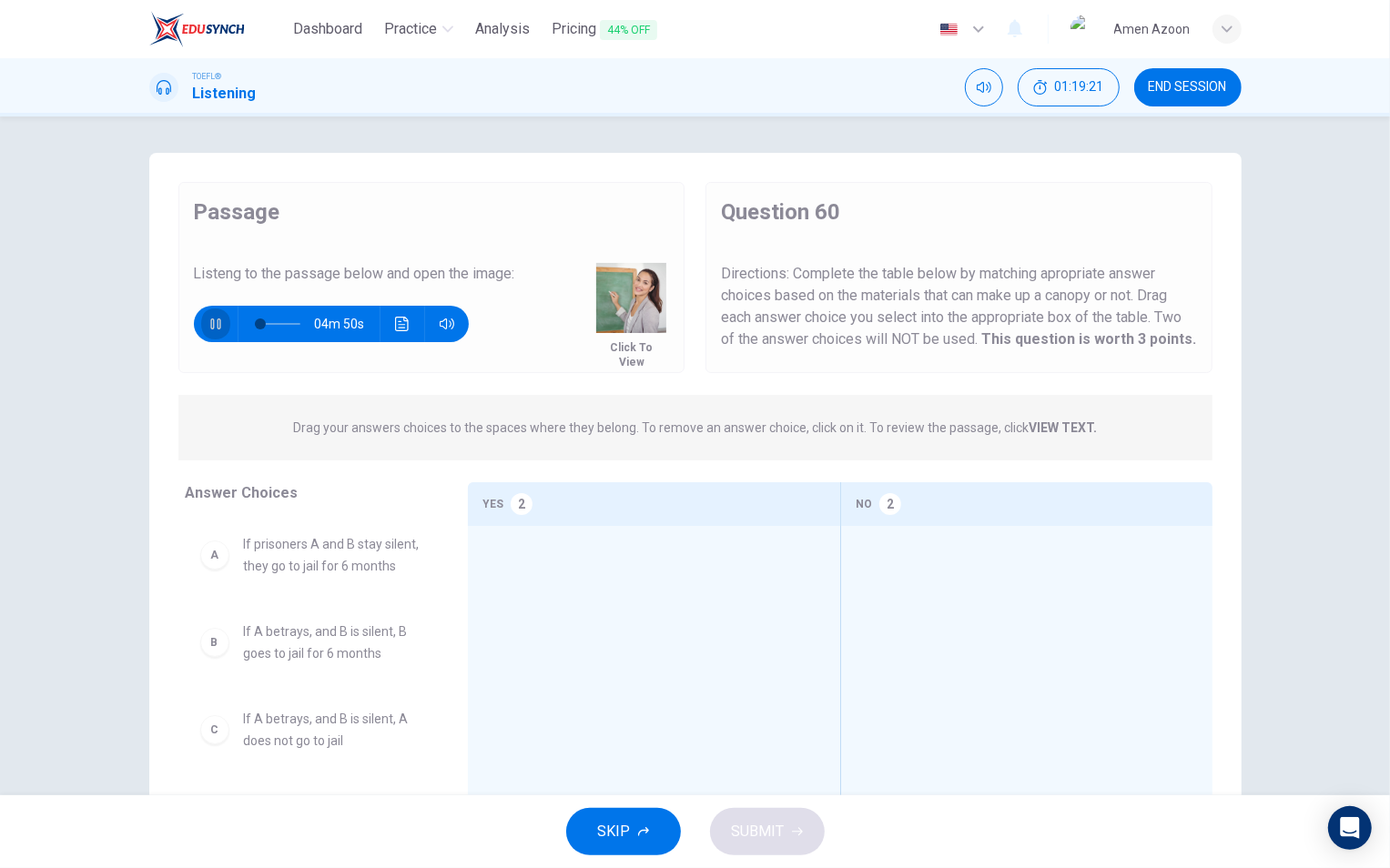 click at bounding box center (215, 324) 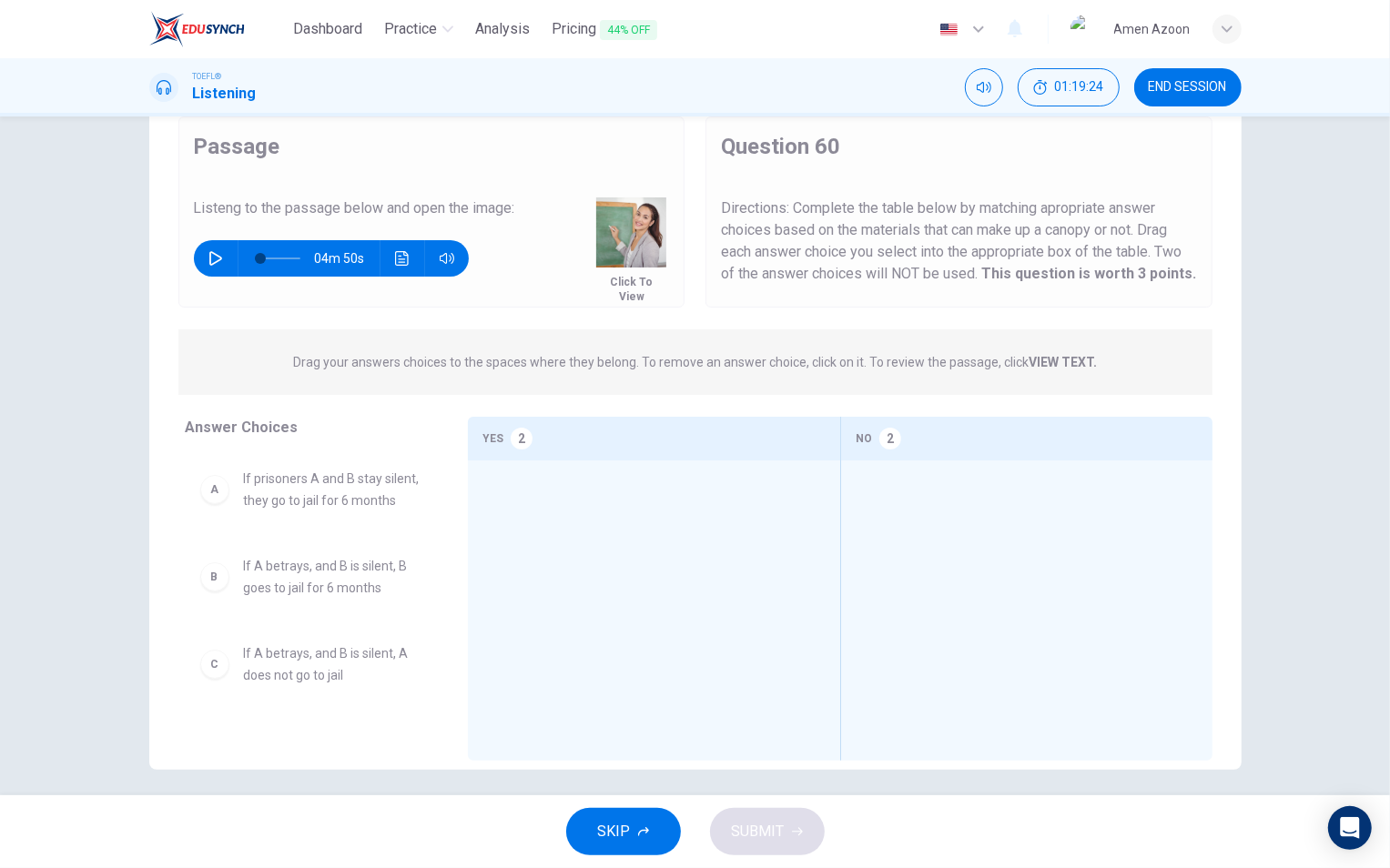 scroll, scrollTop: 76, scrollLeft: 0, axis: vertical 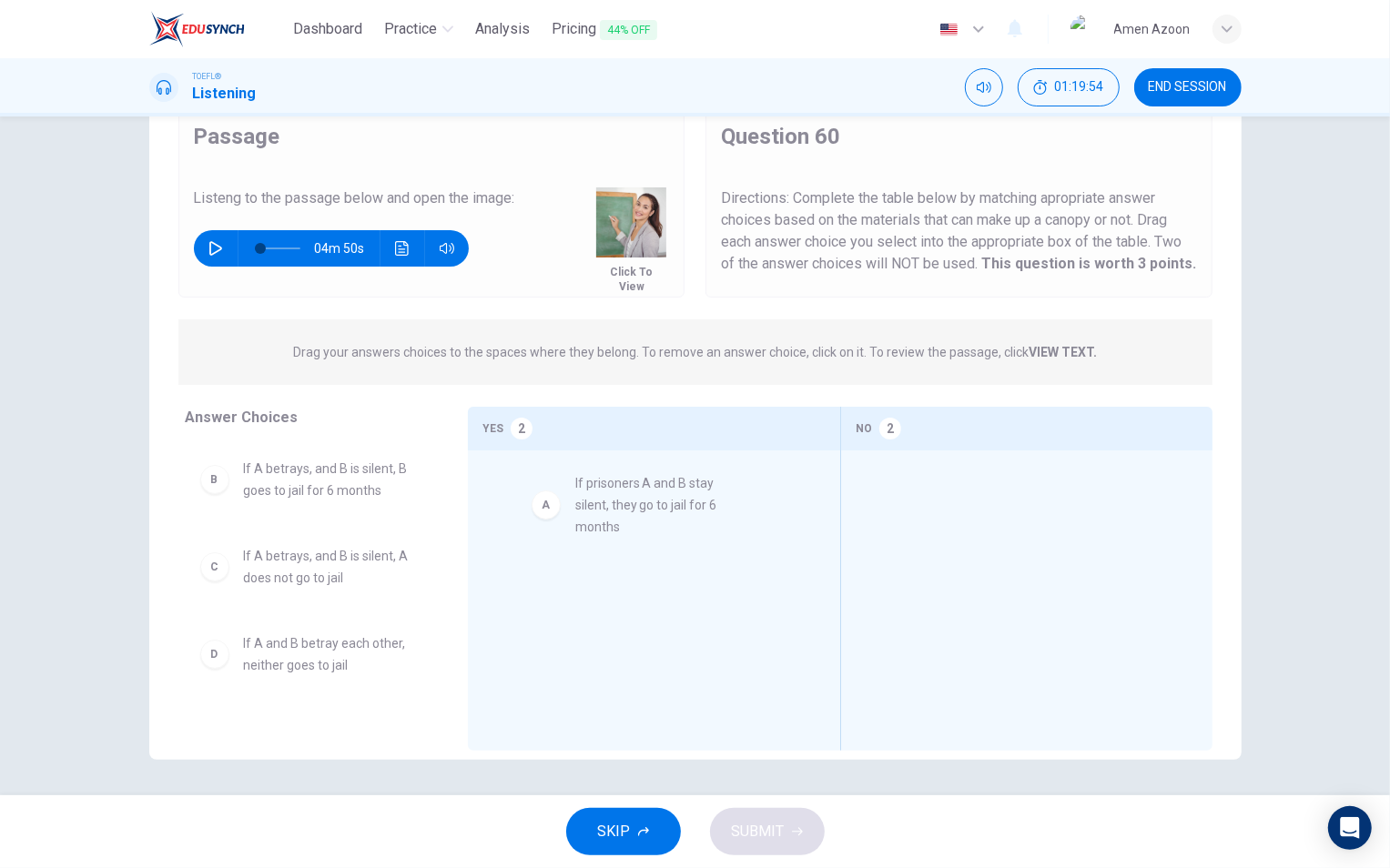 drag, startPoint x: 282, startPoint y: 496, endPoint x: 631, endPoint y: 511, distance: 349.3222 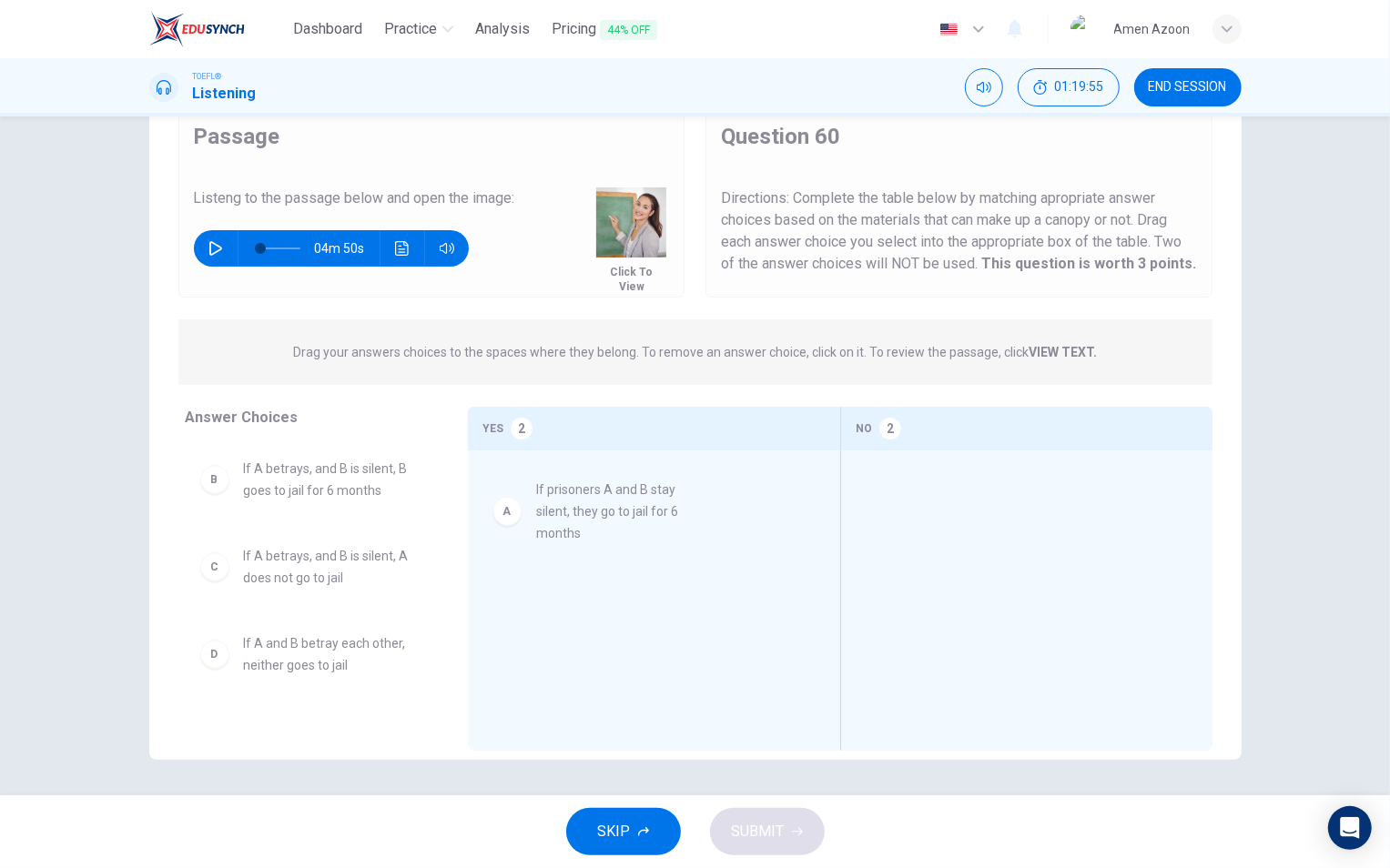 scroll, scrollTop: 66, scrollLeft: 0, axis: vertical 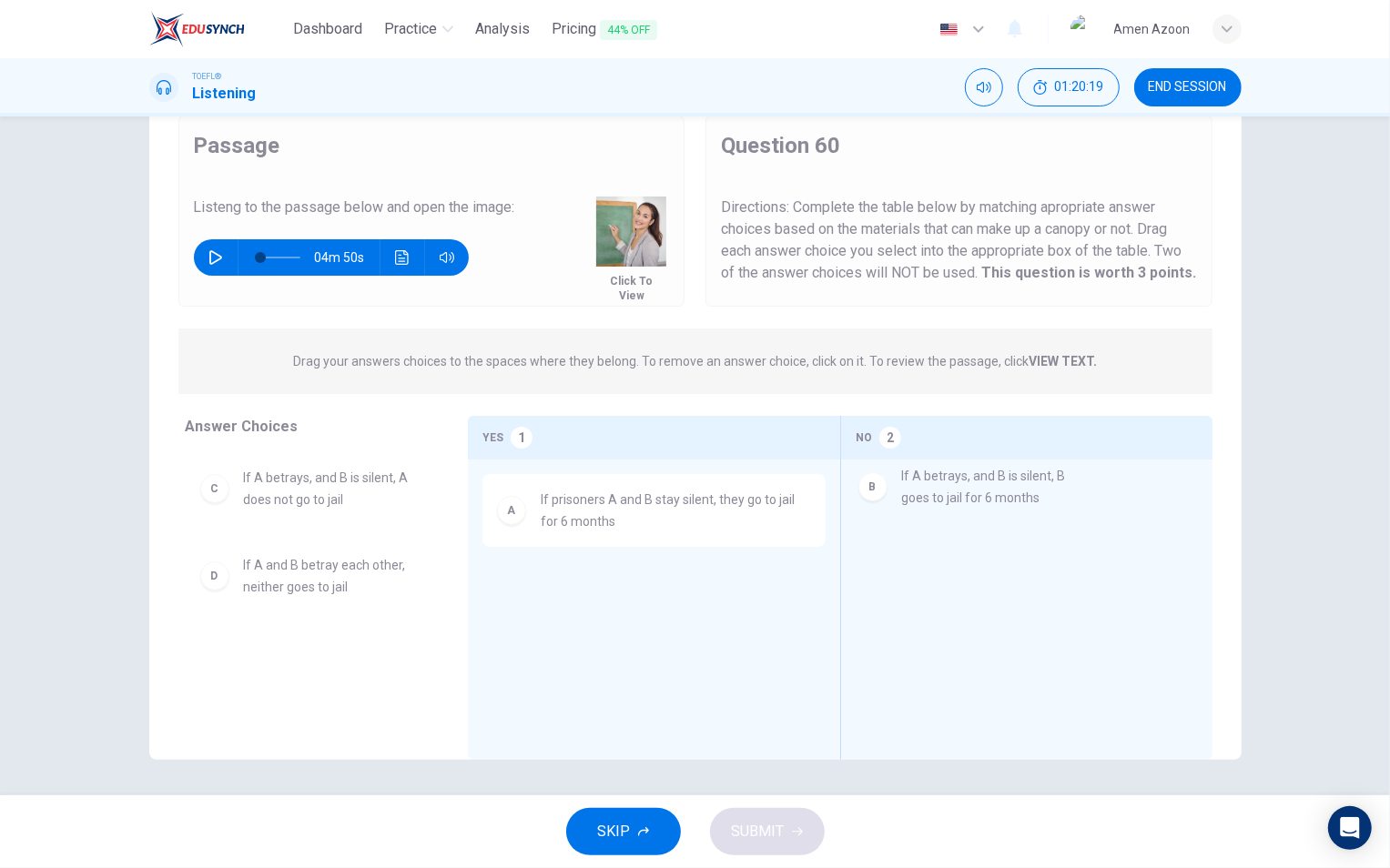 drag, startPoint x: 320, startPoint y: 490, endPoint x: 1005, endPoint y: 491, distance: 685.0007 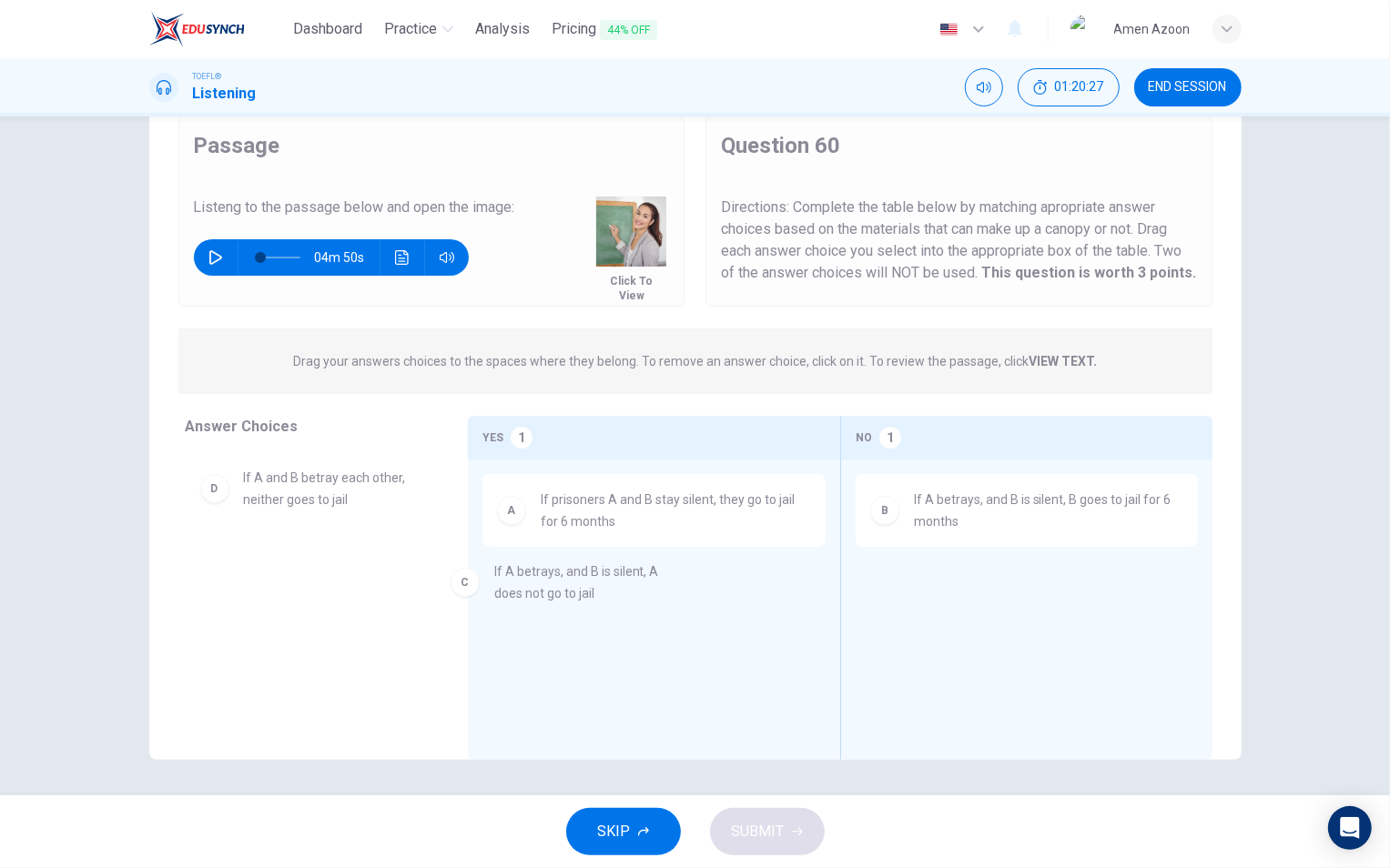 drag, startPoint x: 322, startPoint y: 487, endPoint x: 609, endPoint y: 592, distance: 305.6043 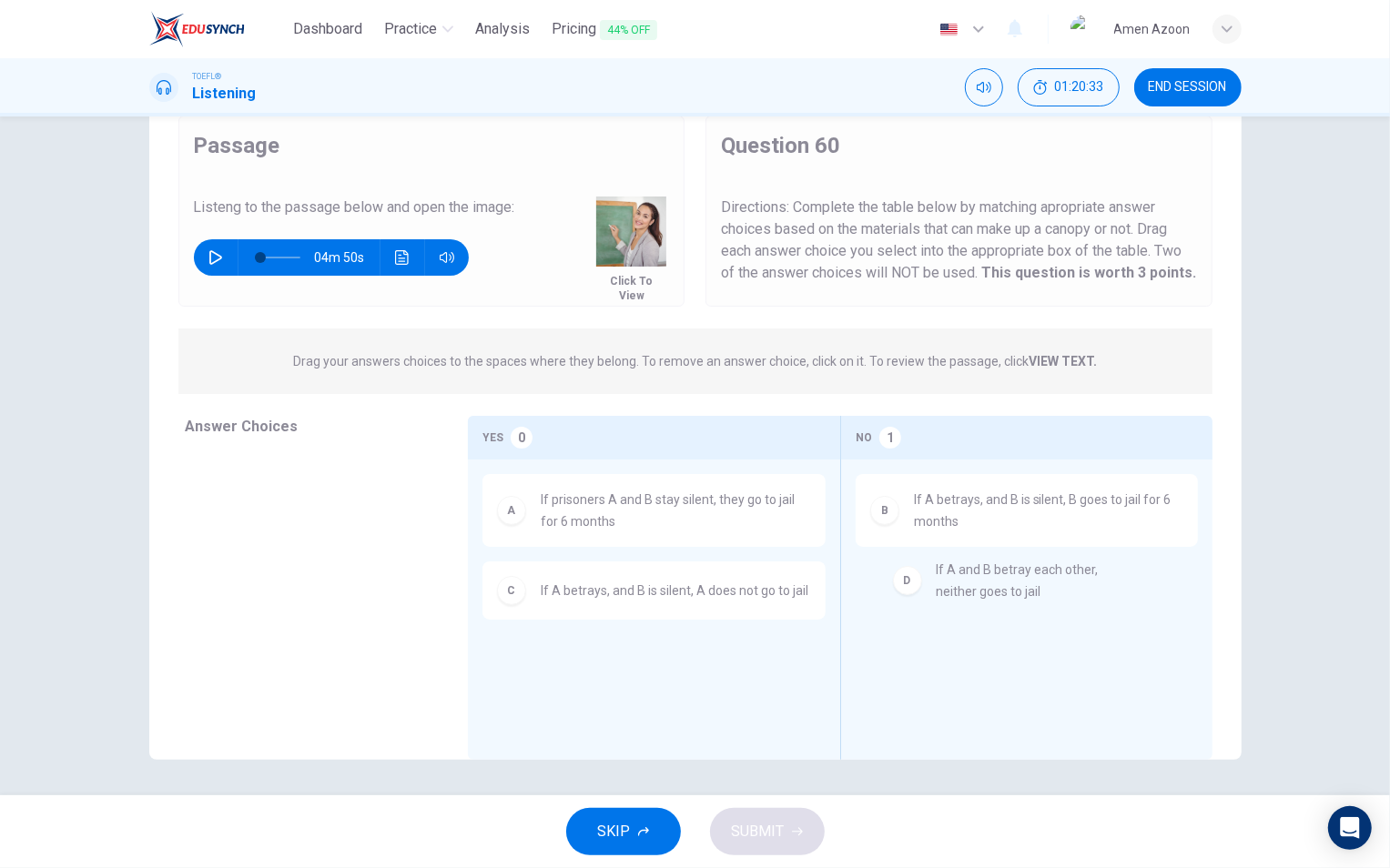 drag, startPoint x: 333, startPoint y: 481, endPoint x: 1036, endPoint y: 580, distance: 709.937 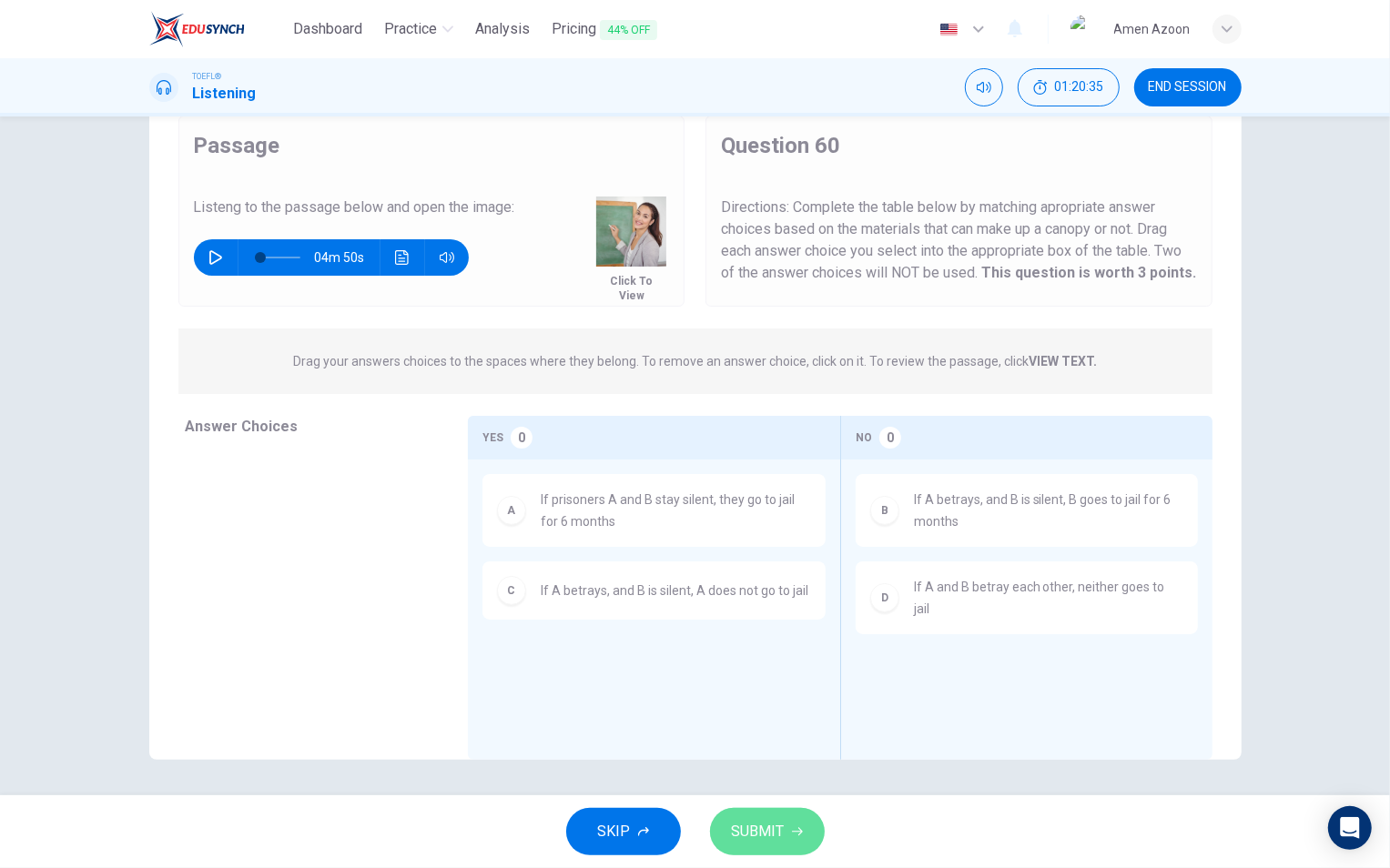 click on "SUBMIT" at bounding box center [758, 832] 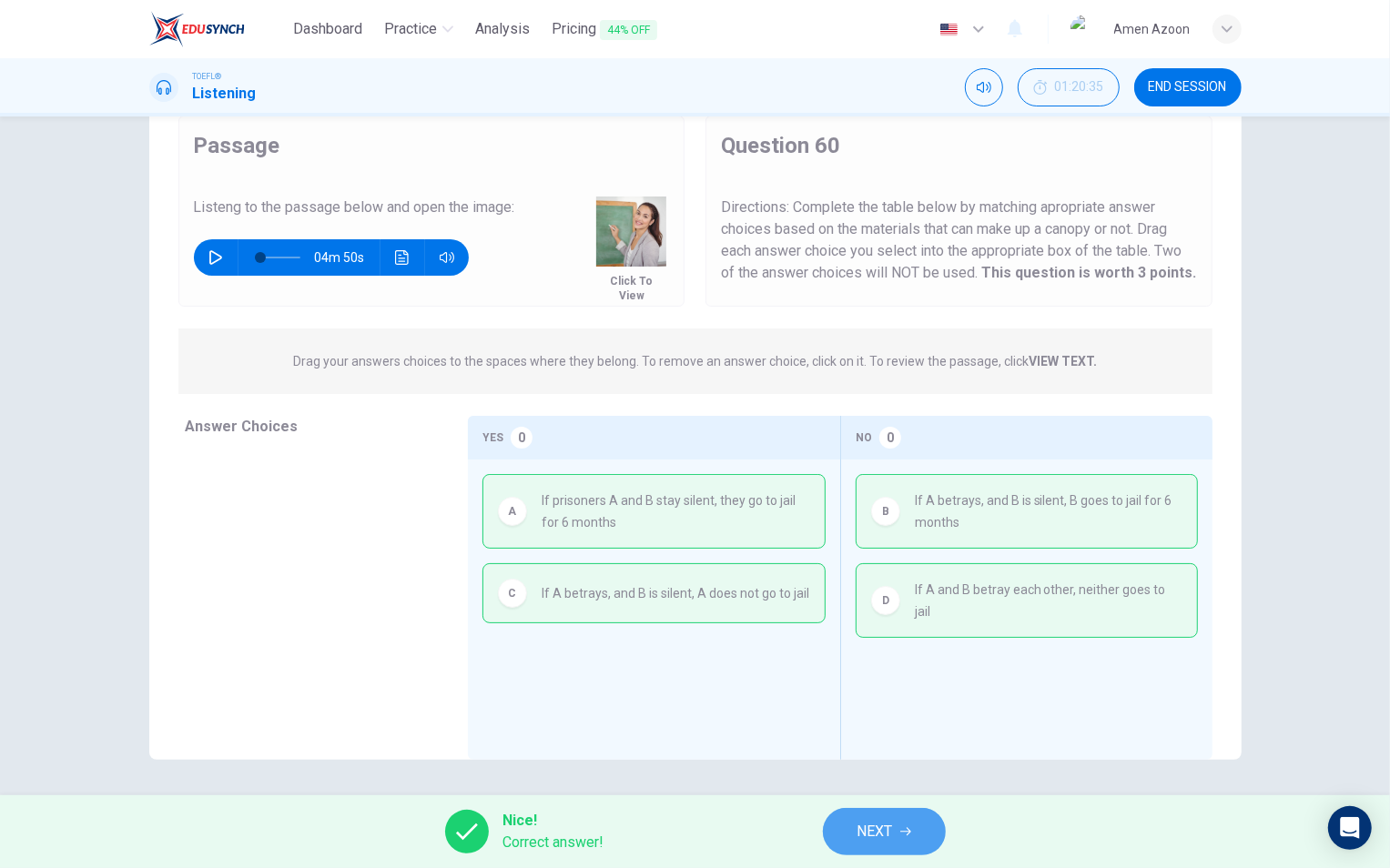 click on "NEXT" at bounding box center (875, 832) 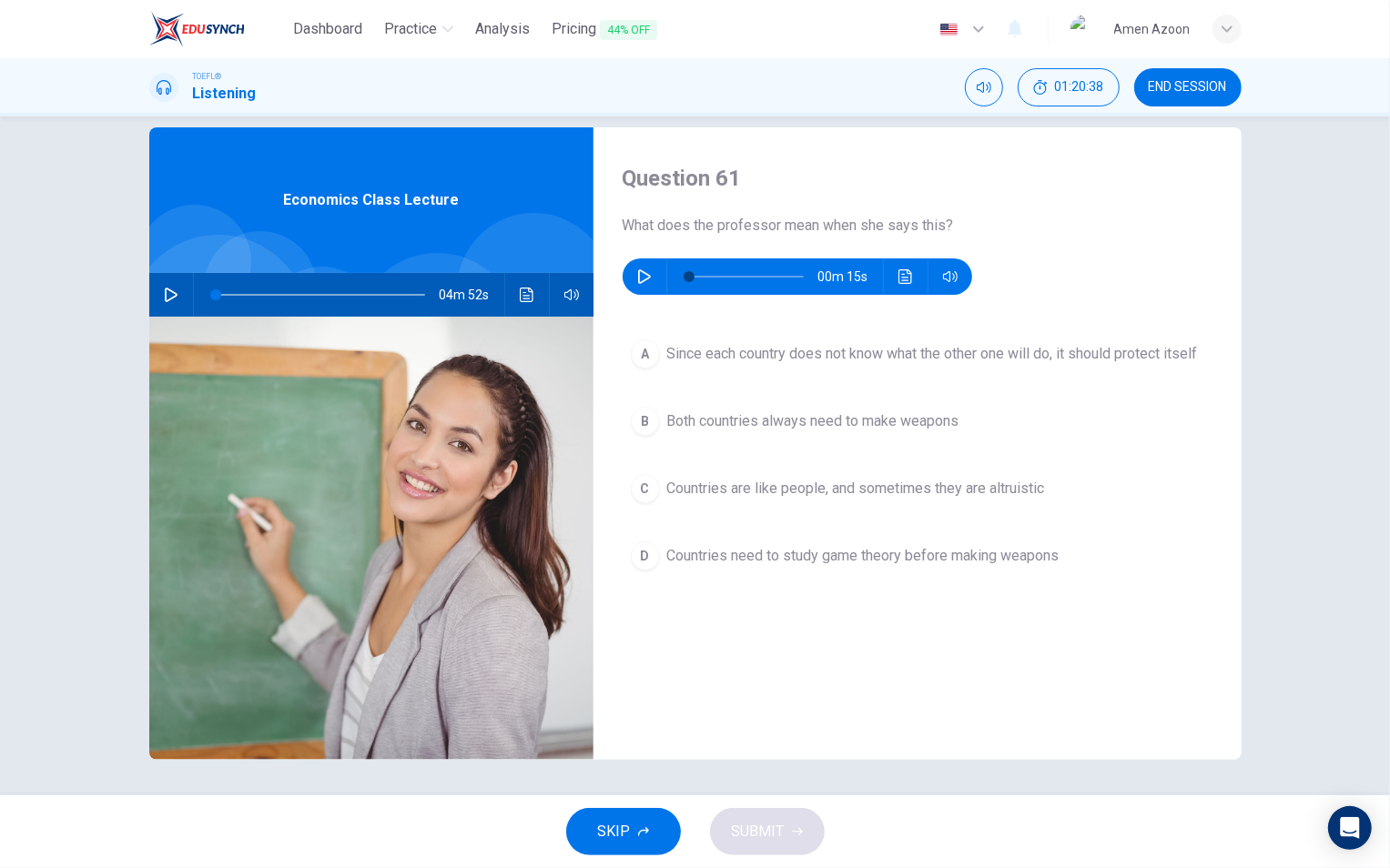click on "Question 61 What does the professor mean when [PERSON] says this? [TIME] A Since each country does not know what the other one will do, it should protect itself B Both countries always need to make weapons C Countries are like people, and sometimes they are altruistic D Countries need to study game theory before making weapons" at bounding box center [918, 443] 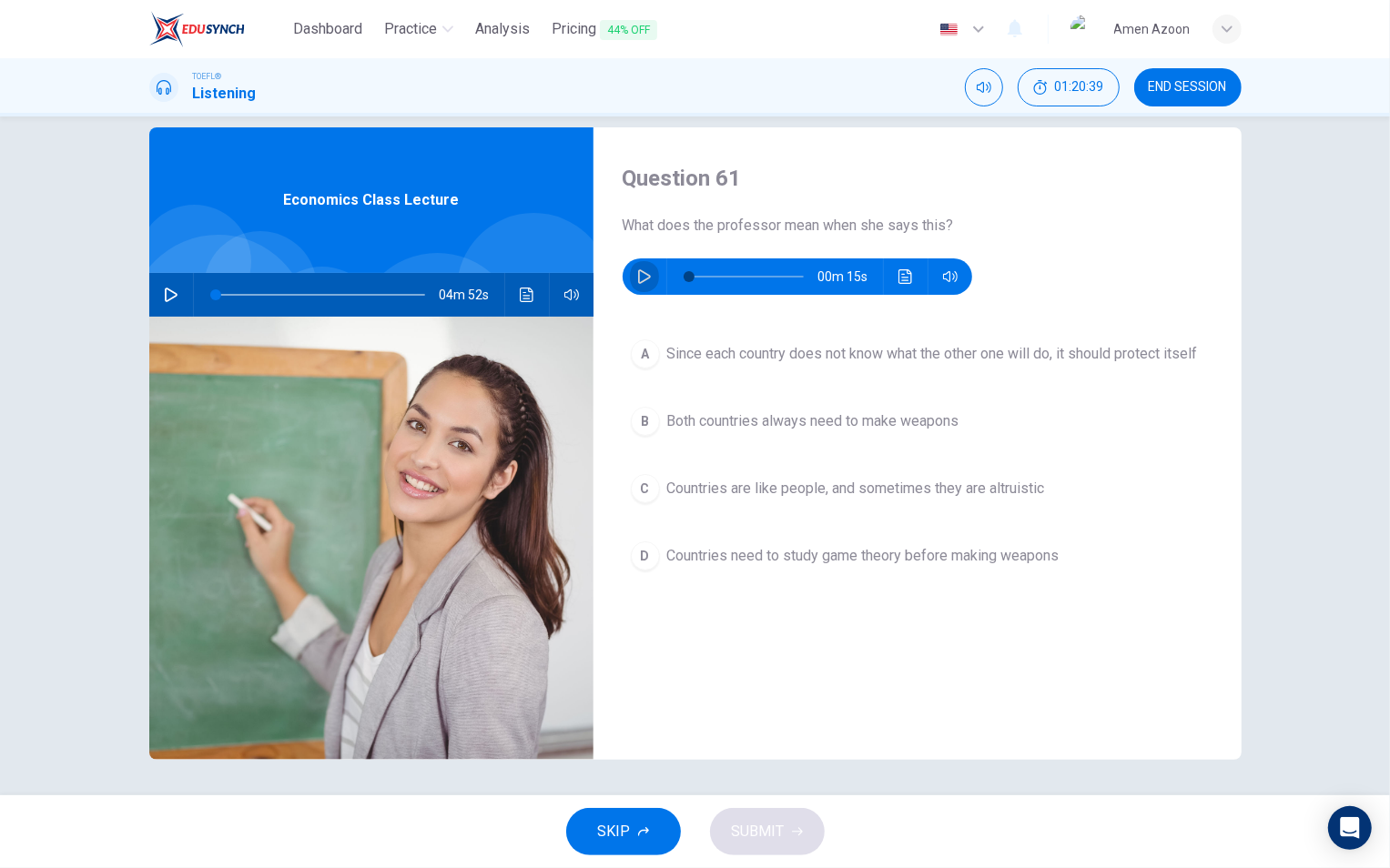 click at bounding box center (644, 277) 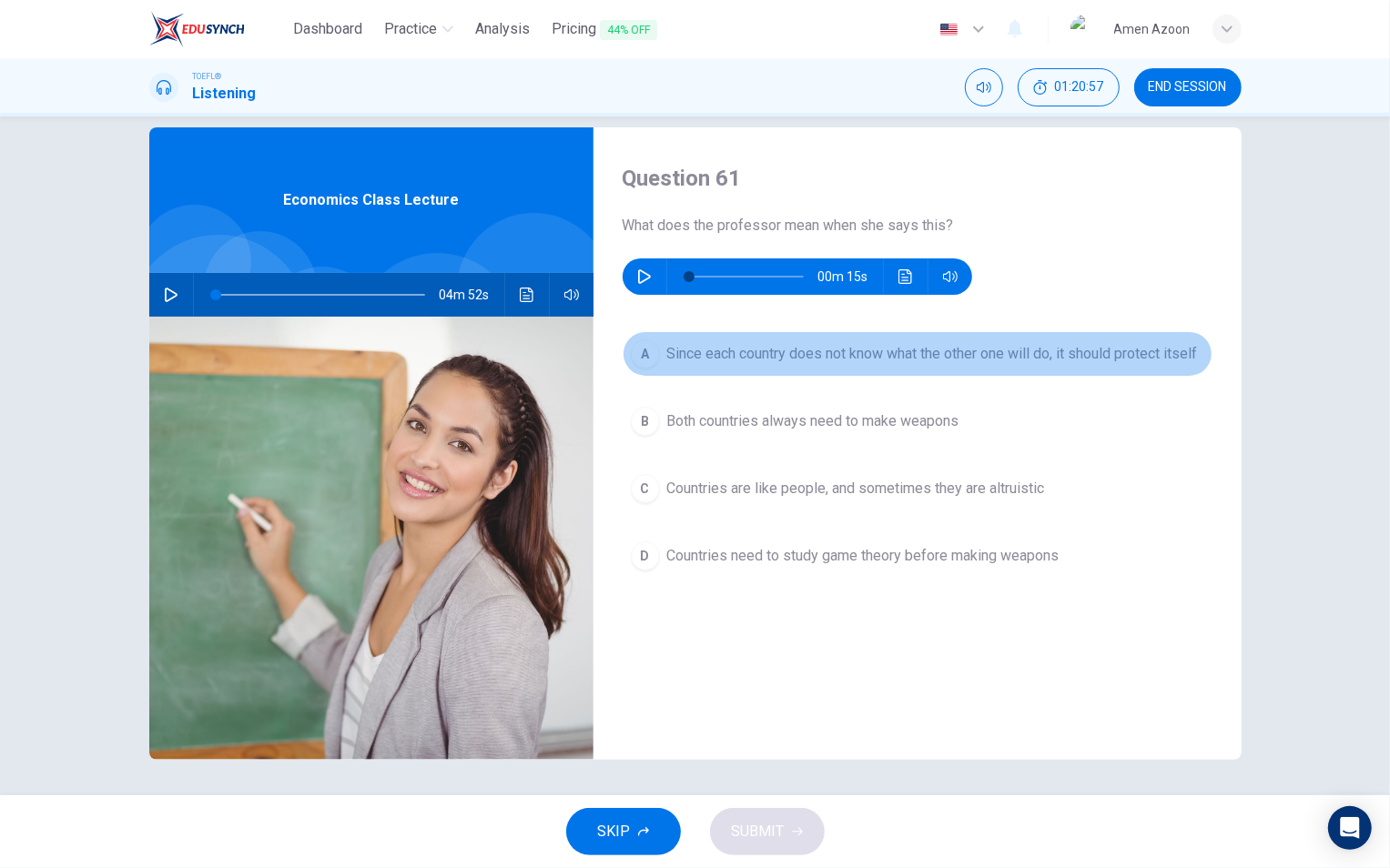 click on "Since each country does not know what the other one will do, it should protect itself" at bounding box center [932, 354] 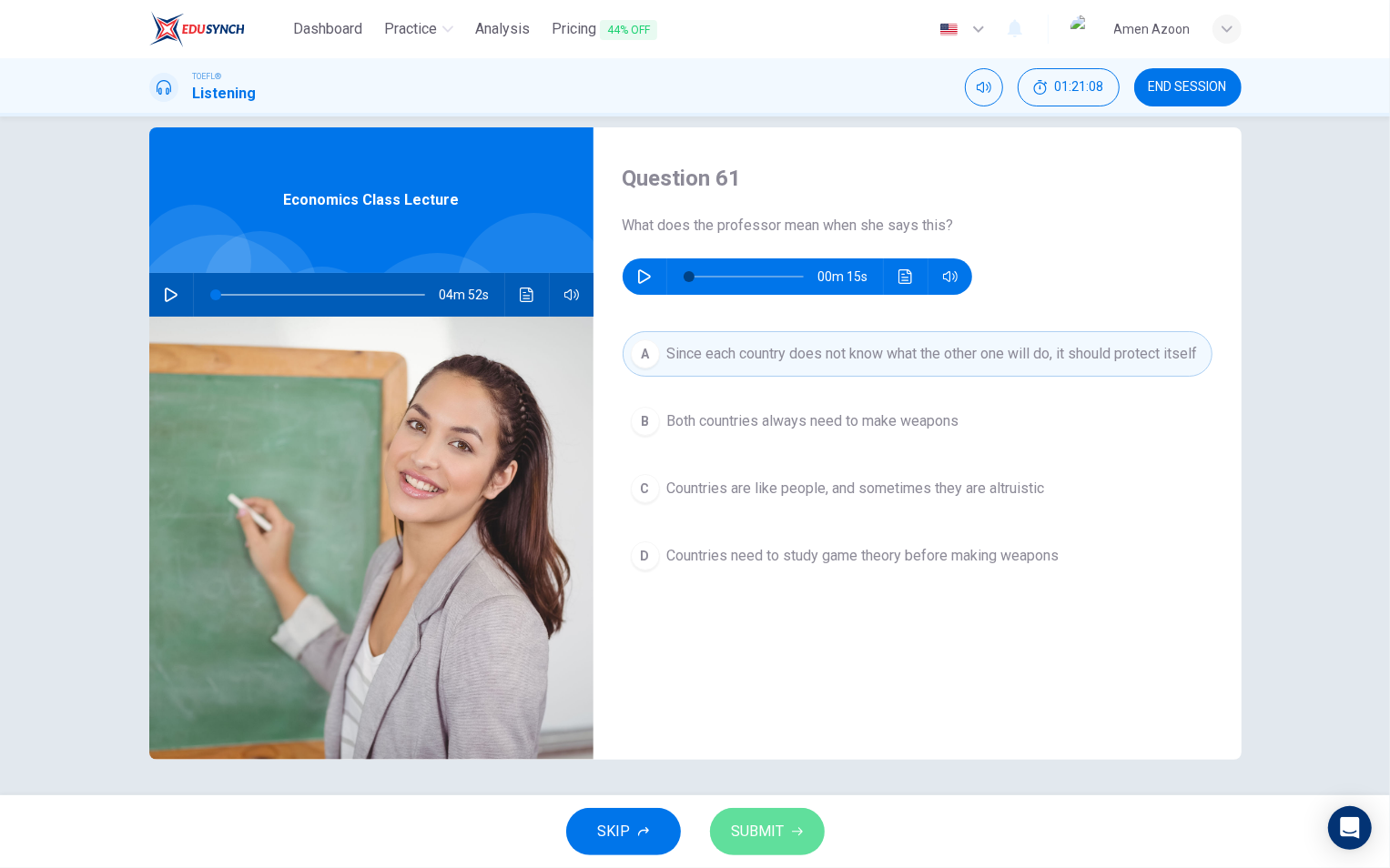 click on "SUBMIT" at bounding box center [758, 832] 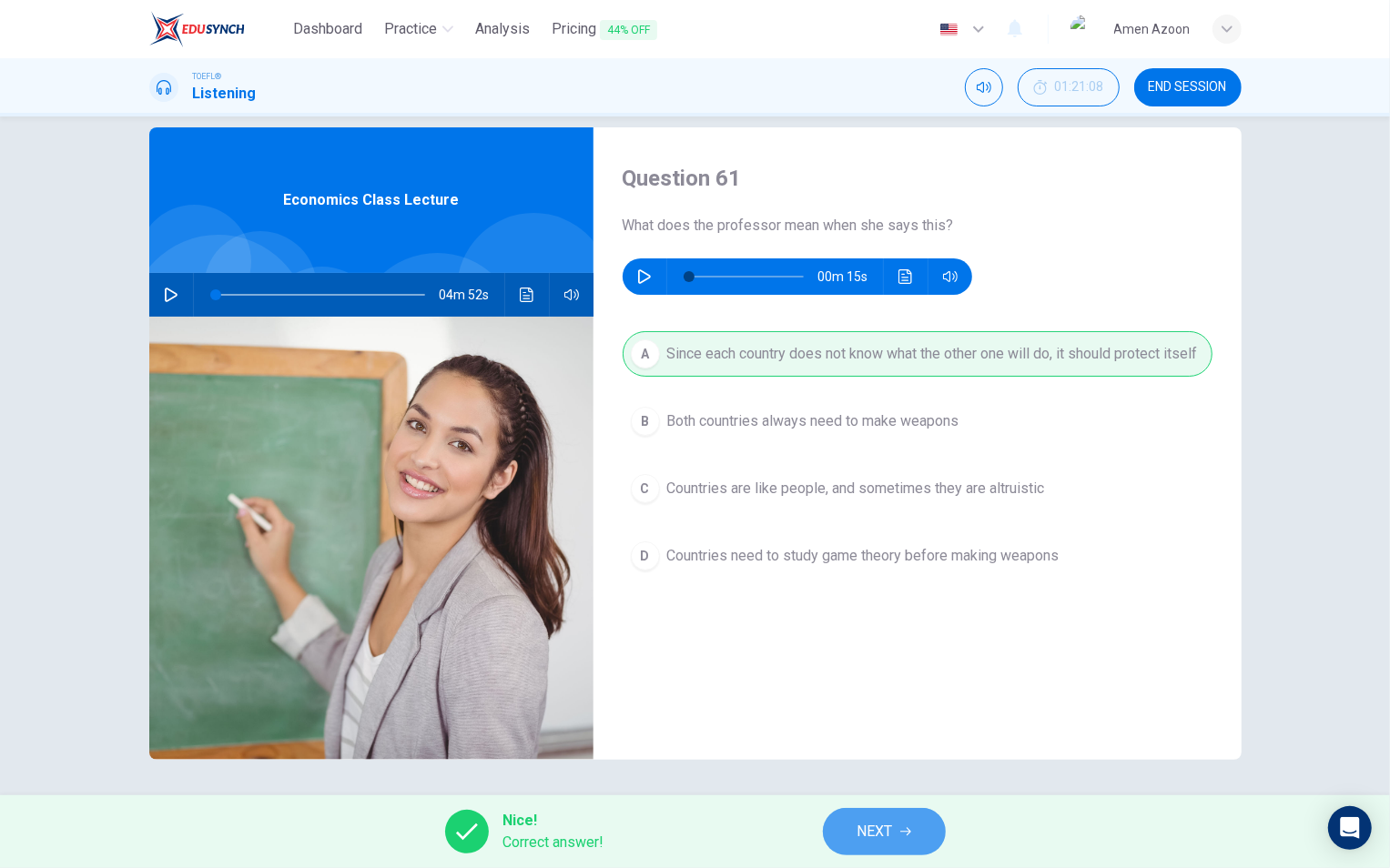 click on "NEXT" at bounding box center (875, 832) 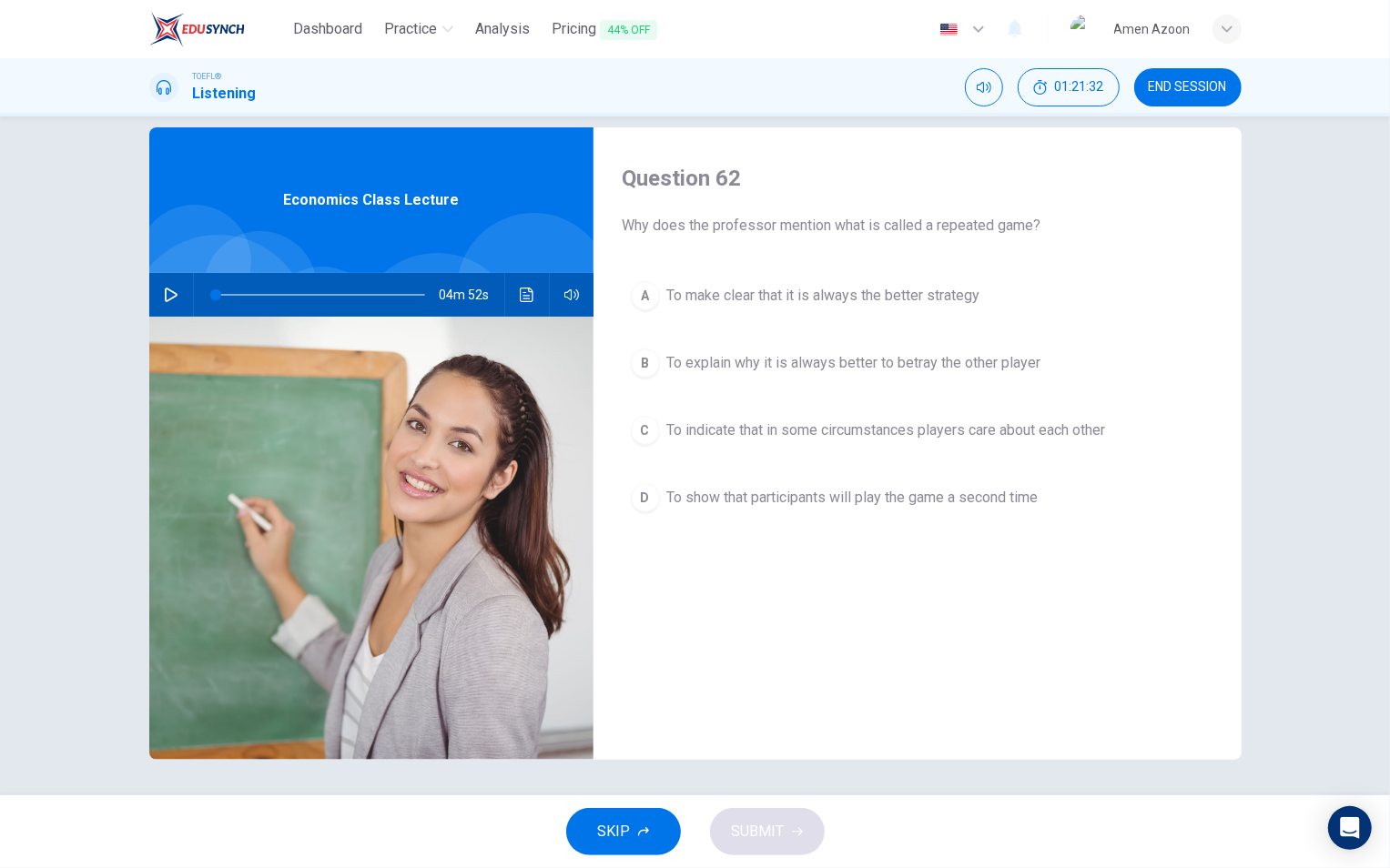 click on "To indicate that in some circumstances players care about each other" at bounding box center (824, 296) 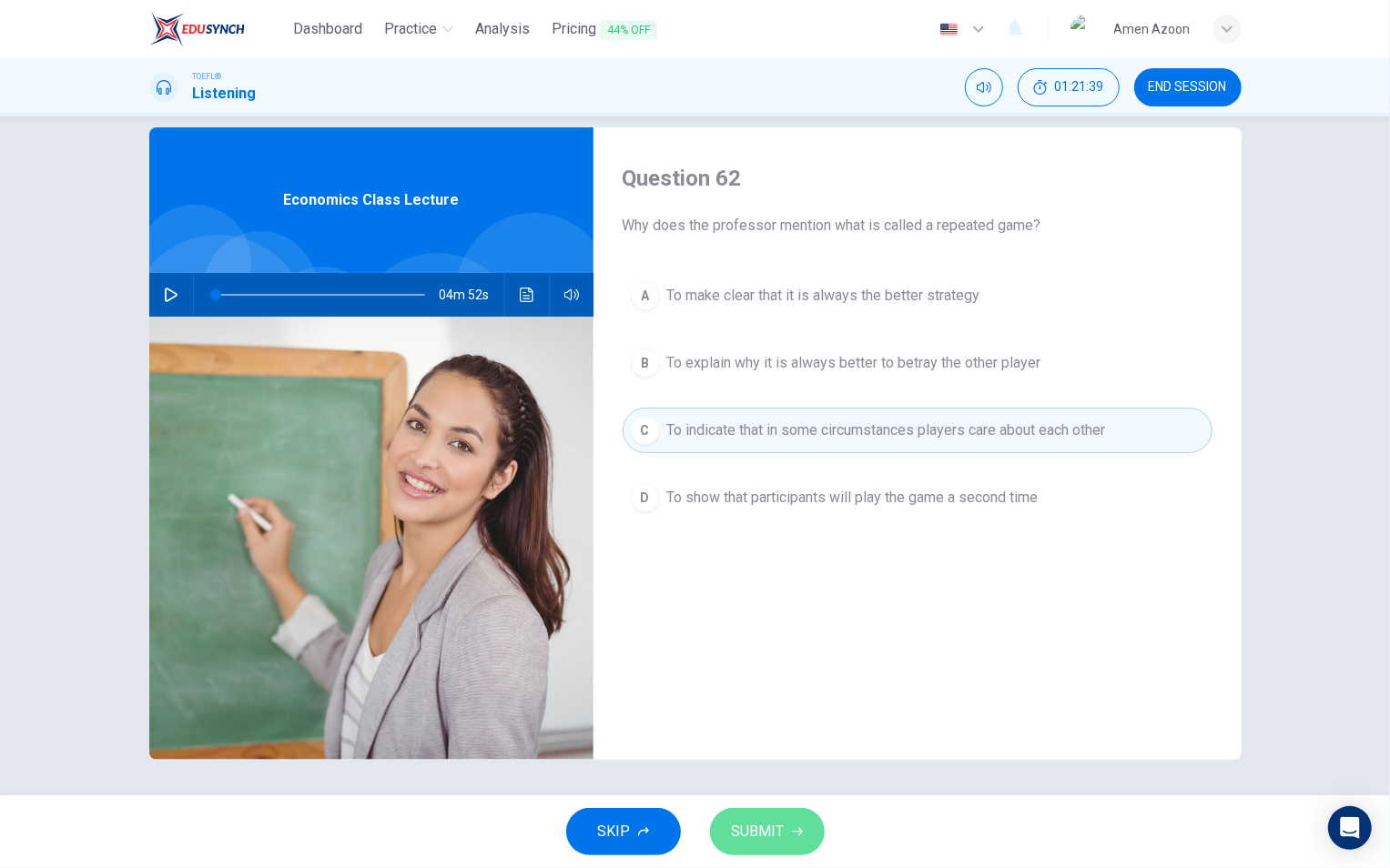 click on "SUBMIT" at bounding box center [767, 832] 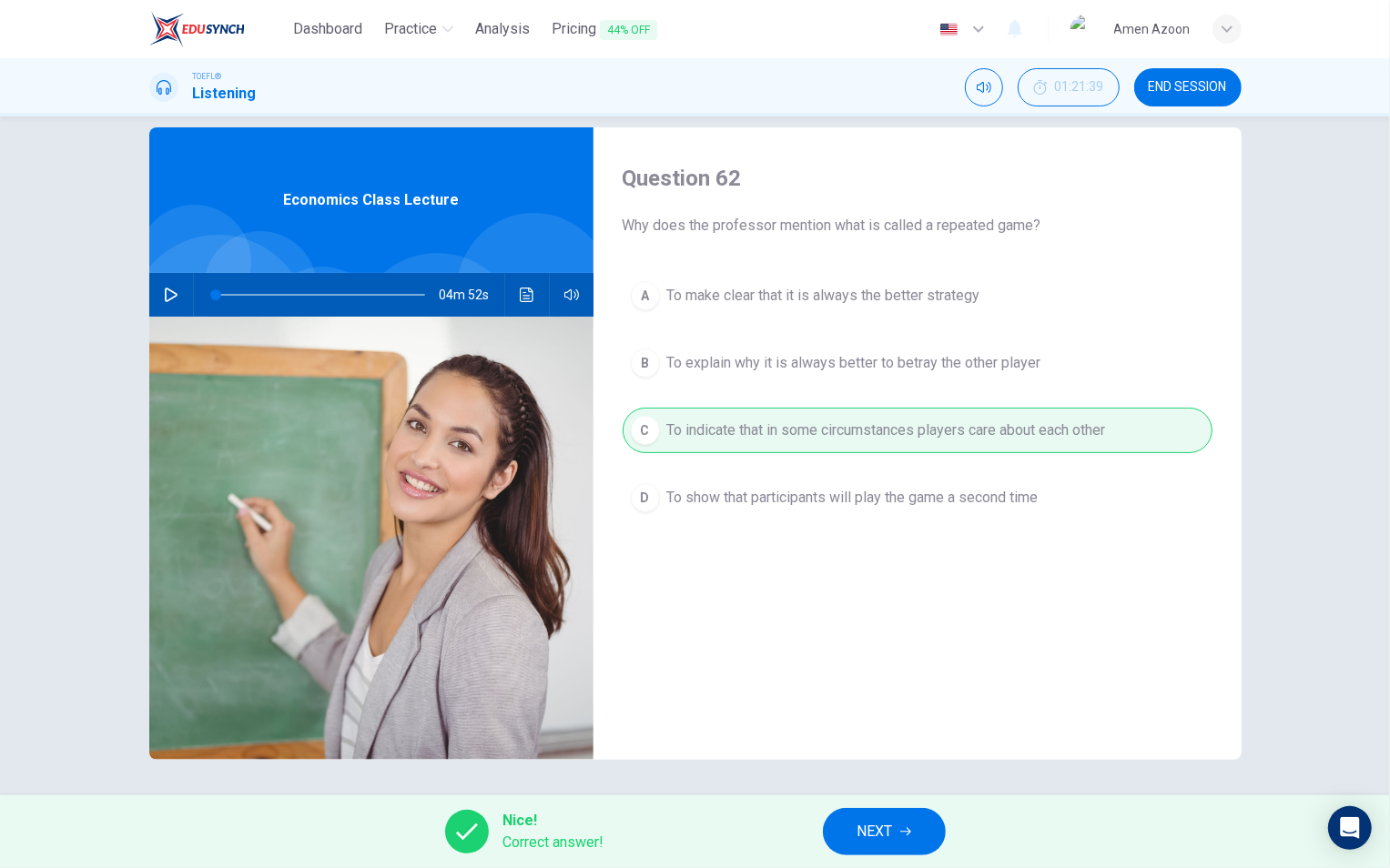 click on "NEXT" at bounding box center (884, 832) 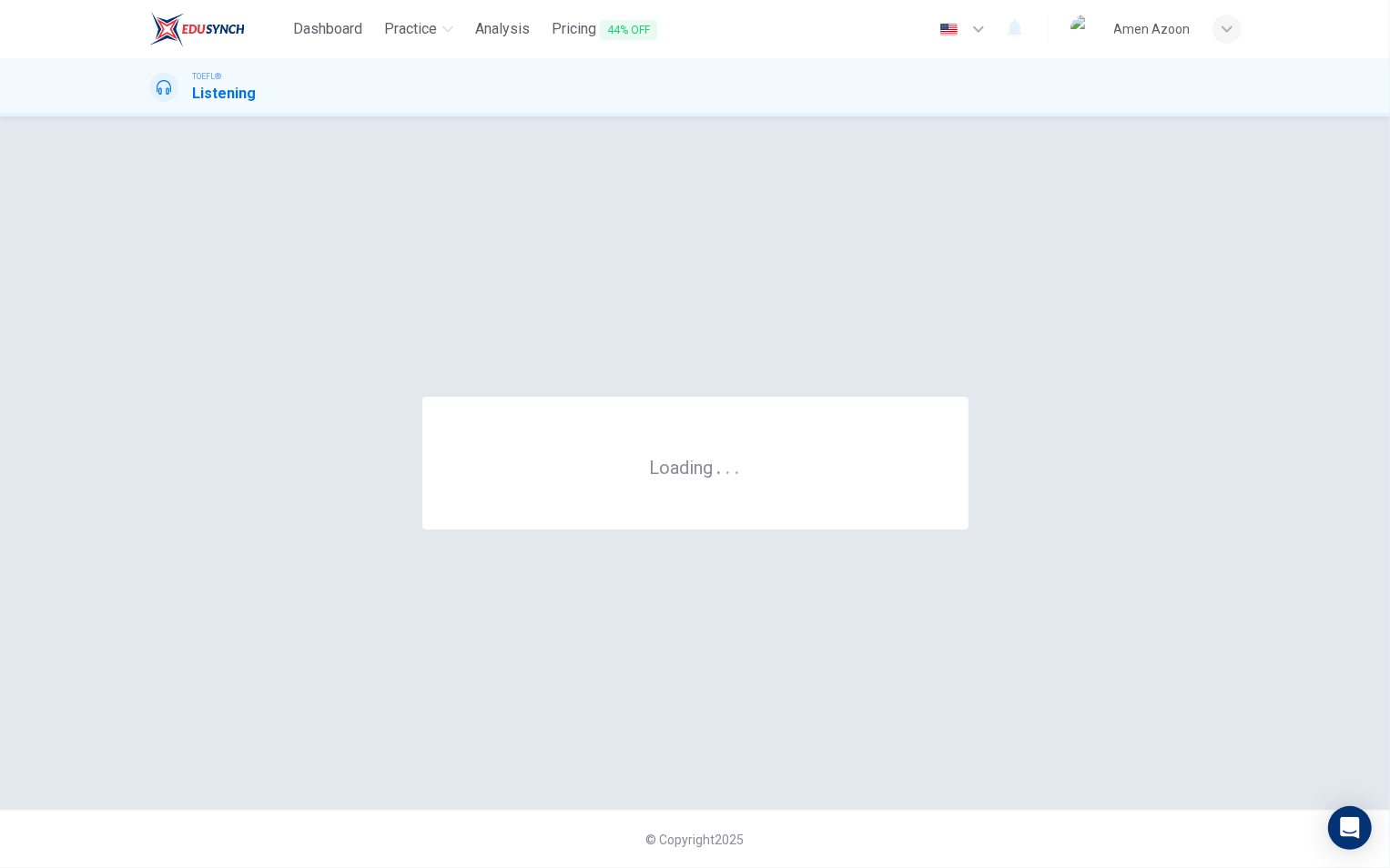 scroll, scrollTop: 0, scrollLeft: 0, axis: both 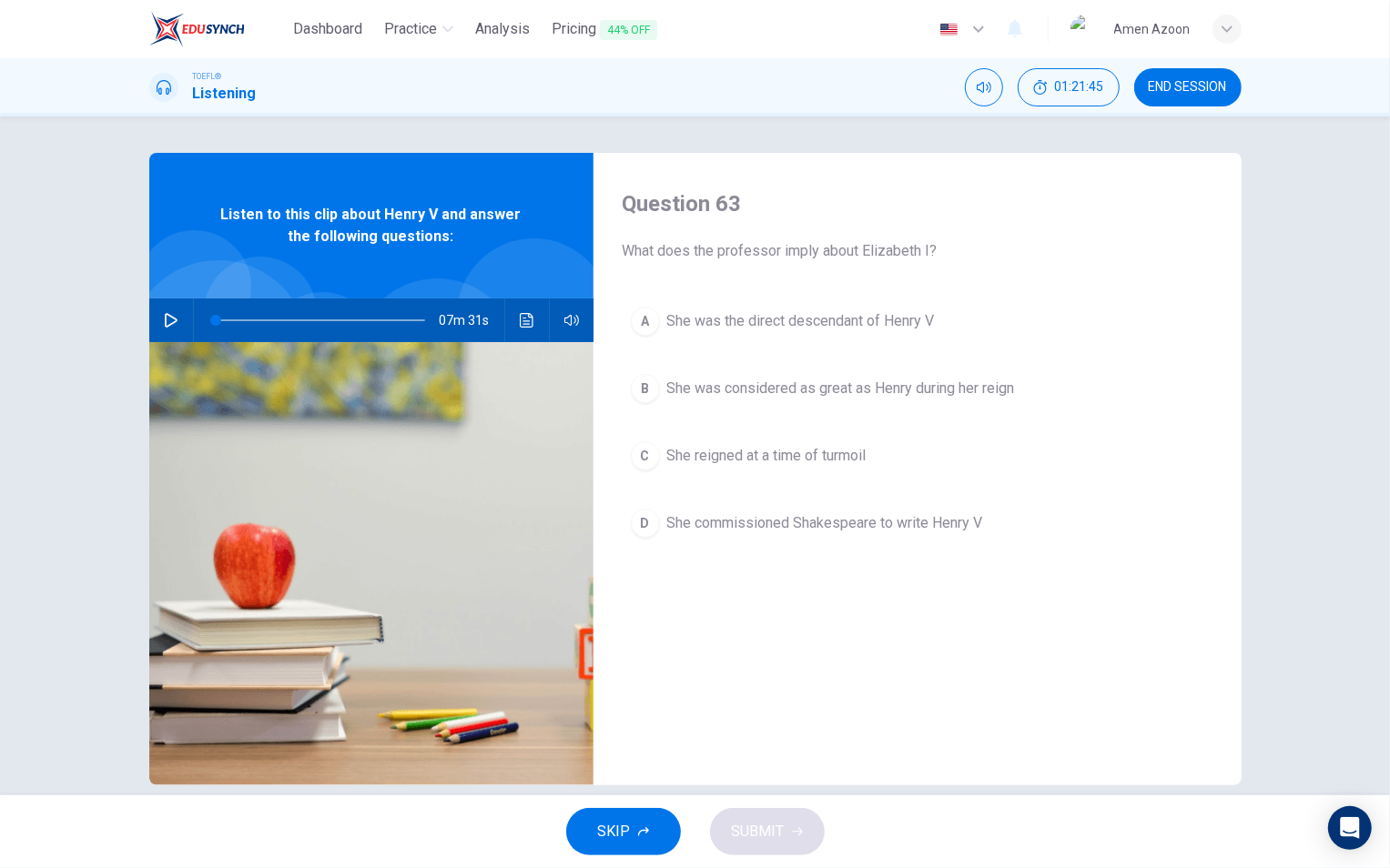 click at bounding box center [171, 320] 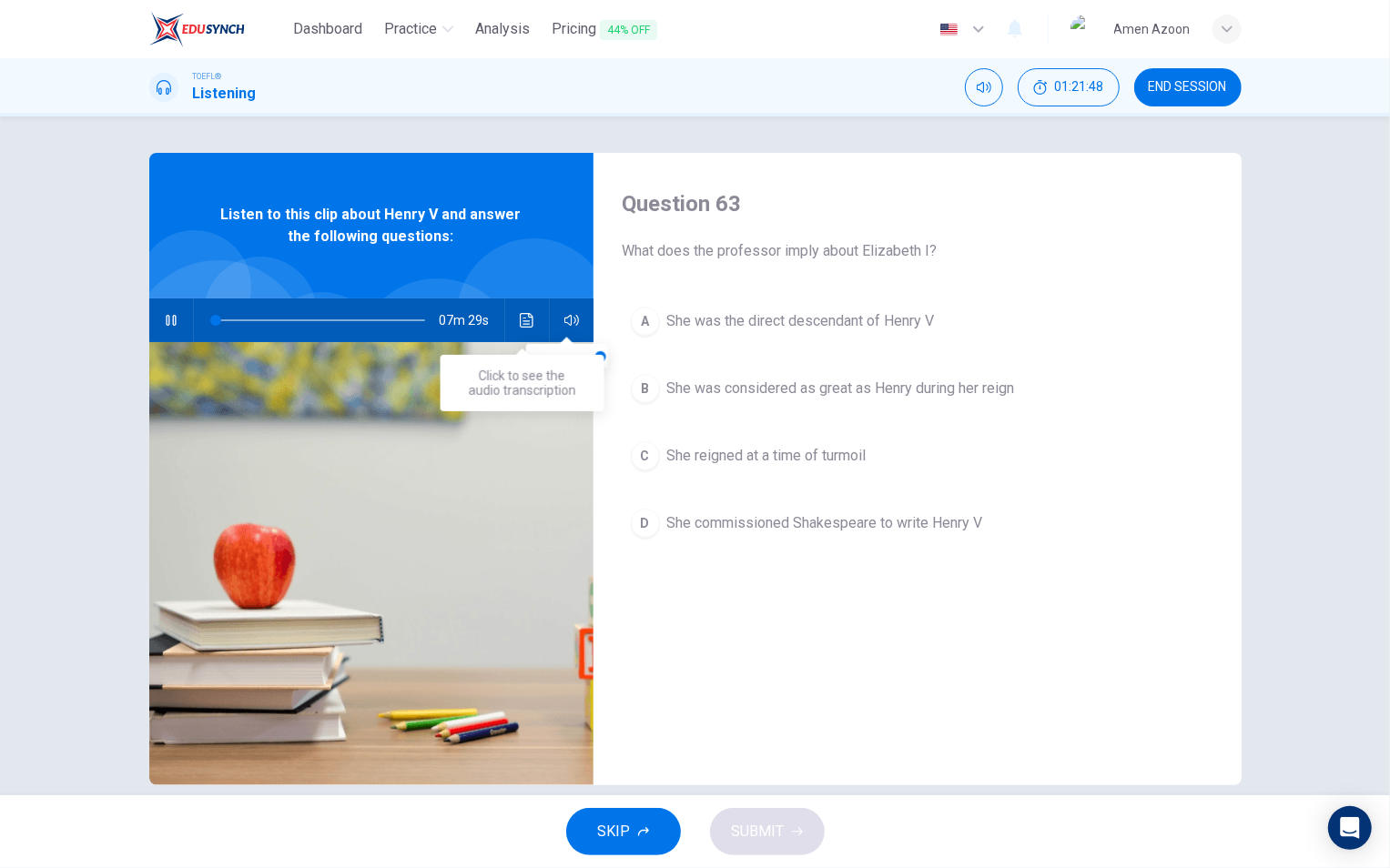 click at bounding box center [527, 320] 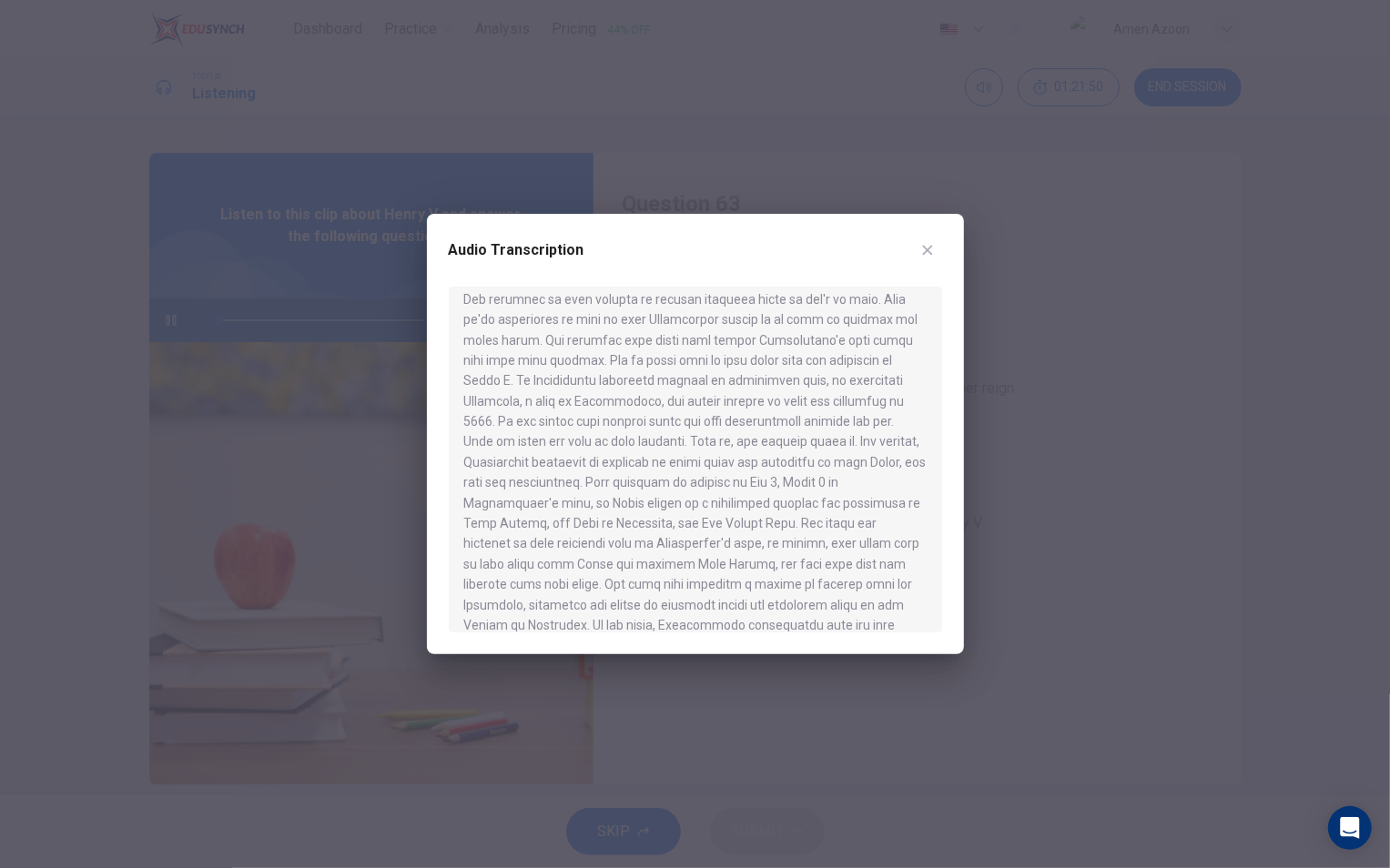 scroll, scrollTop: 673, scrollLeft: 0, axis: vertical 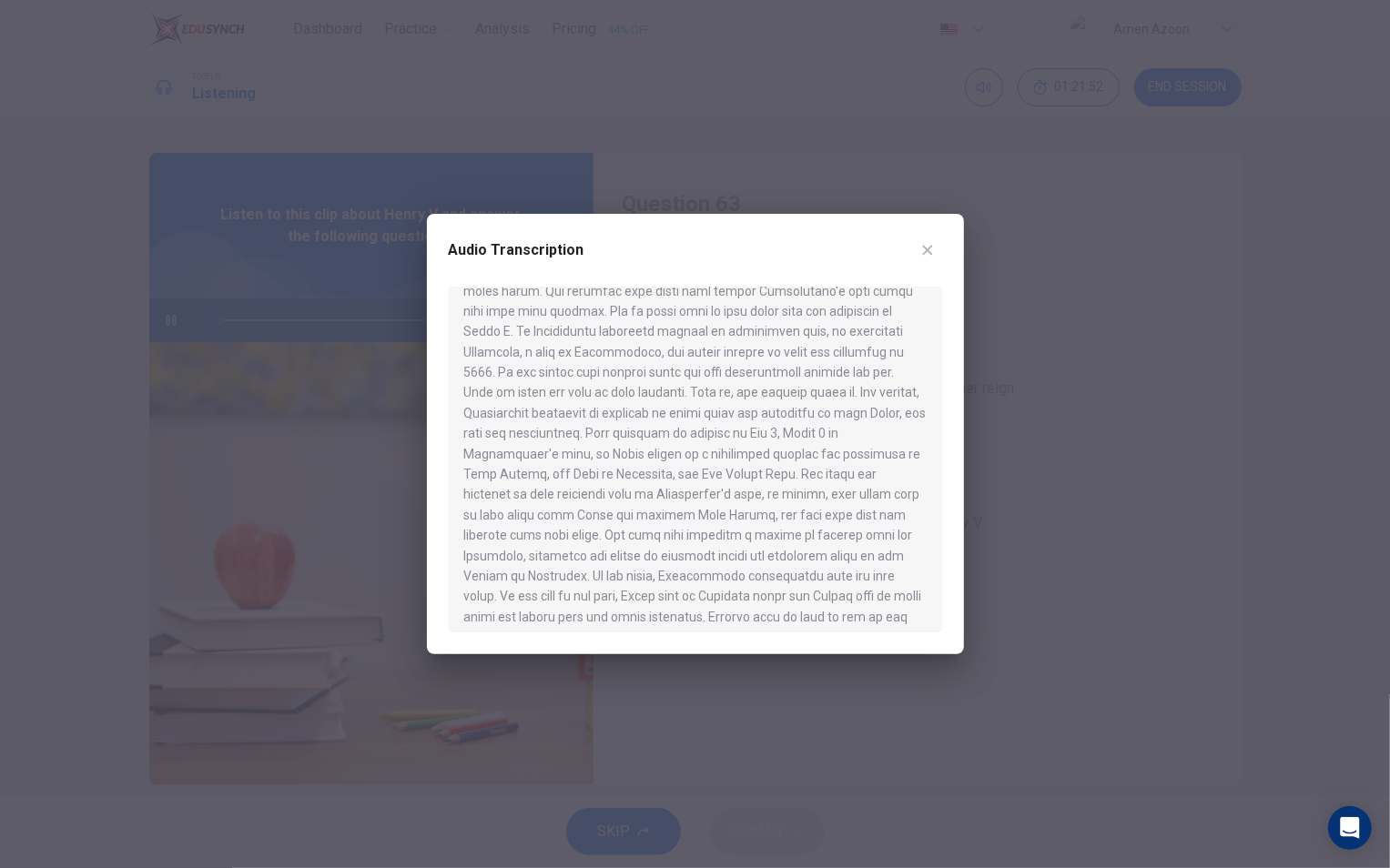 click at bounding box center (928, 250) 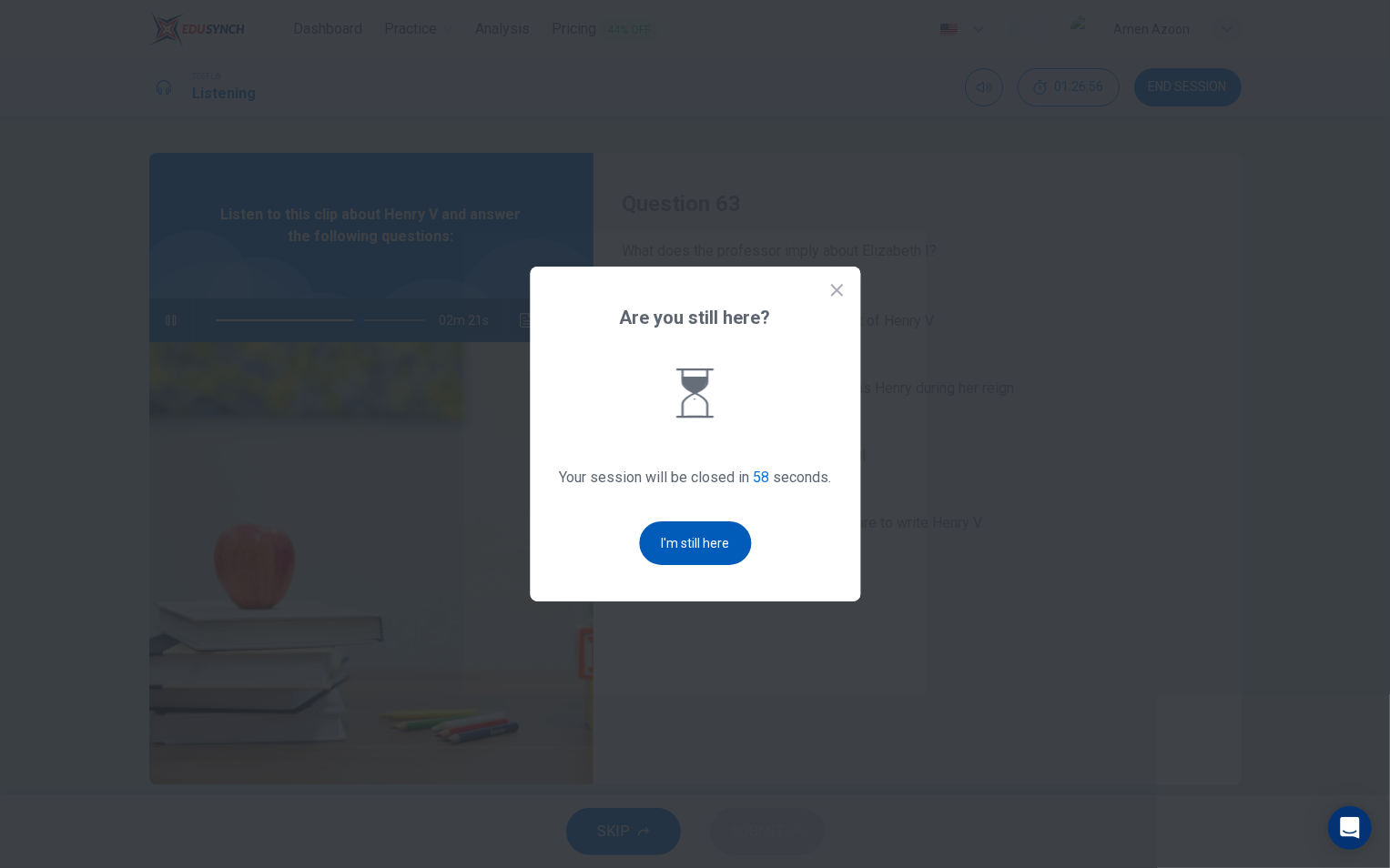 click on "I'm still here" at bounding box center (695, 543) 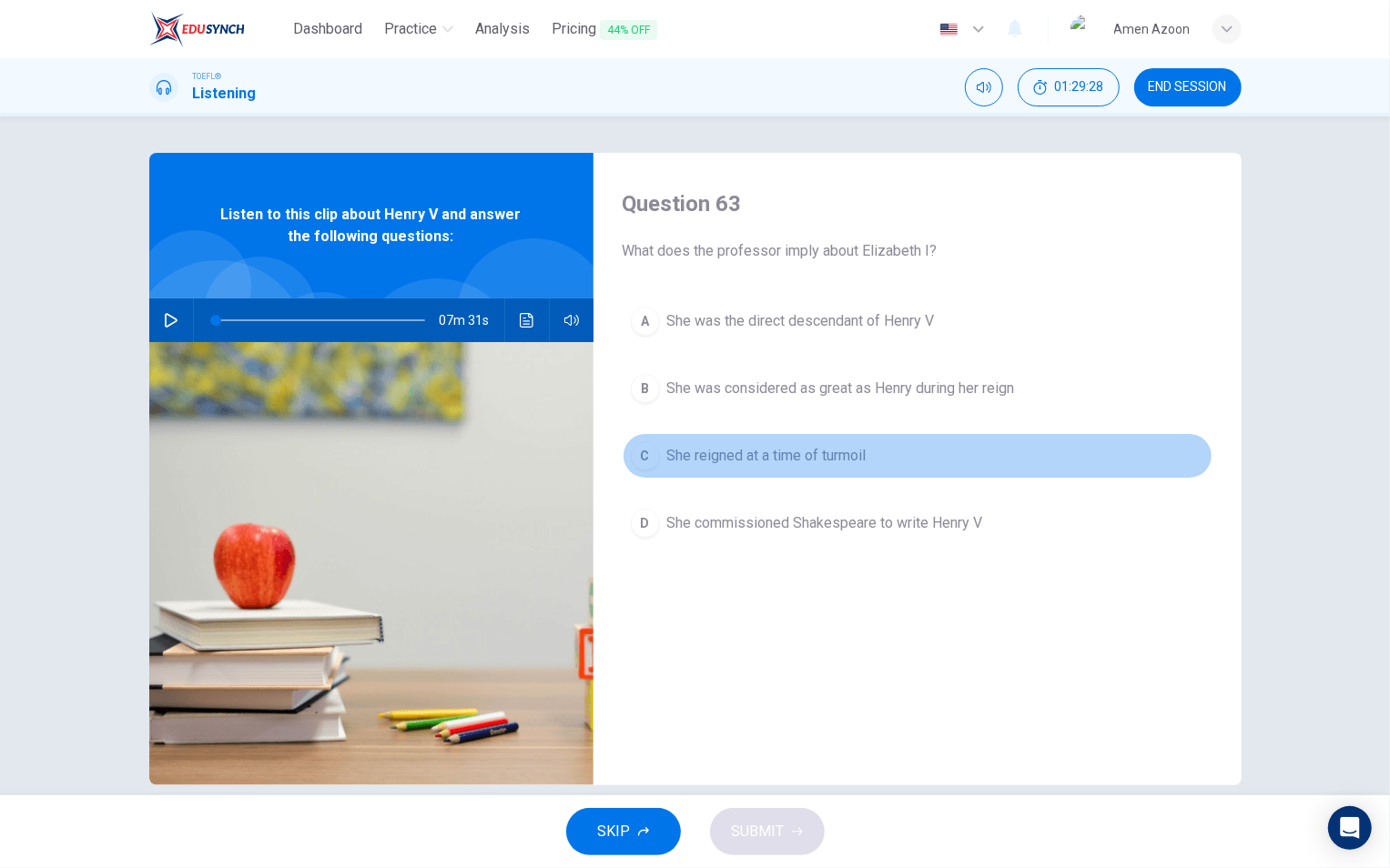 click on "C She reigned at a time of turmoil" at bounding box center [918, 456] 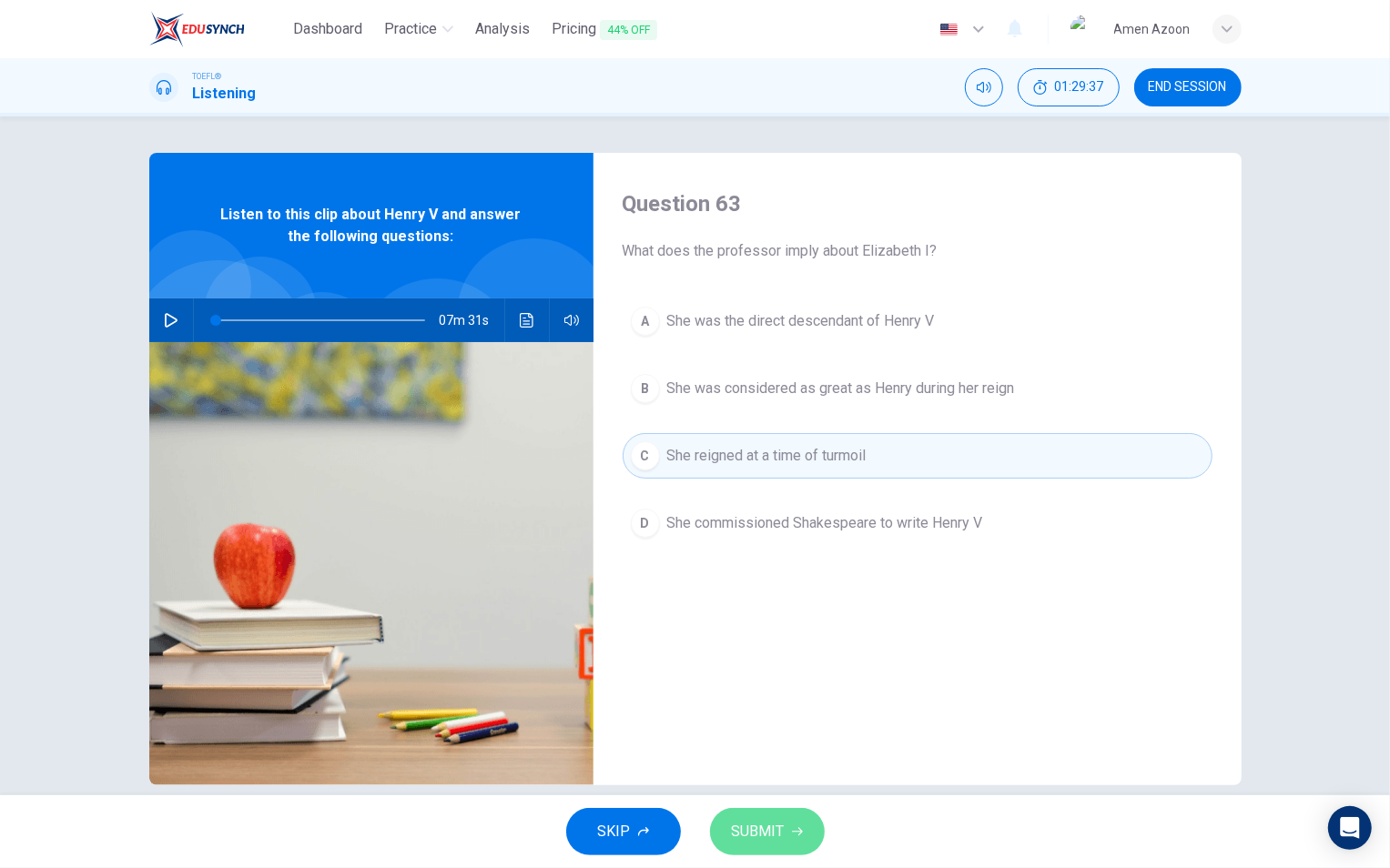 click on "SUBMIT" at bounding box center (758, 832) 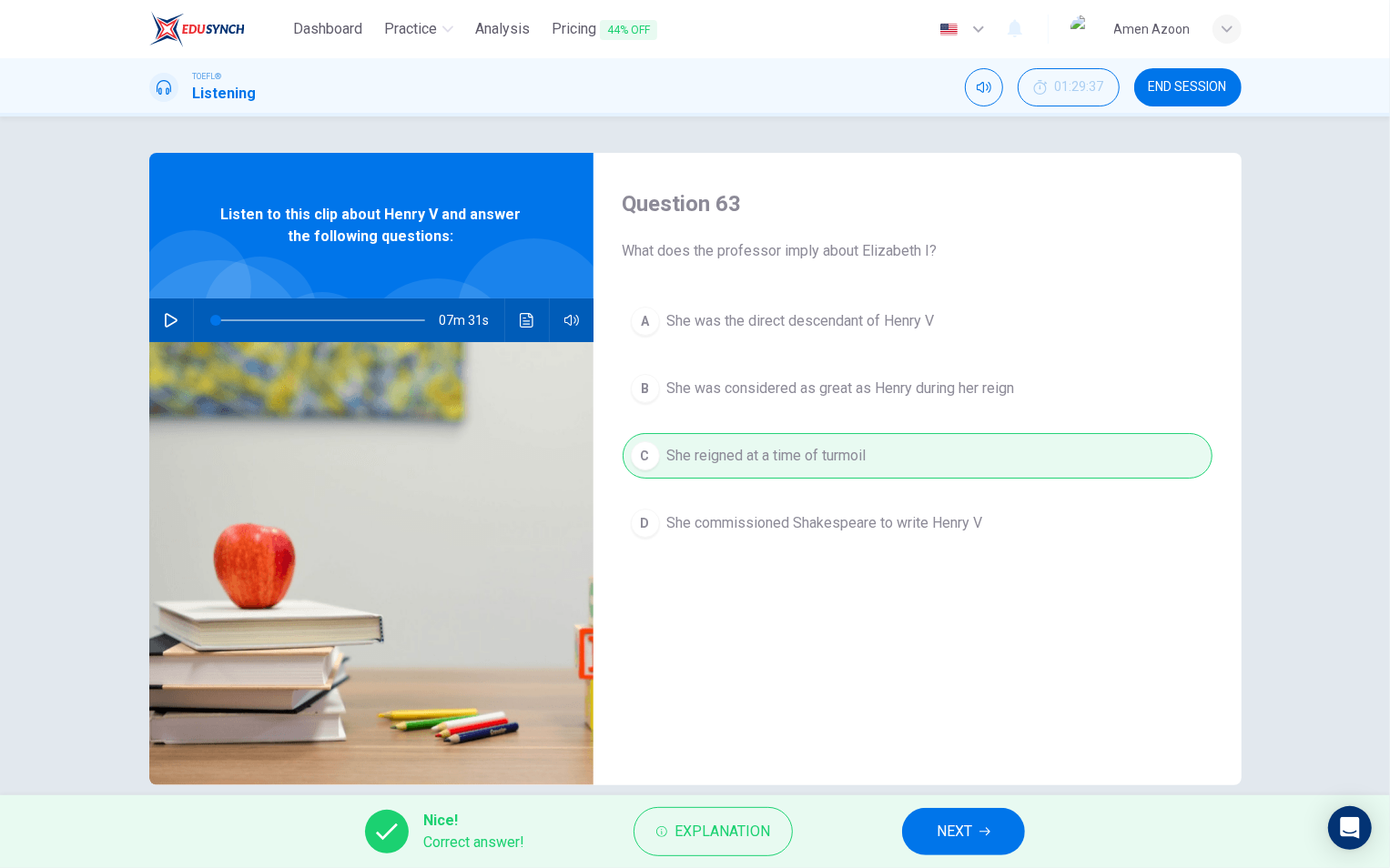 click on "NEXT" at bounding box center [963, 832] 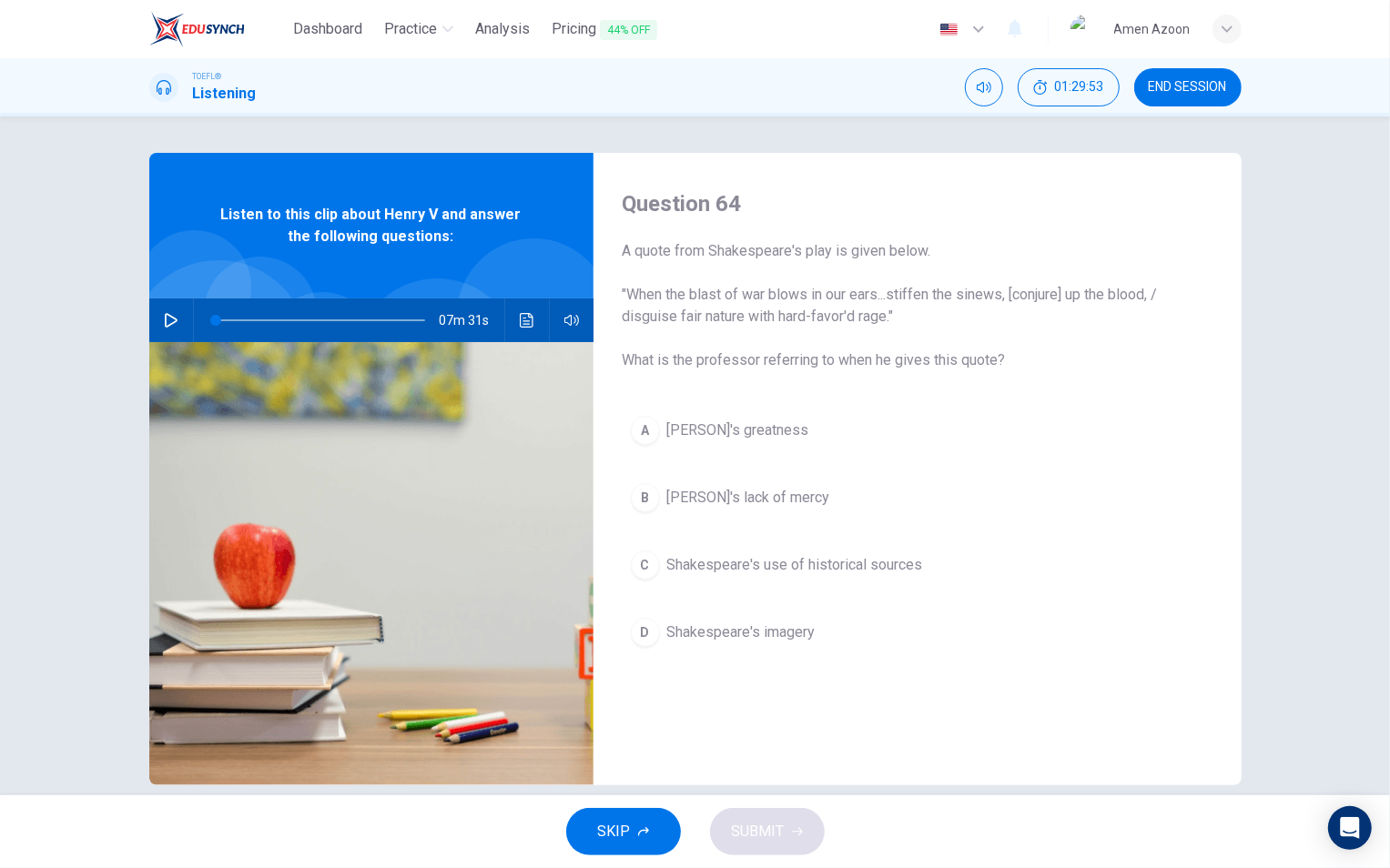 click on "[PERSON]'s greatness" at bounding box center (738, 430) 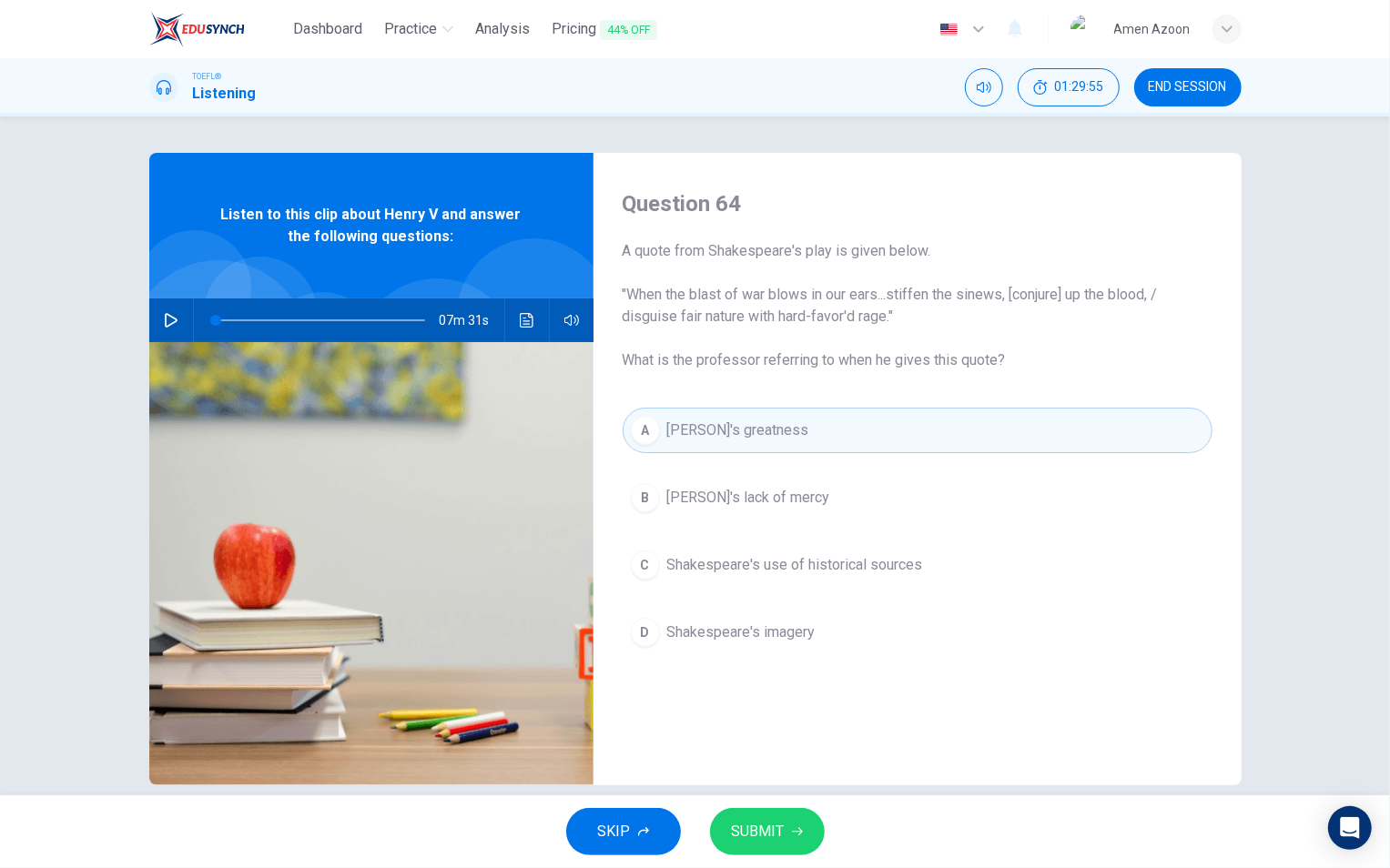 click on "SUBMIT" at bounding box center (767, 832) 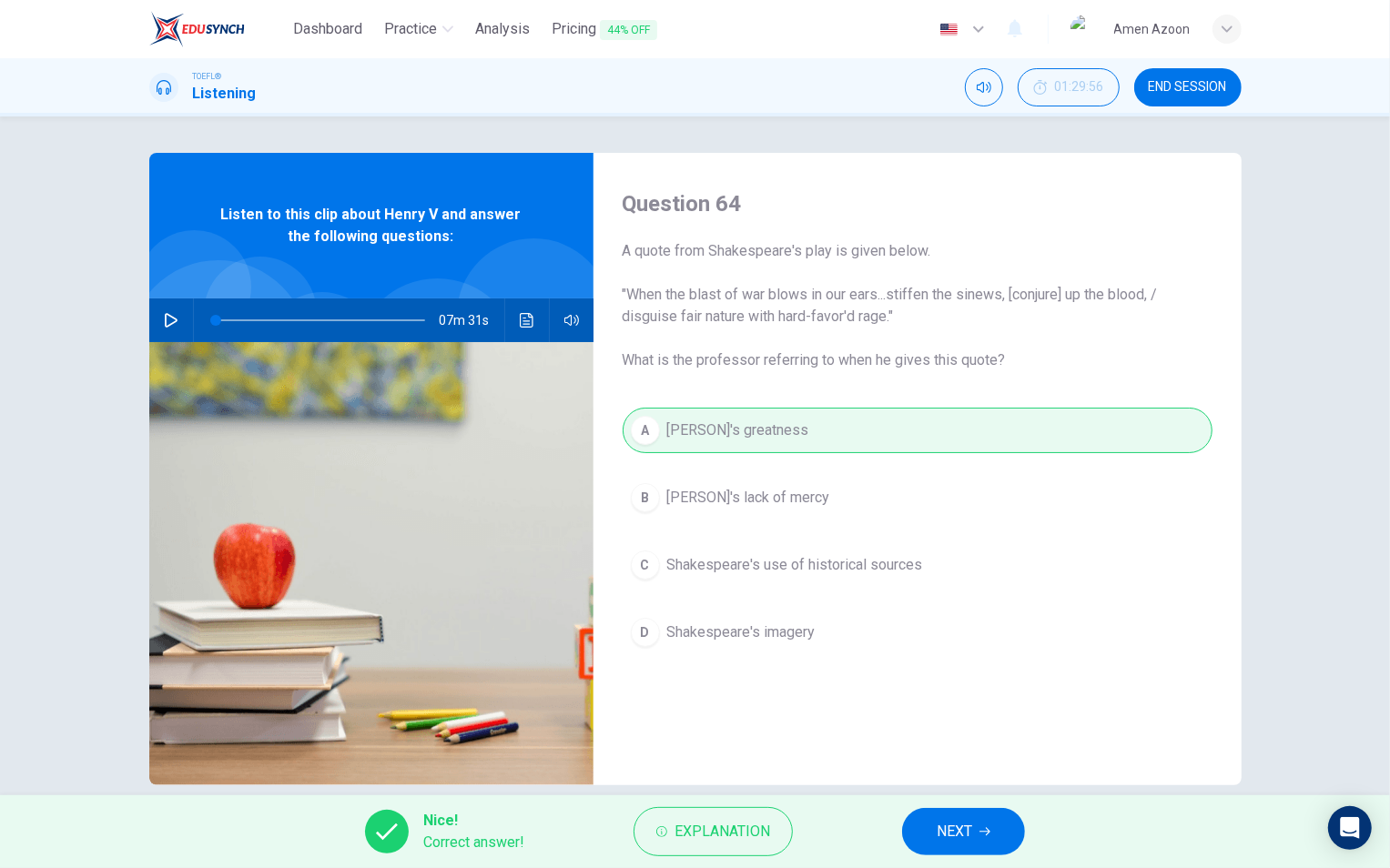 click on "NEXT" at bounding box center (954, 832) 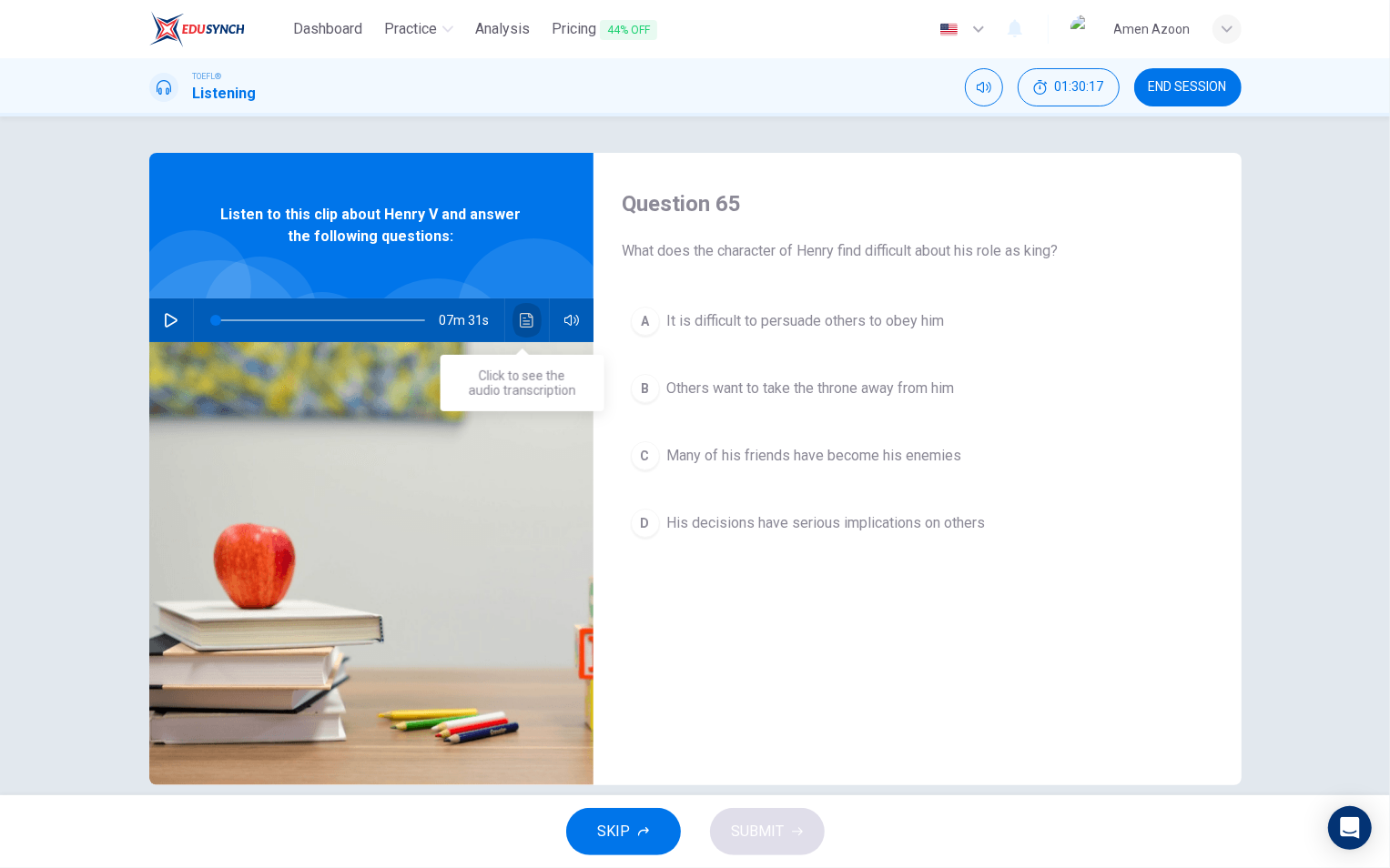 click at bounding box center [526, 320] 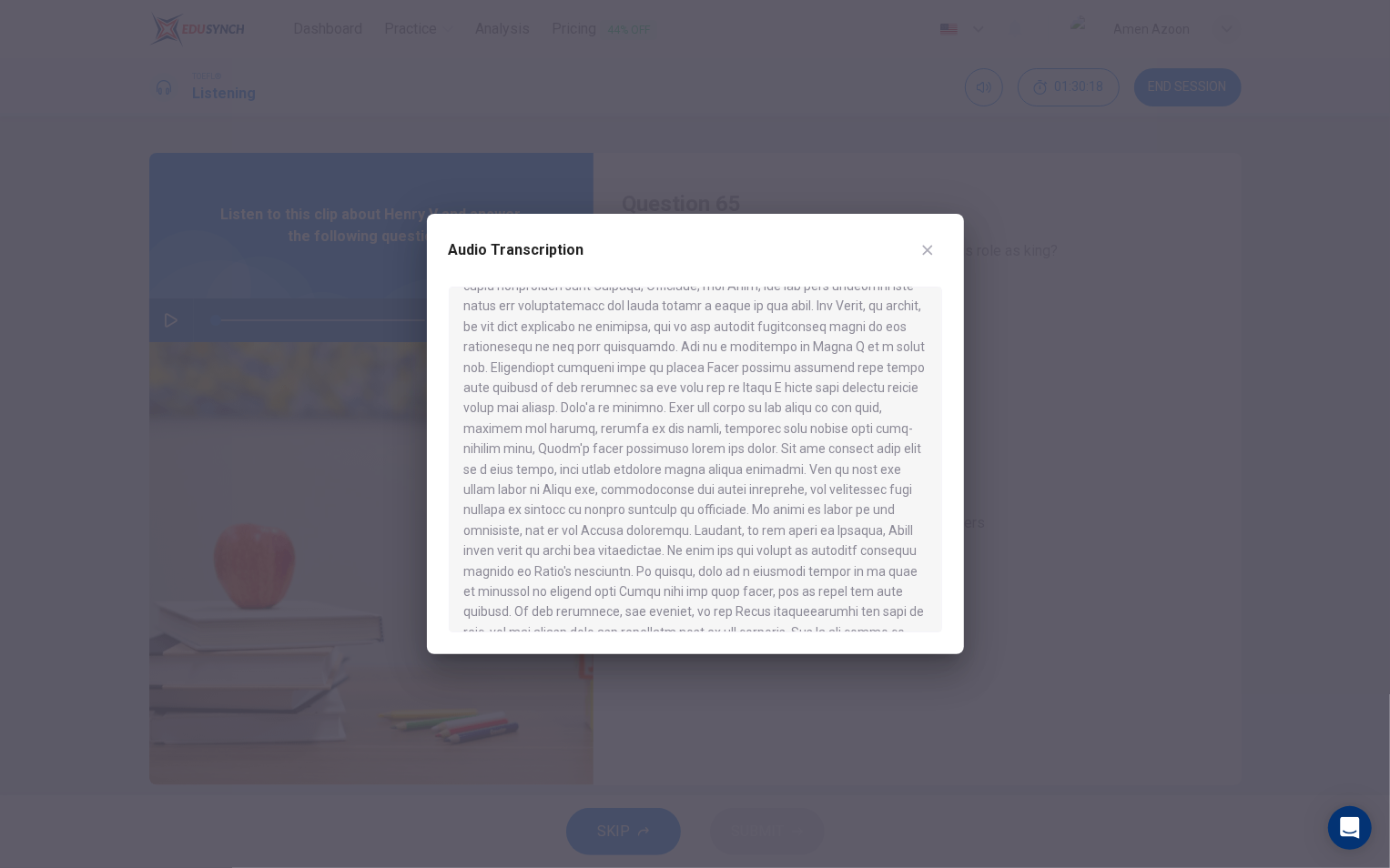 scroll, scrollTop: 1335, scrollLeft: 0, axis: vertical 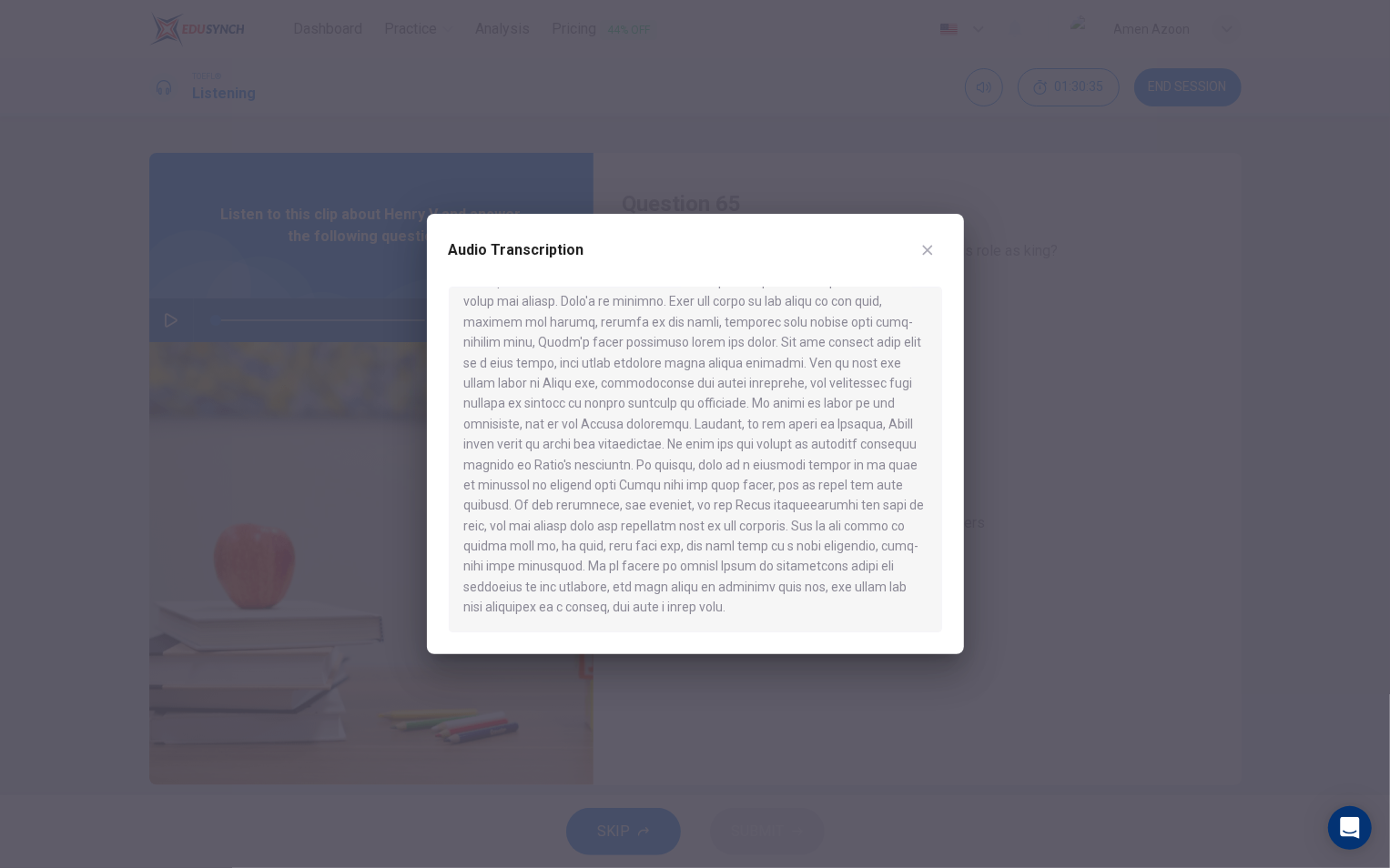 click on "Audio Transcription" at bounding box center [695, 434] 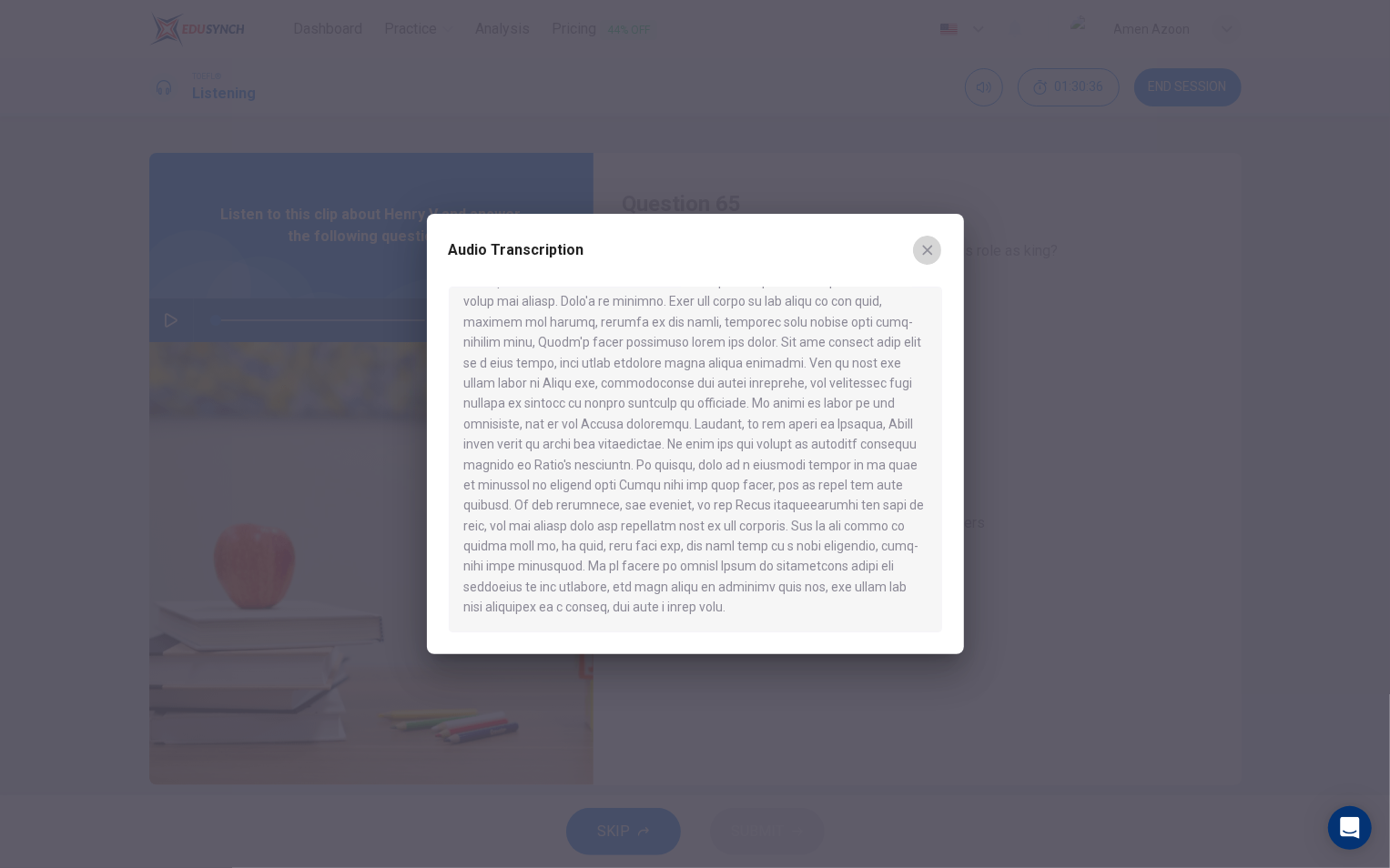click at bounding box center (927, 250) 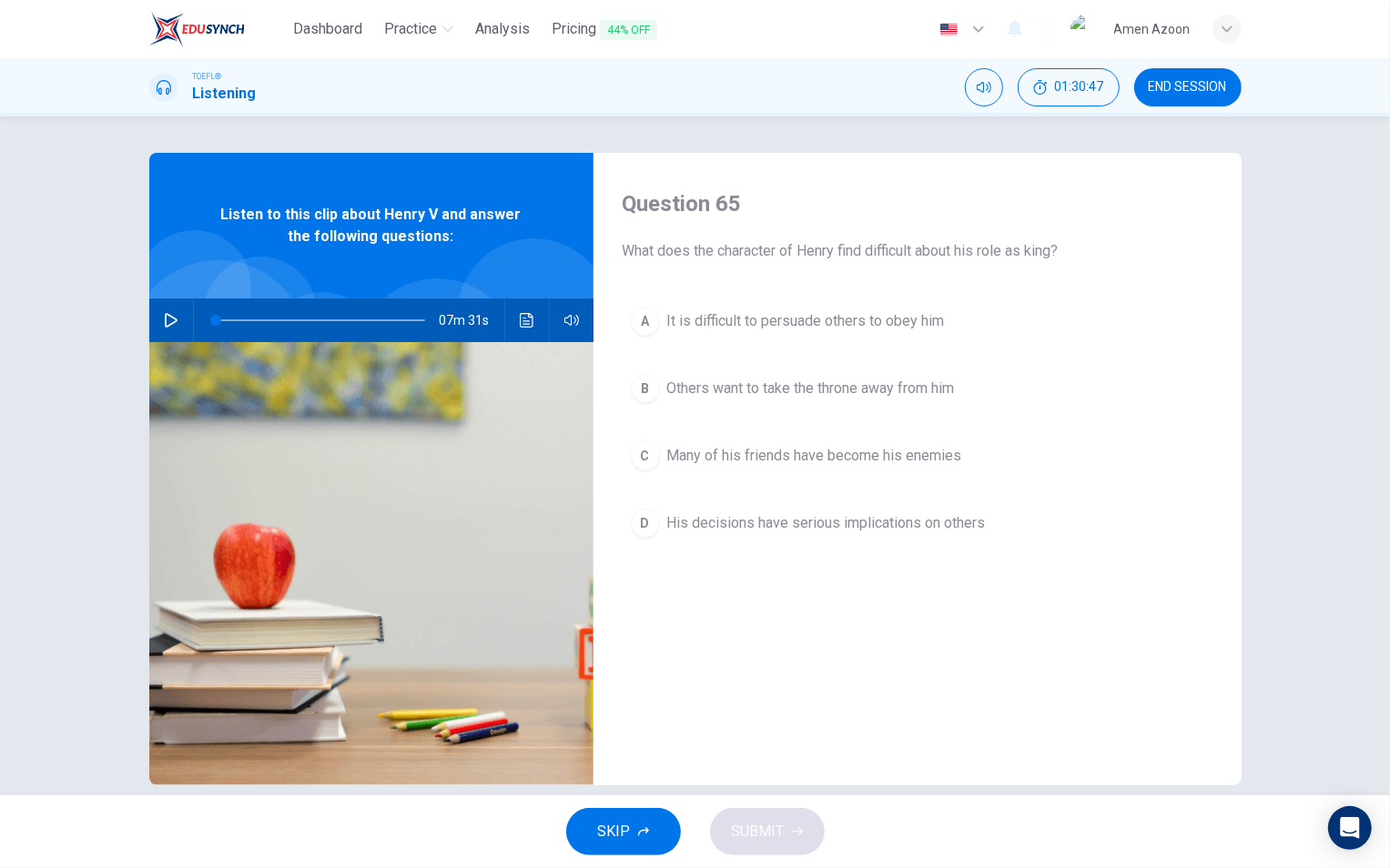 click on "His decisions have serious implications on others" at bounding box center [806, 321] 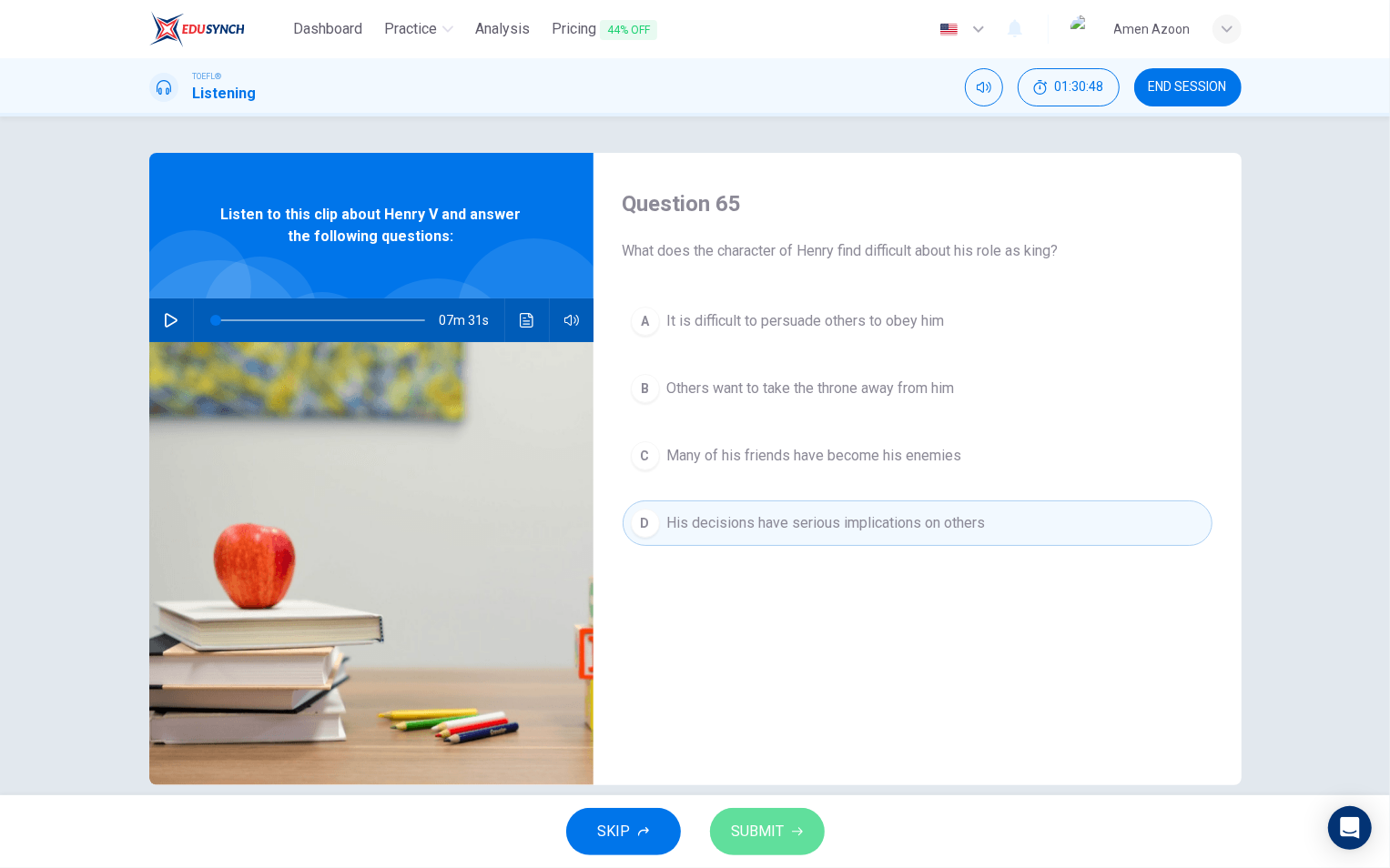 click on "SUBMIT" at bounding box center [758, 832] 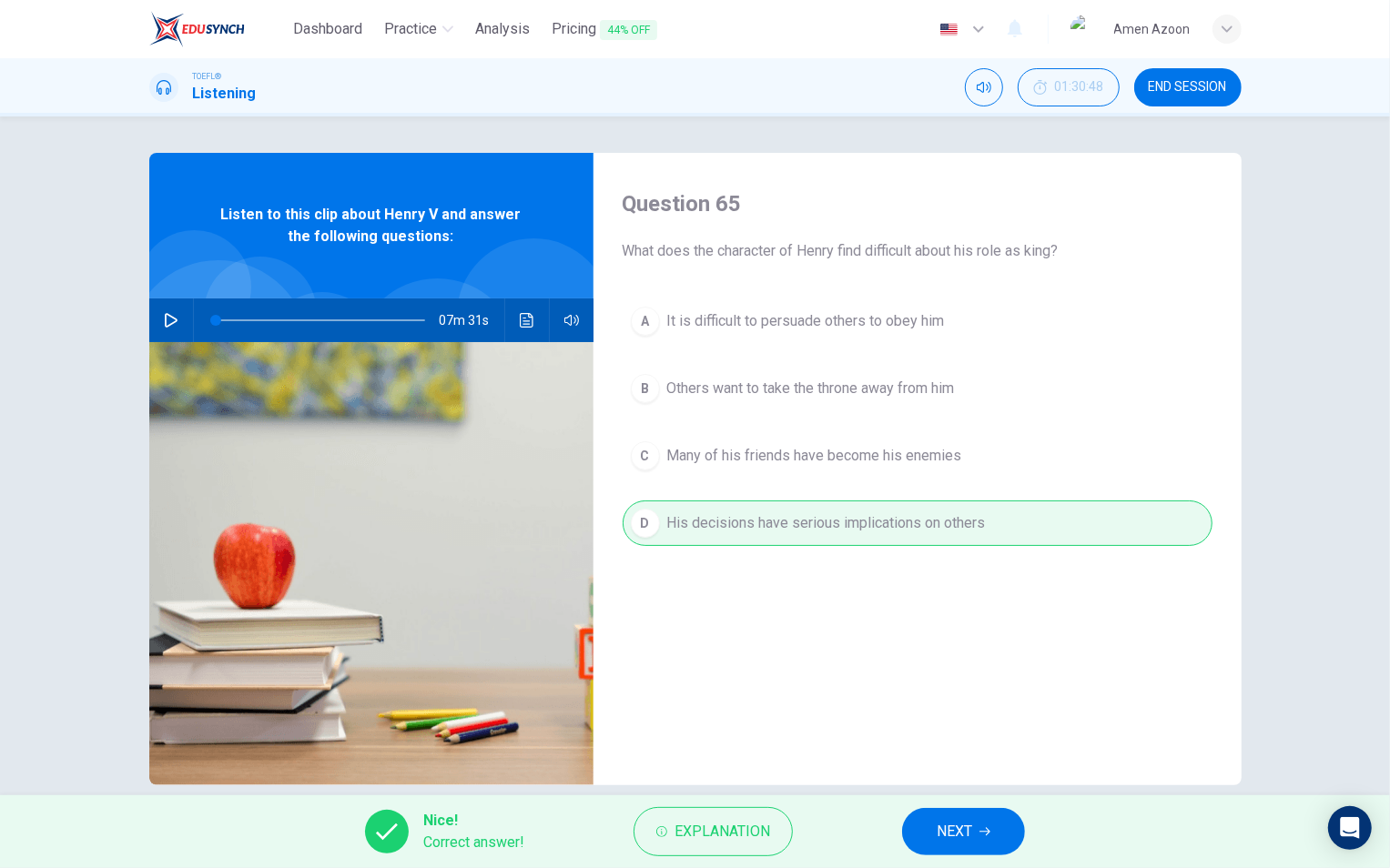 click on "NEXT" at bounding box center [963, 832] 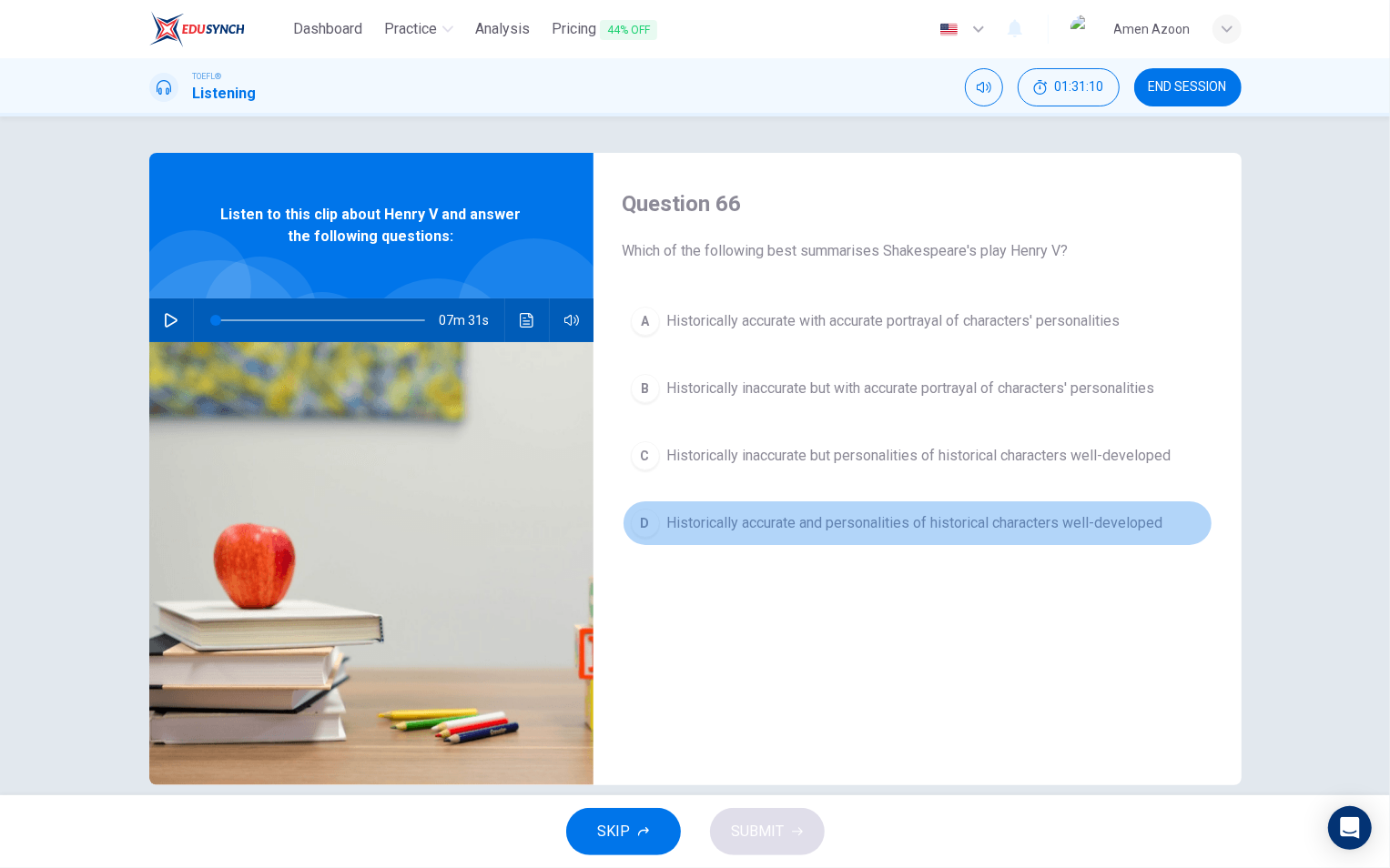click on "Historically accurate and personalities of historical characters well-developed" at bounding box center (894, 321) 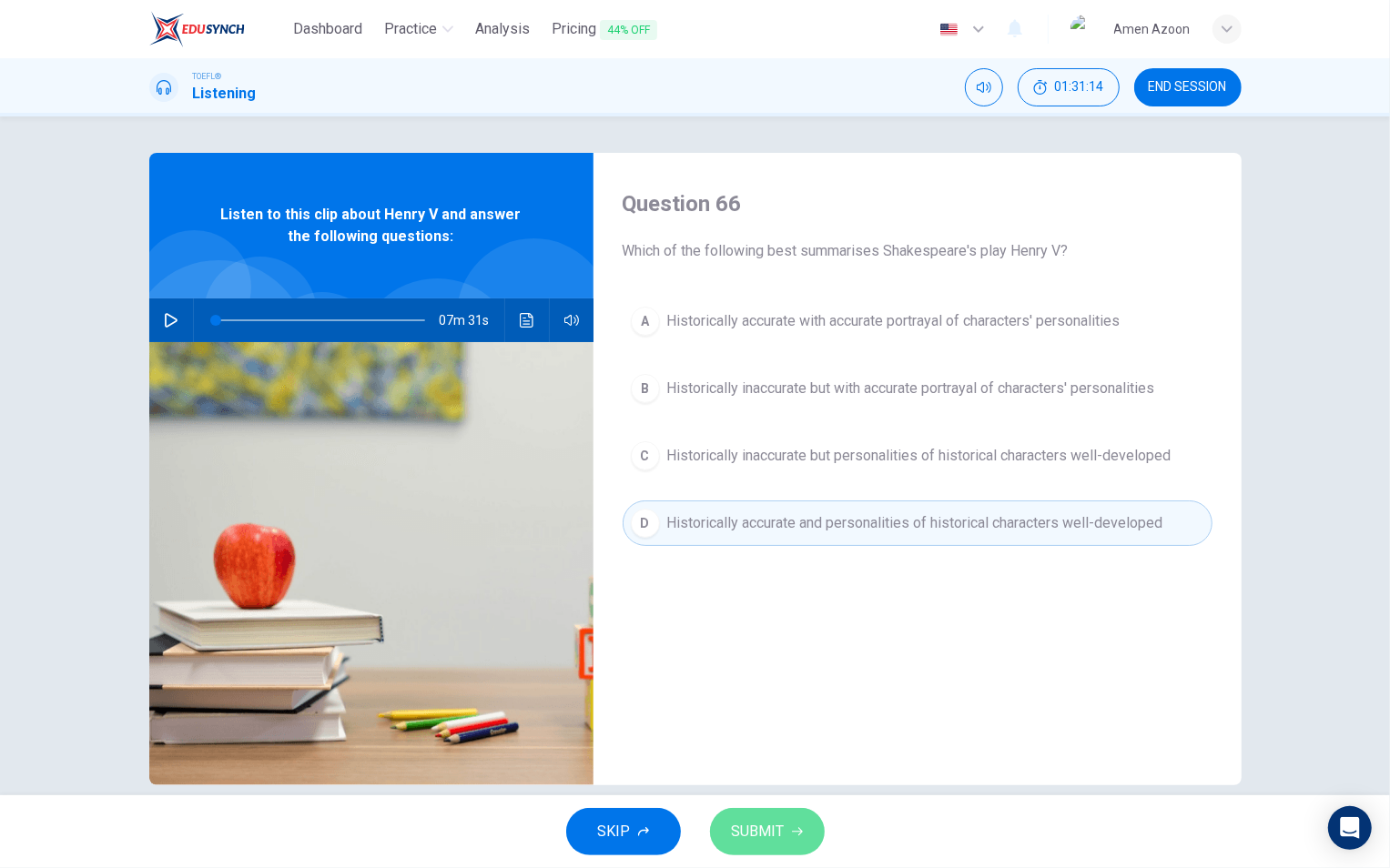 click on "SUBMIT" at bounding box center [767, 832] 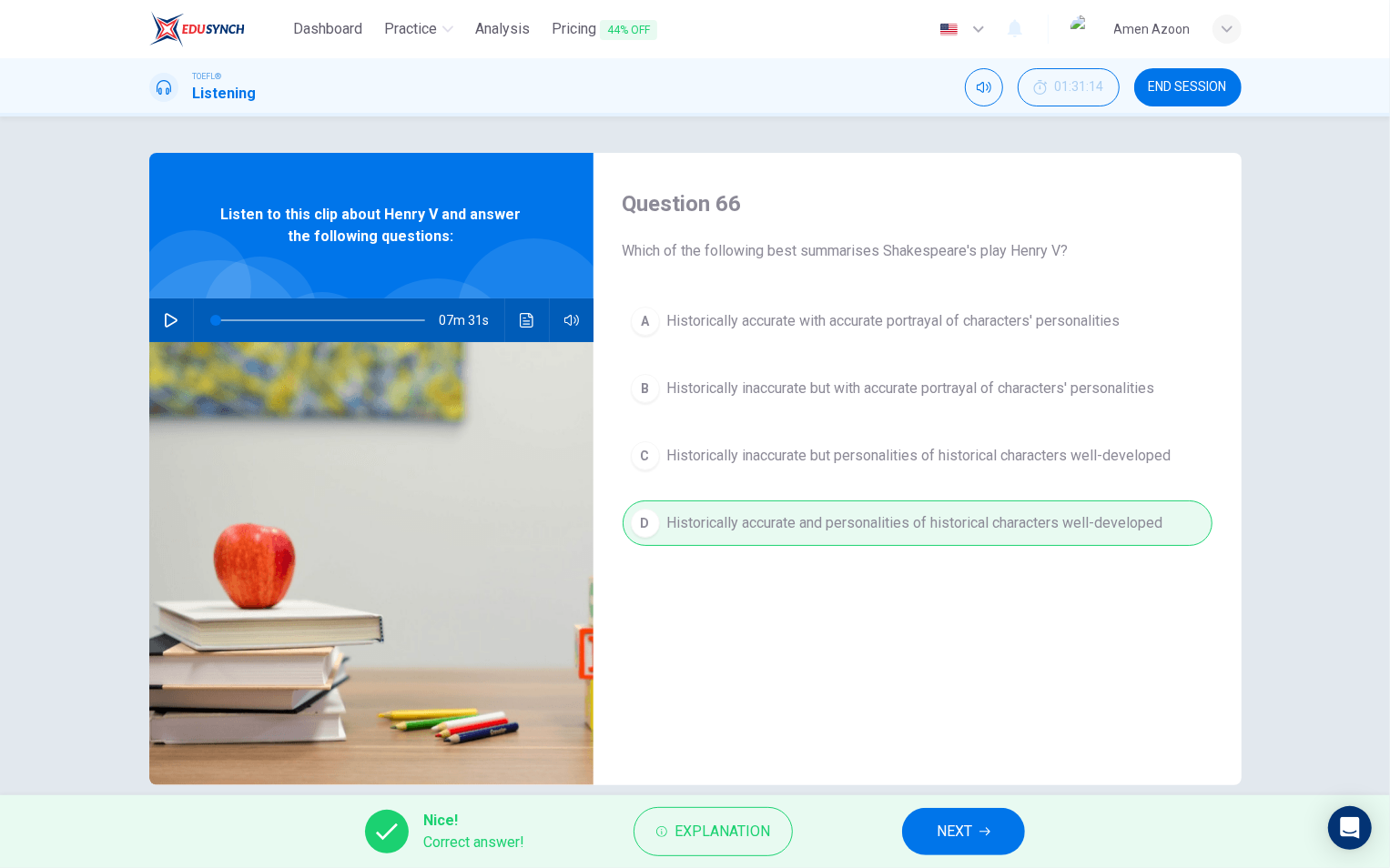 click on "NEXT" at bounding box center [954, 832] 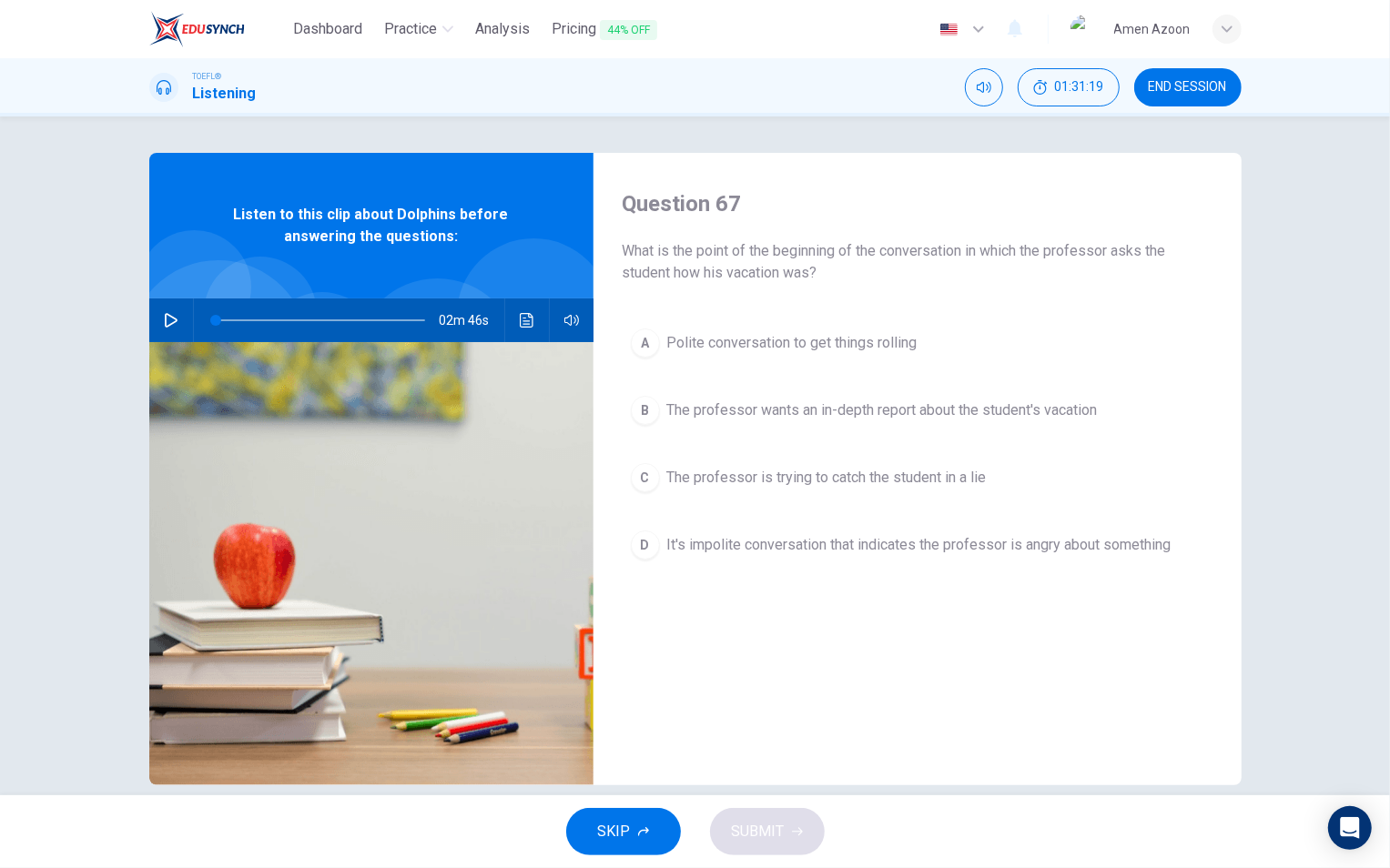 click at bounding box center [171, 320] 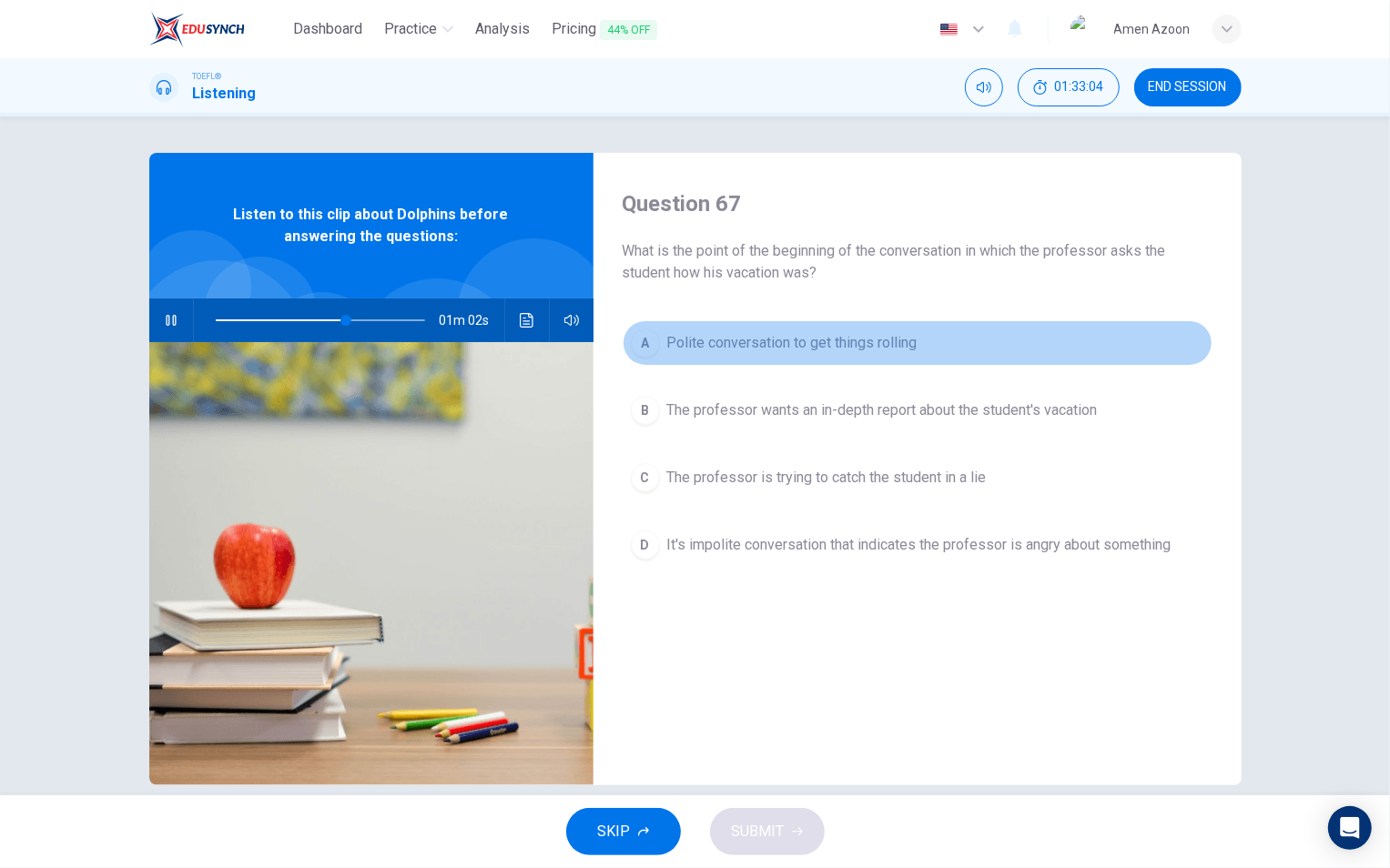 click on "Polite conversation to get things rolling" at bounding box center [792, 343] 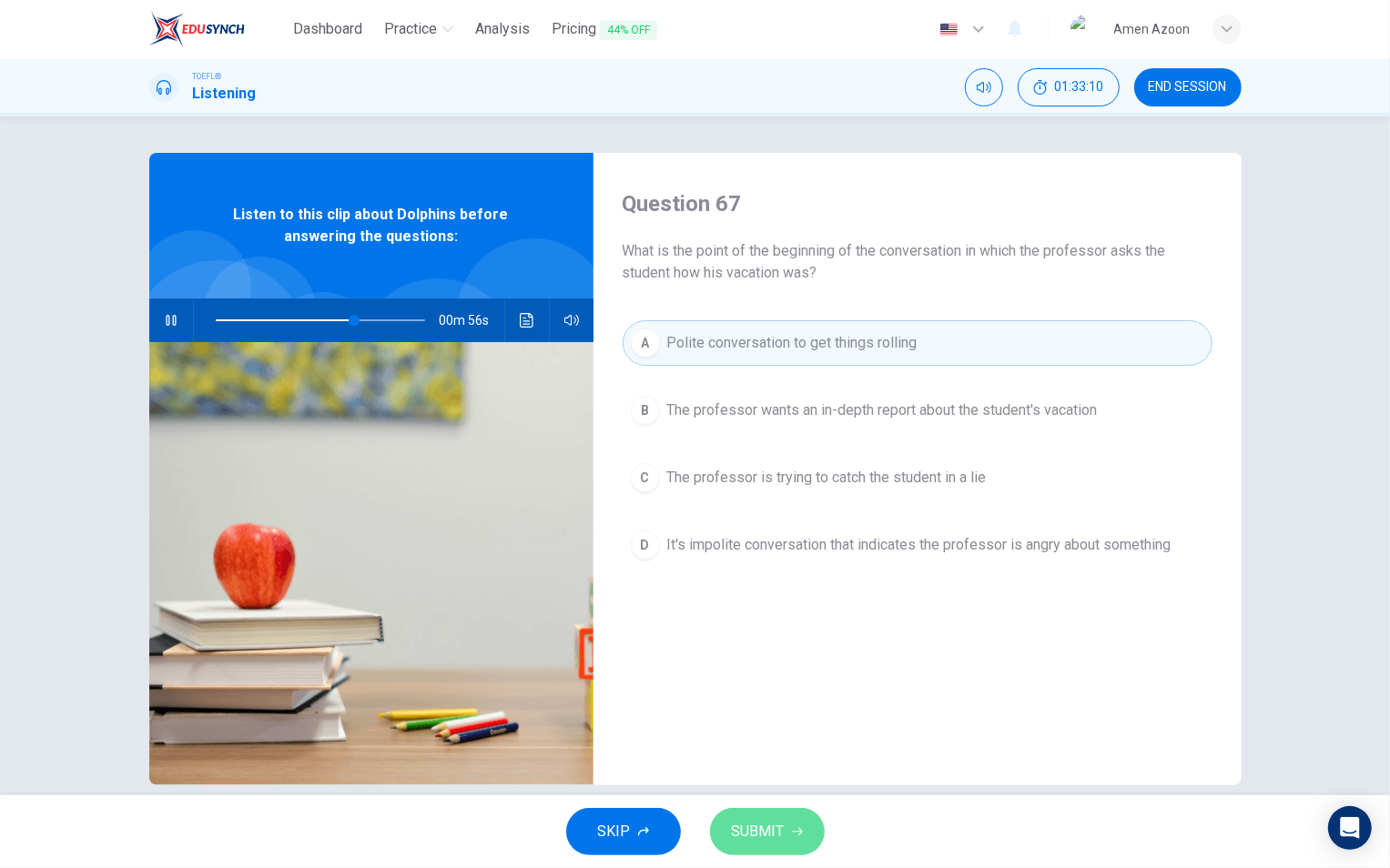 click on "SUBMIT" at bounding box center [767, 832] 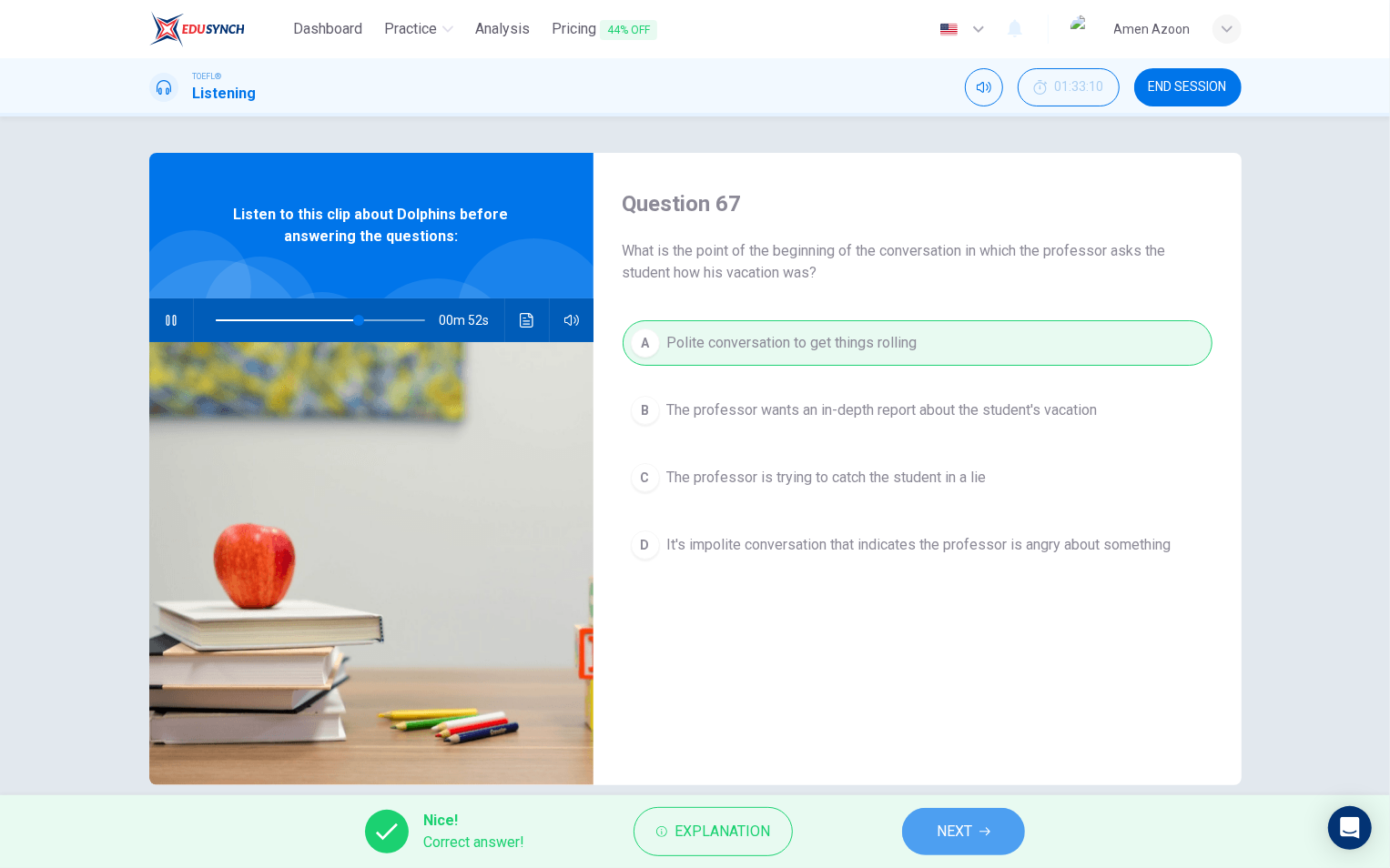 click on "NEXT" at bounding box center [954, 832] 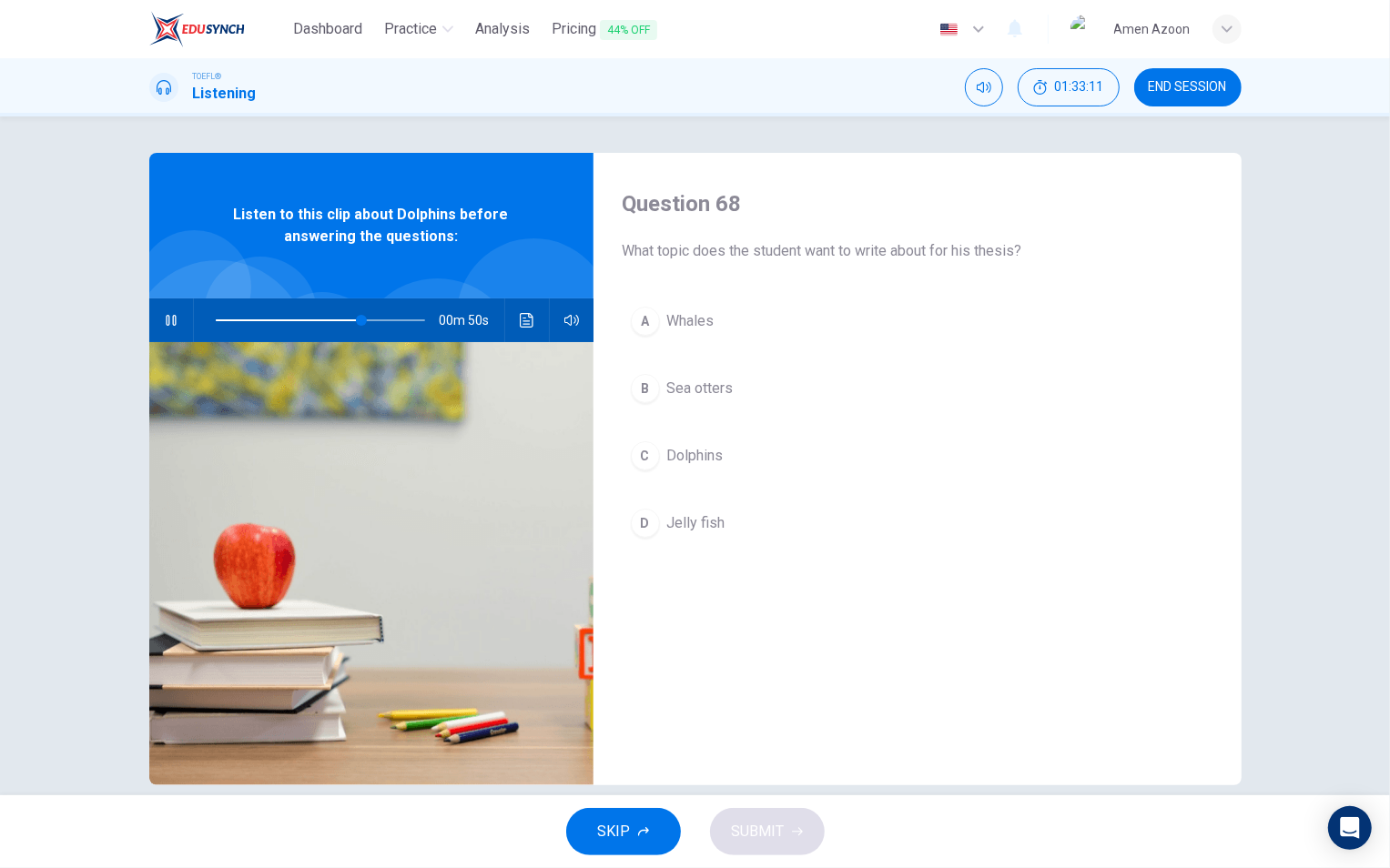 click on "Whales" at bounding box center (691, 321) 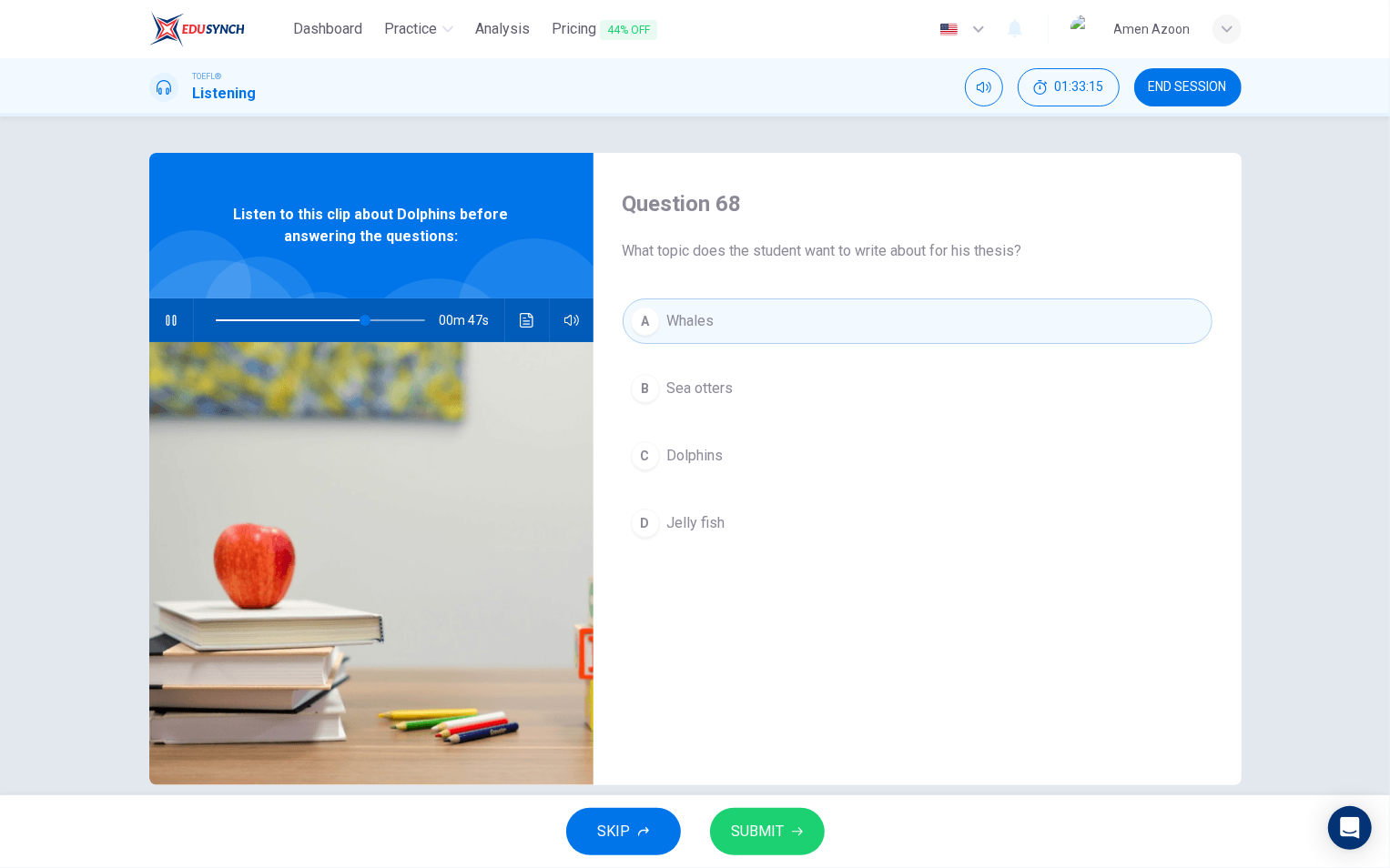 click on "Dolphins" at bounding box center [700, 389] 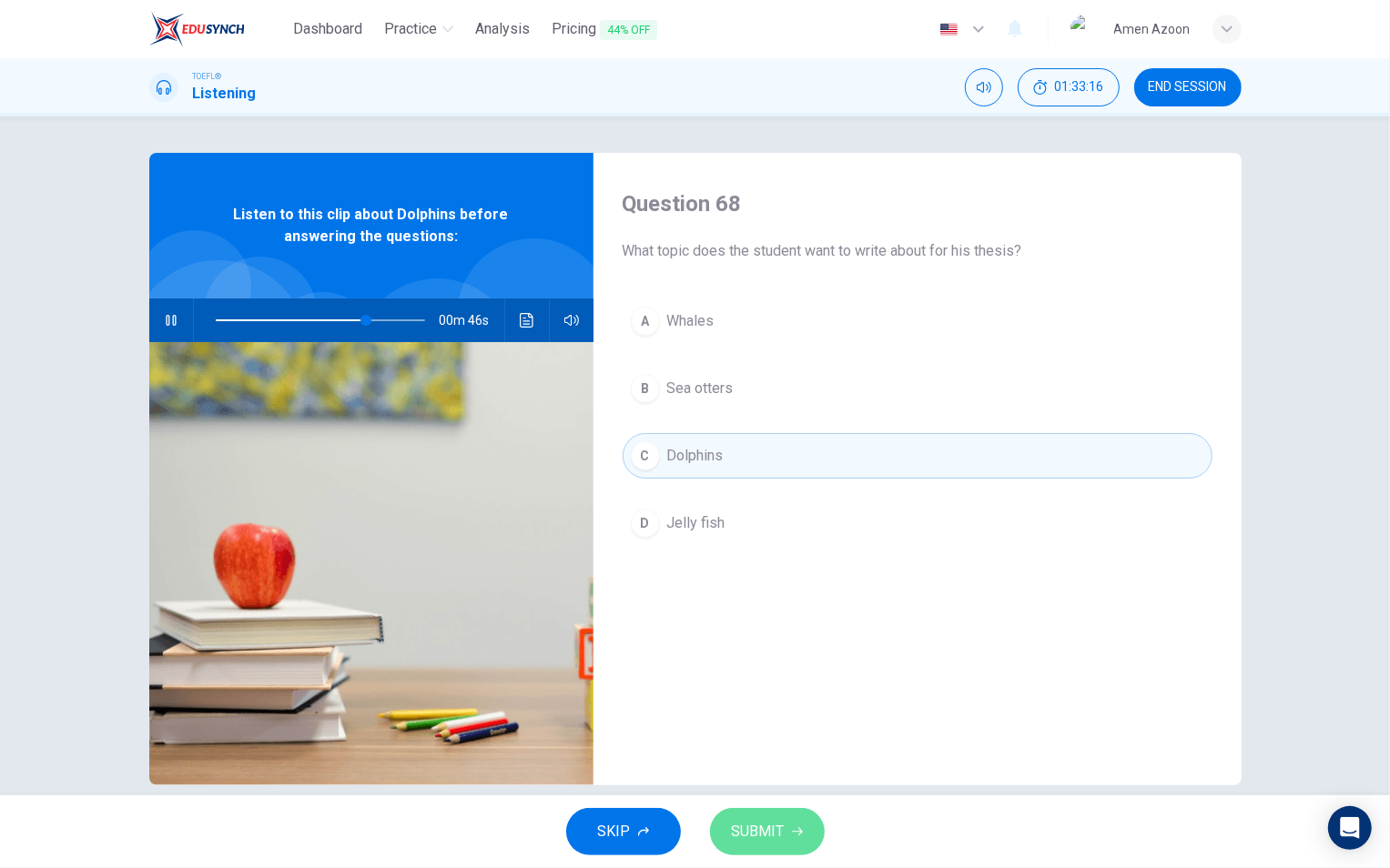 click on "SUBMIT" at bounding box center [758, 832] 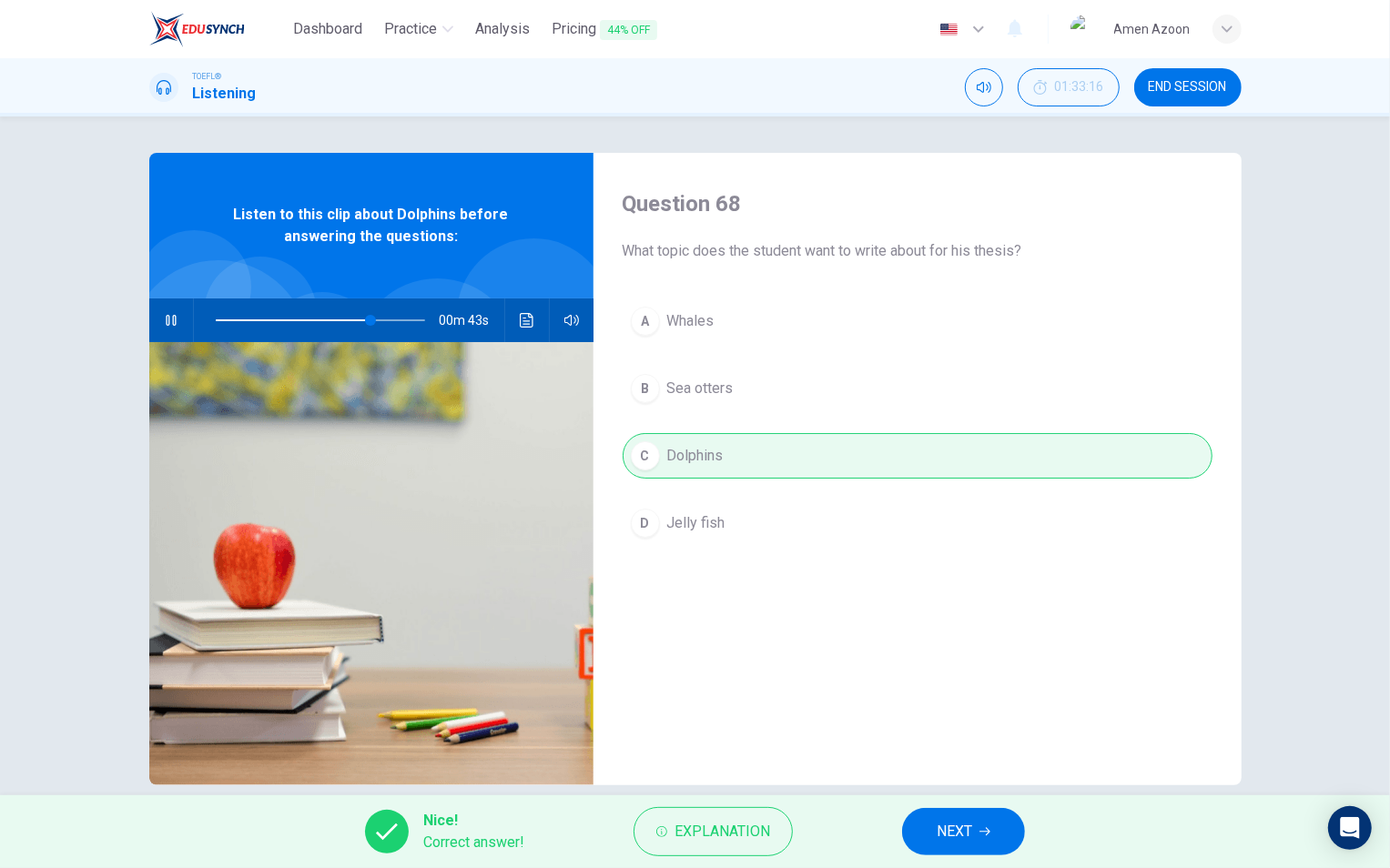 click on "NEXT" at bounding box center [954, 832] 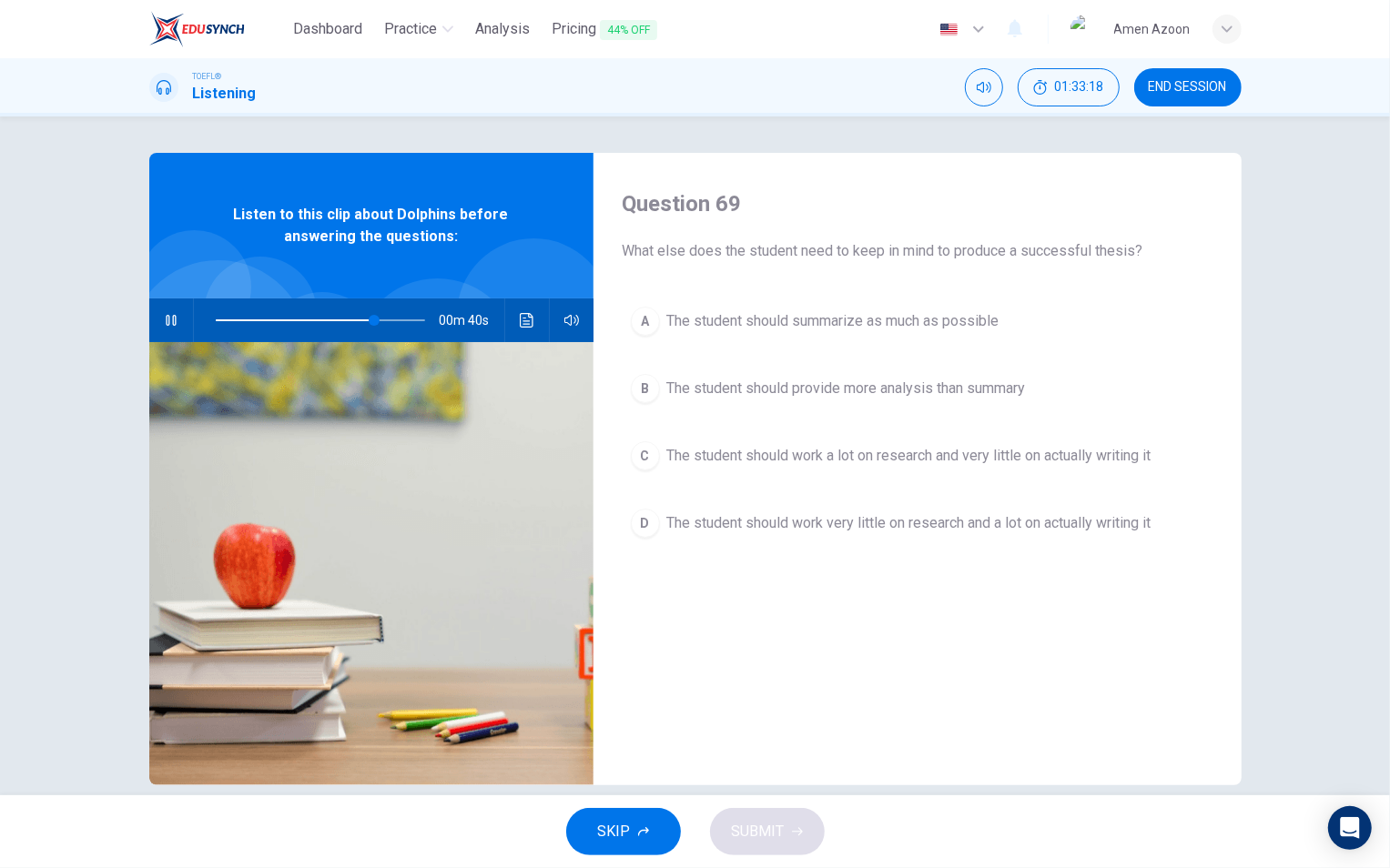 click at bounding box center [170, 320] 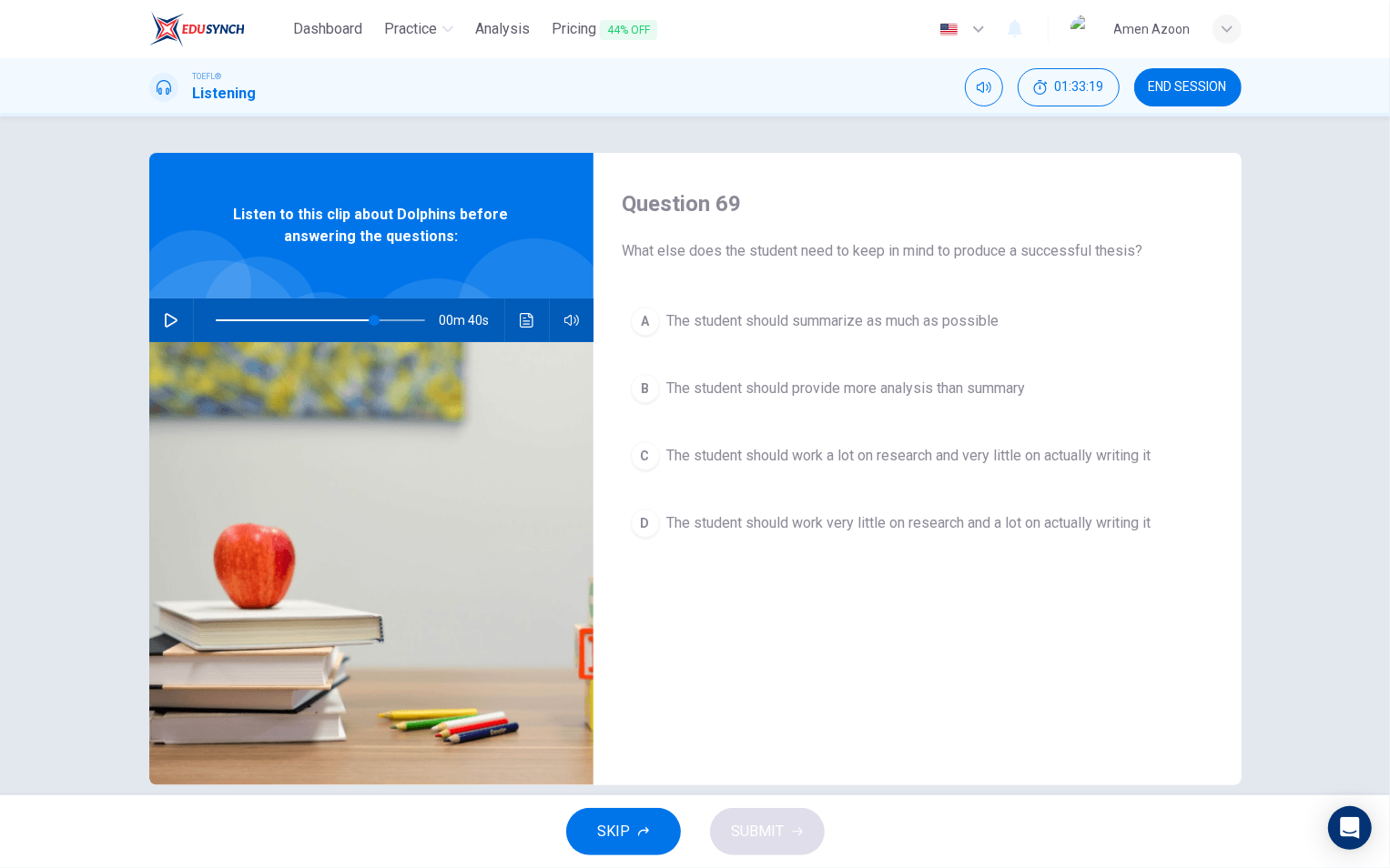 click at bounding box center [171, 320] 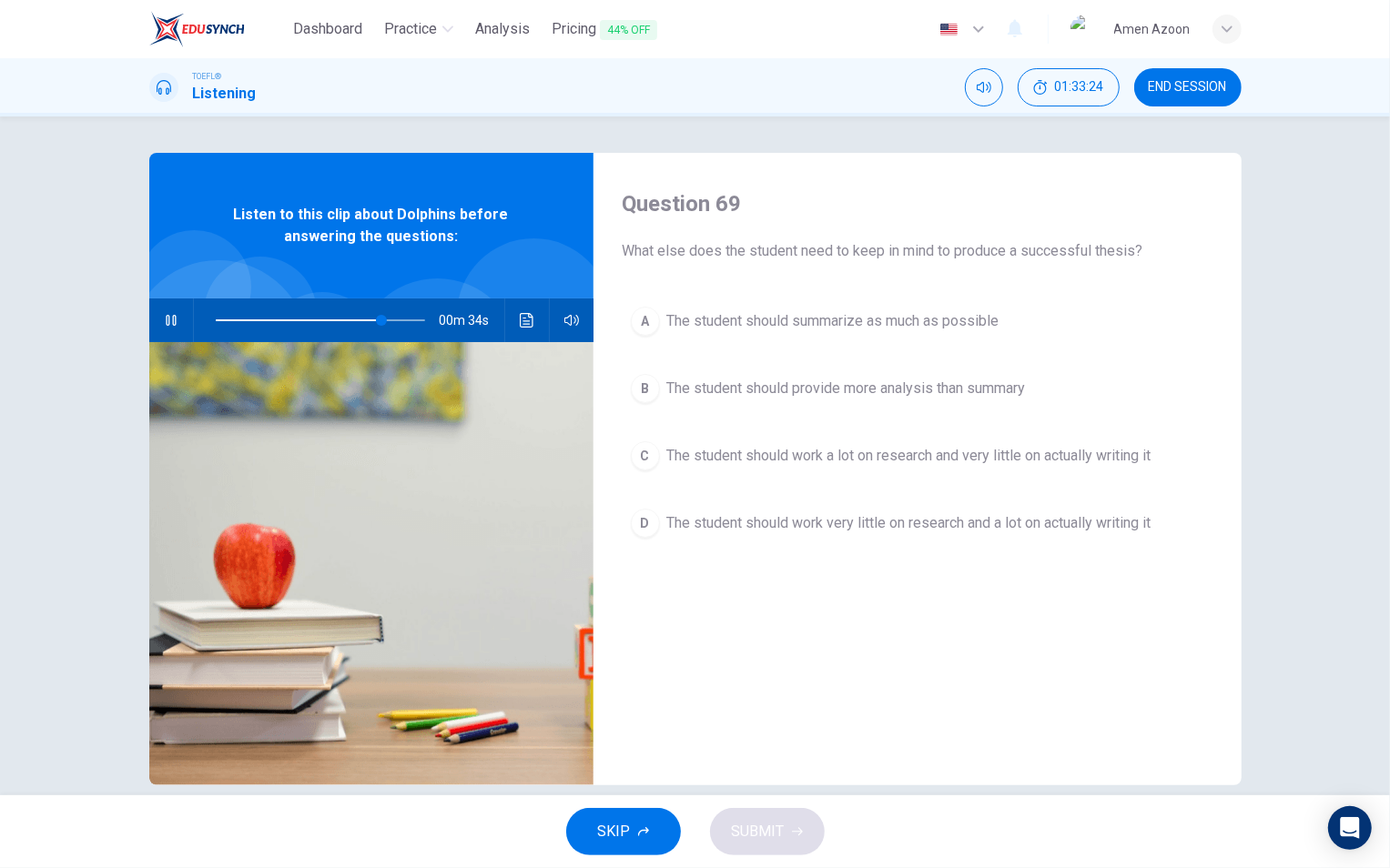 click on "The student should provide more analysis than summary" at bounding box center [833, 321] 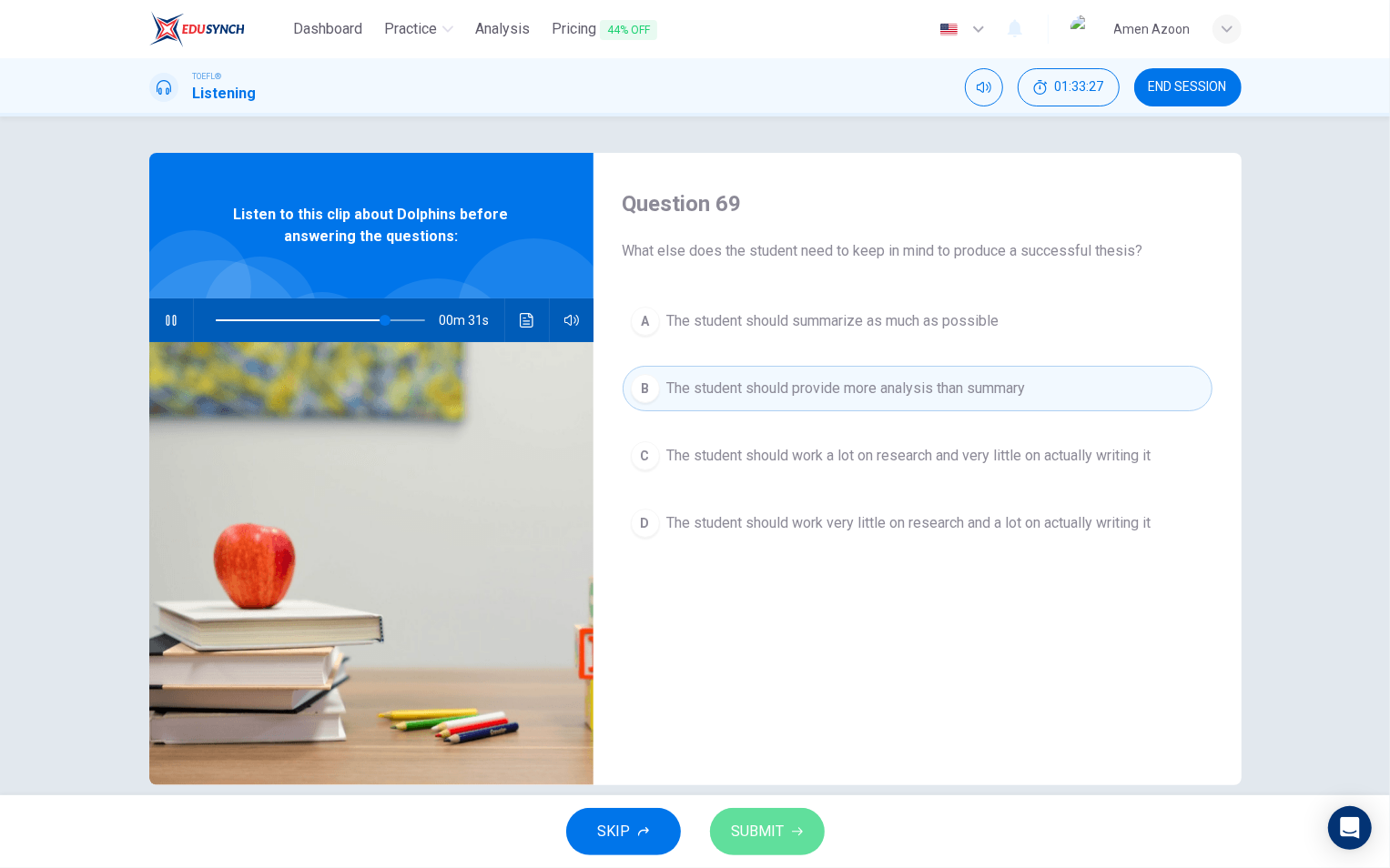 click on "SUBMIT" at bounding box center [758, 832] 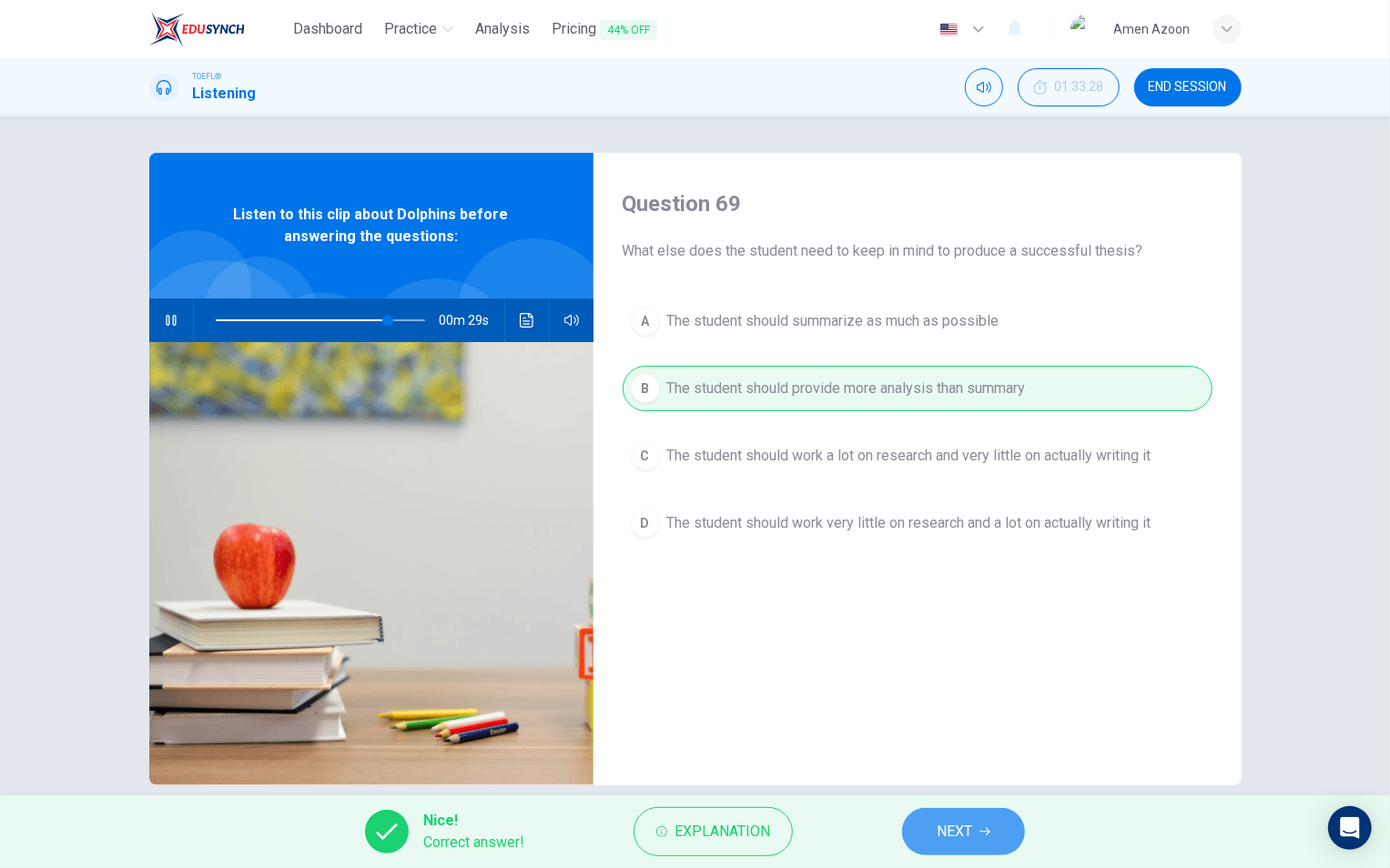 click on "NEXT" at bounding box center [954, 832] 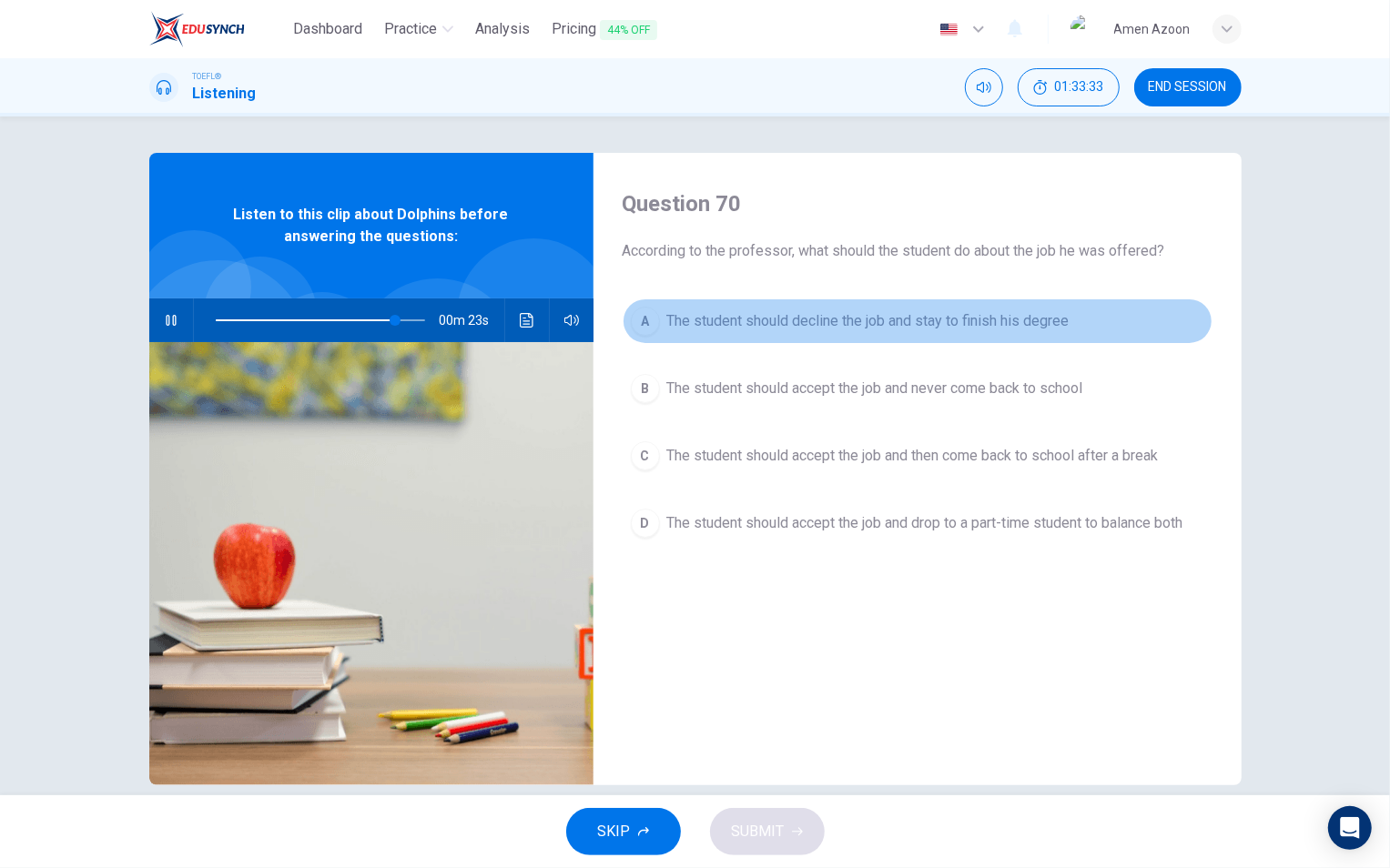 click on "The student should decline the job and stay to finish his degree" at bounding box center [868, 321] 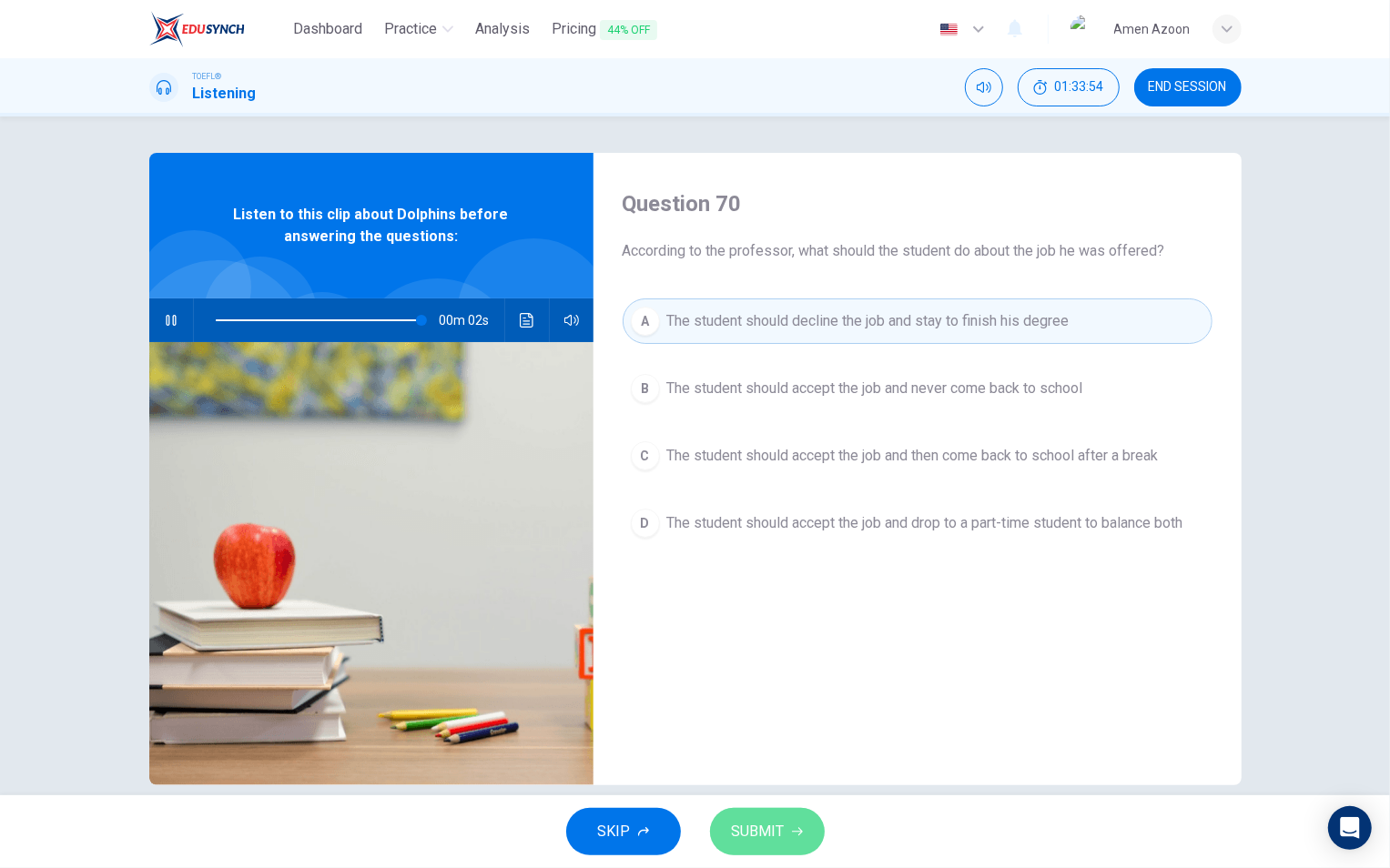 click on "SUBMIT" at bounding box center (758, 832) 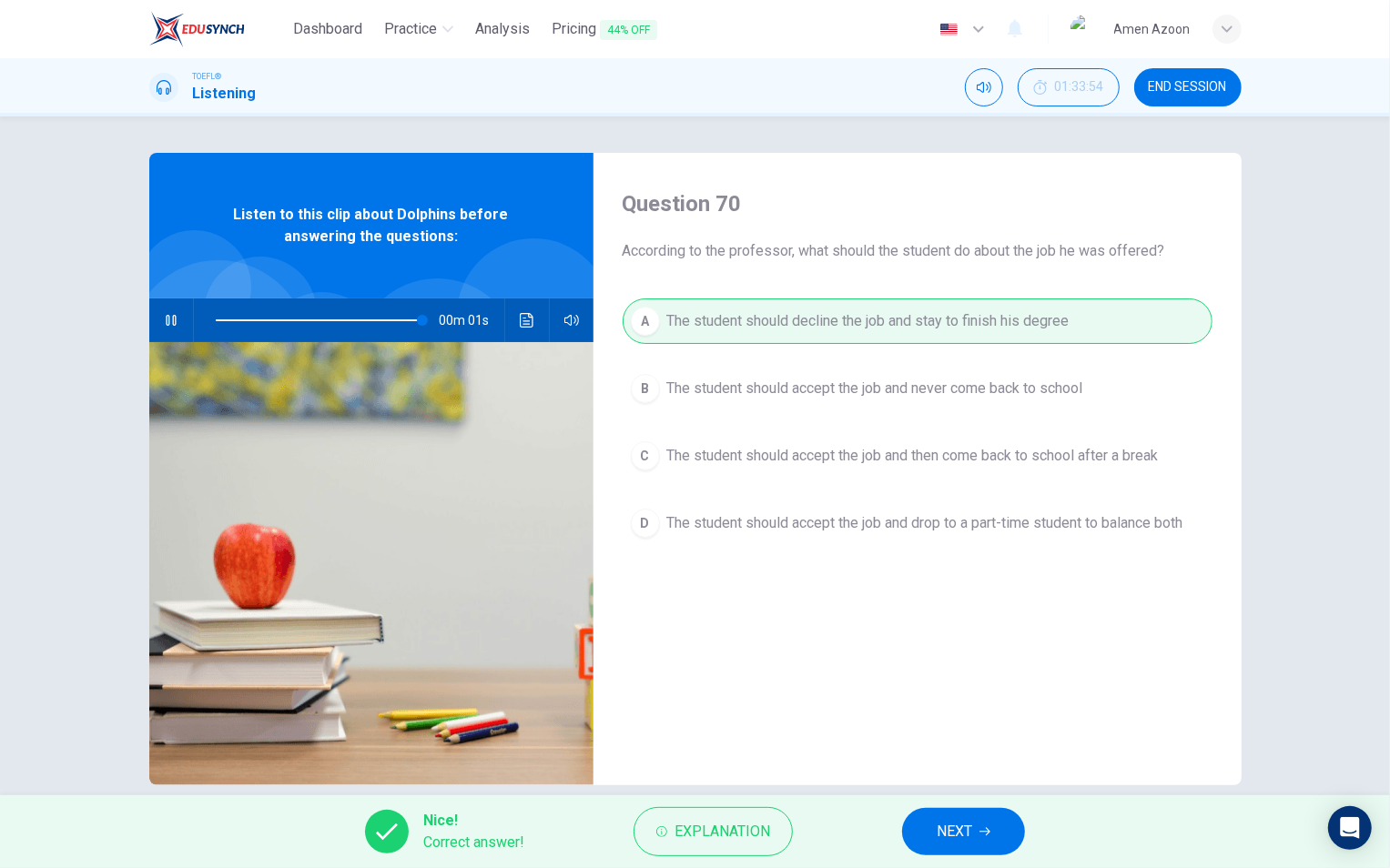 click on "NEXT" at bounding box center [954, 832] 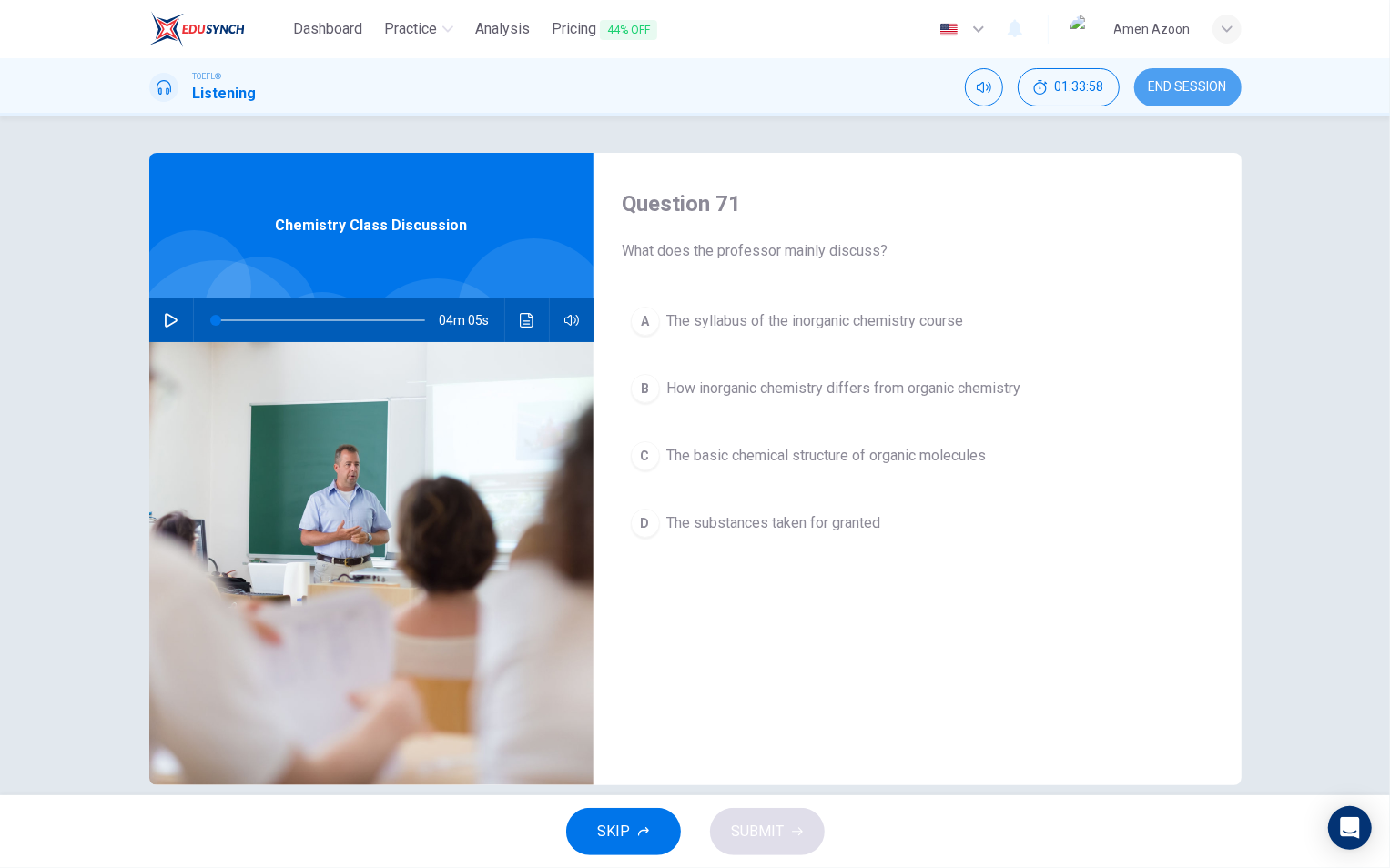 click on "END SESSION" at bounding box center (1188, 87) 